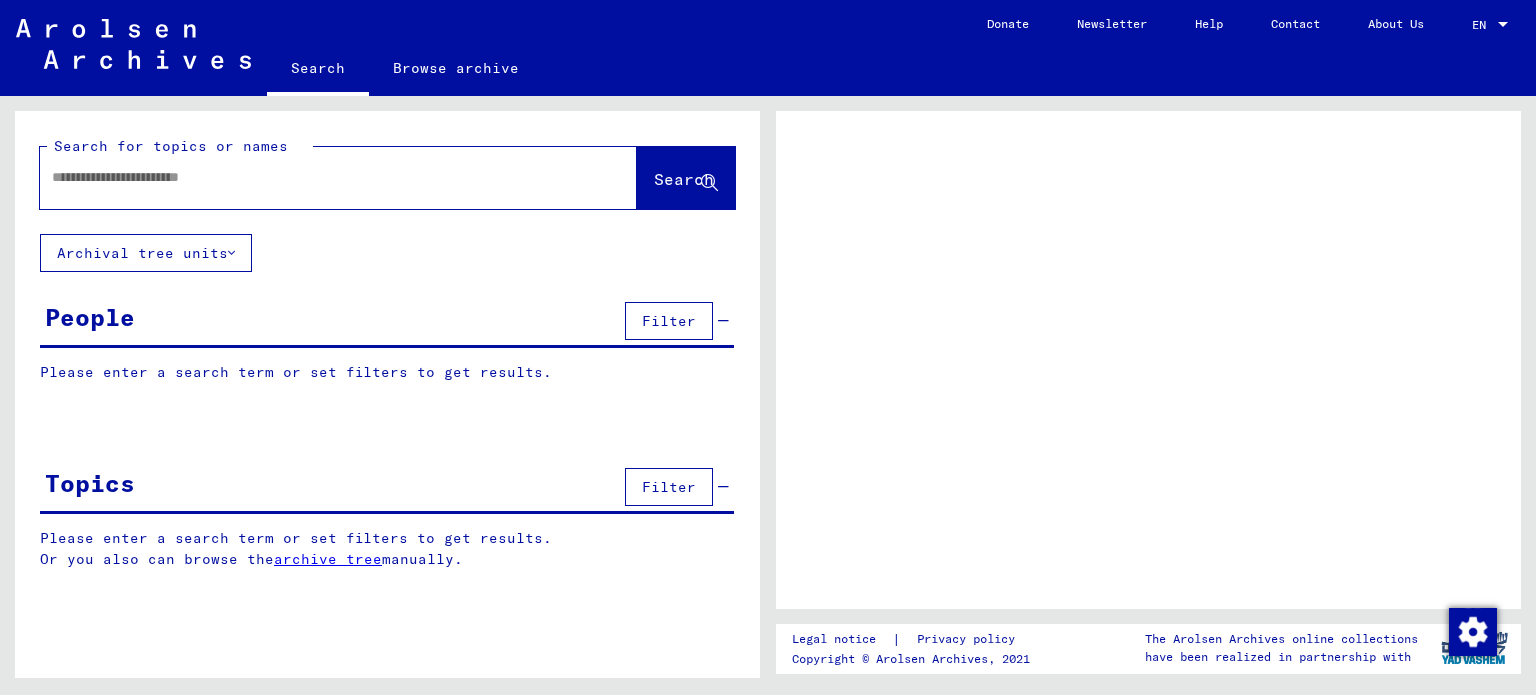 scroll, scrollTop: 0, scrollLeft: 0, axis: both 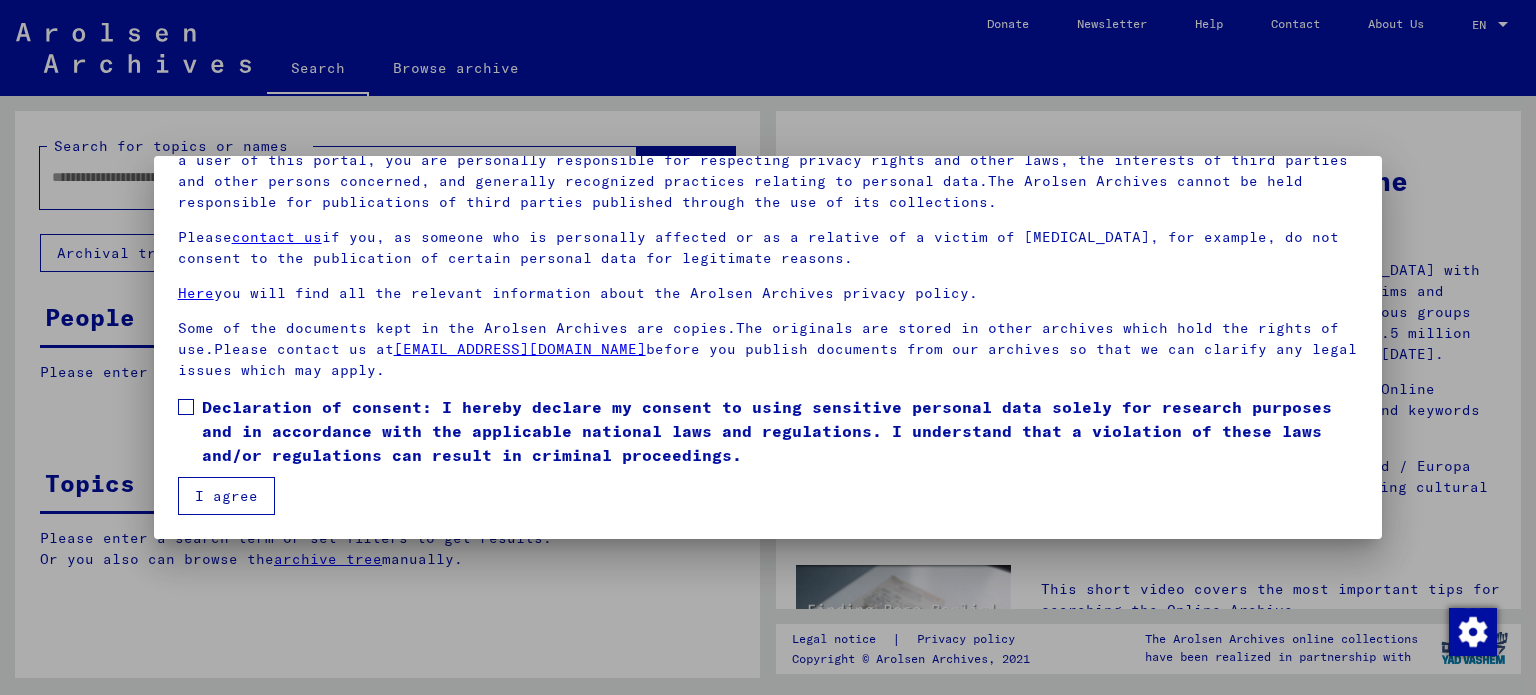 click at bounding box center [186, 407] 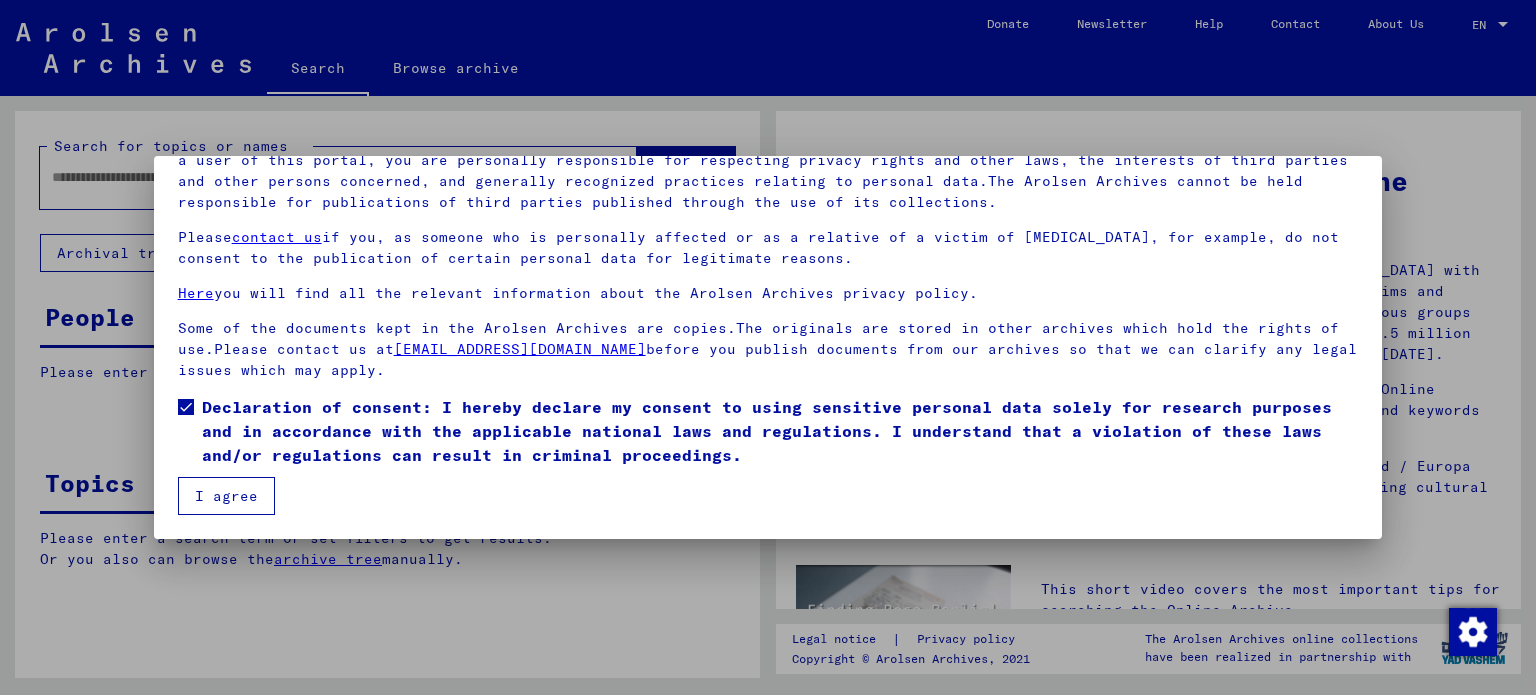 click on "I agree" at bounding box center (226, 496) 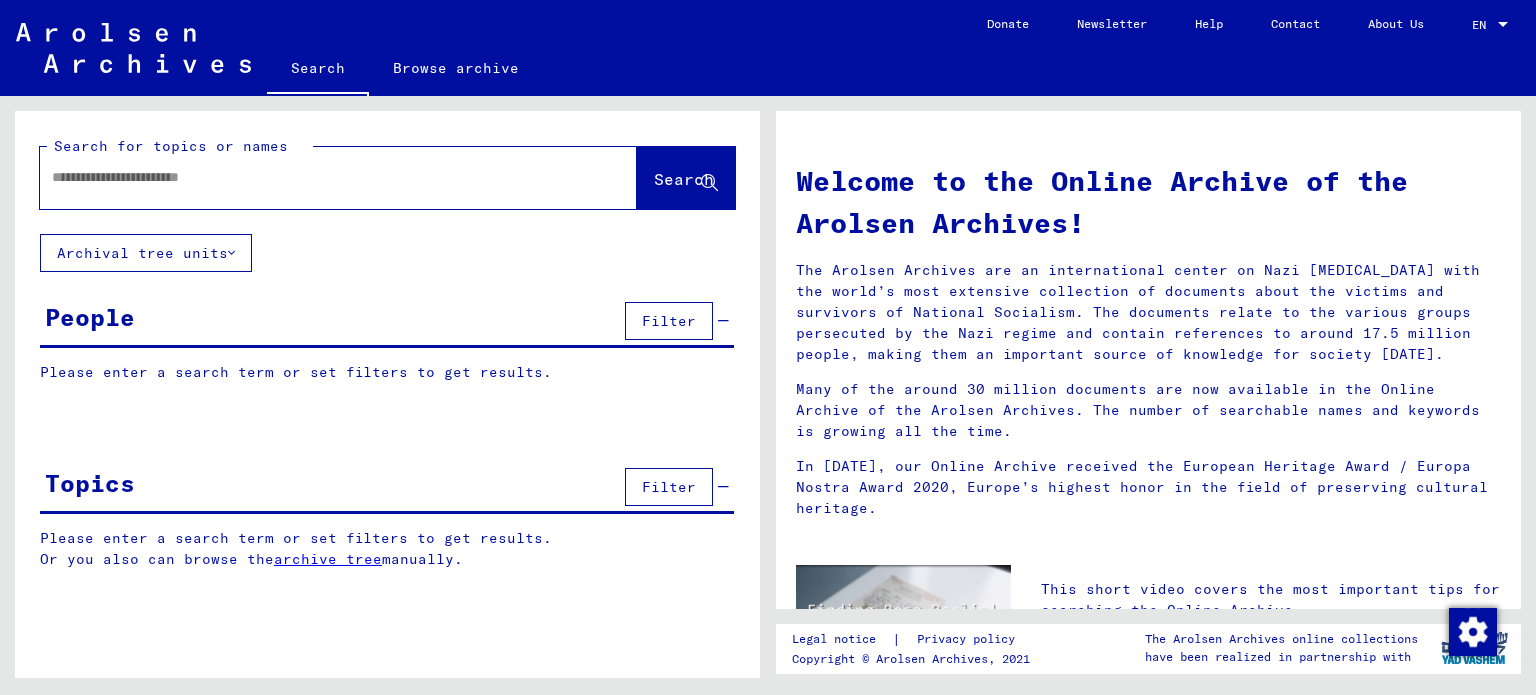 click at bounding box center [314, 177] 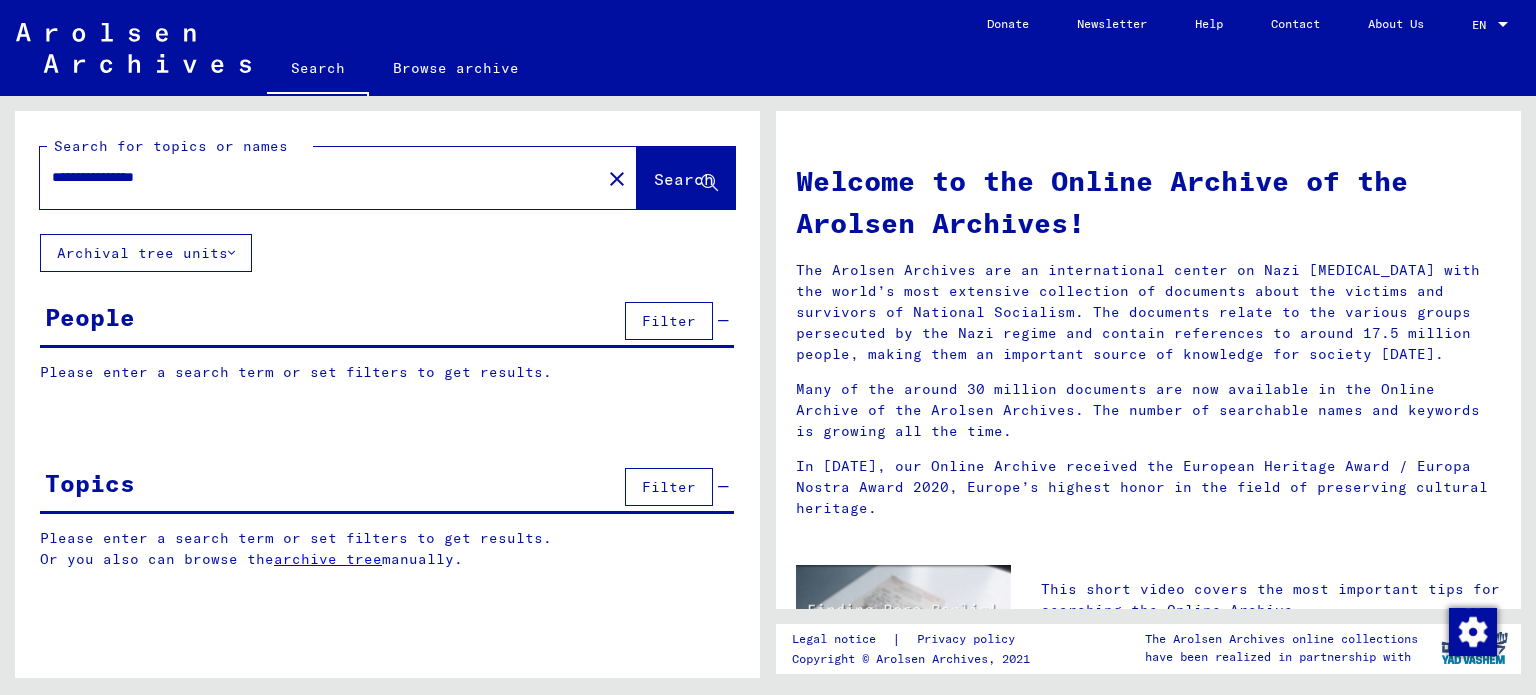 click on "Search" 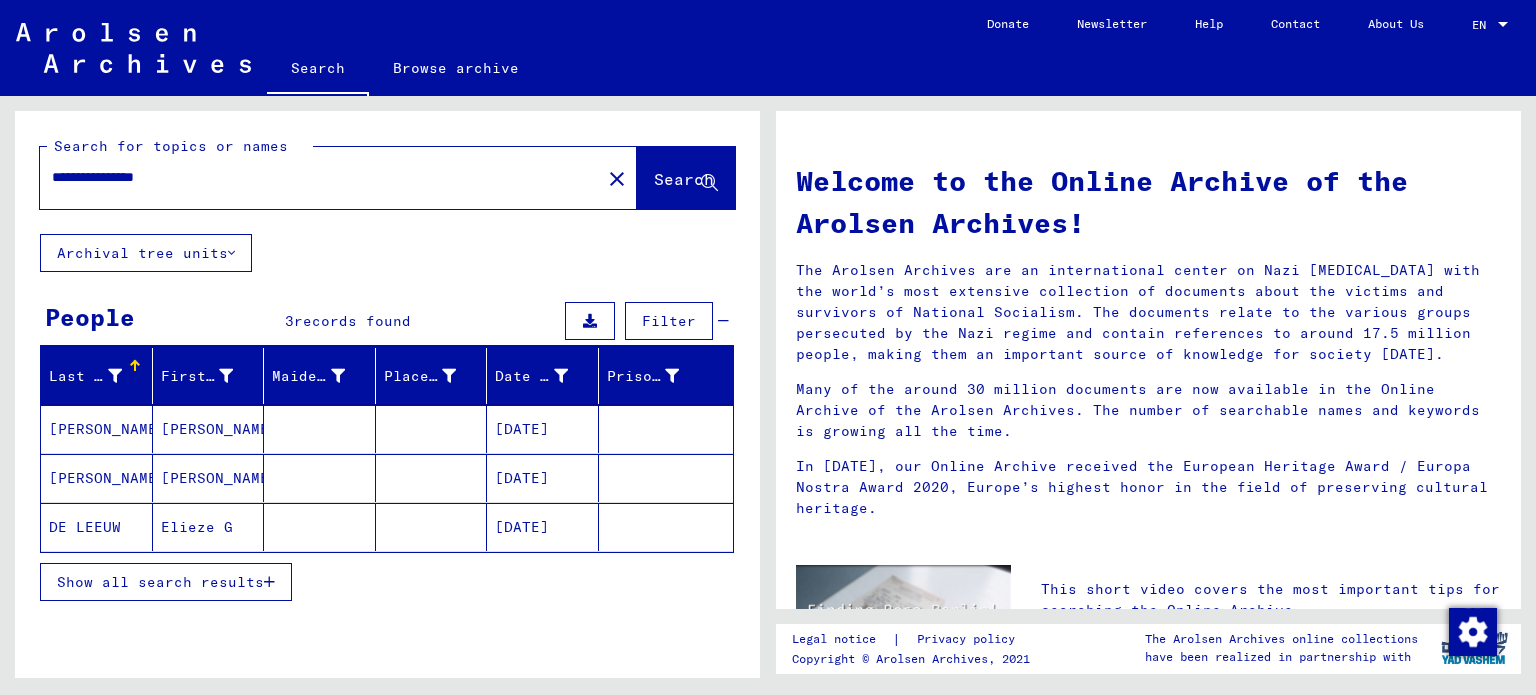 click on "[PERSON_NAME]" at bounding box center (209, 478) 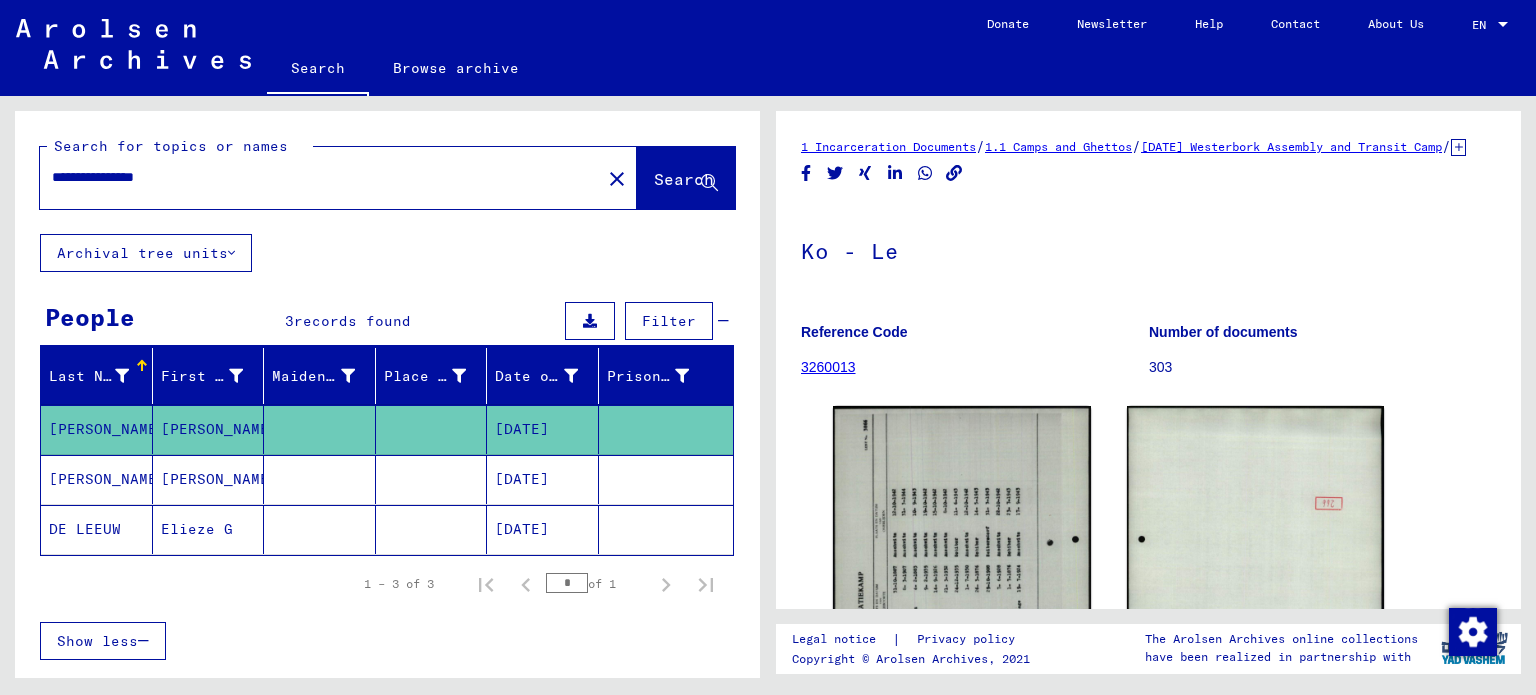 scroll, scrollTop: 0, scrollLeft: 0, axis: both 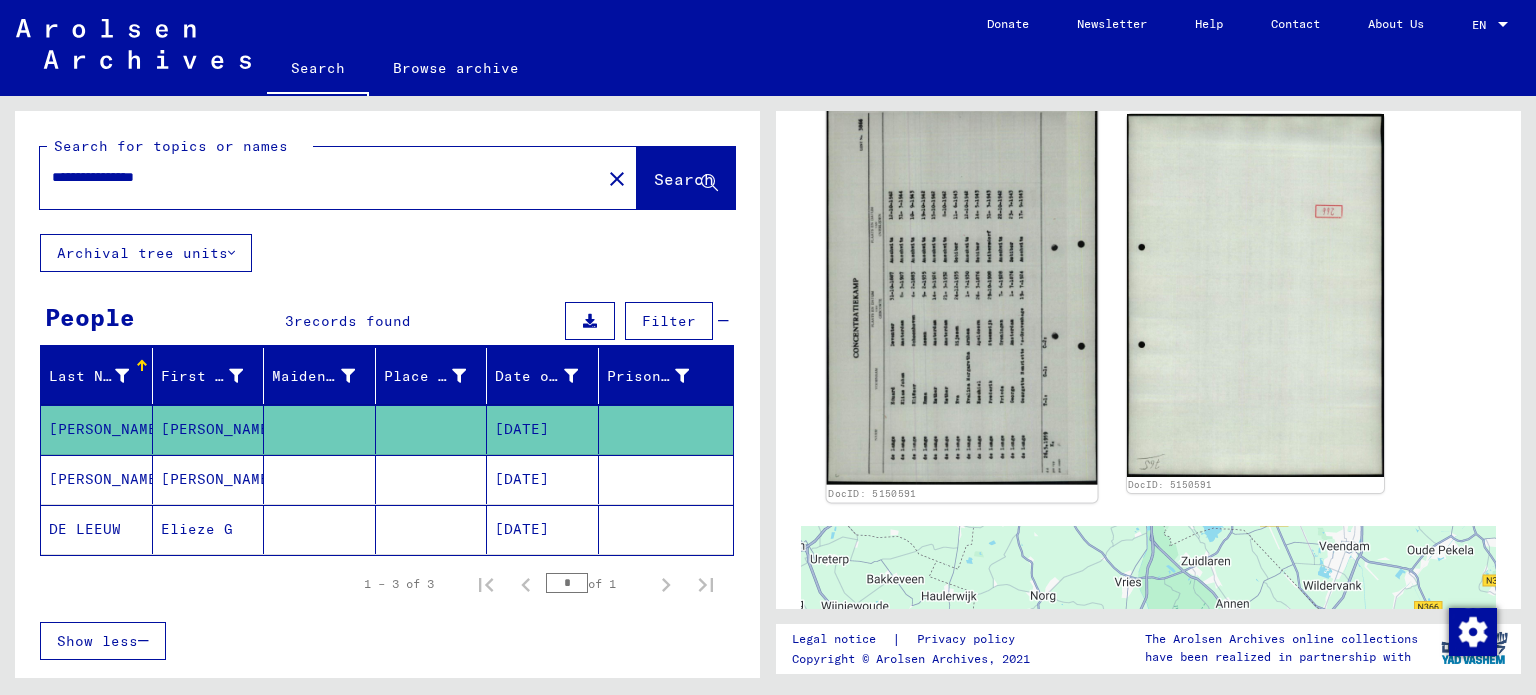 click 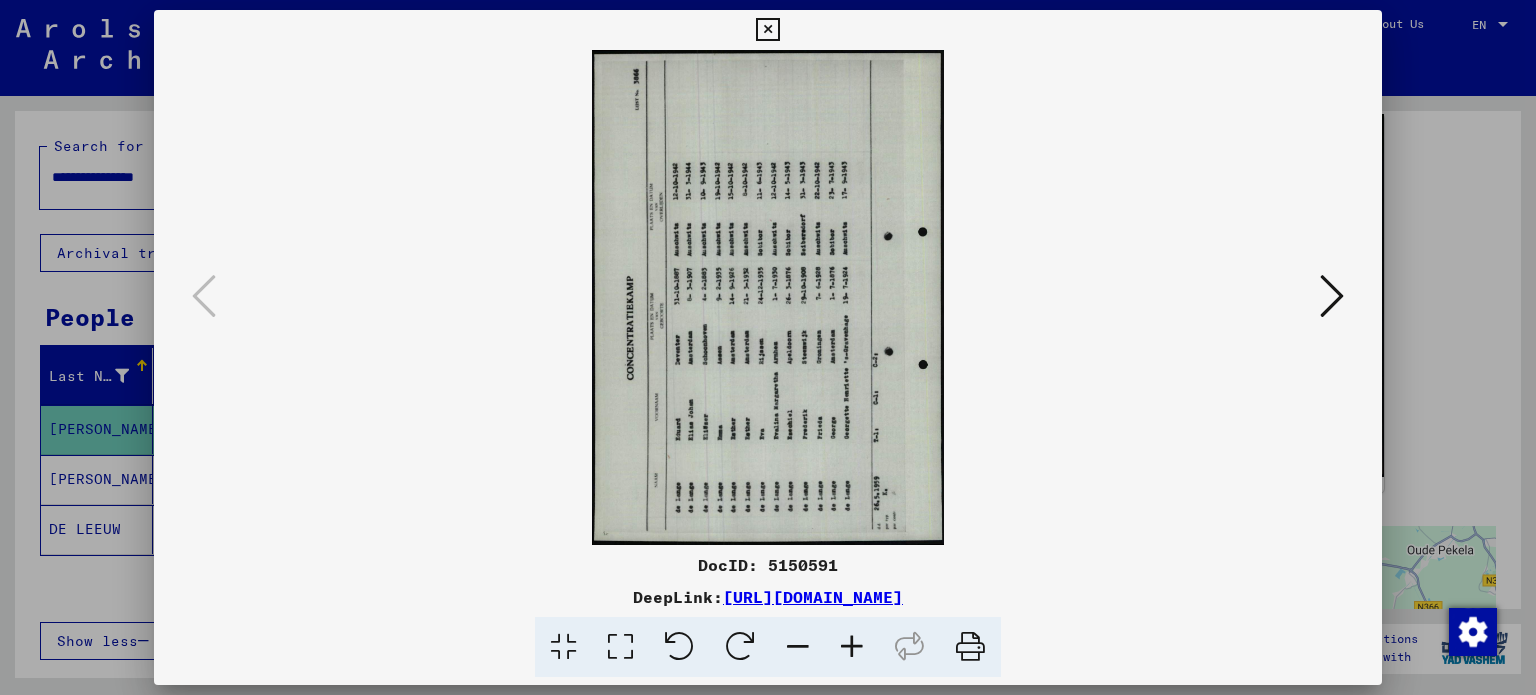 click at bounding box center (852, 647) 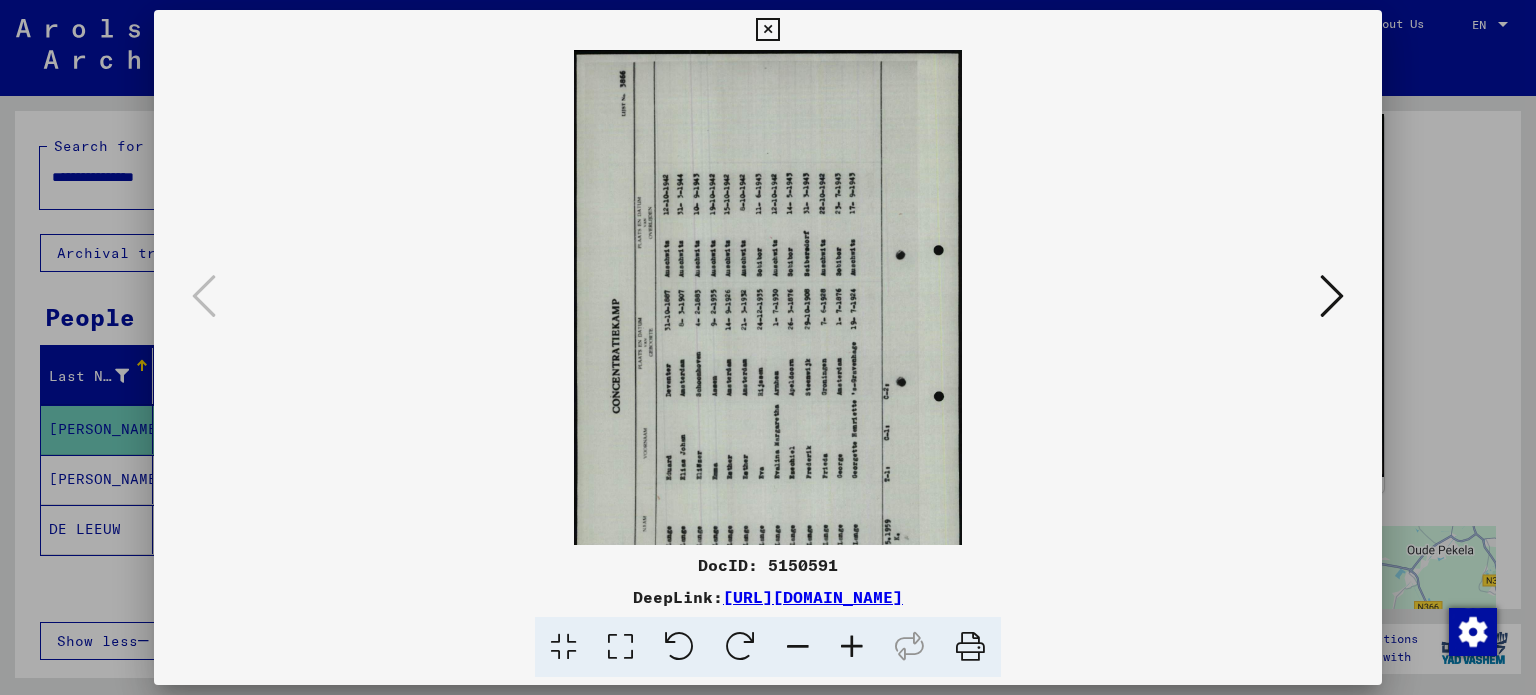 click at bounding box center (852, 647) 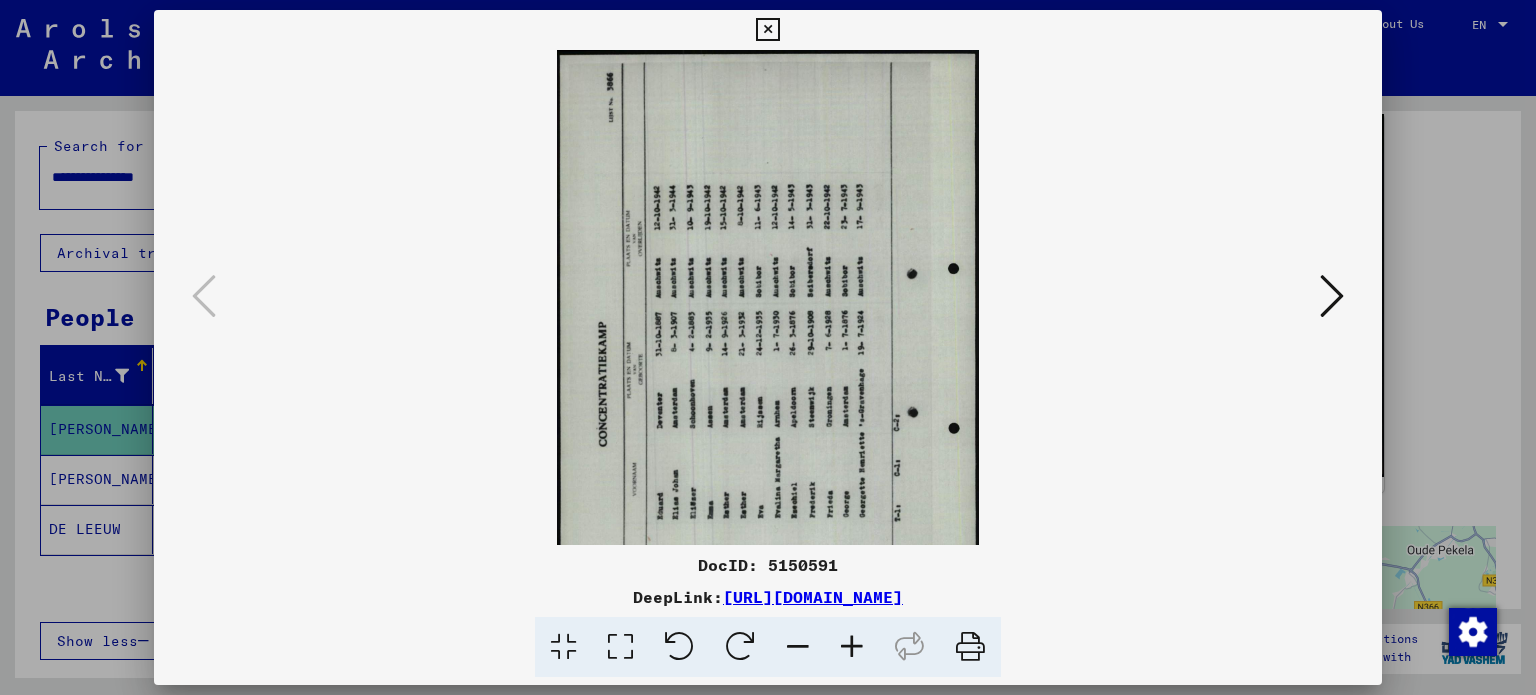 click at bounding box center (852, 647) 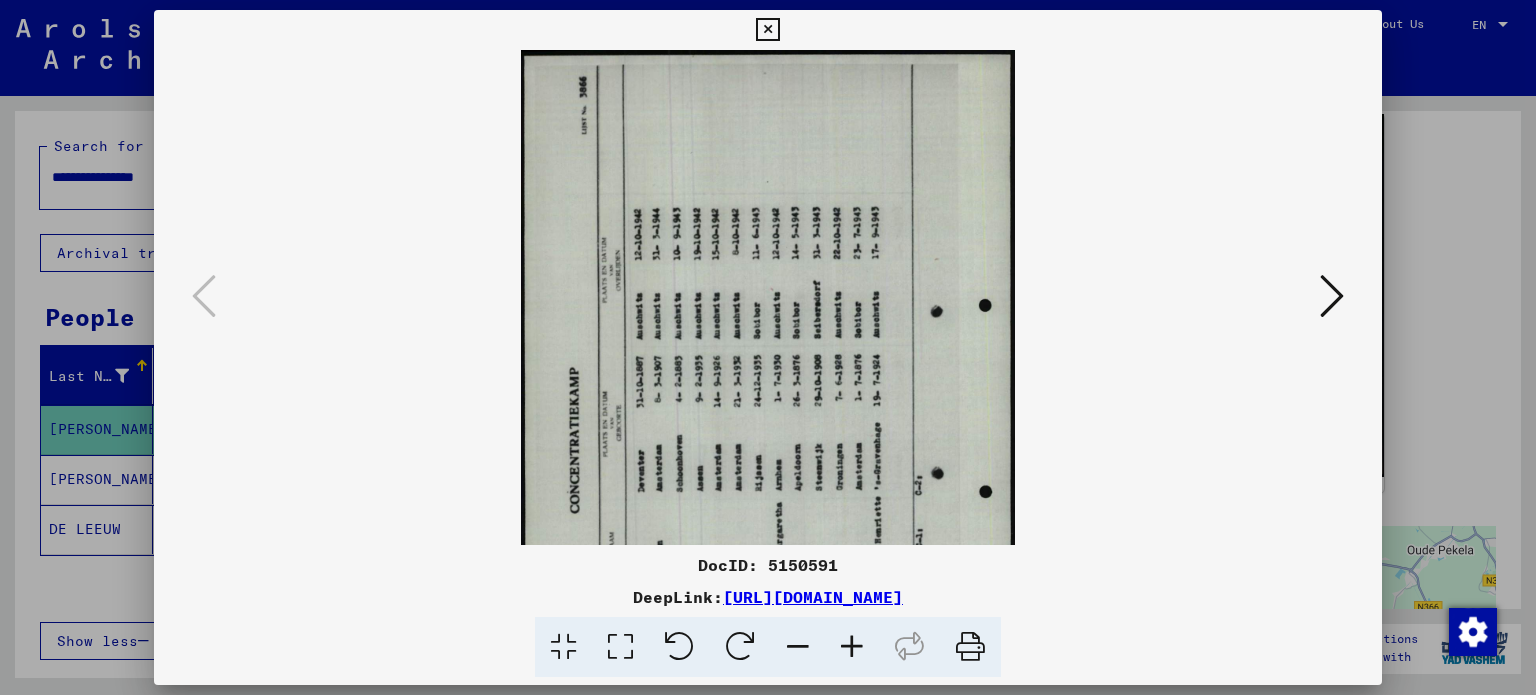click at bounding box center [852, 647] 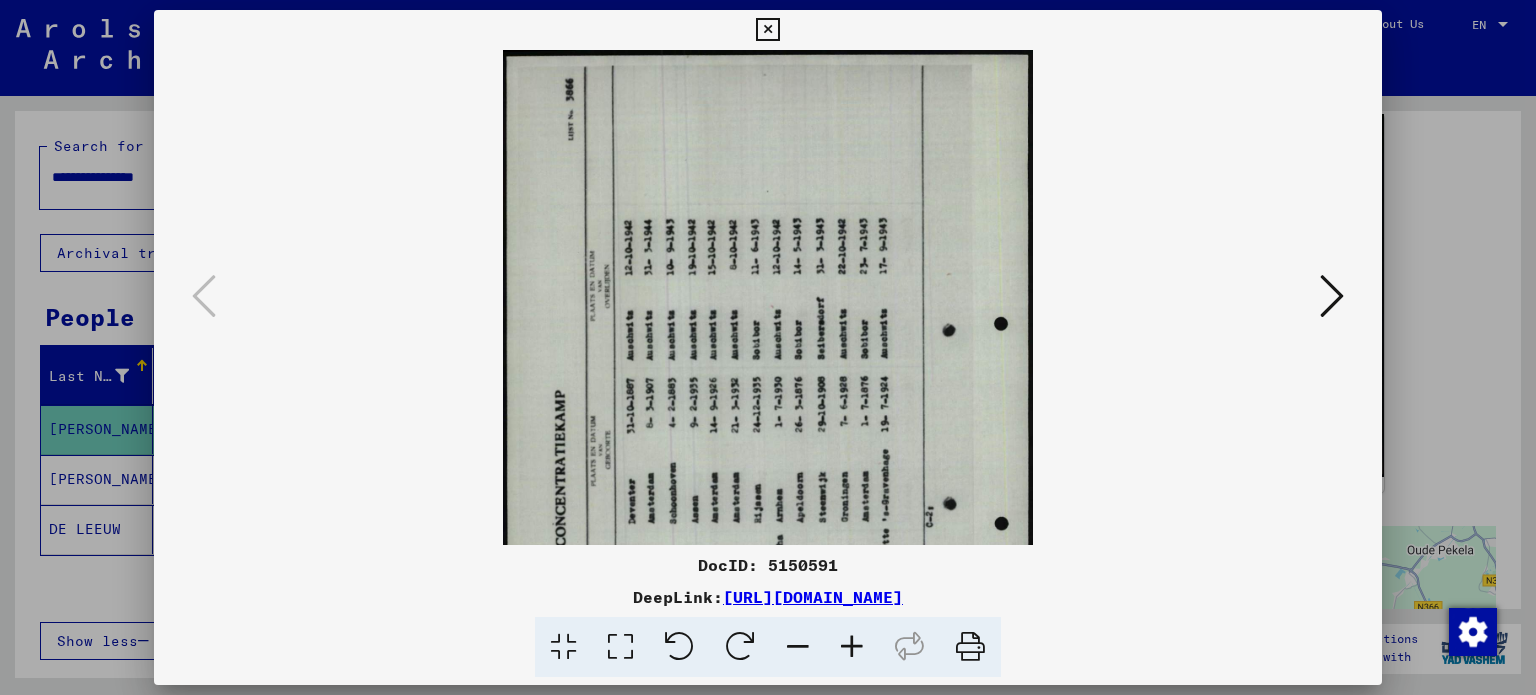 click at bounding box center (852, 647) 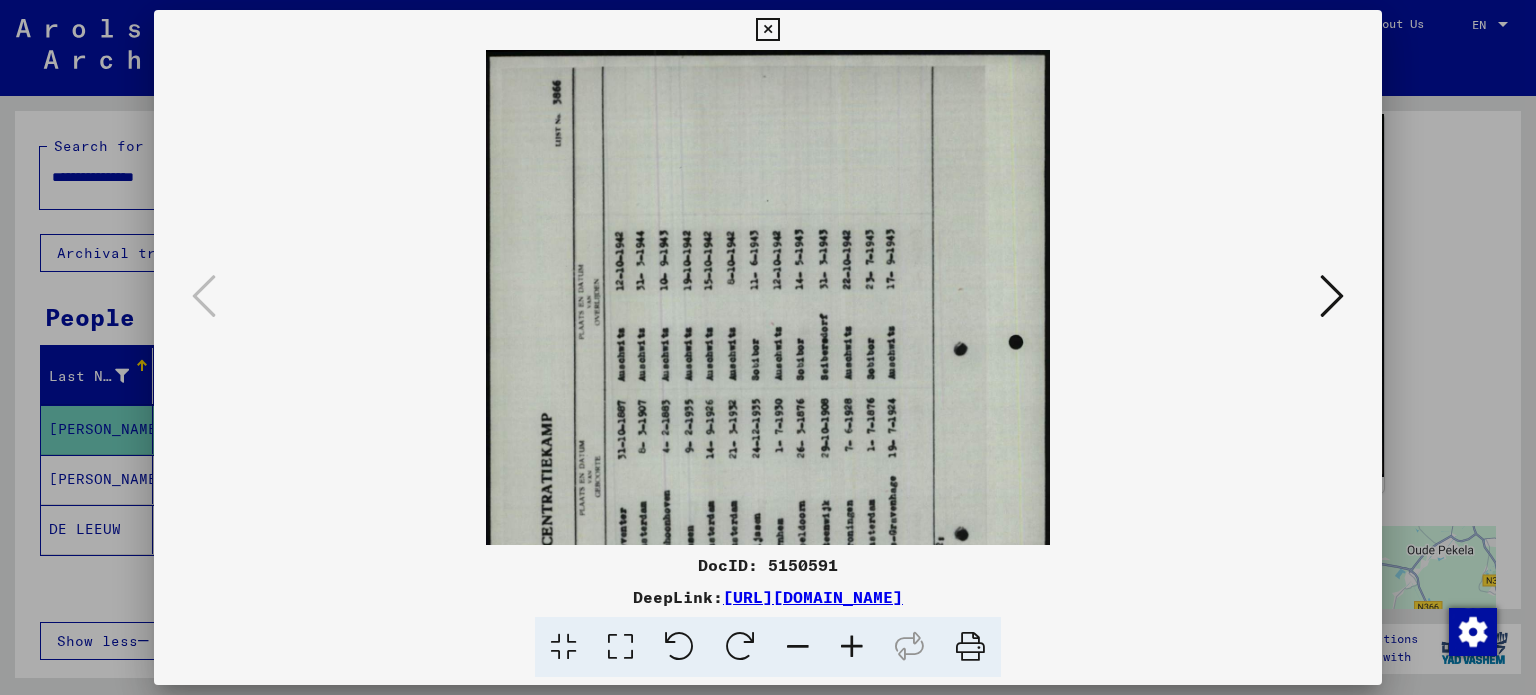 click at bounding box center (852, 647) 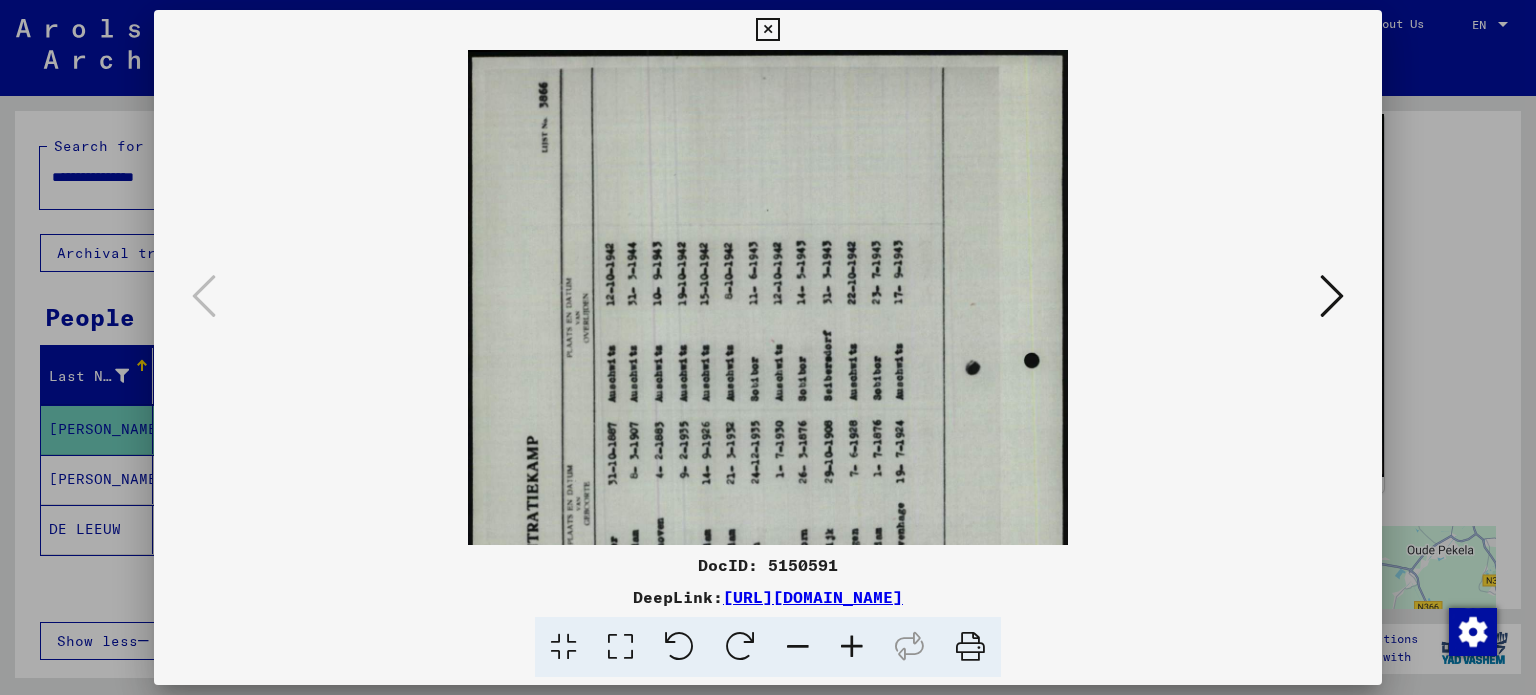 click at bounding box center [852, 647] 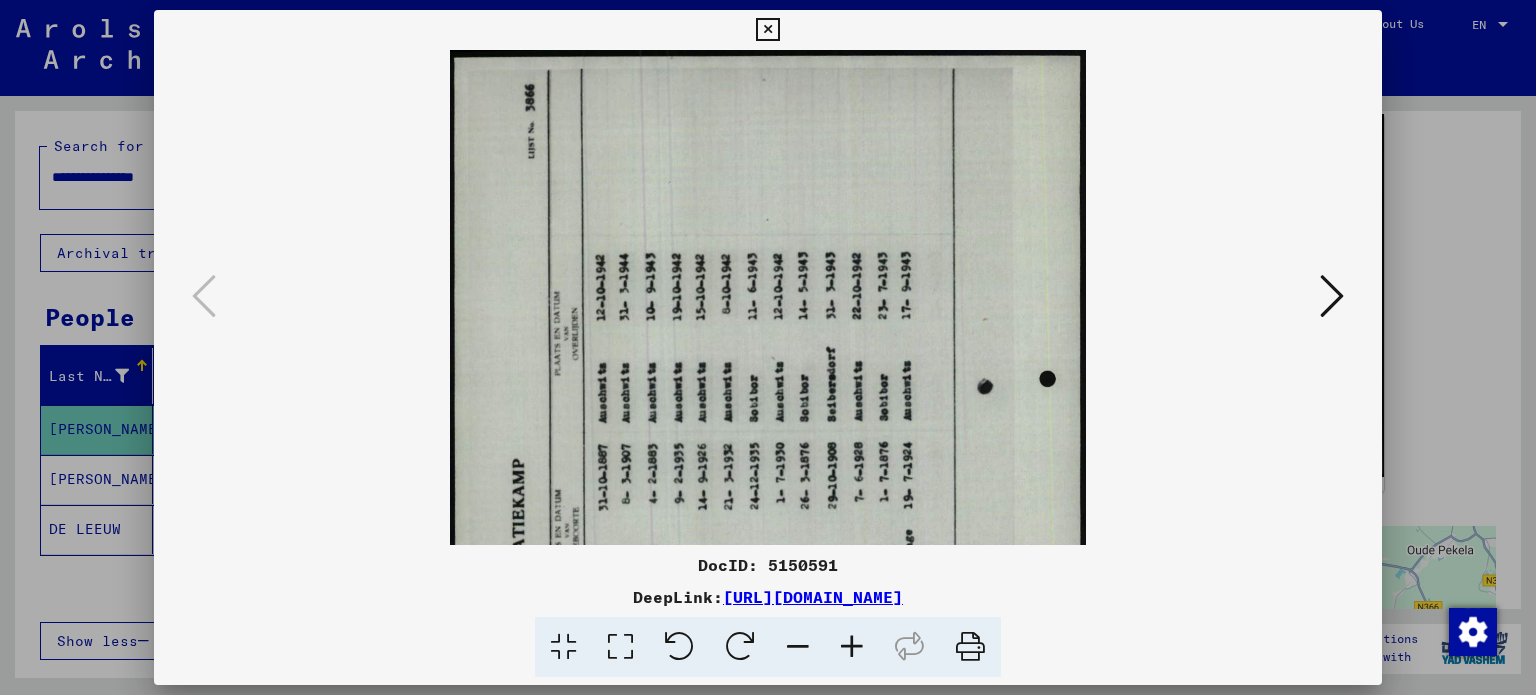 click at bounding box center (852, 647) 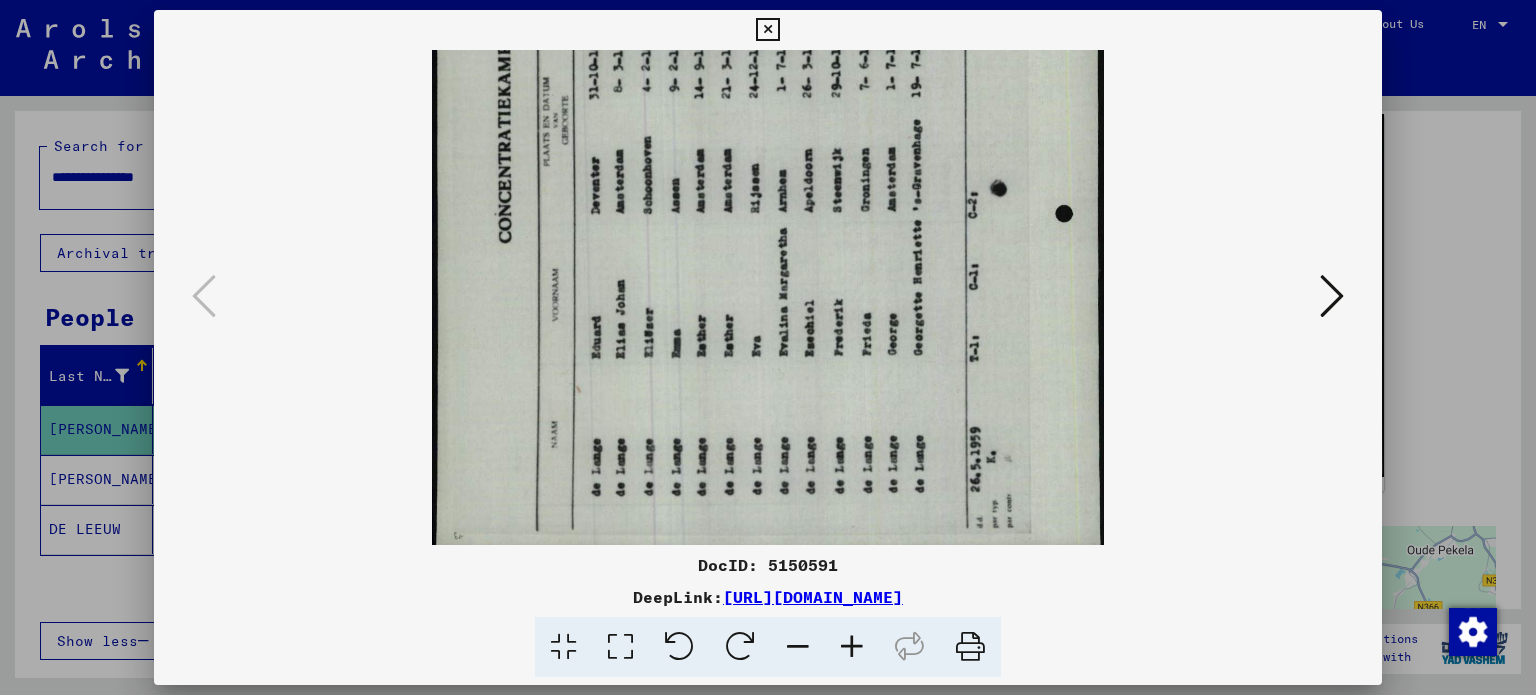 scroll, scrollTop: 449, scrollLeft: 0, axis: vertical 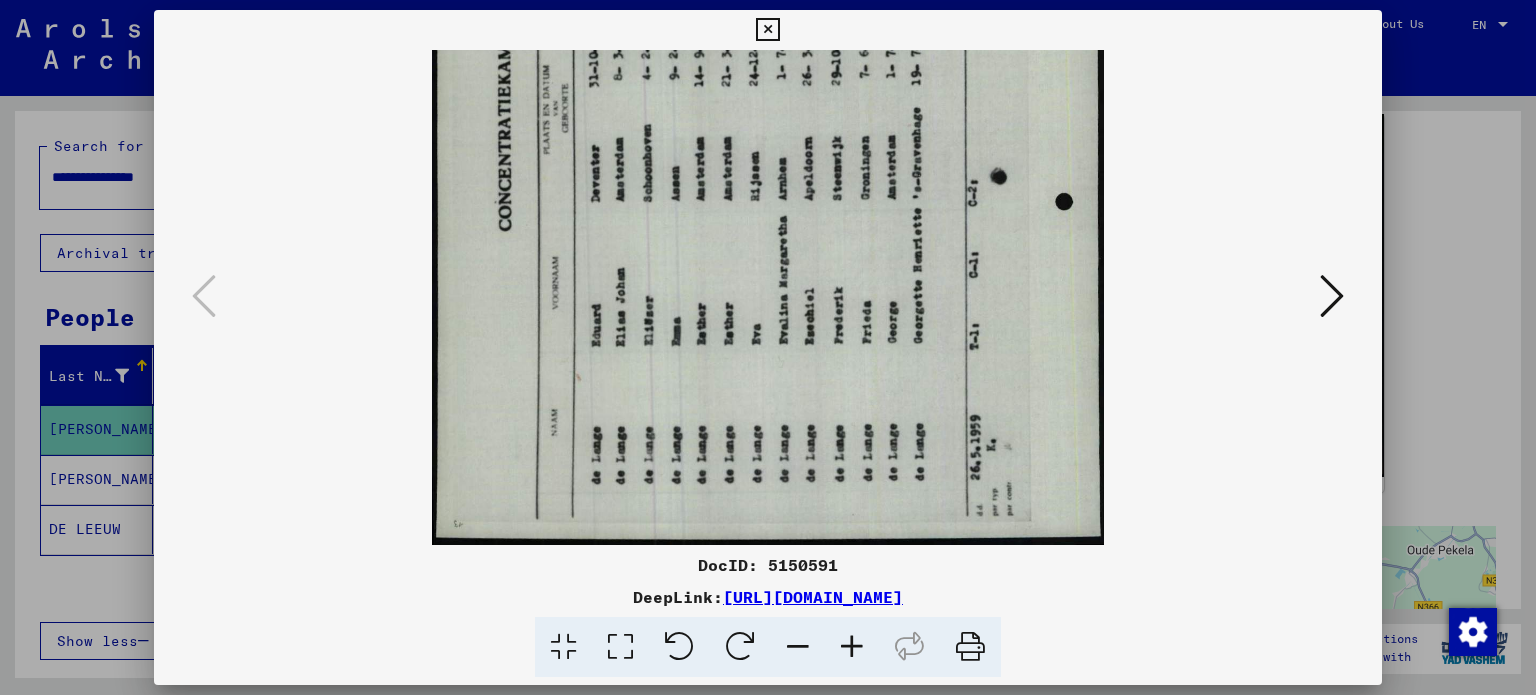 drag, startPoint x: 823, startPoint y: 347, endPoint x: 812, endPoint y: -110, distance: 457.13235 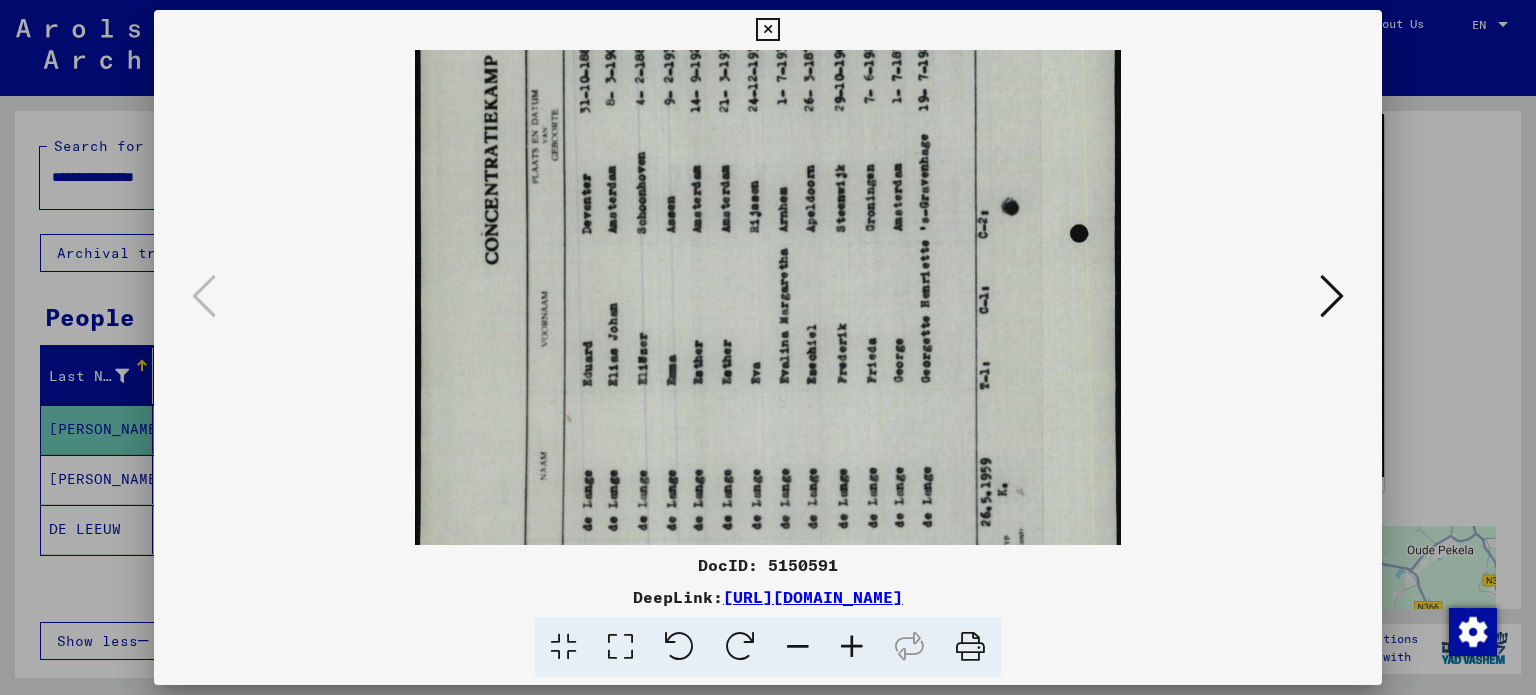 click at bounding box center (852, 647) 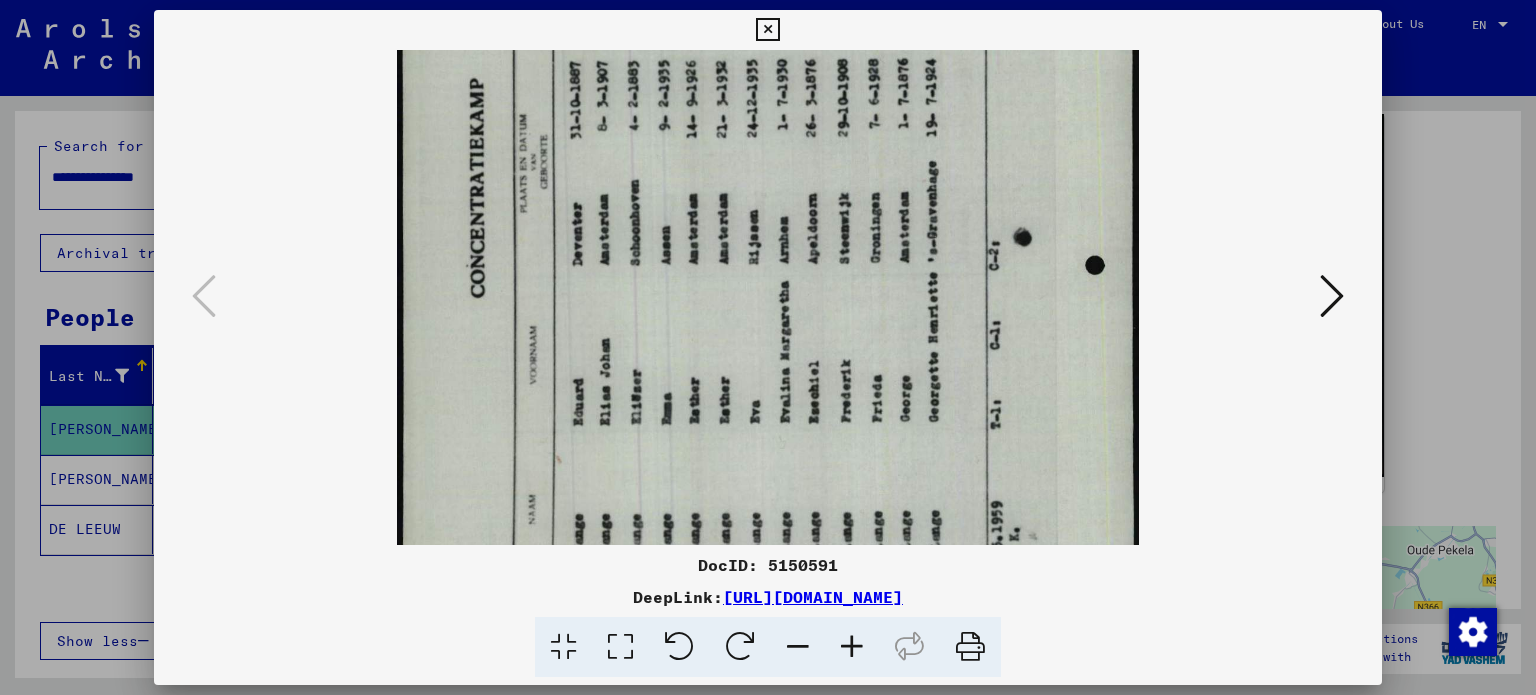 click at bounding box center [852, 647] 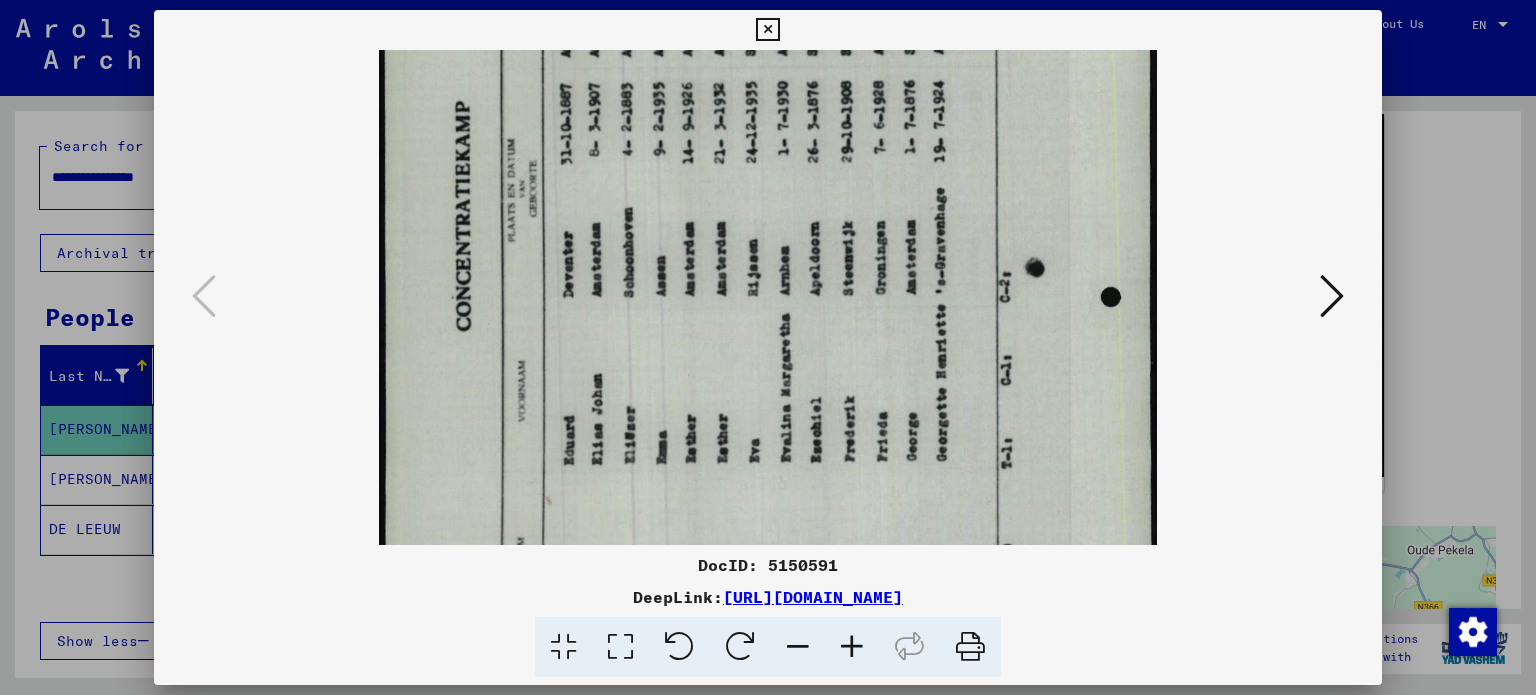 click at bounding box center (852, 647) 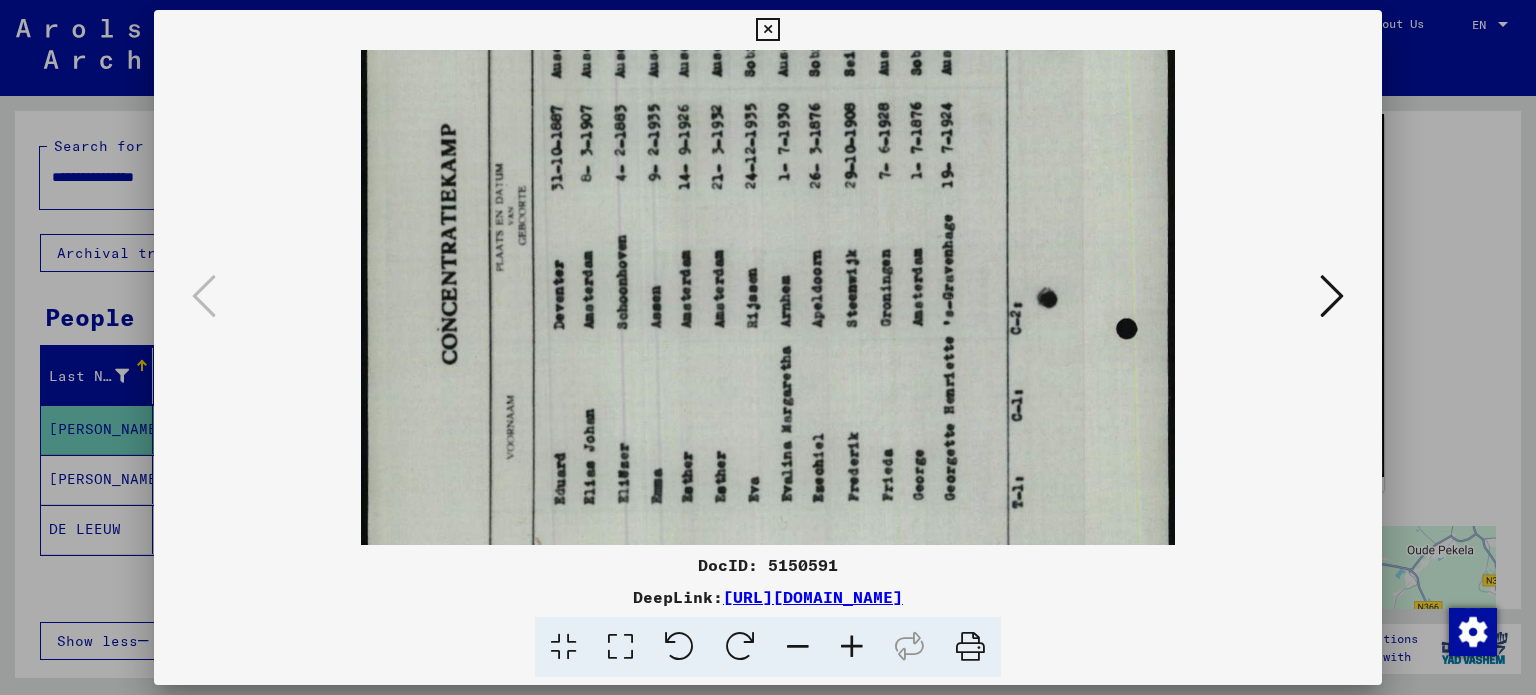 click at bounding box center (852, 647) 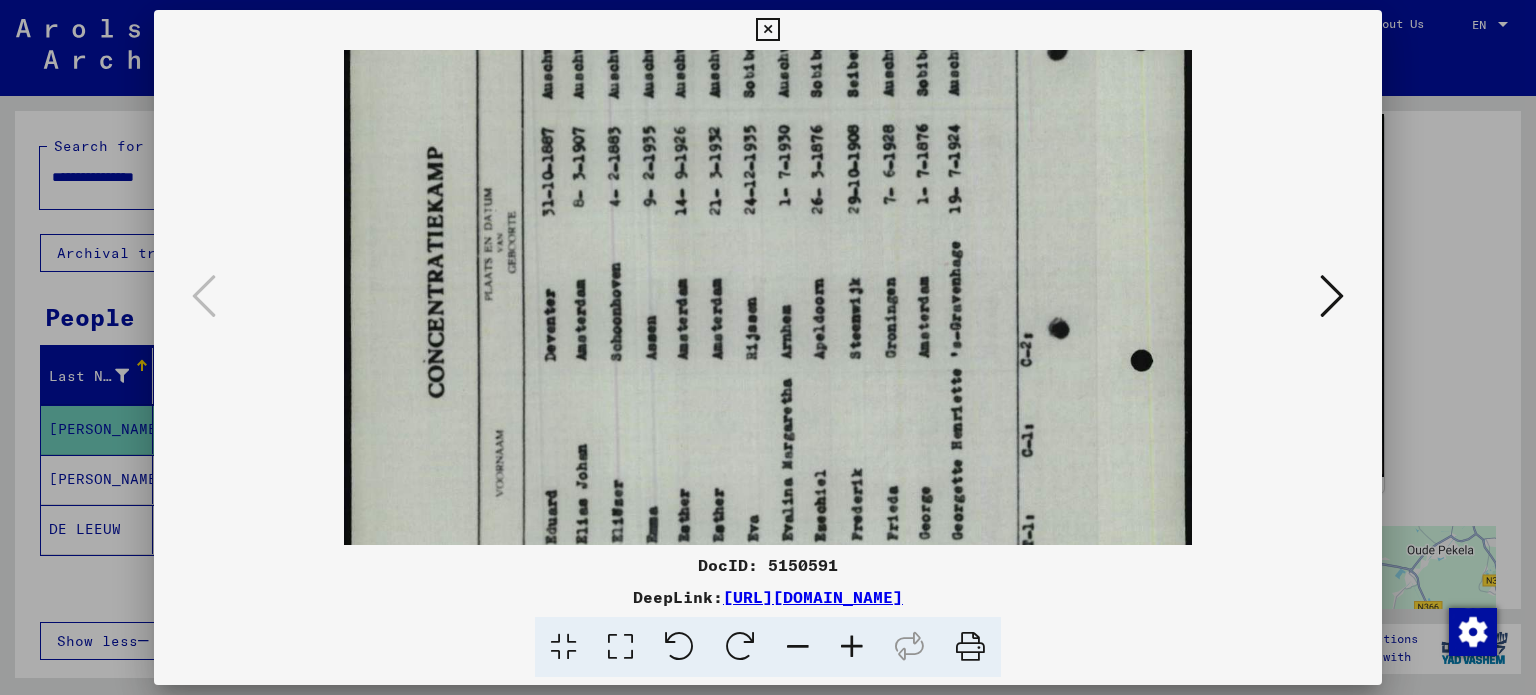 click at bounding box center [852, 647] 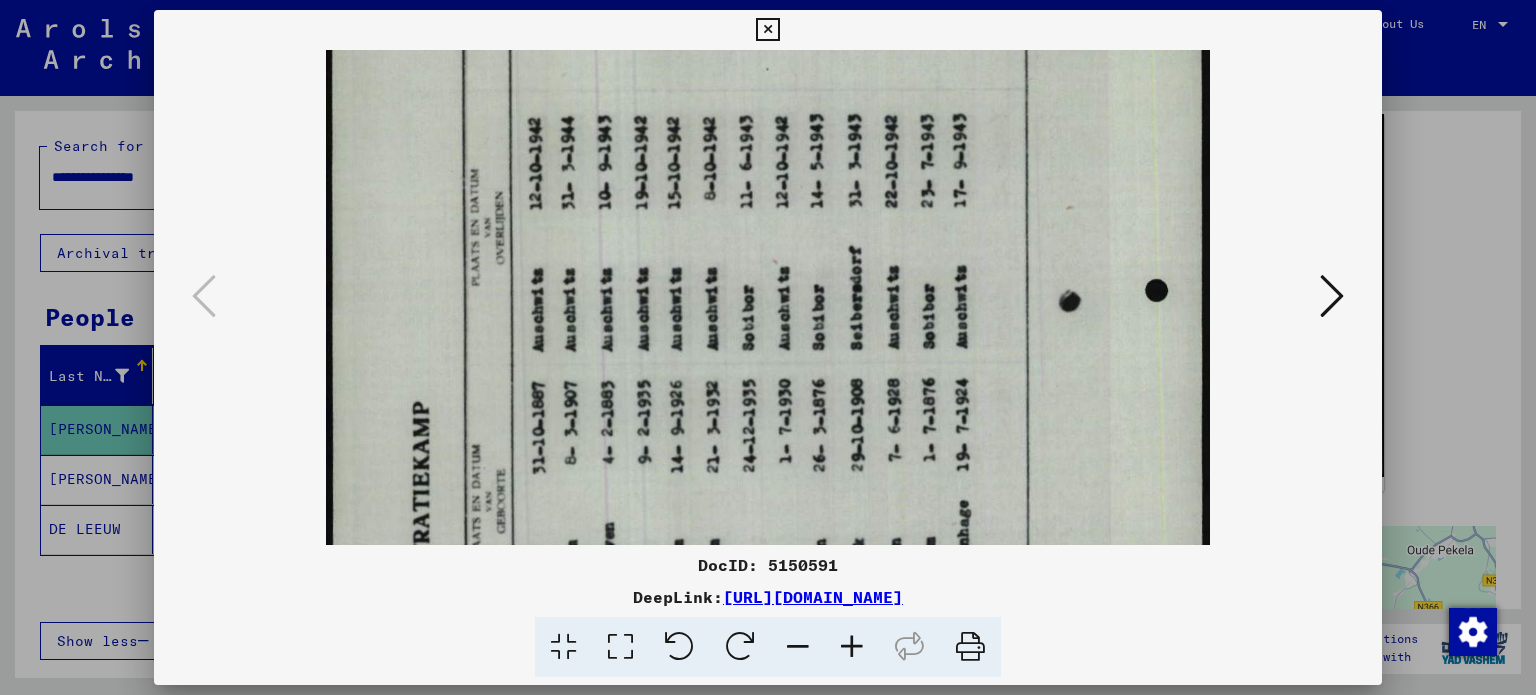 scroll, scrollTop: 216, scrollLeft: 0, axis: vertical 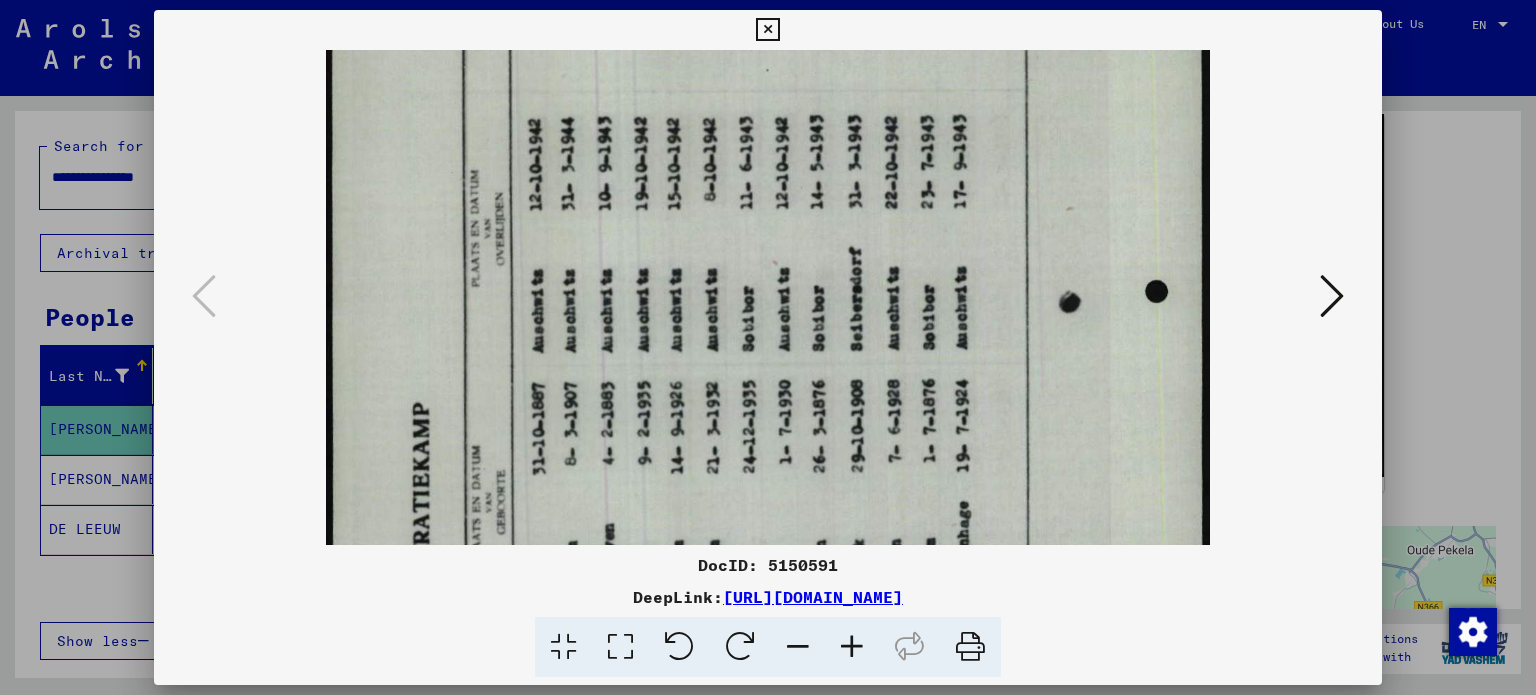 drag, startPoint x: 791, startPoint y: 347, endPoint x: 731, endPoint y: 595, distance: 255.15486 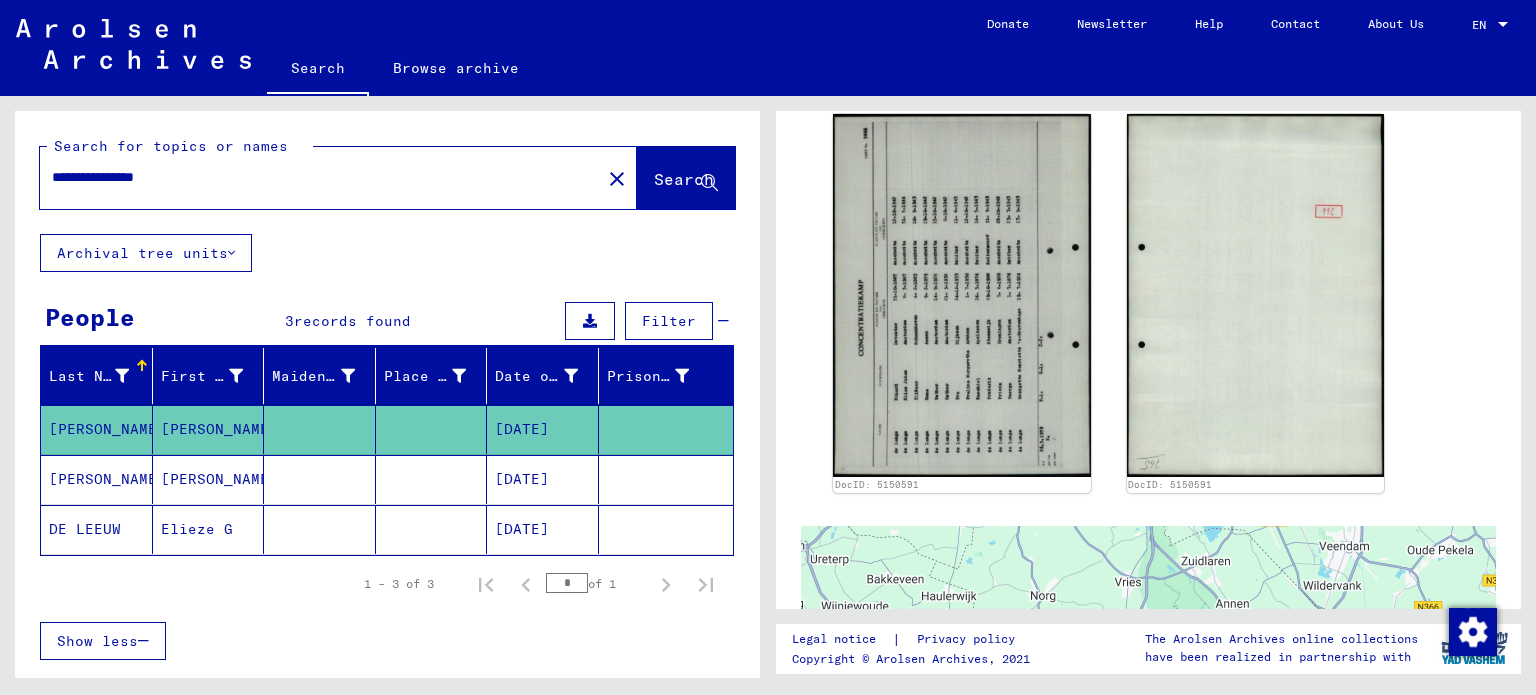 click on "[PERSON_NAME]" at bounding box center [209, 529] 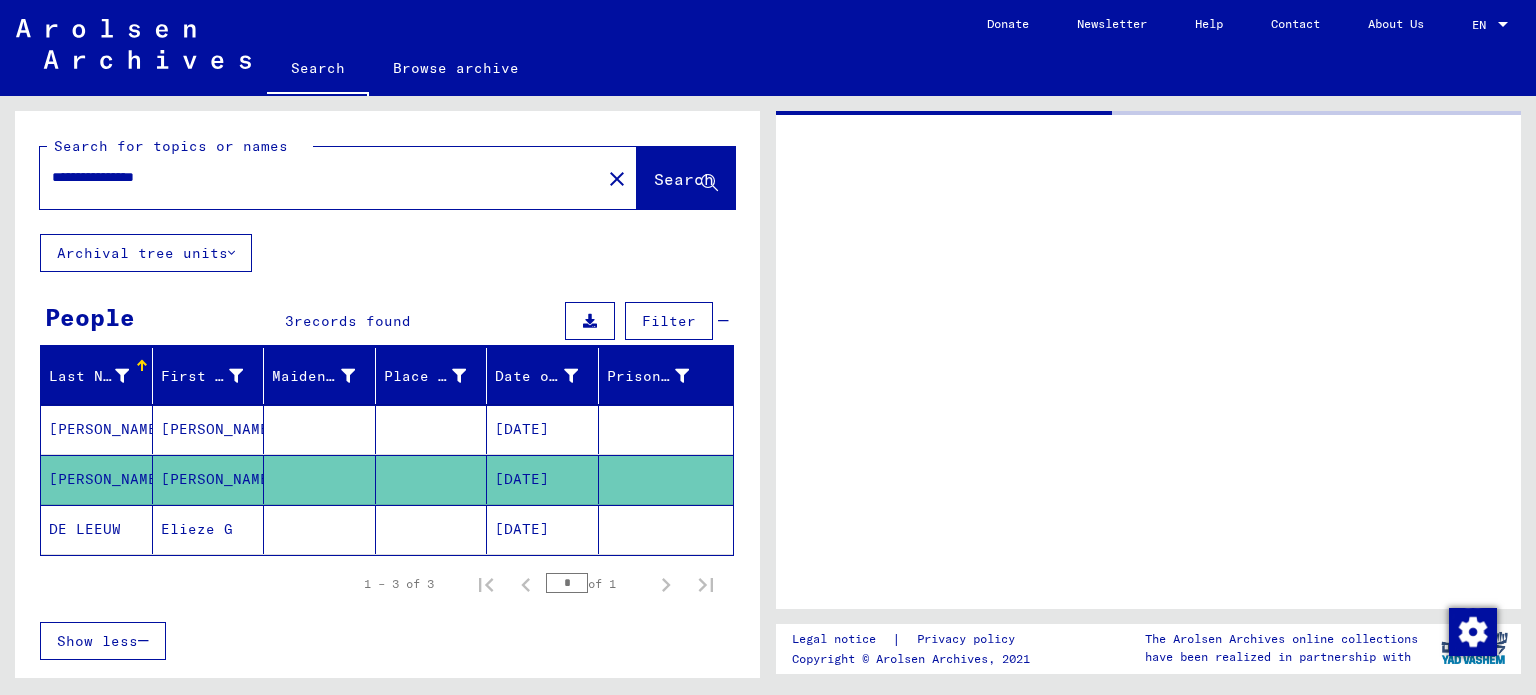 scroll, scrollTop: 0, scrollLeft: 0, axis: both 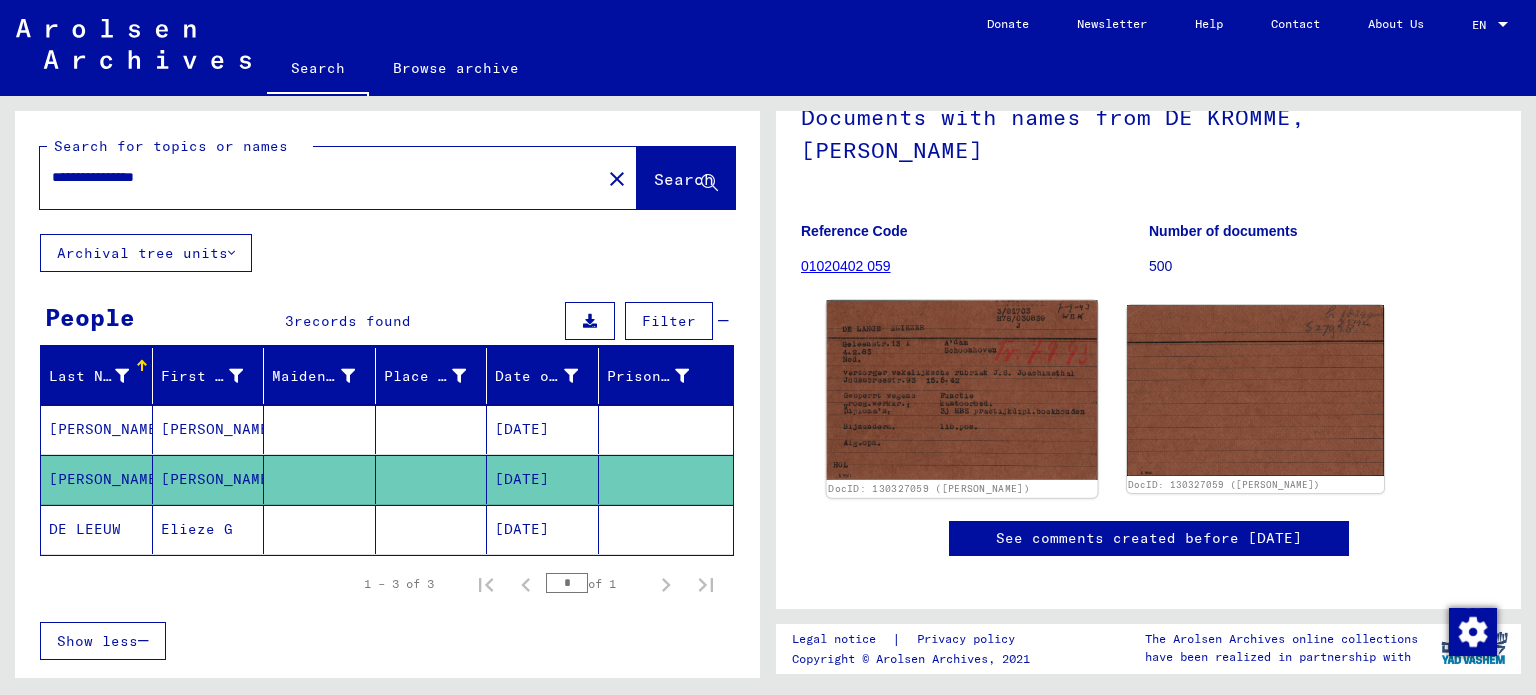 click 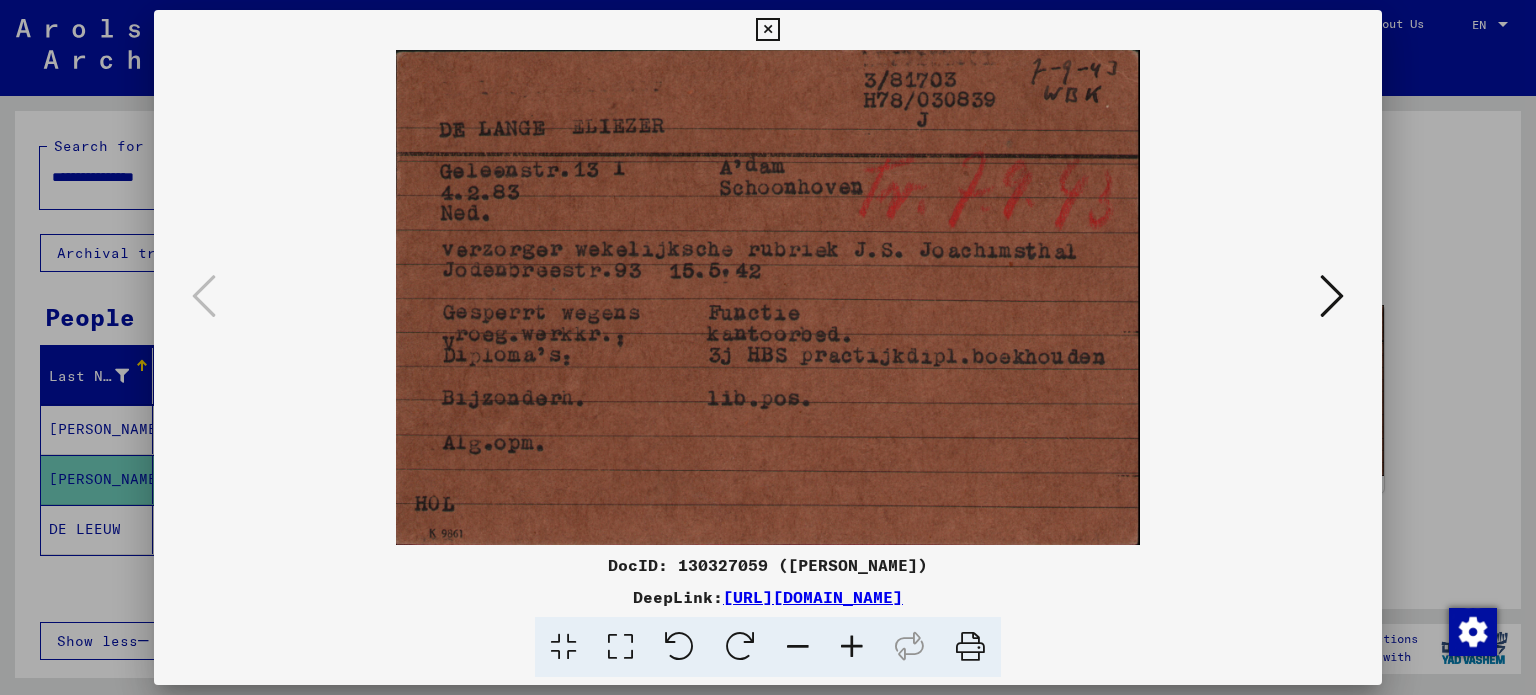 click at bounding box center [970, 647] 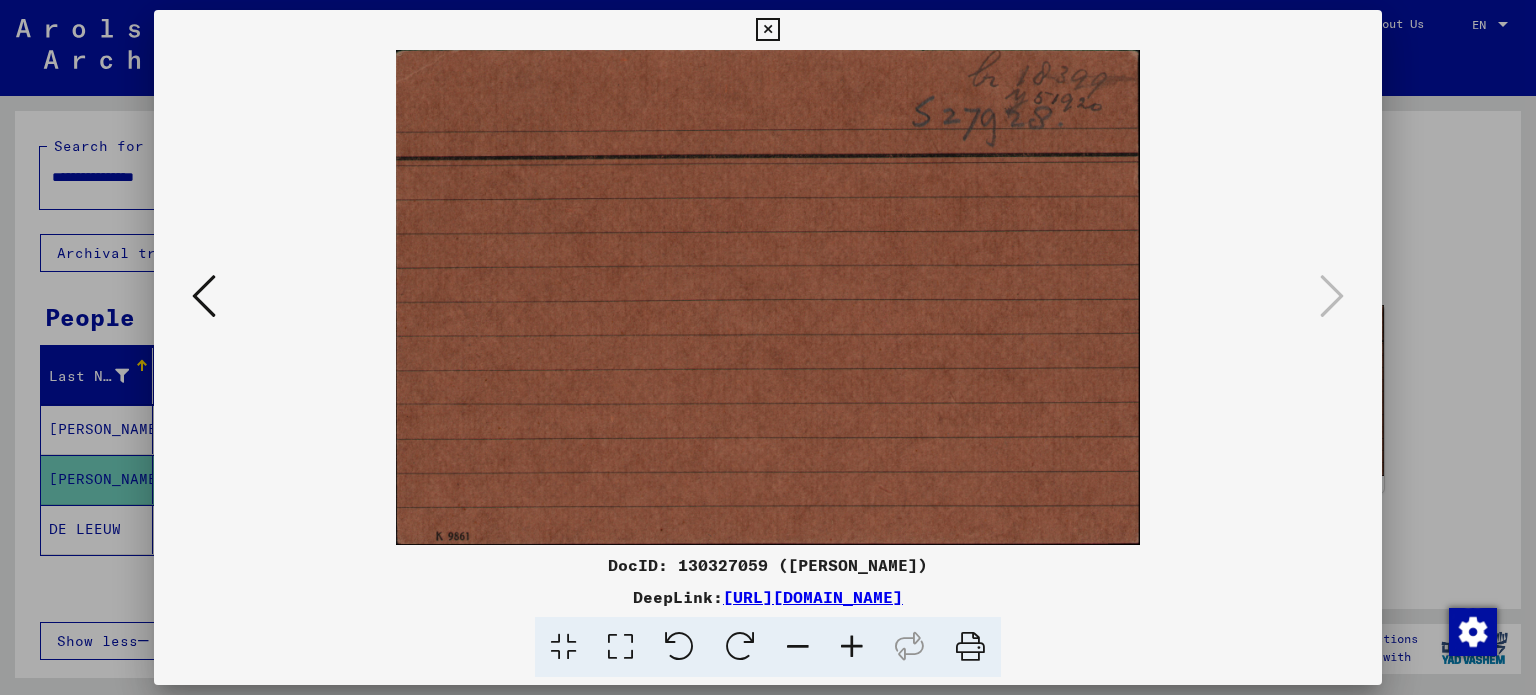 click at bounding box center [970, 647] 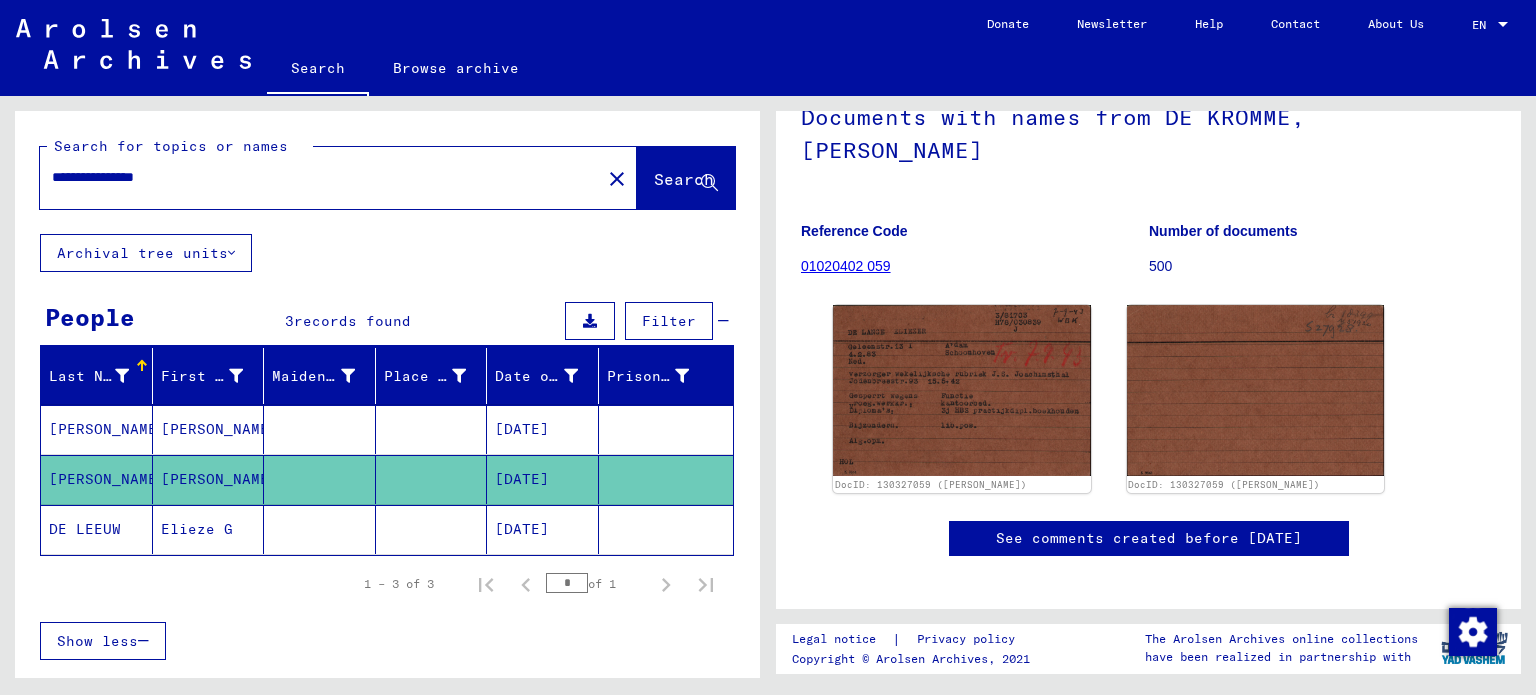 drag, startPoint x: 111, startPoint y: 178, endPoint x: 25, endPoint y: 175, distance: 86.05231 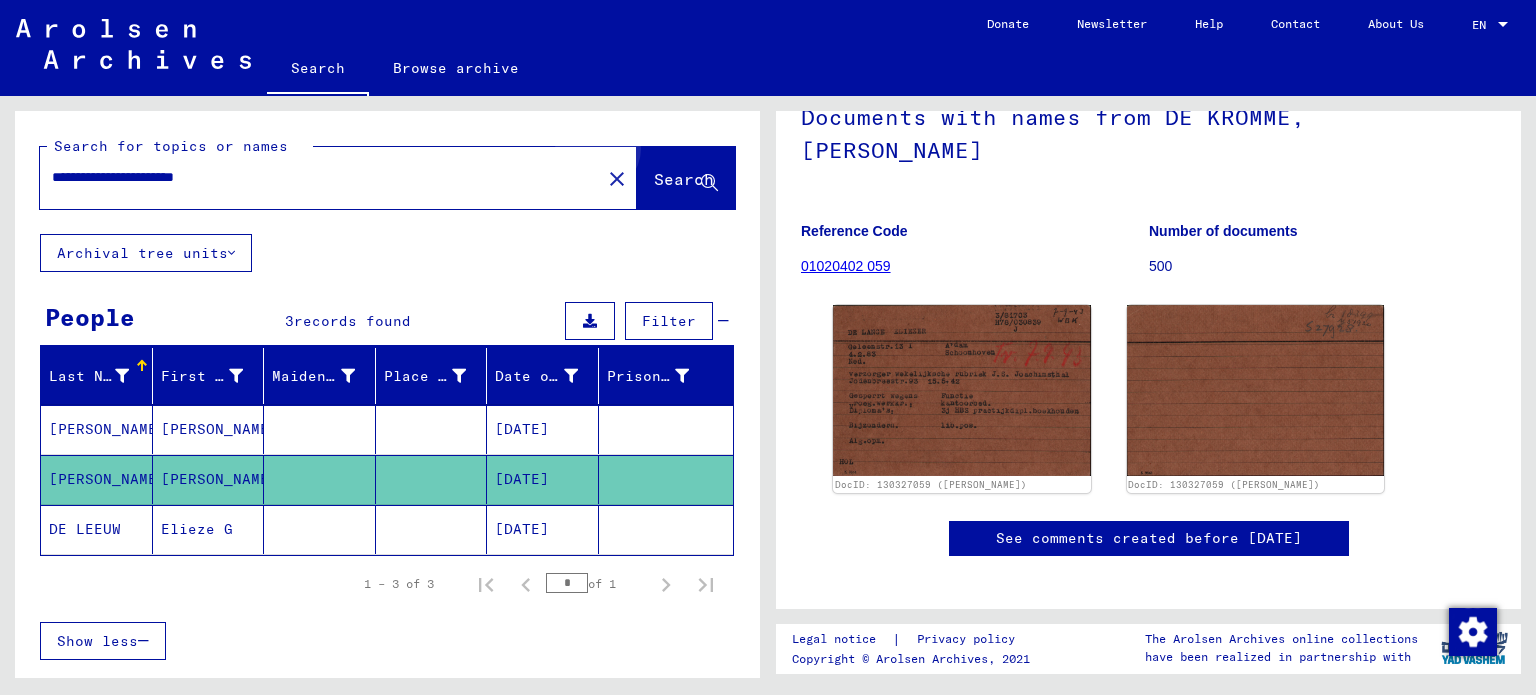 click on "Search" 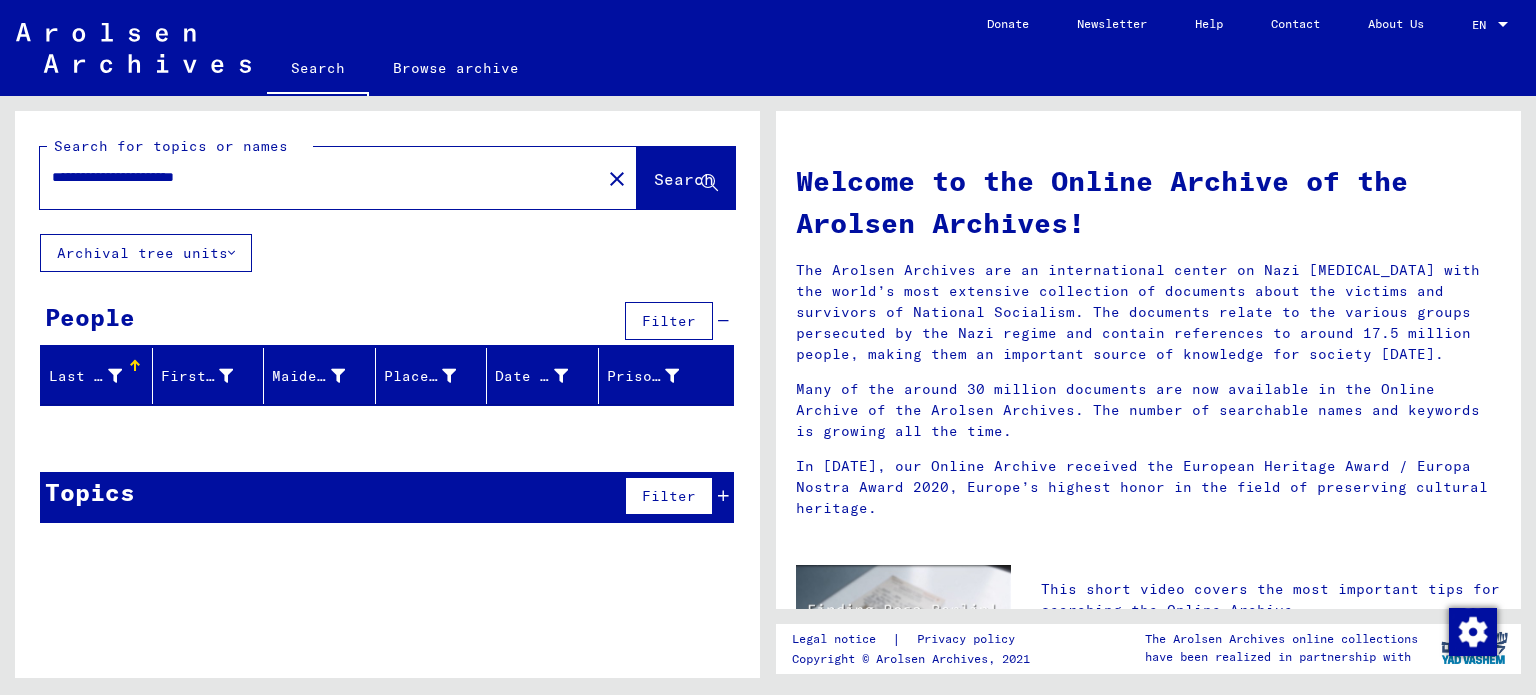click on "**********" at bounding box center [314, 177] 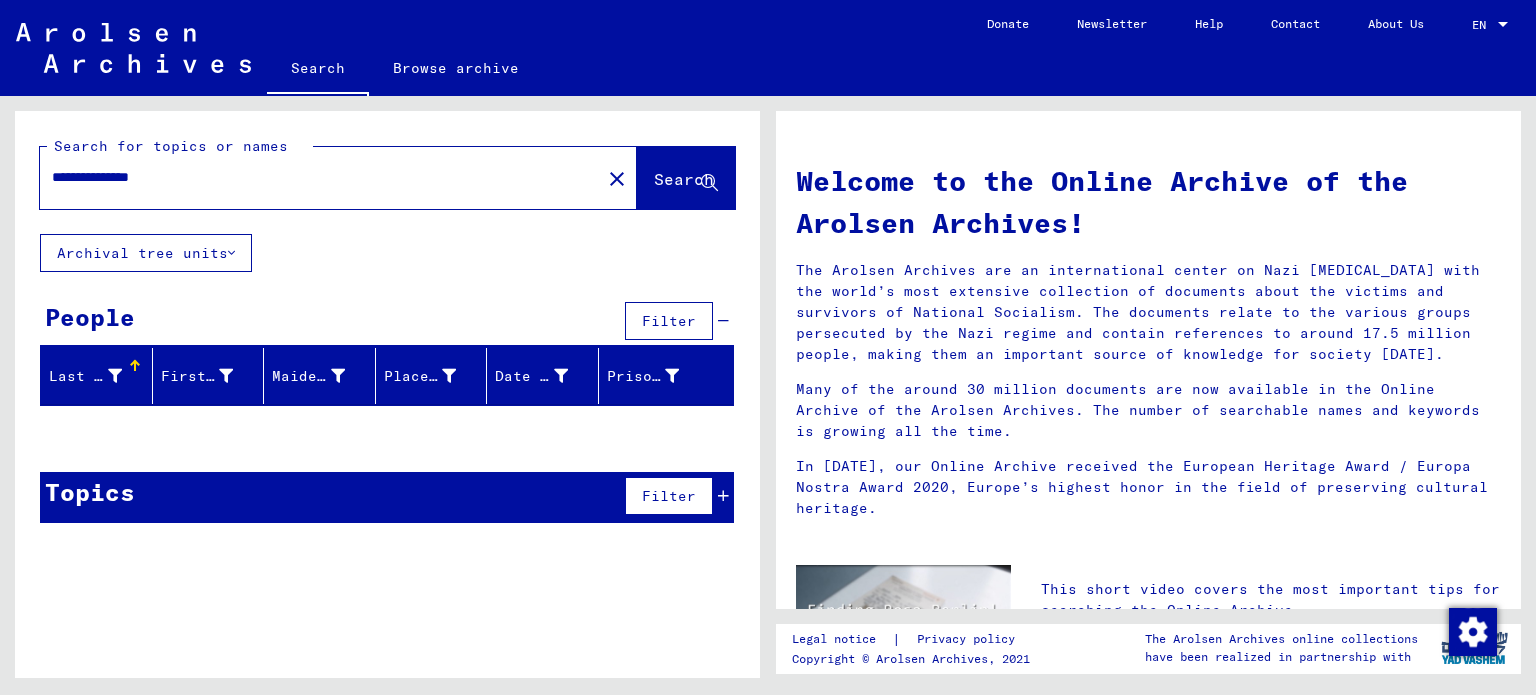 type on "**********" 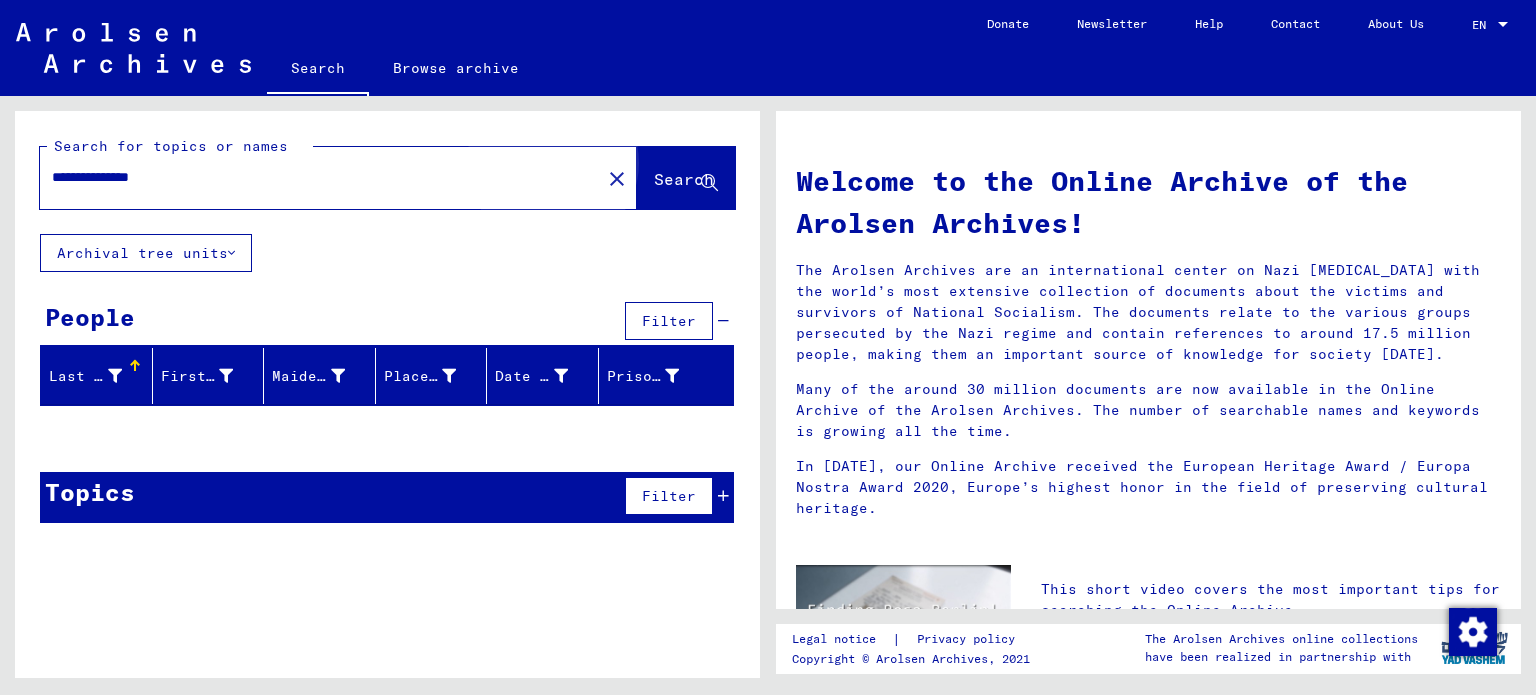 click on "Search" 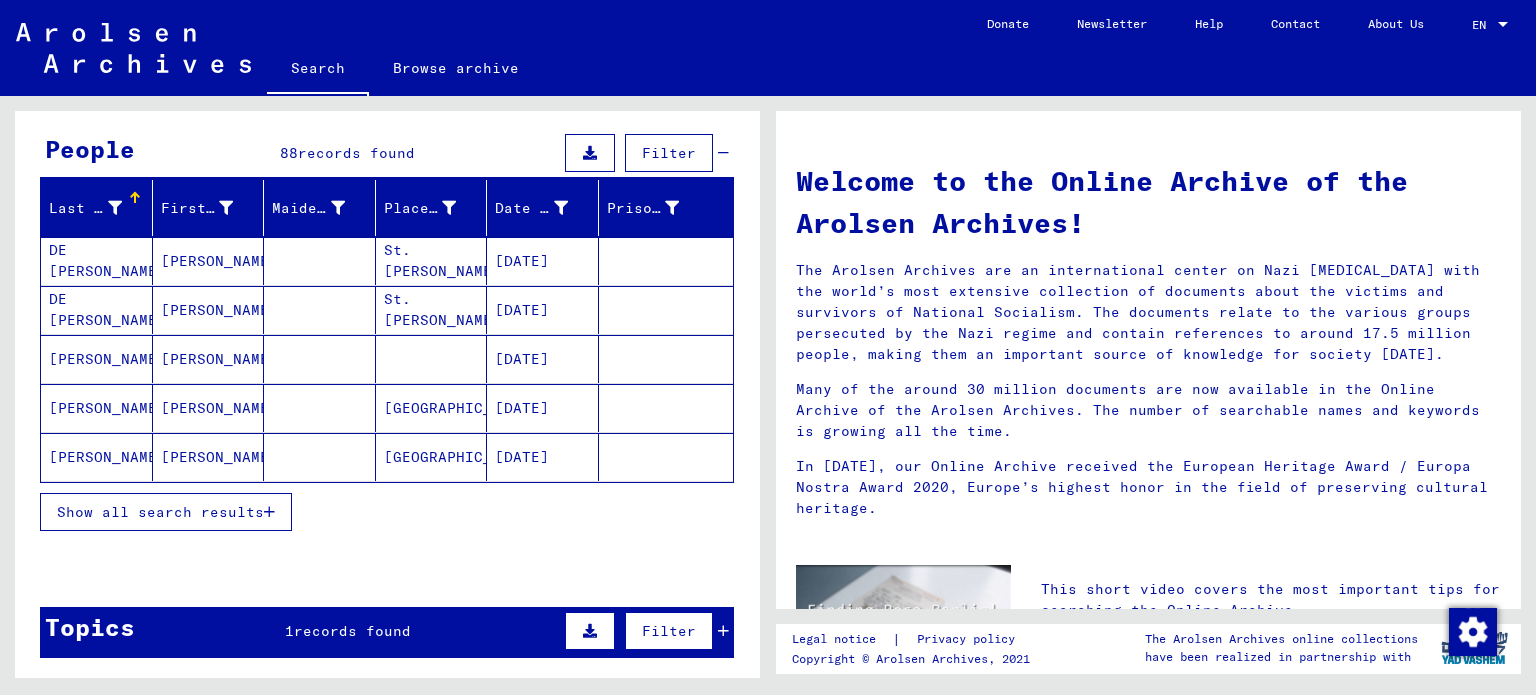 scroll, scrollTop: 172, scrollLeft: 0, axis: vertical 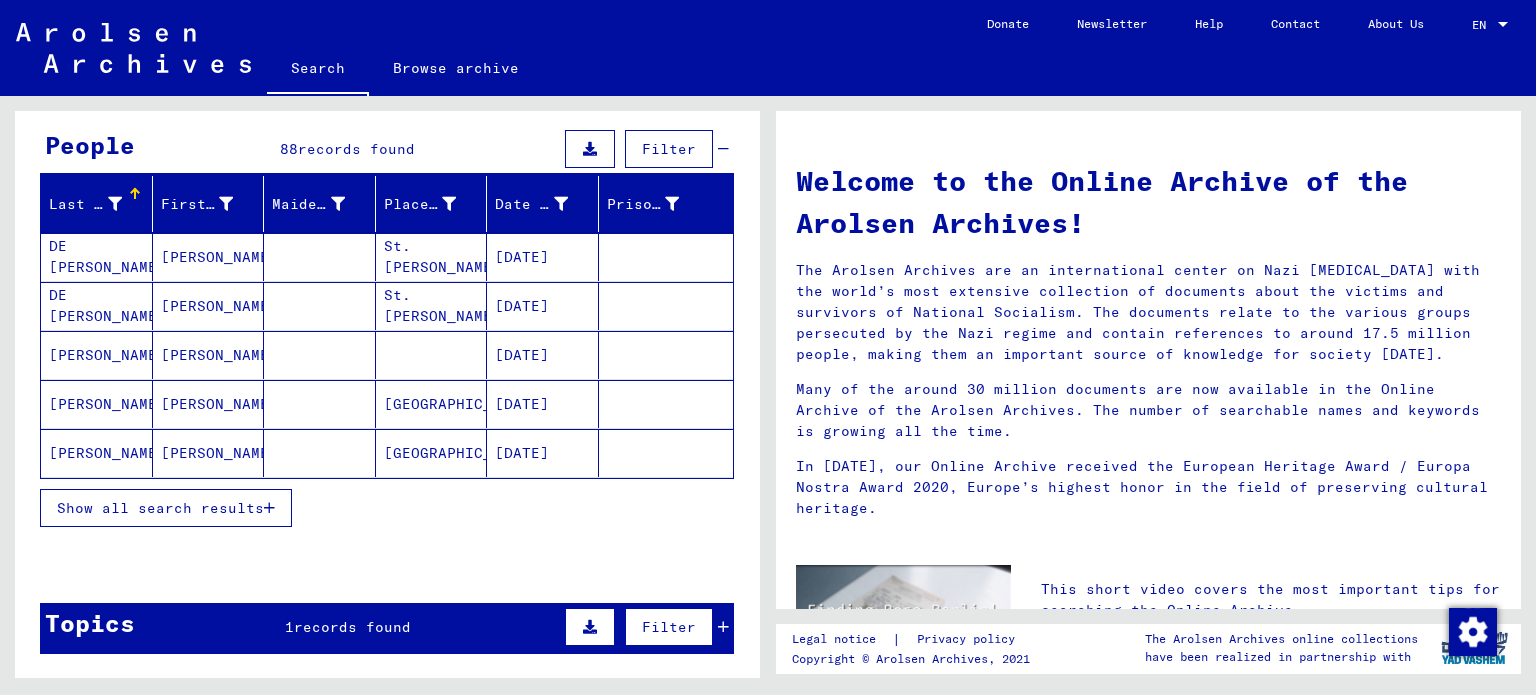 click on "[PERSON_NAME]" at bounding box center [97, 404] 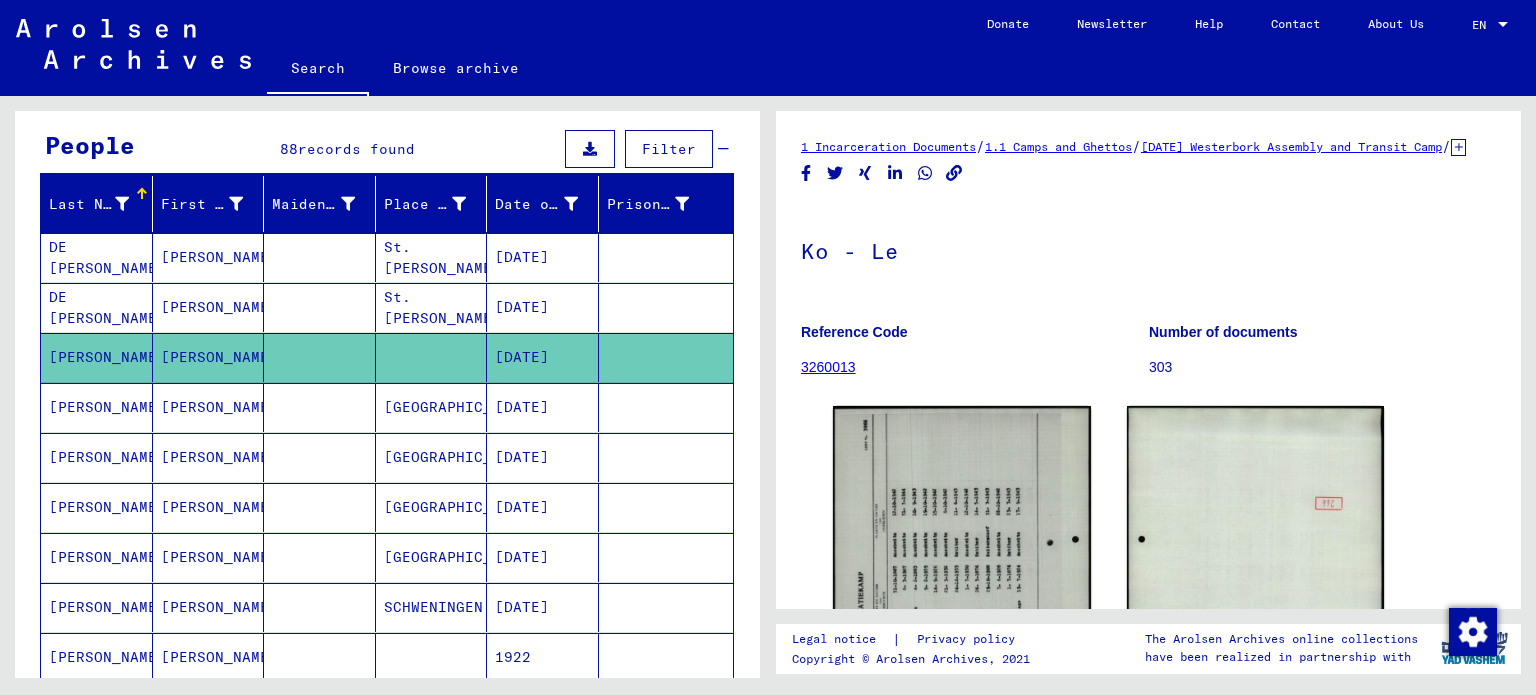 scroll, scrollTop: 0, scrollLeft: 0, axis: both 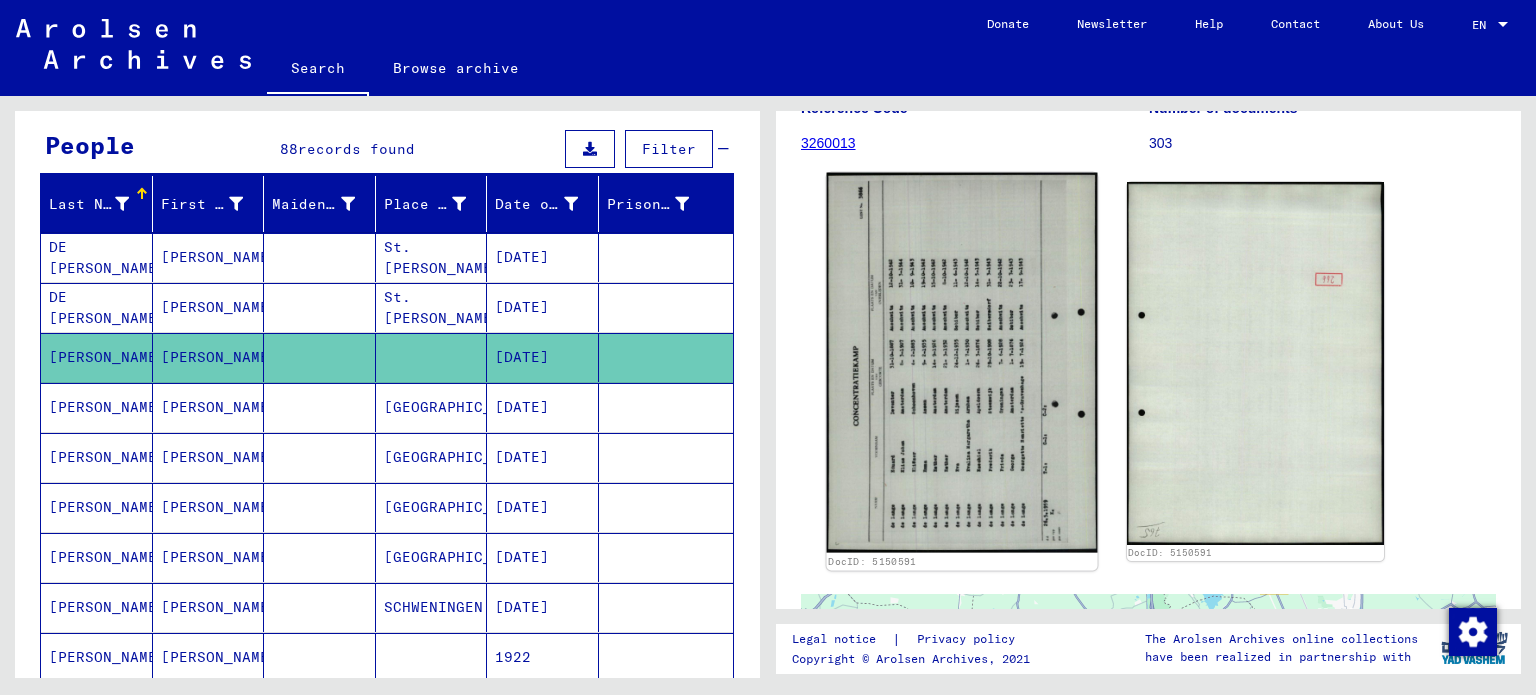 click 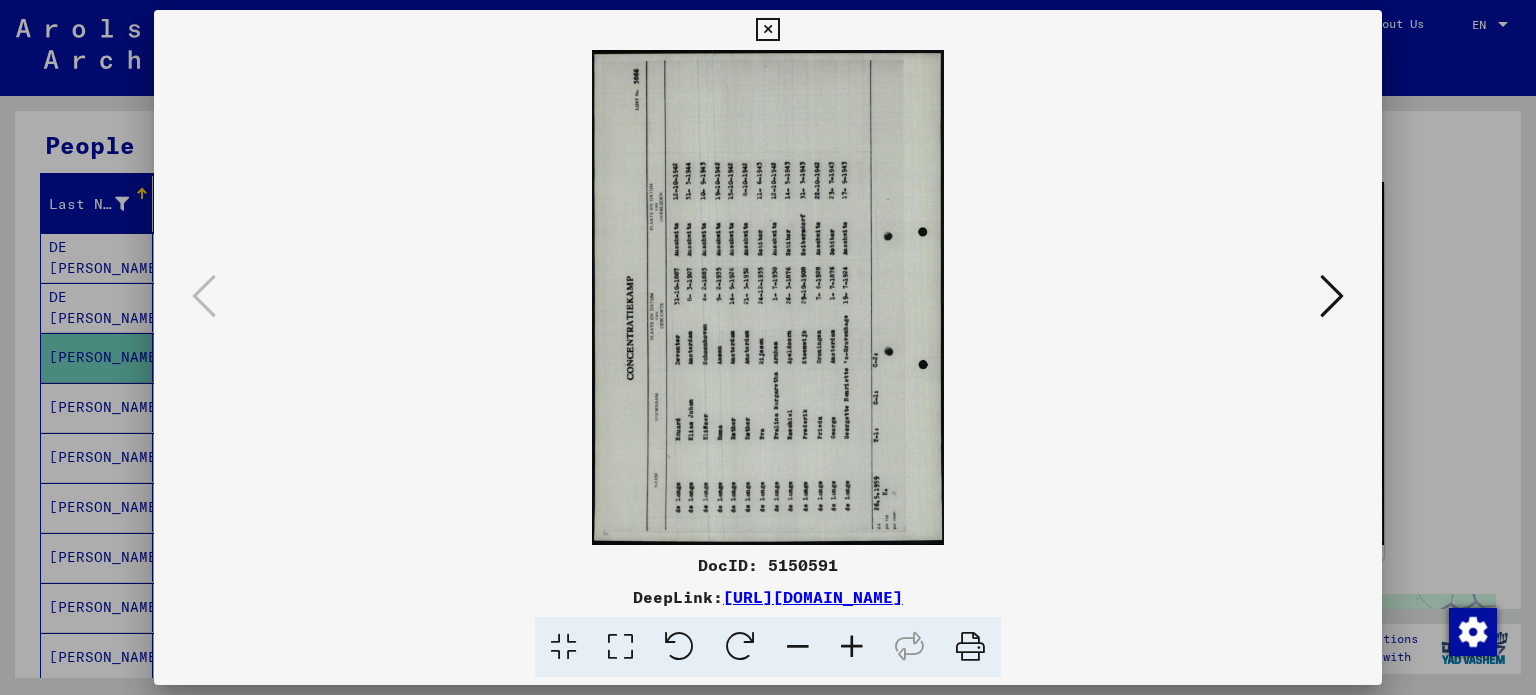 click at bounding box center (740, 647) 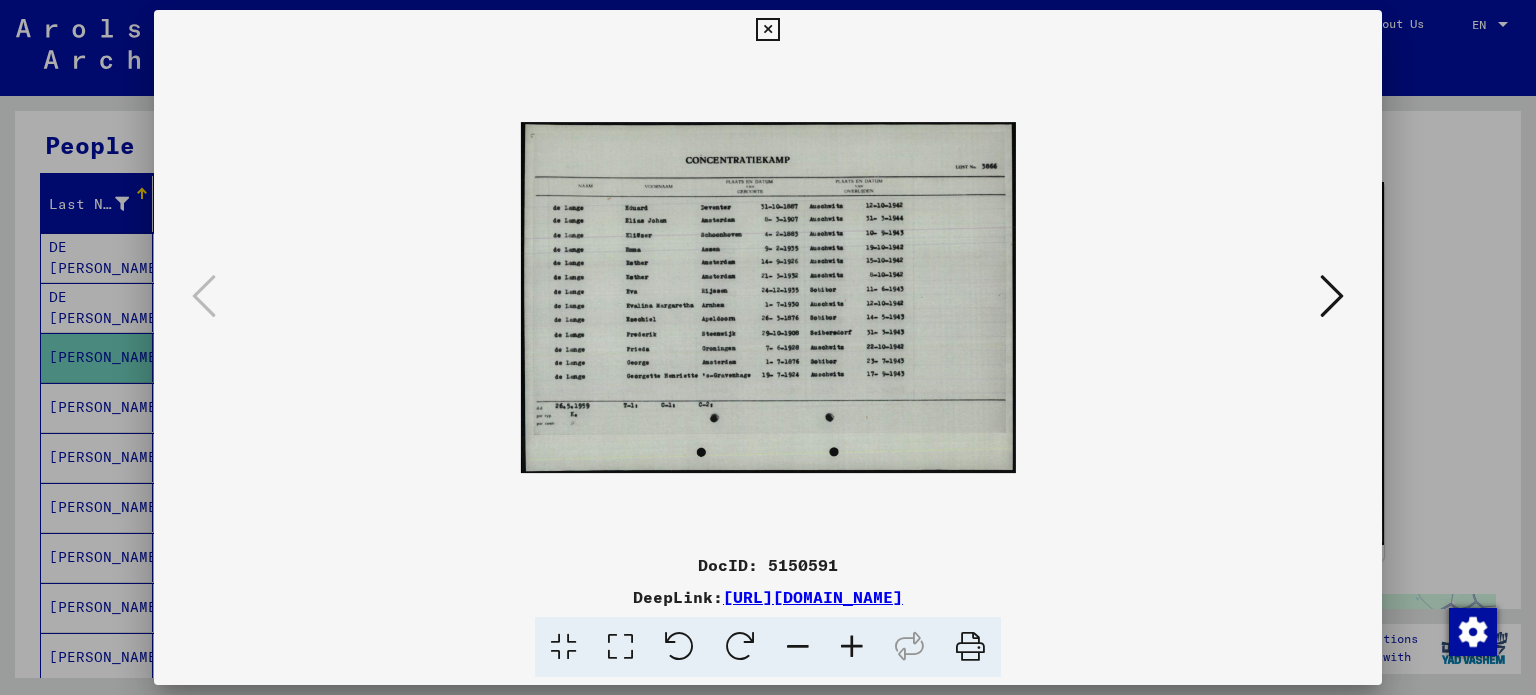 click at bounding box center (852, 647) 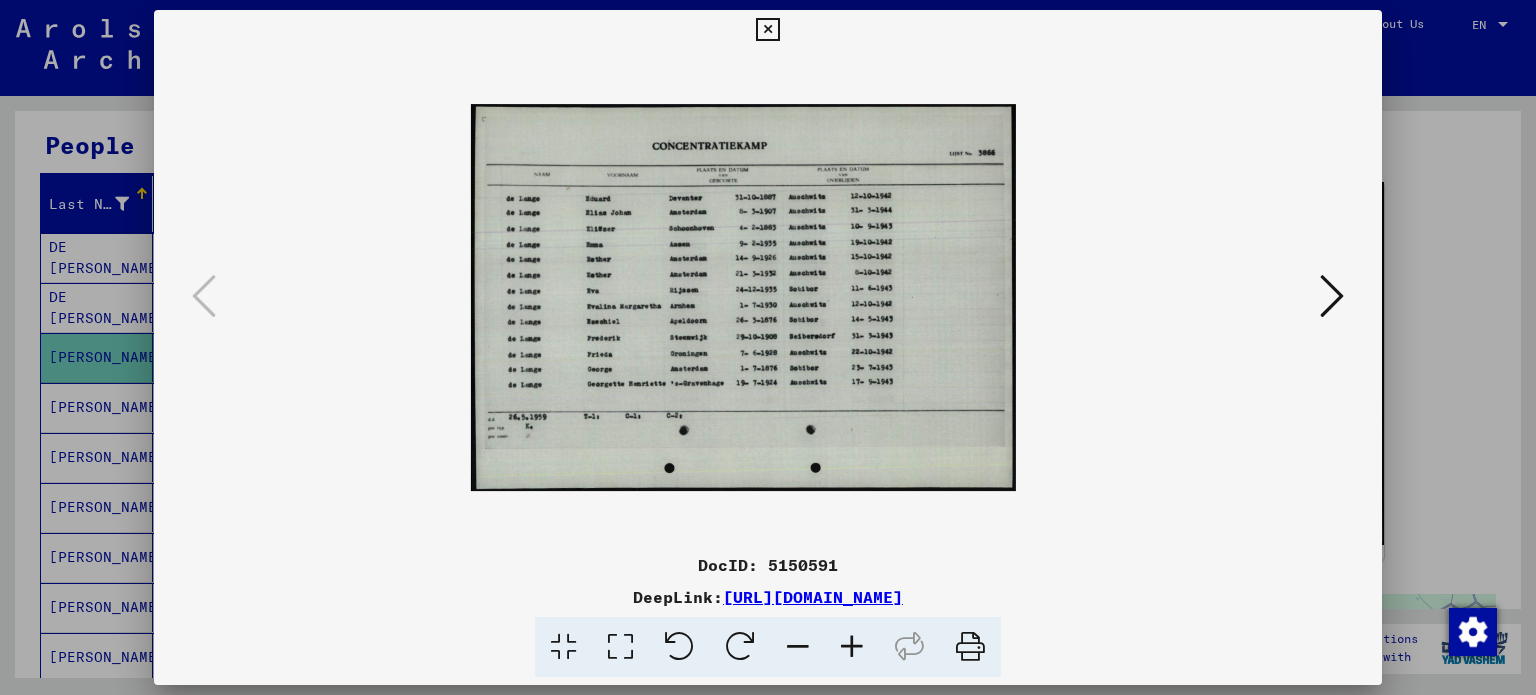 click at bounding box center [852, 647] 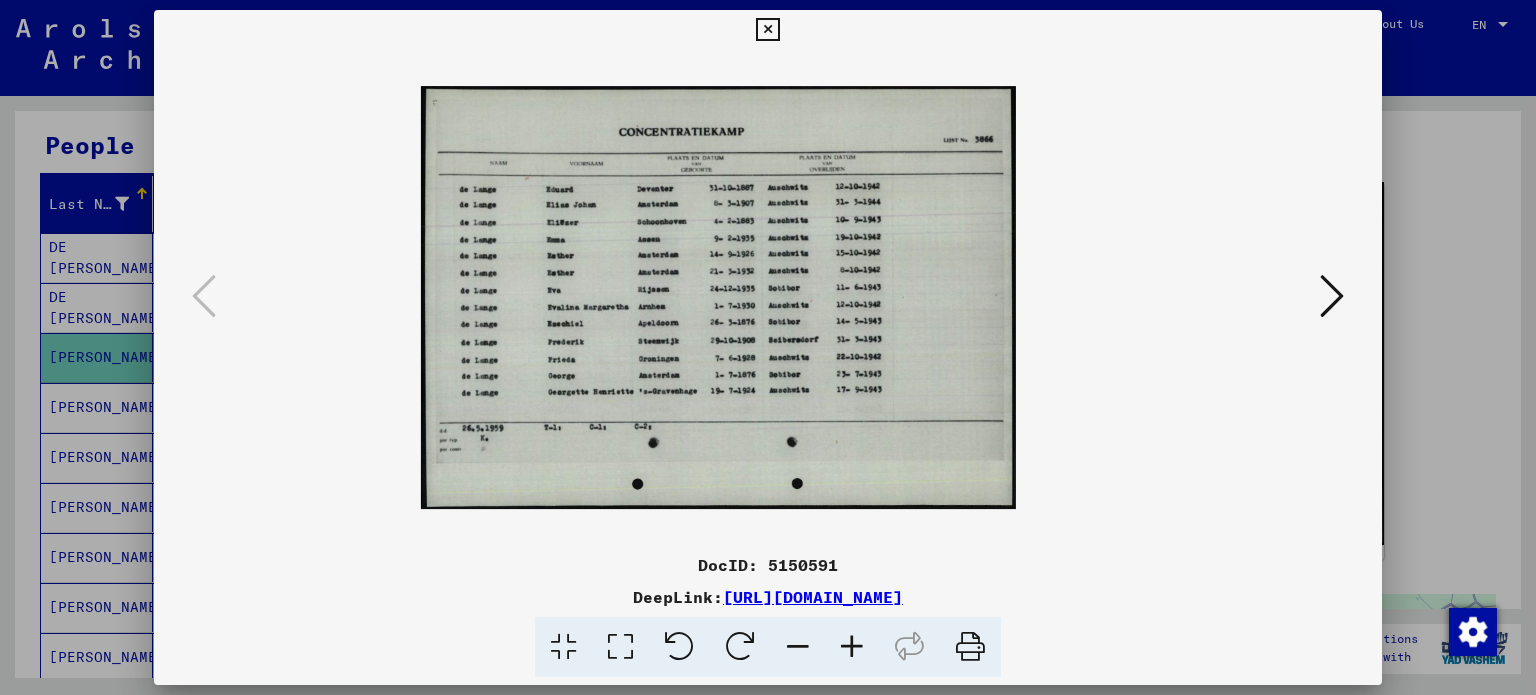 click at bounding box center [852, 647] 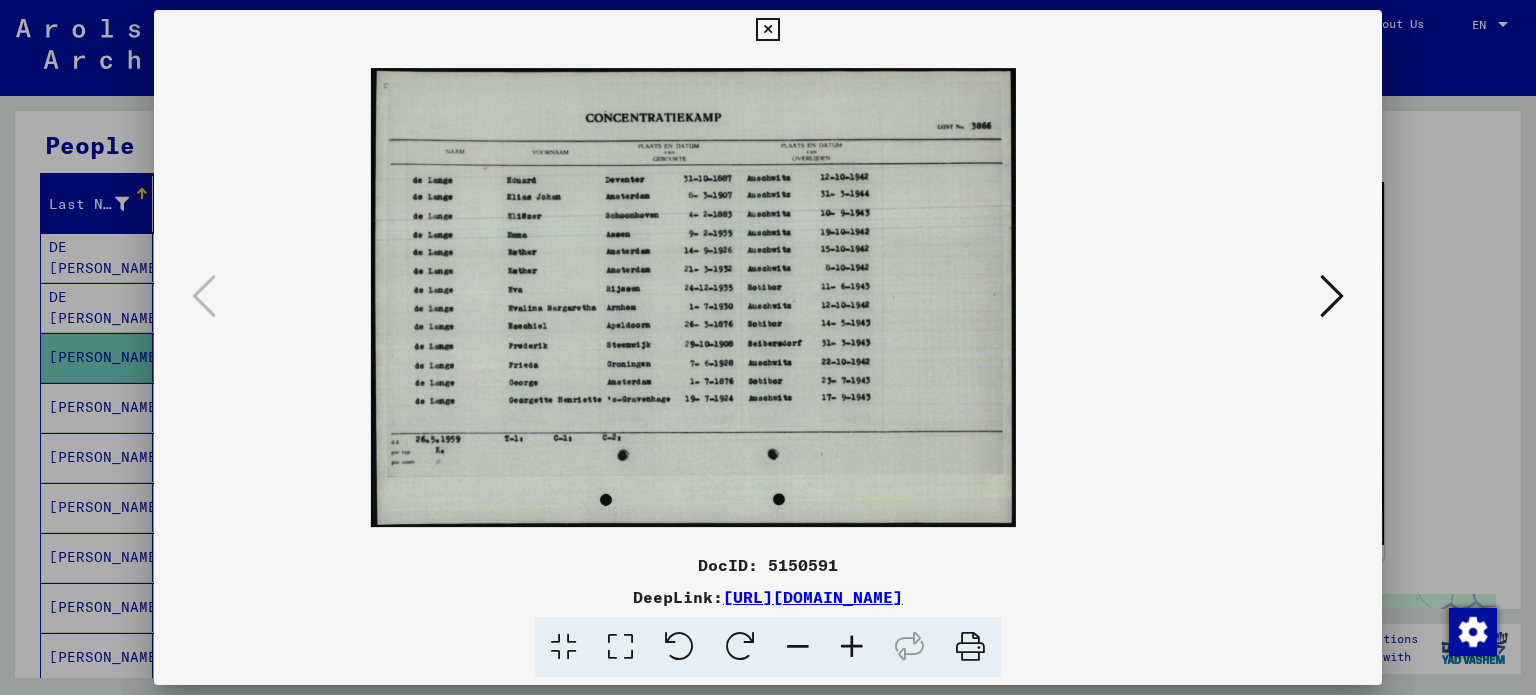 click at bounding box center [852, 647] 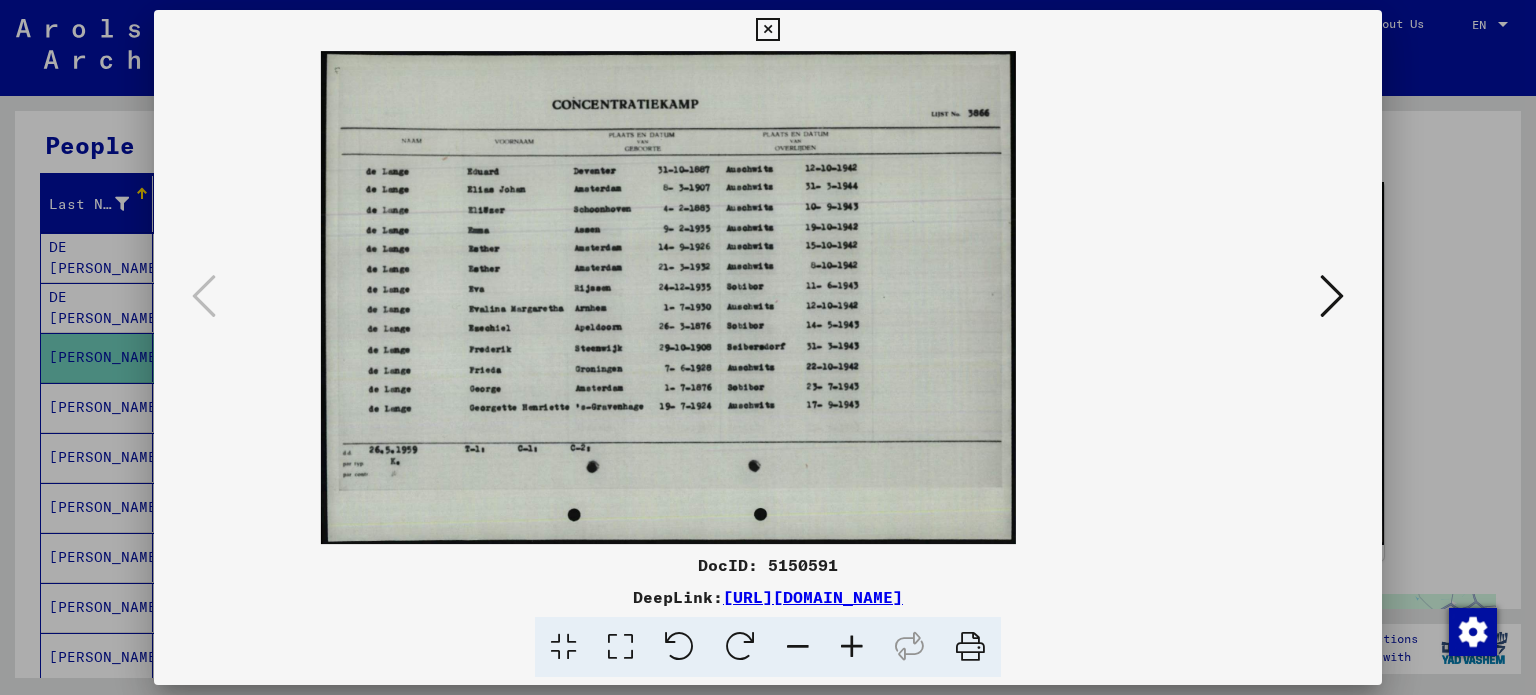 click at bounding box center [852, 647] 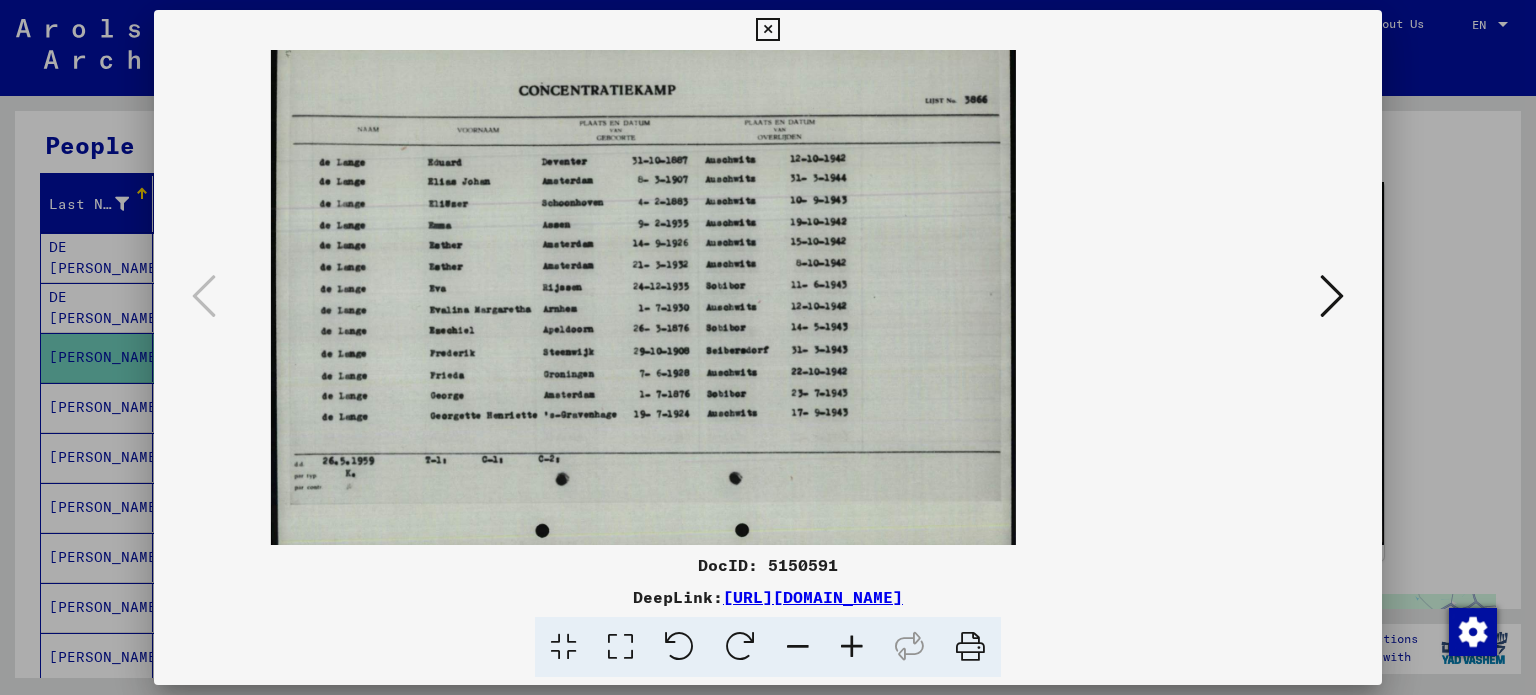 click at bounding box center [852, 647] 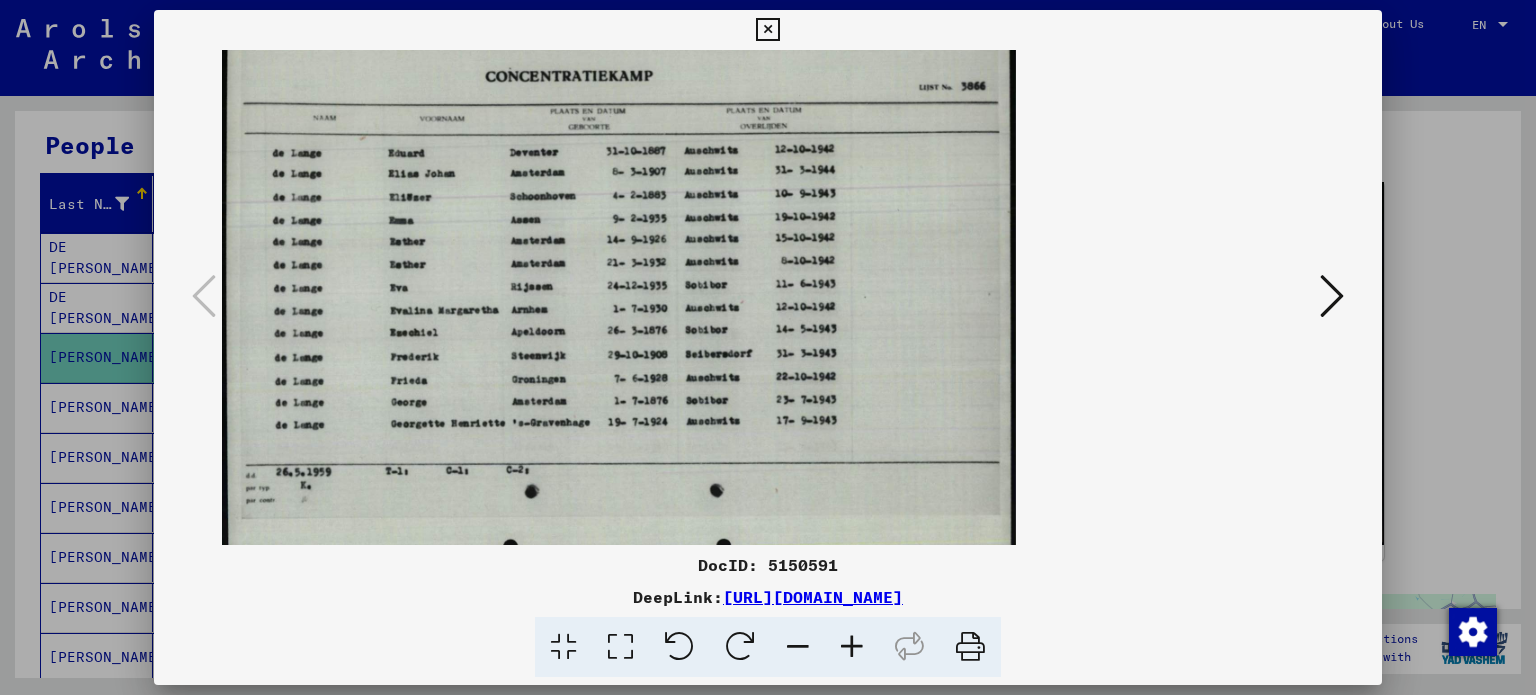 click at bounding box center (852, 647) 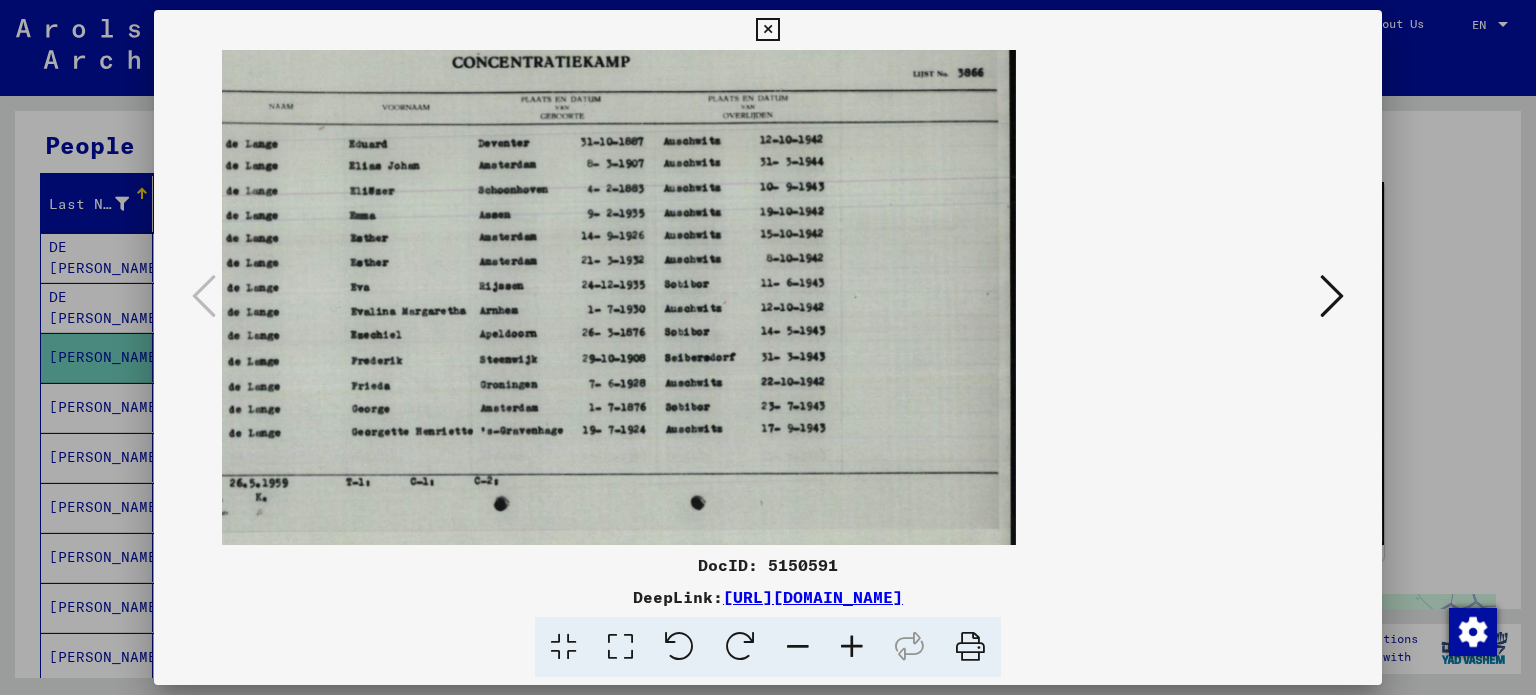 click at bounding box center [852, 647] 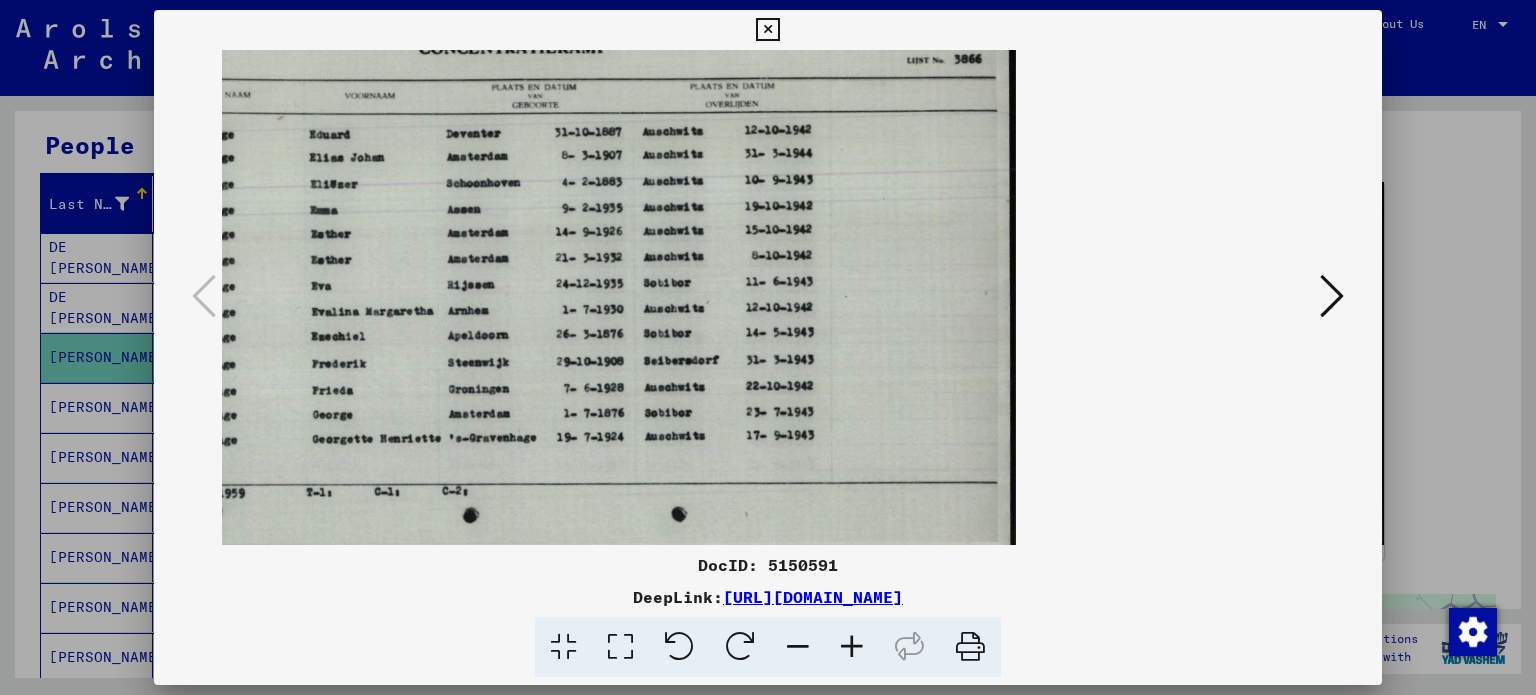 click at bounding box center [970, 647] 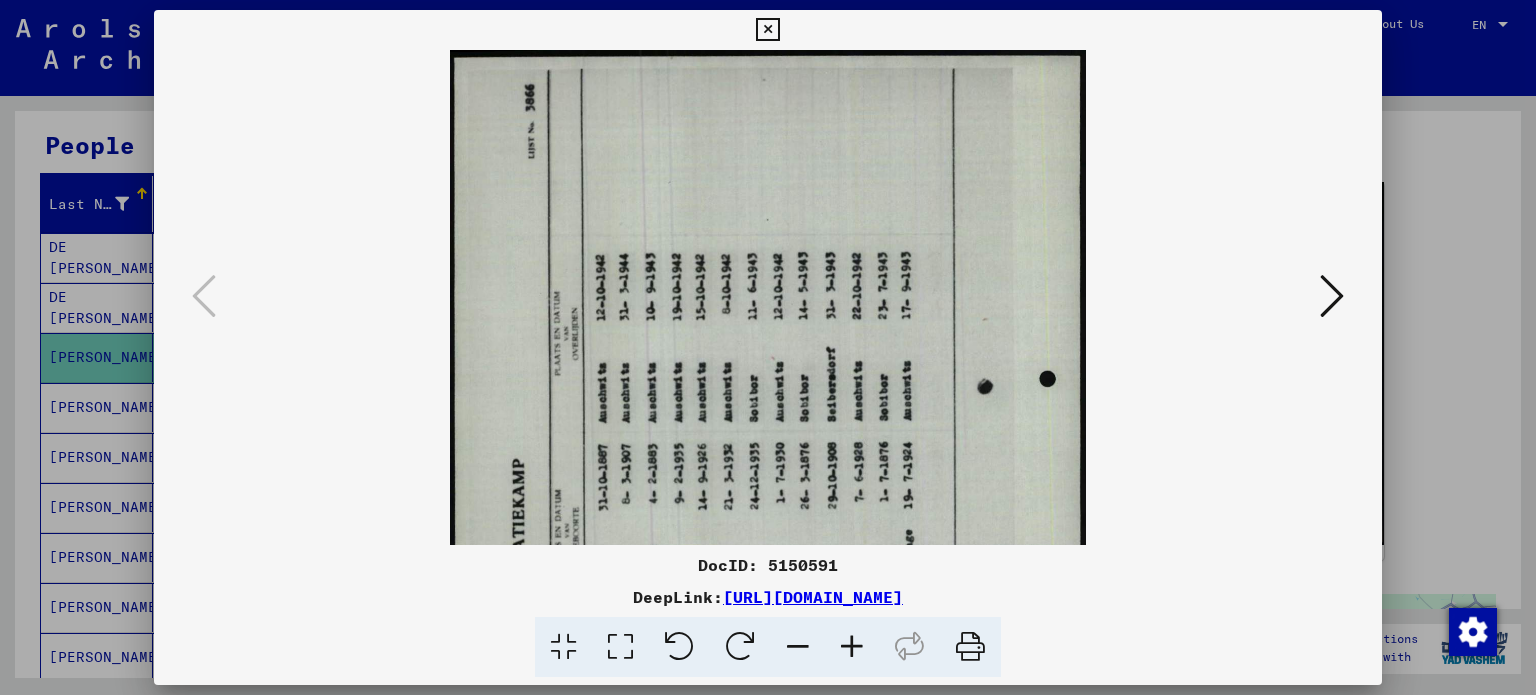 click at bounding box center [970, 647] 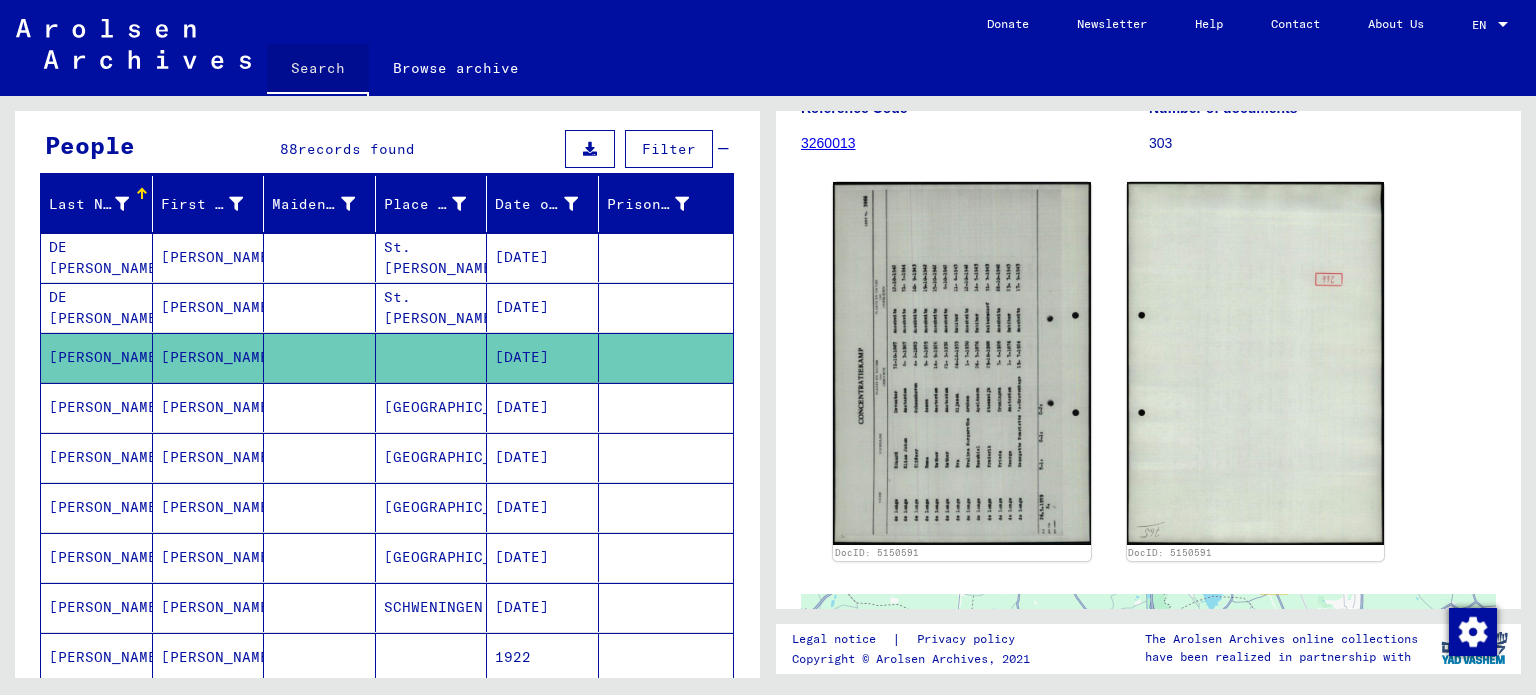 click on "Search" 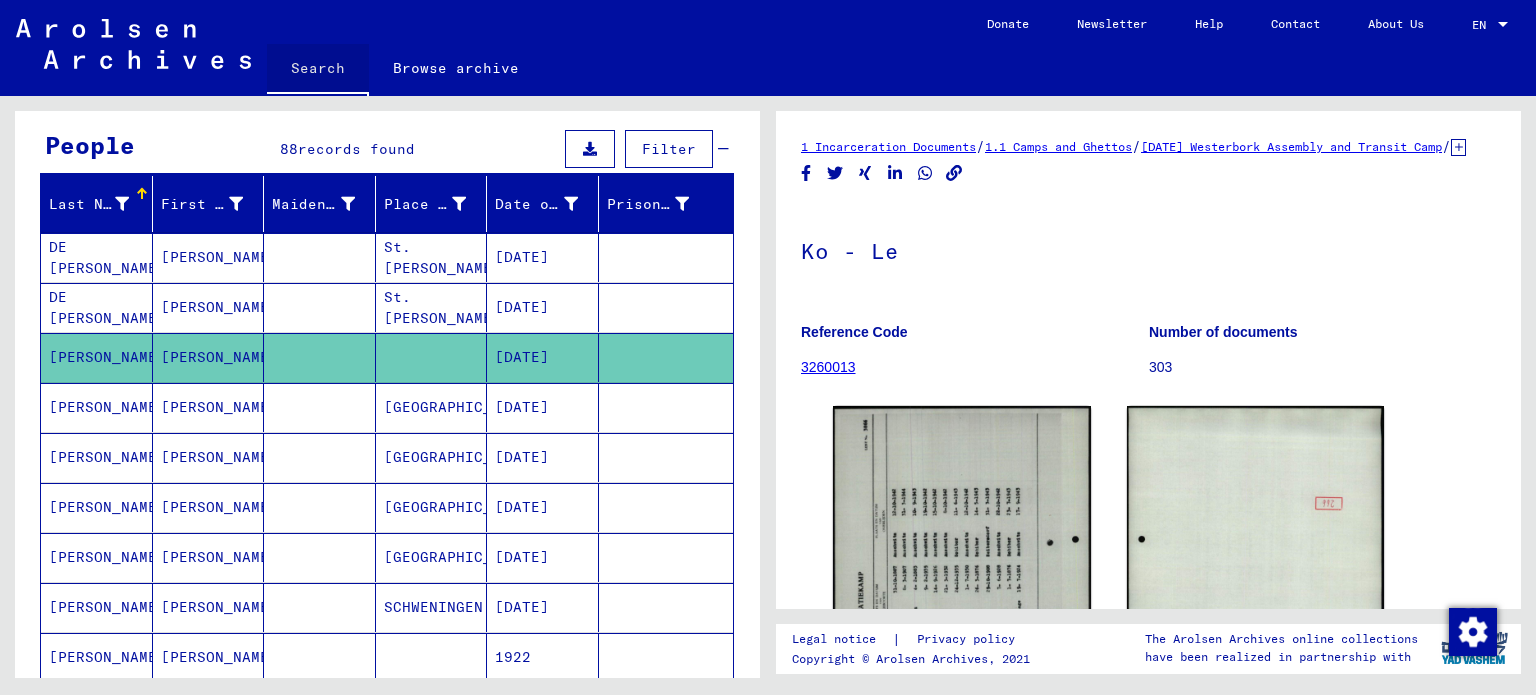 scroll, scrollTop: 0, scrollLeft: 0, axis: both 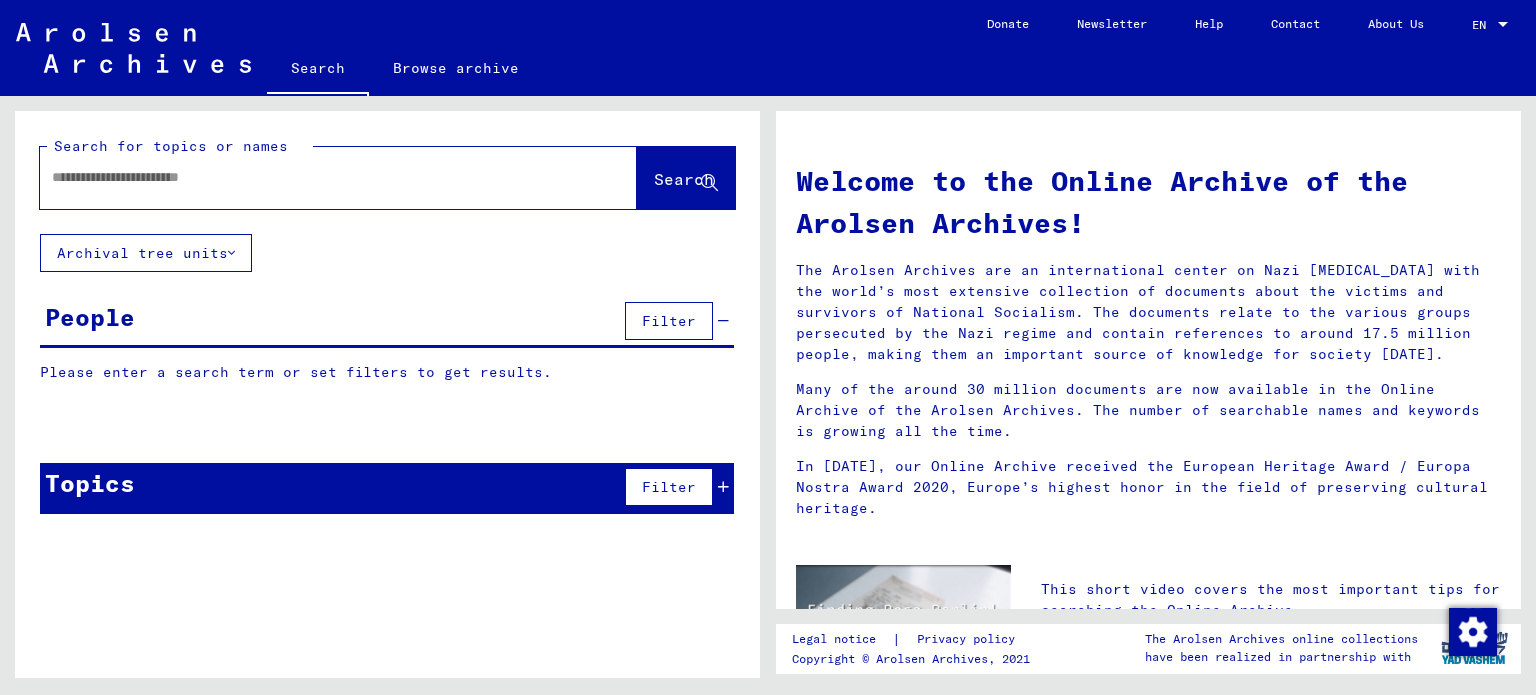 click at bounding box center (314, 177) 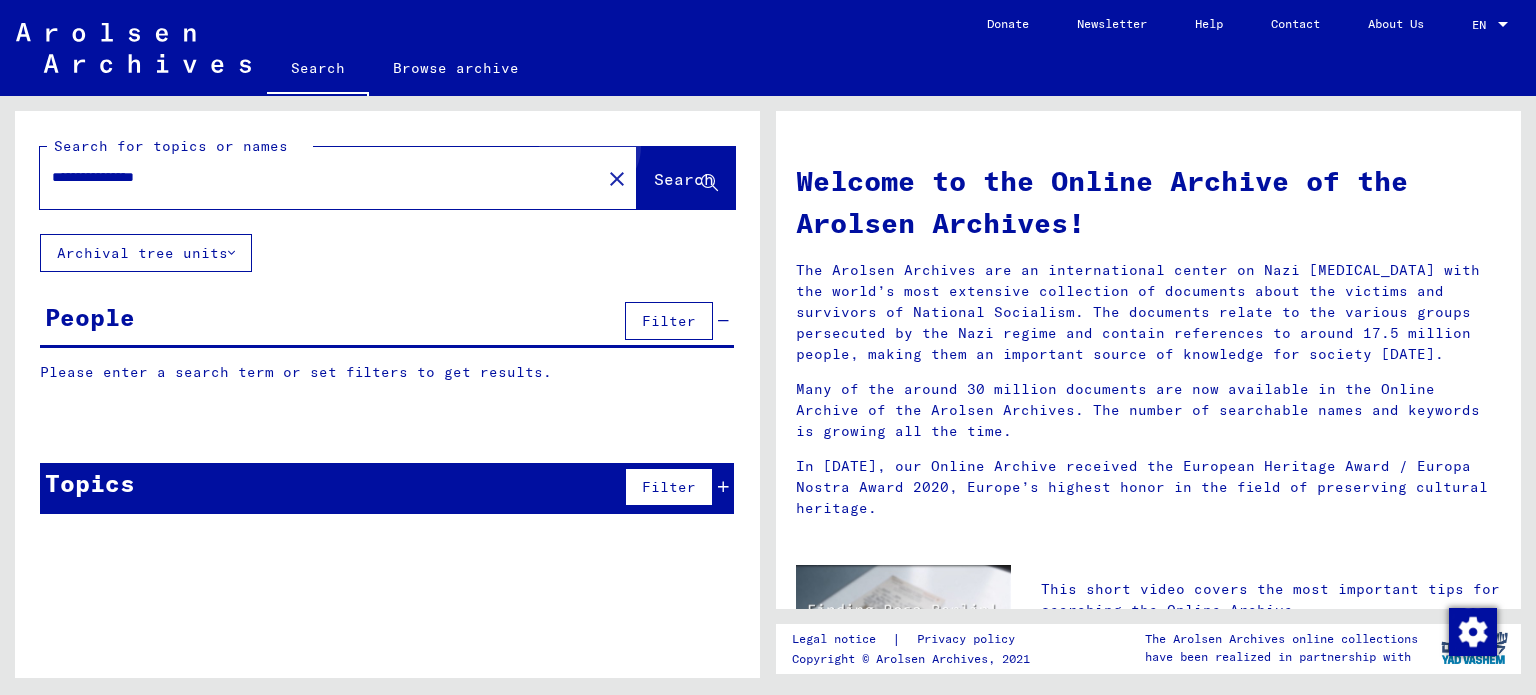 click on "Search" 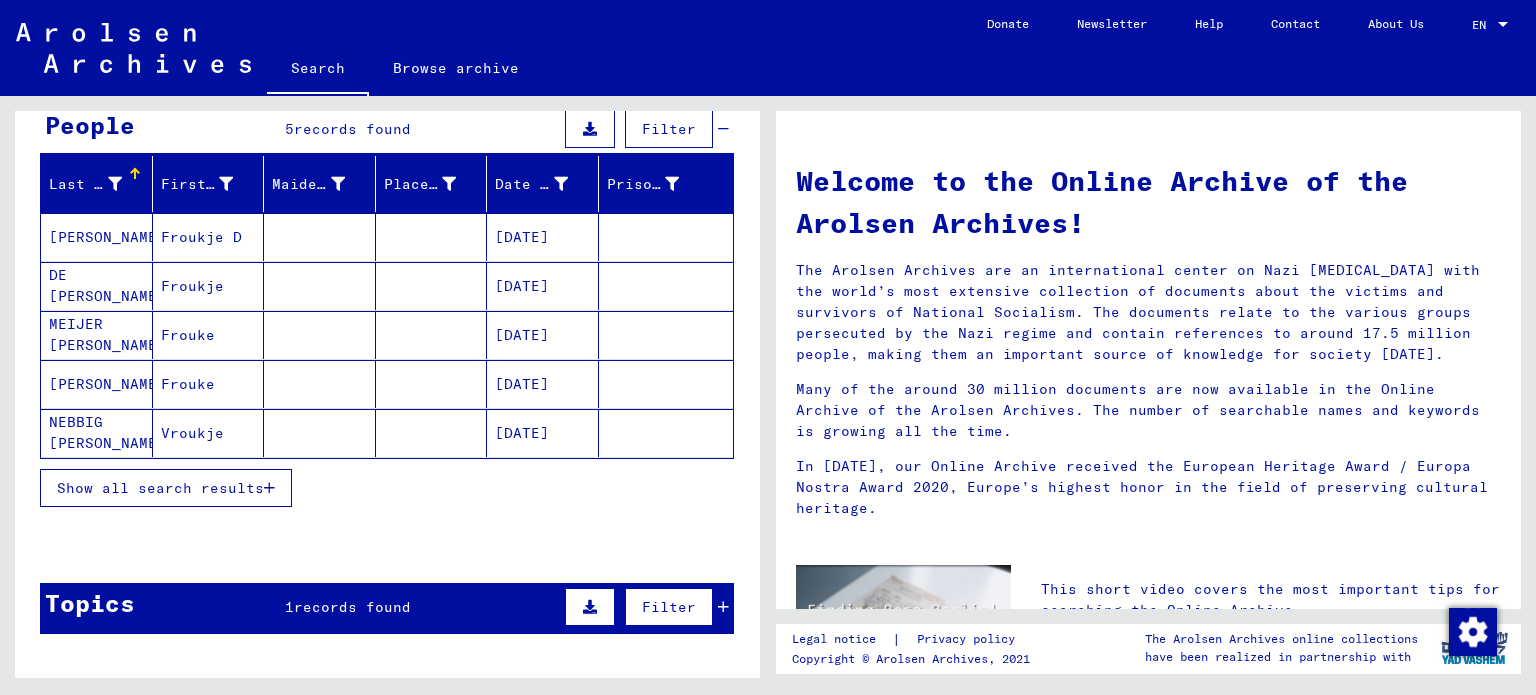 scroll, scrollTop: 0, scrollLeft: 0, axis: both 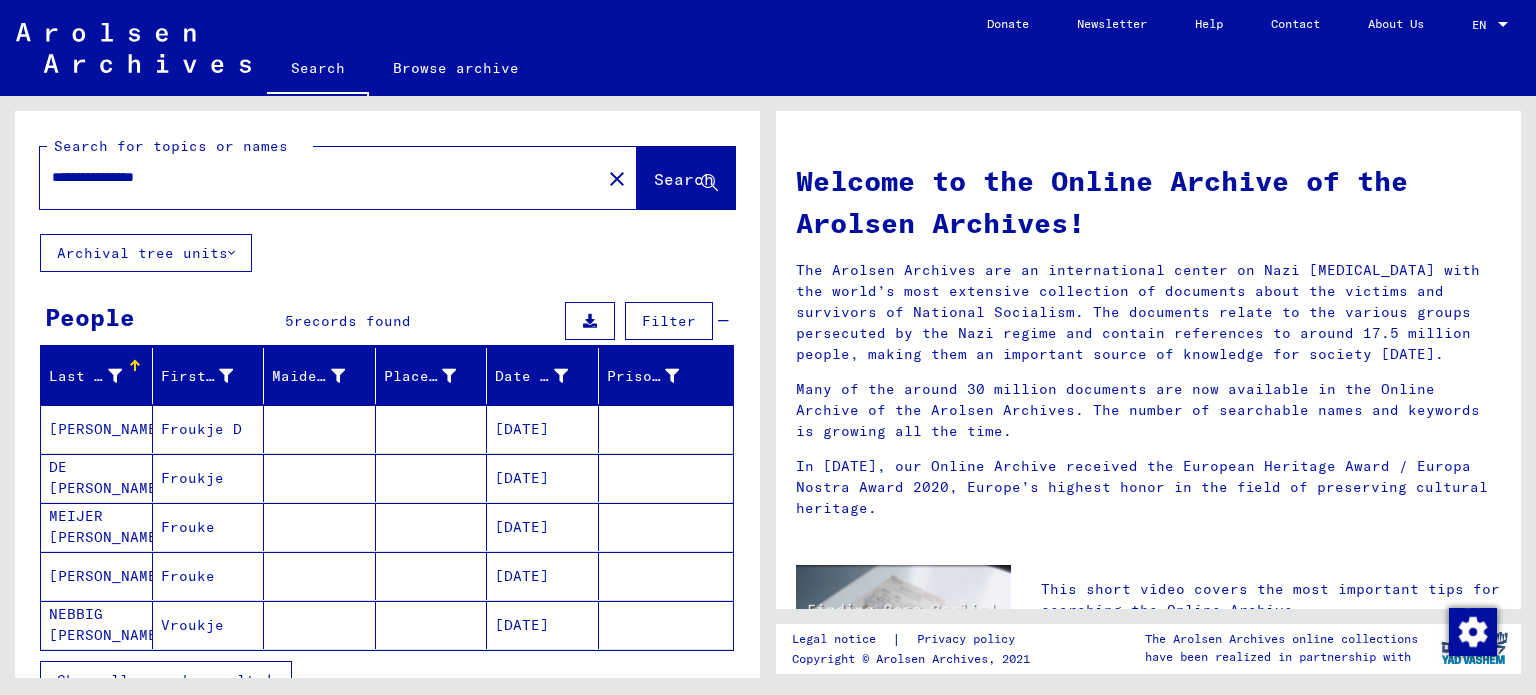 click on "**********" at bounding box center [314, 177] 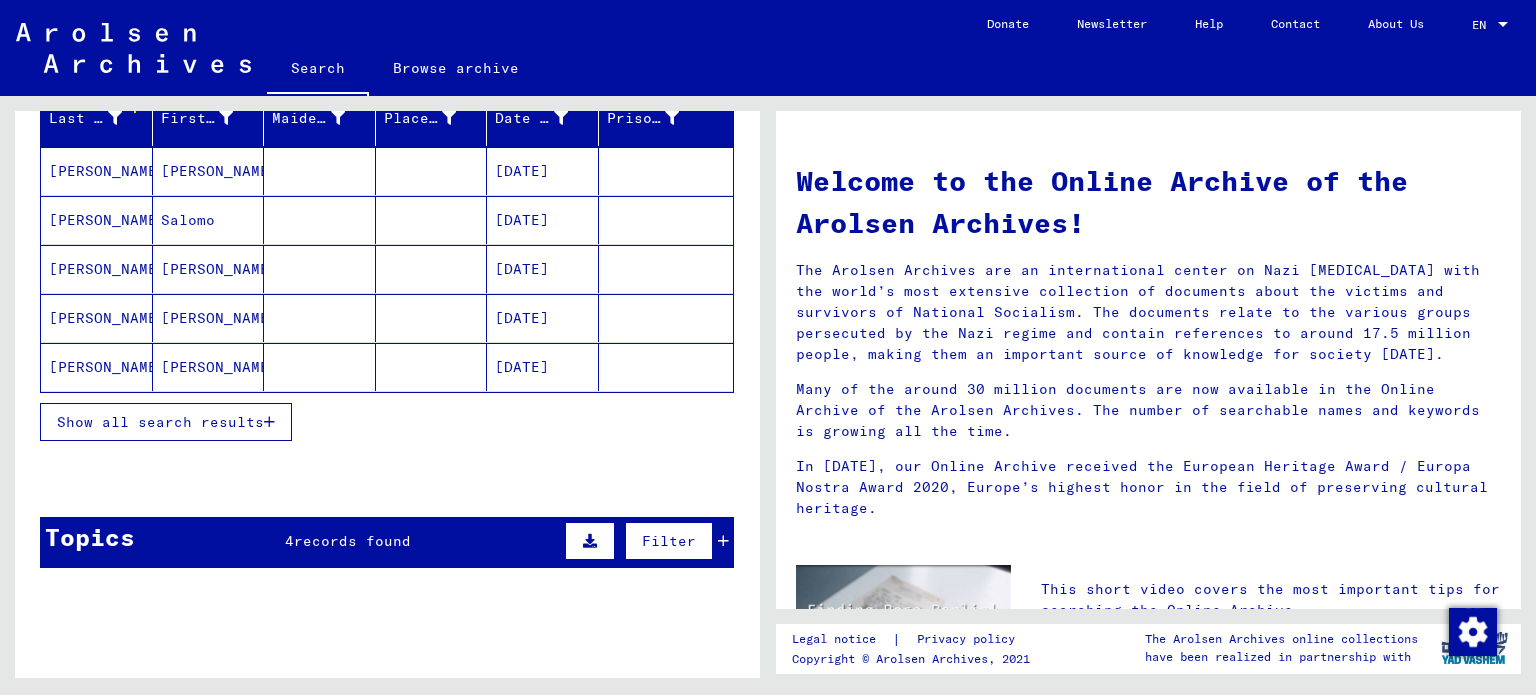 scroll, scrollTop: 263, scrollLeft: 0, axis: vertical 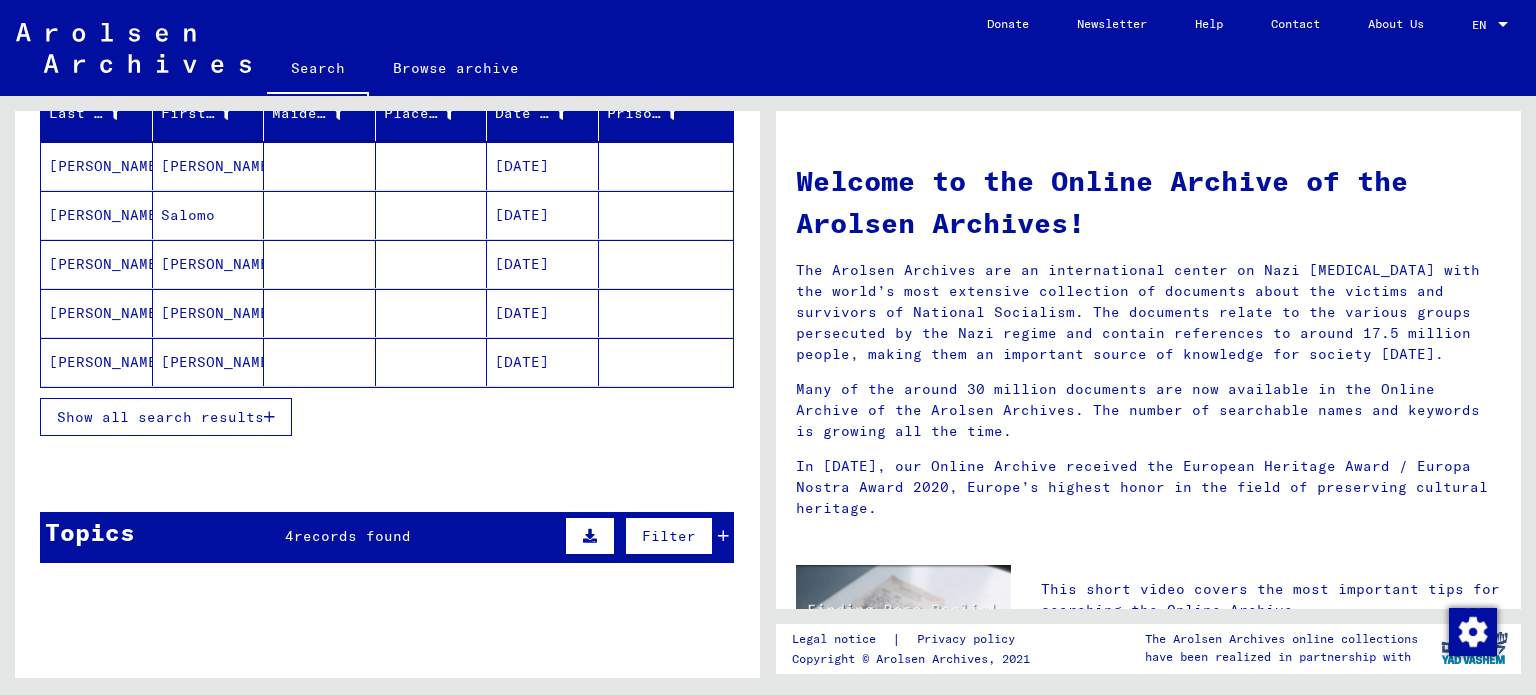 click on "[PERSON_NAME]" 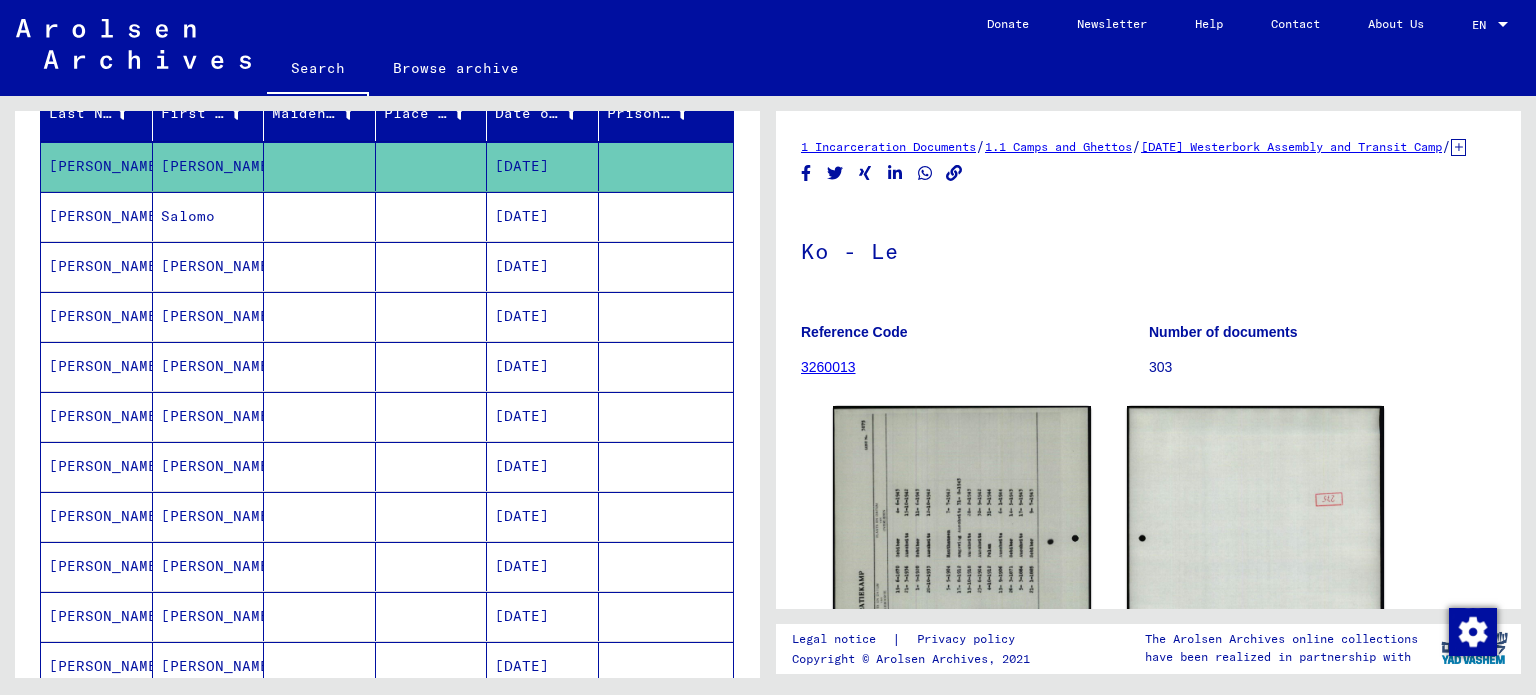 scroll, scrollTop: 0, scrollLeft: 0, axis: both 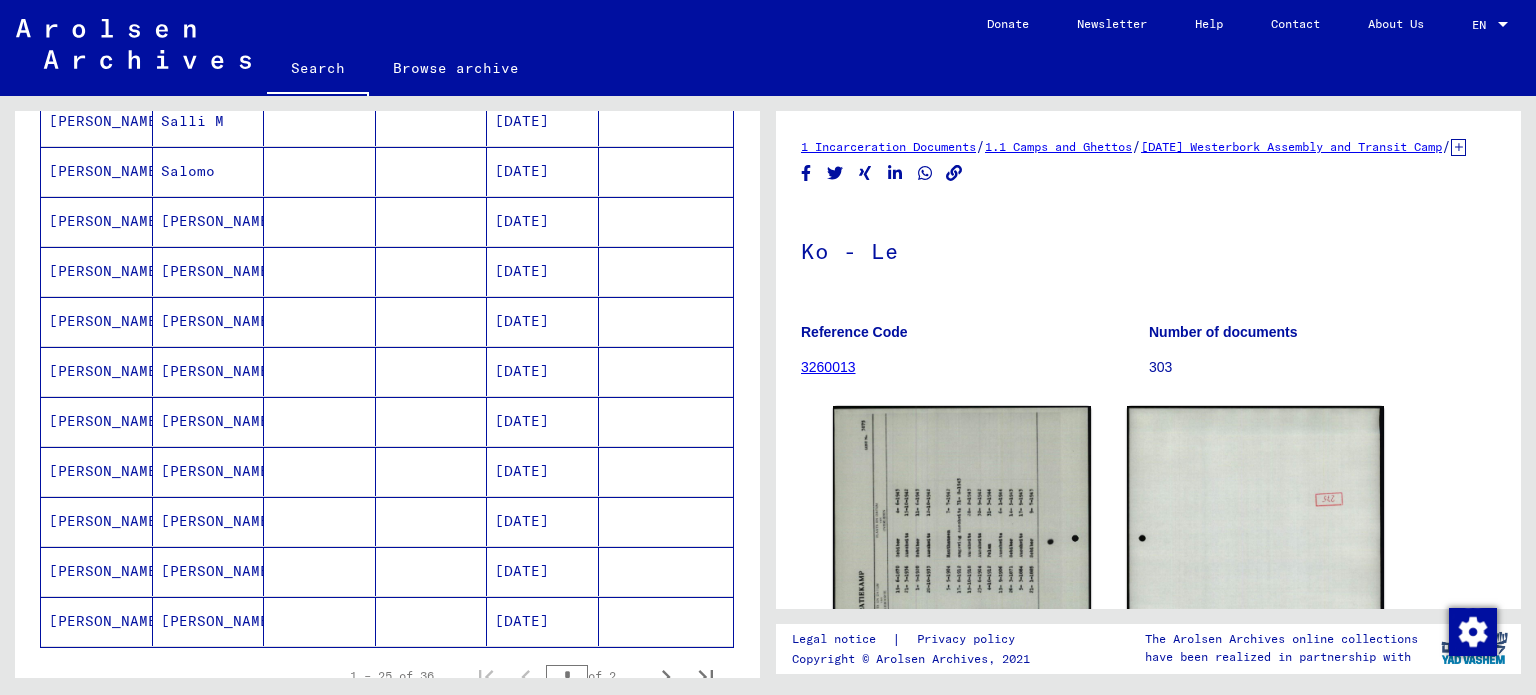 click on "[PERSON_NAME]" at bounding box center [97, 521] 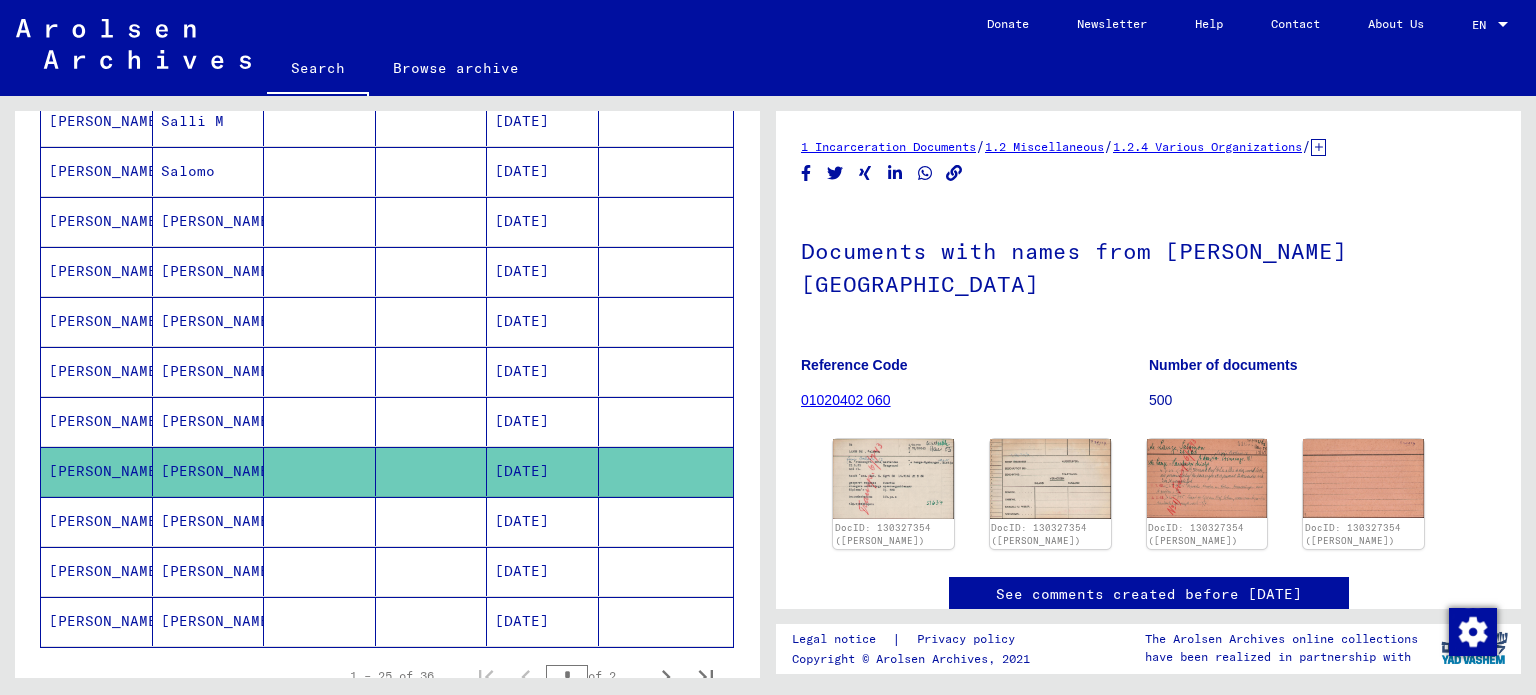 scroll, scrollTop: 0, scrollLeft: 0, axis: both 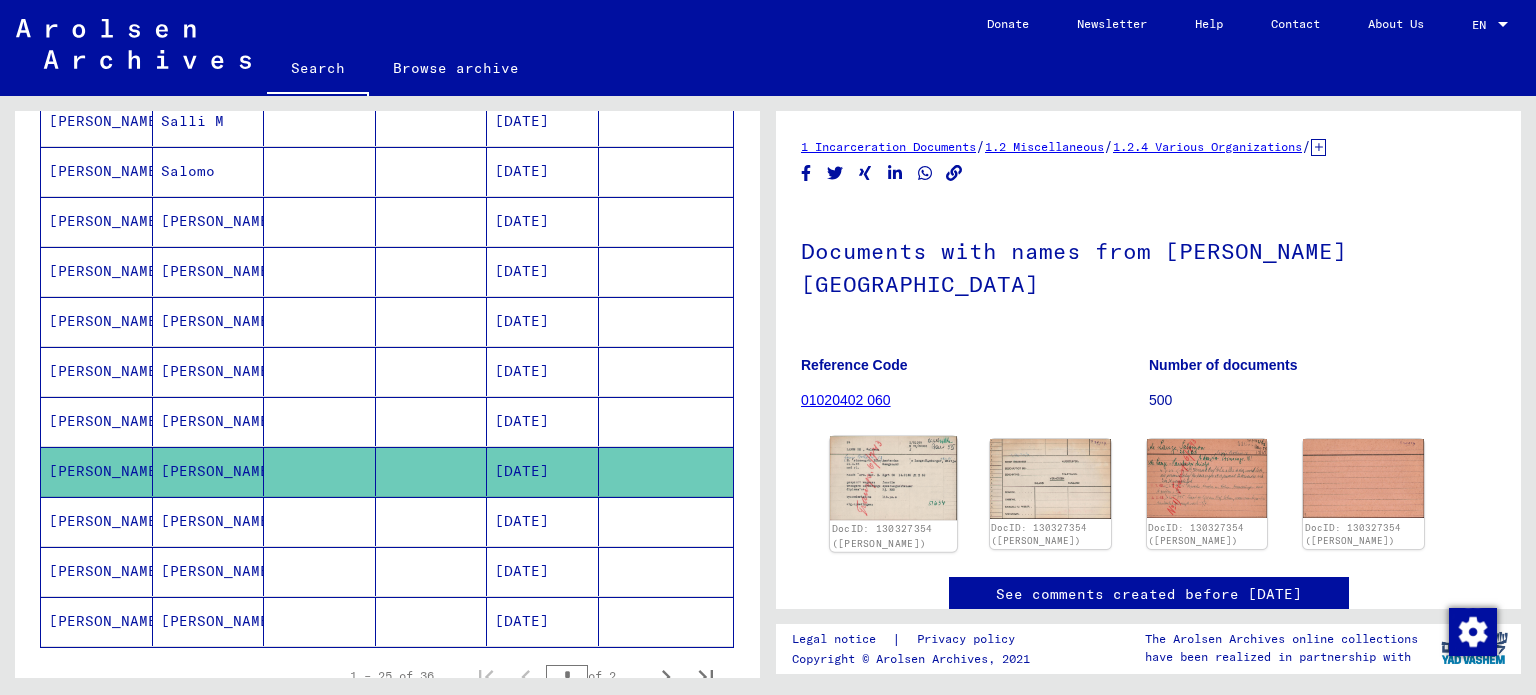 click 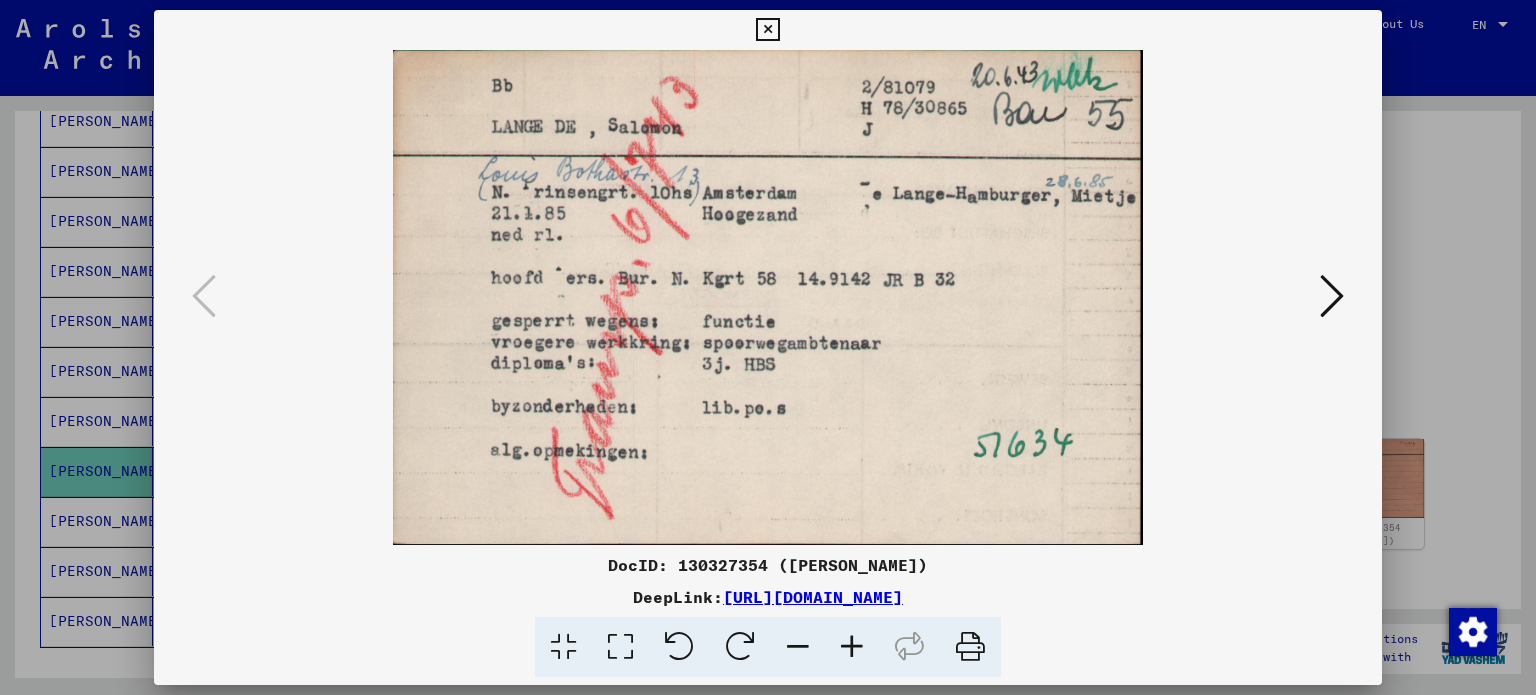 click at bounding box center [970, 647] 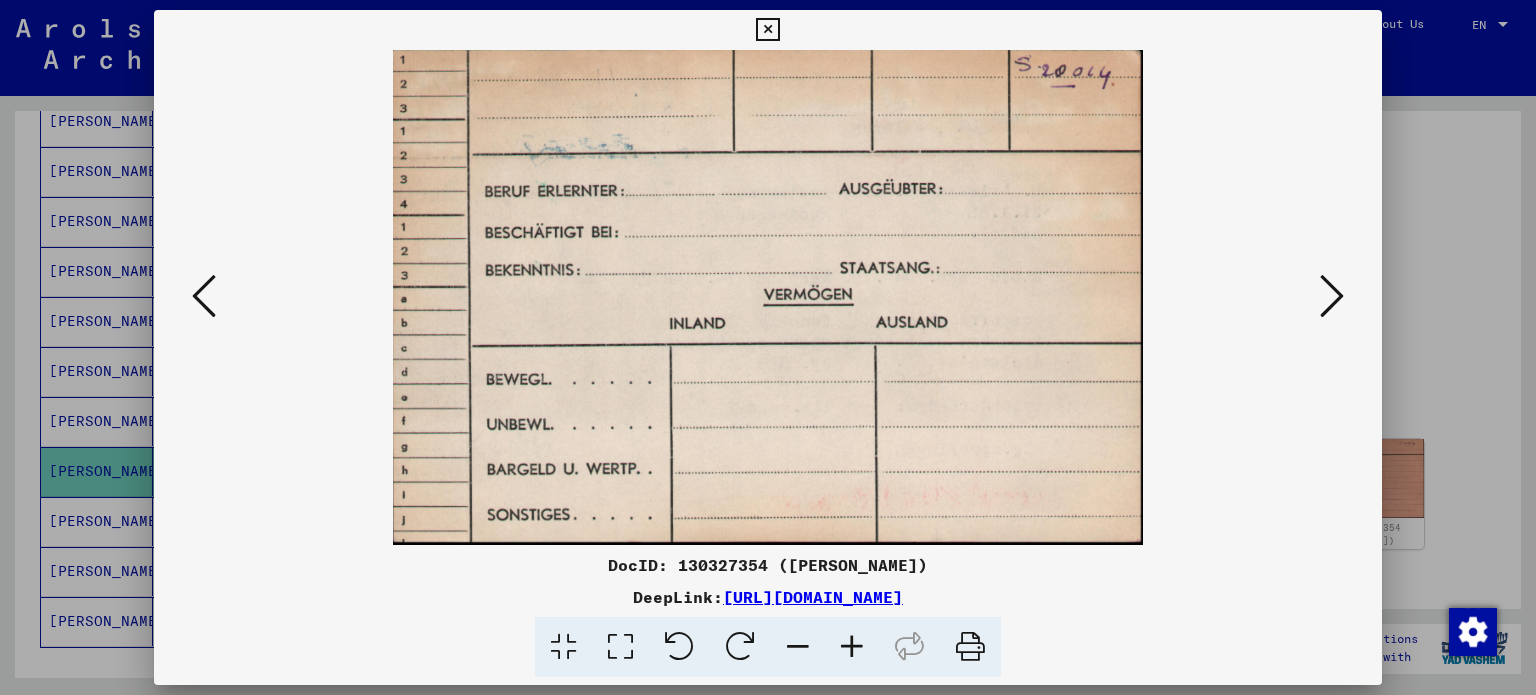 click at bounding box center [1332, 296] 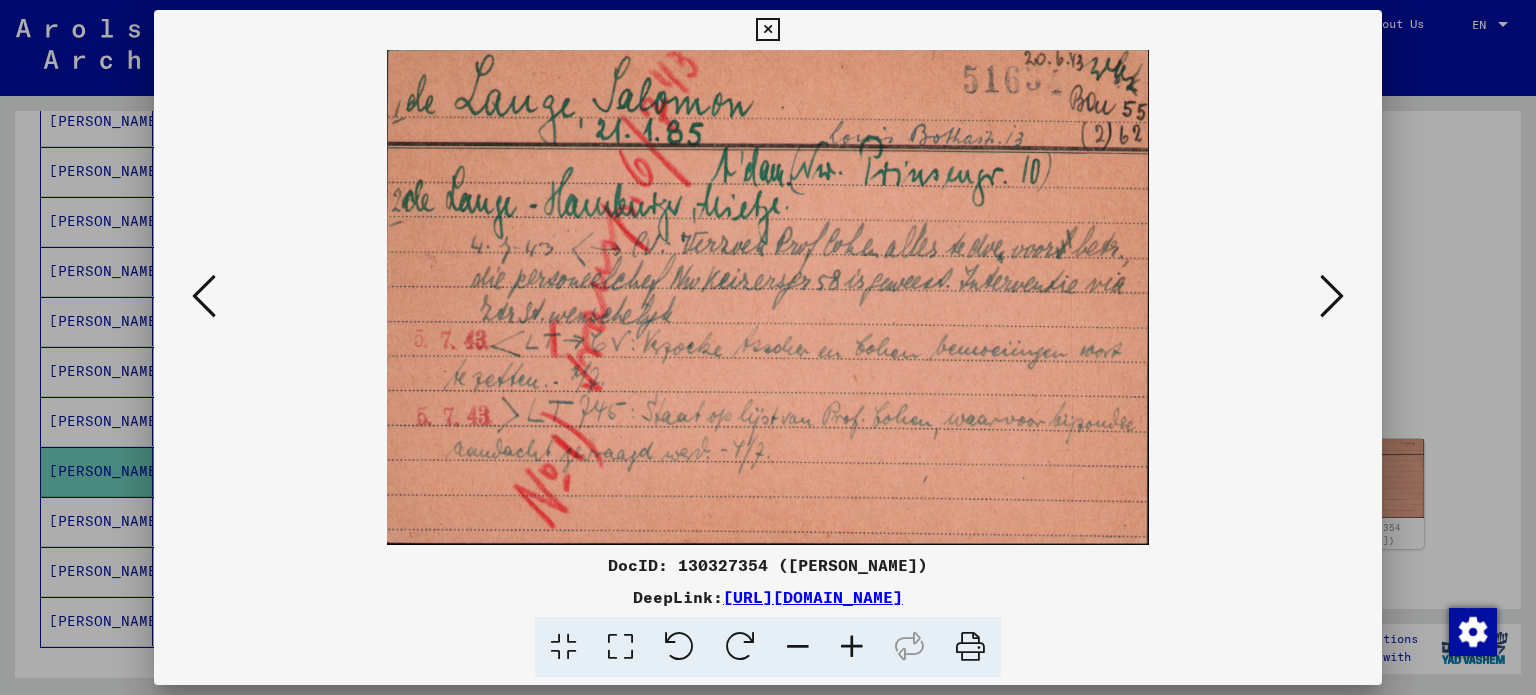 click at bounding box center (970, 647) 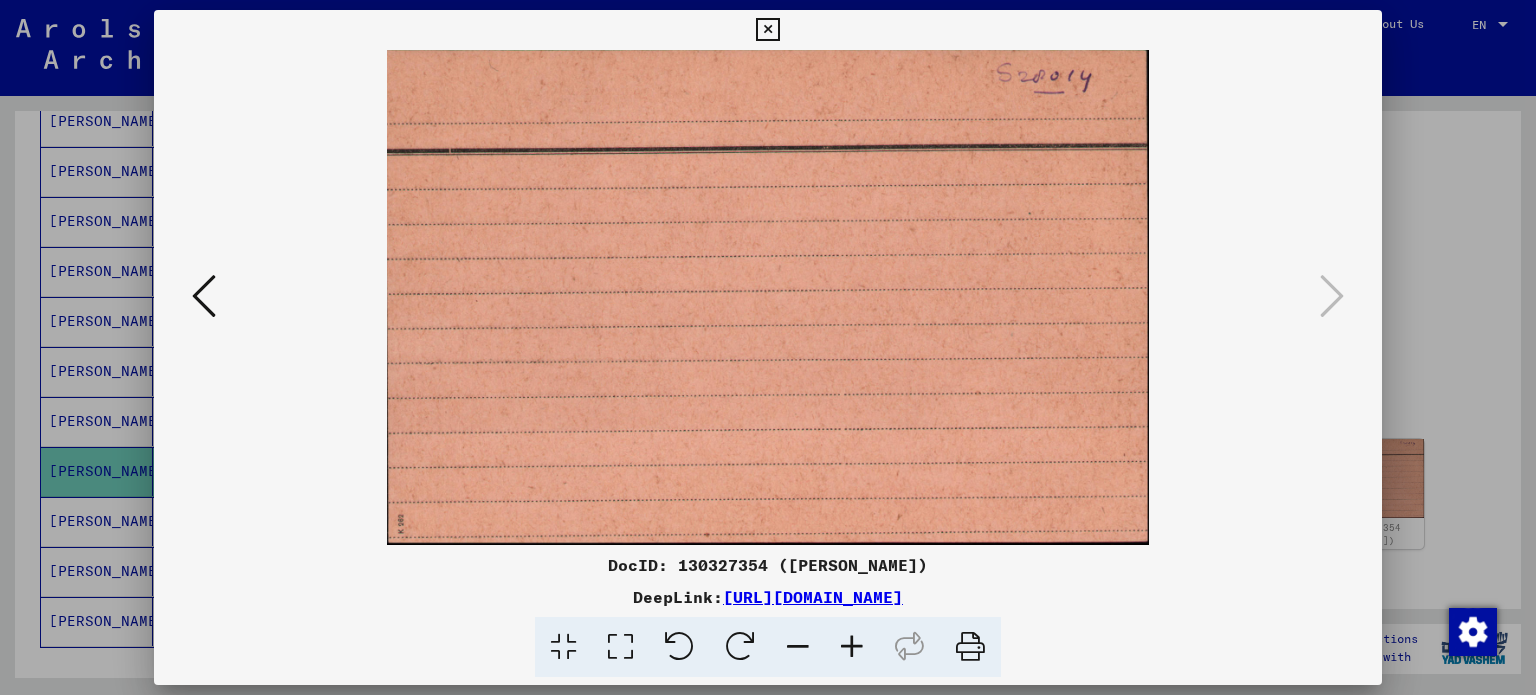 click at bounding box center [204, 296] 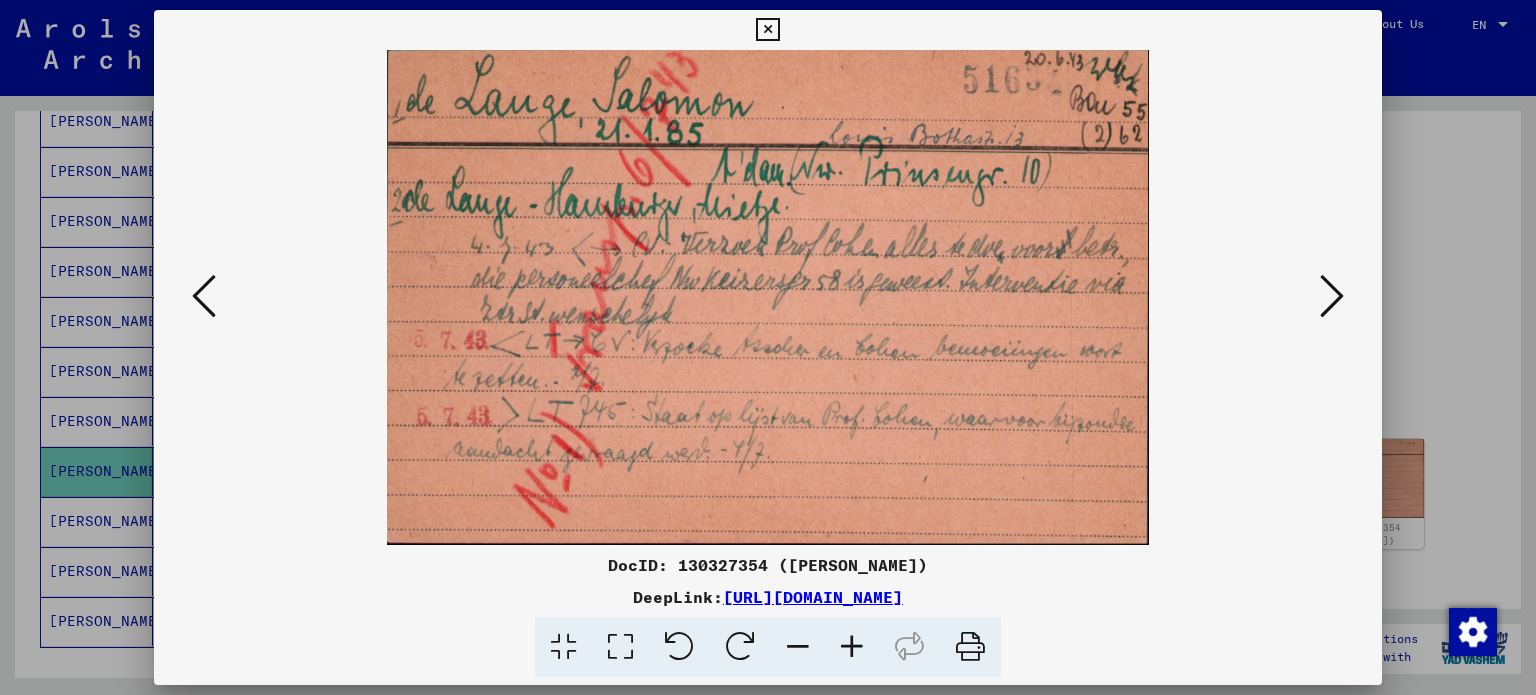 click at bounding box center (767, 30) 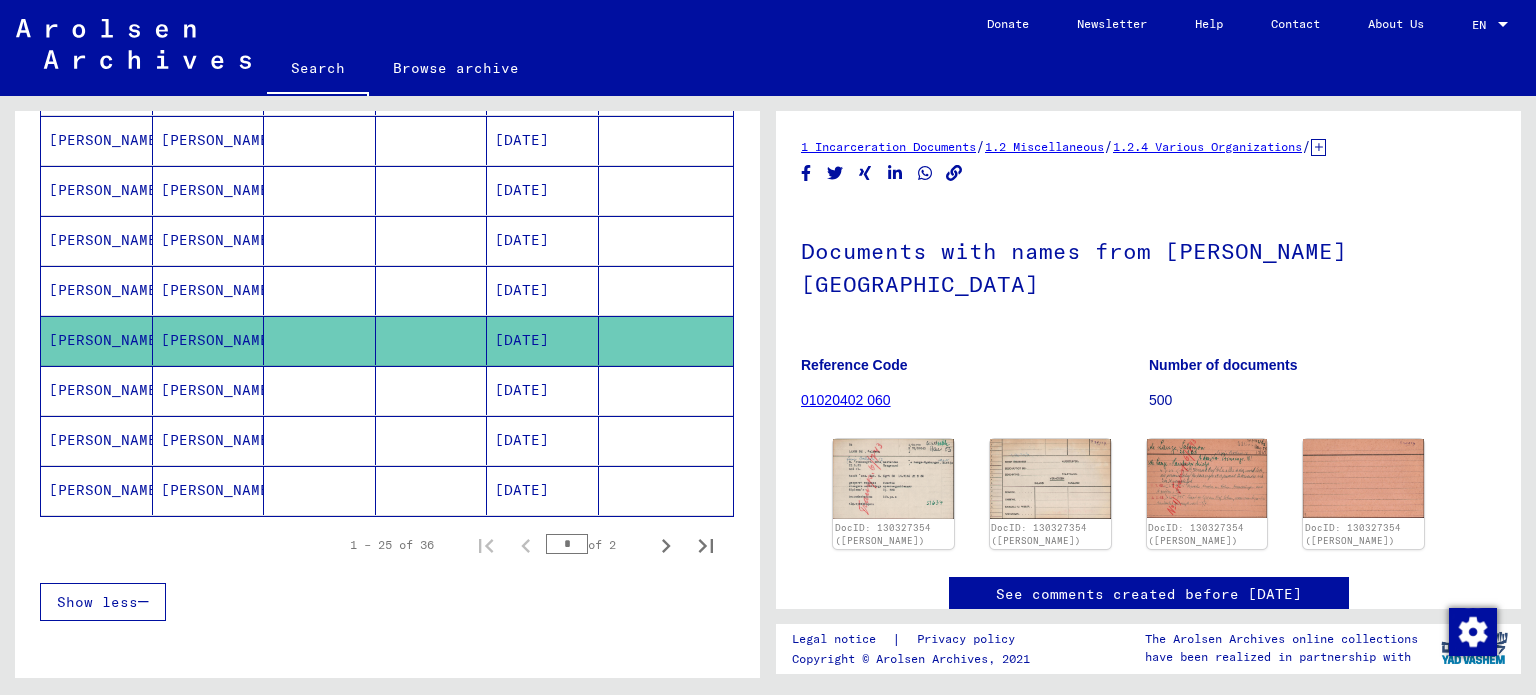 scroll, scrollTop: 1140, scrollLeft: 0, axis: vertical 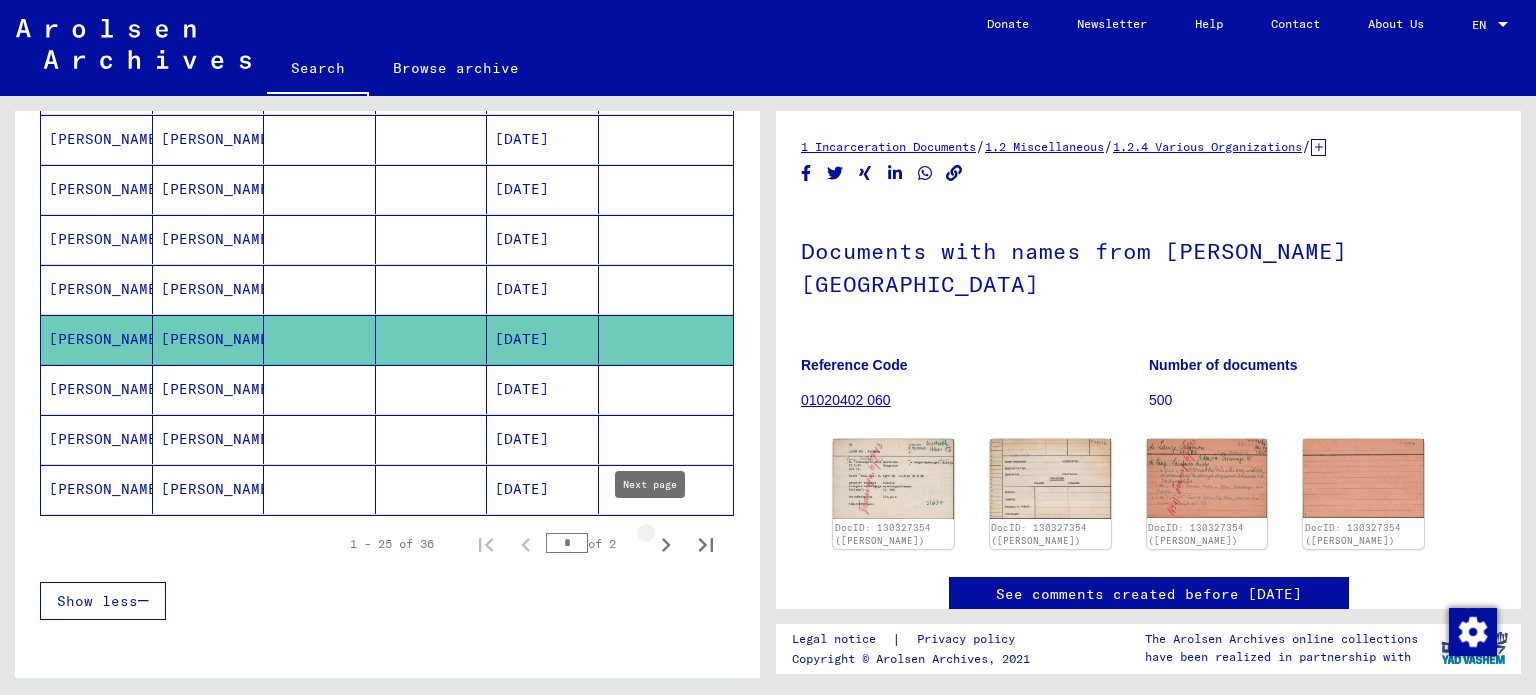 click 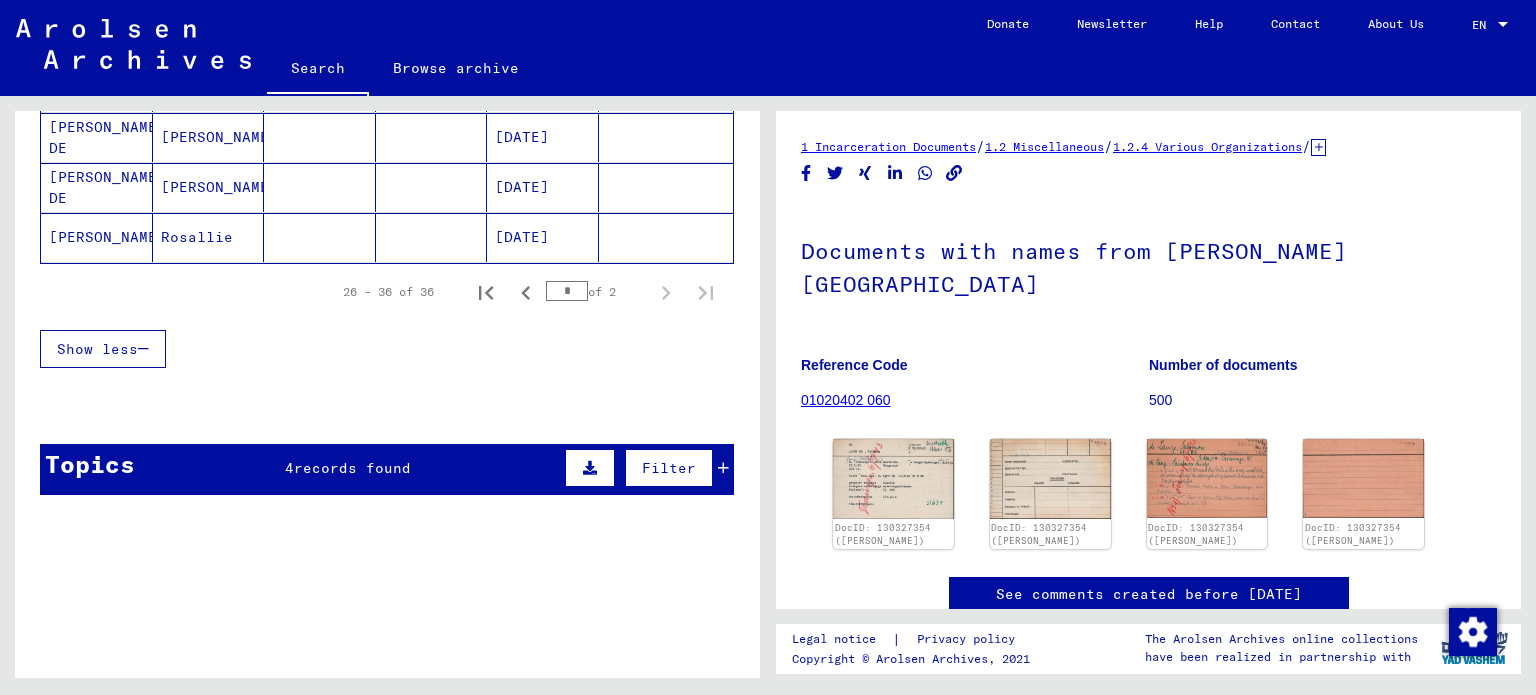 scroll, scrollTop: 694, scrollLeft: 0, axis: vertical 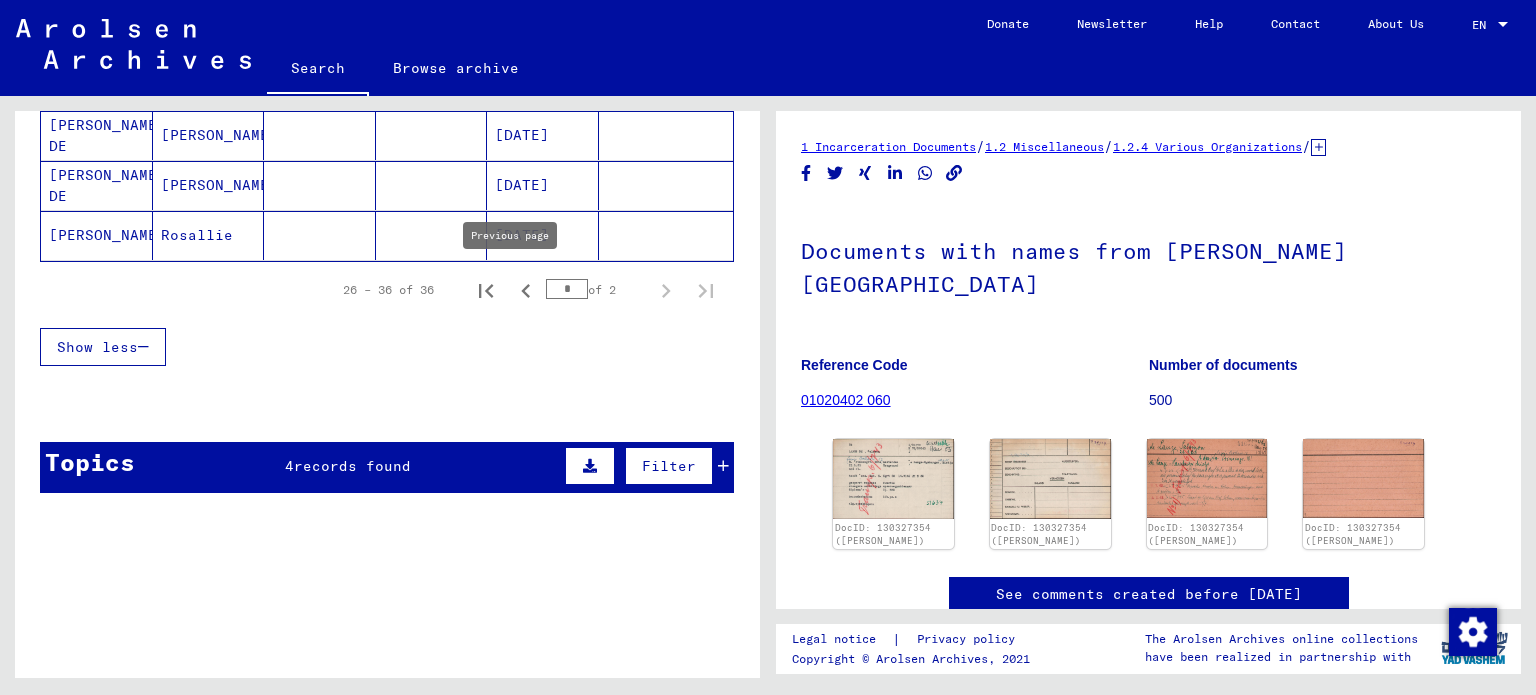 click 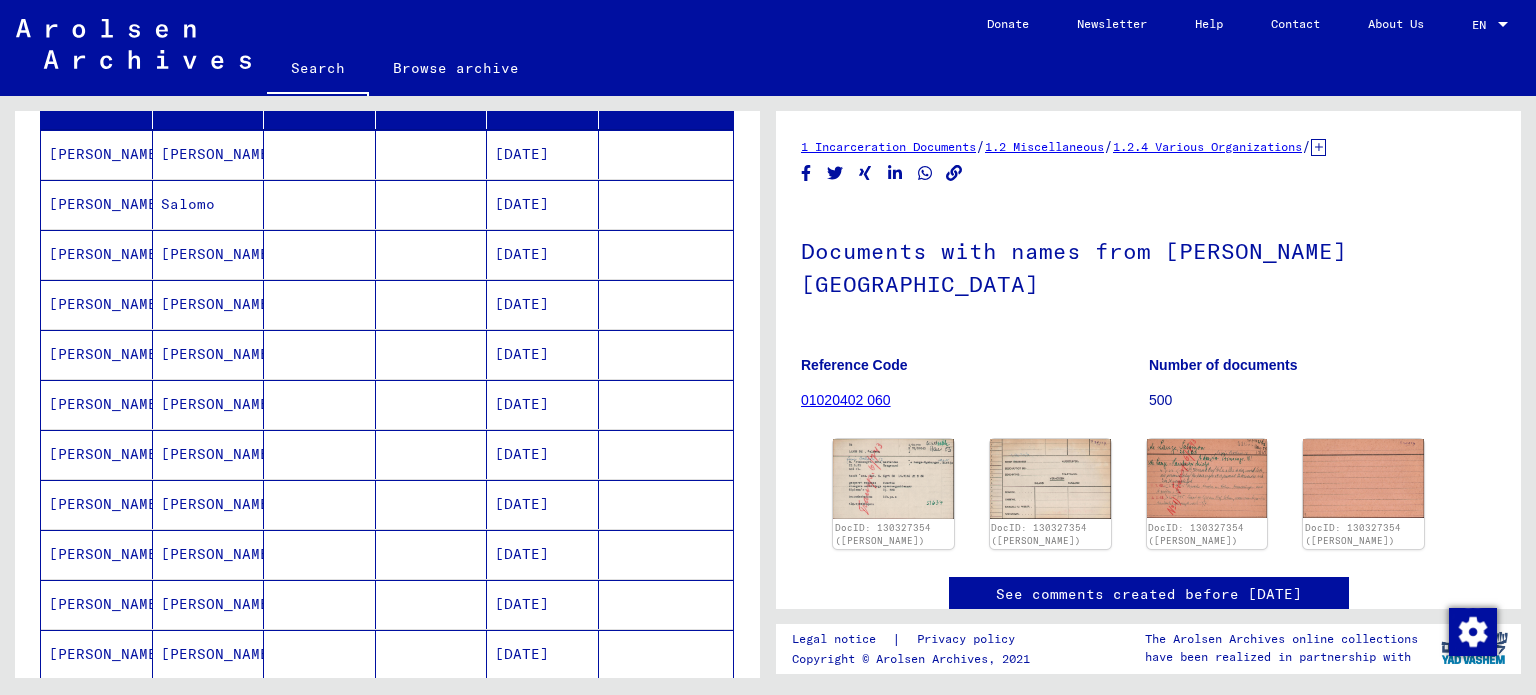 scroll, scrollTop: 284, scrollLeft: 0, axis: vertical 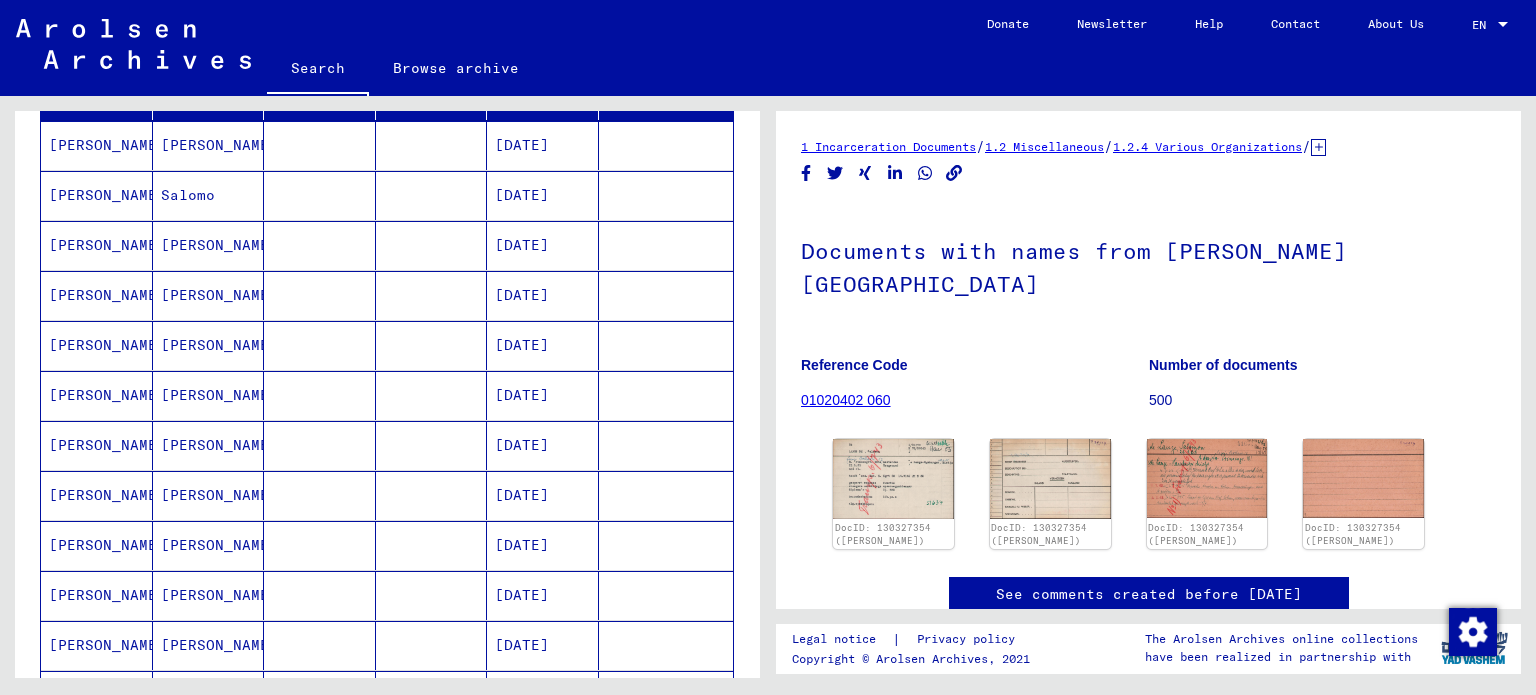 click on "[DATE]" at bounding box center (543, 395) 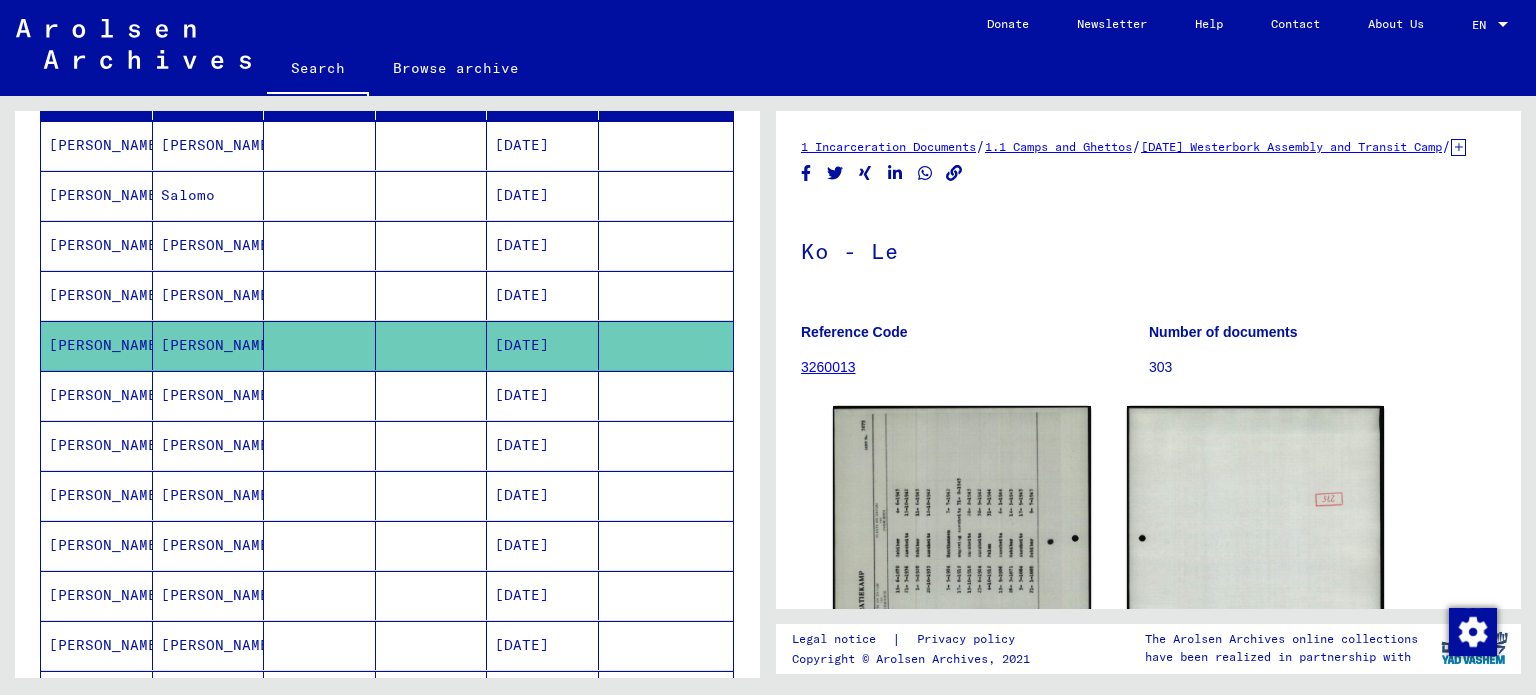 scroll, scrollTop: 0, scrollLeft: 0, axis: both 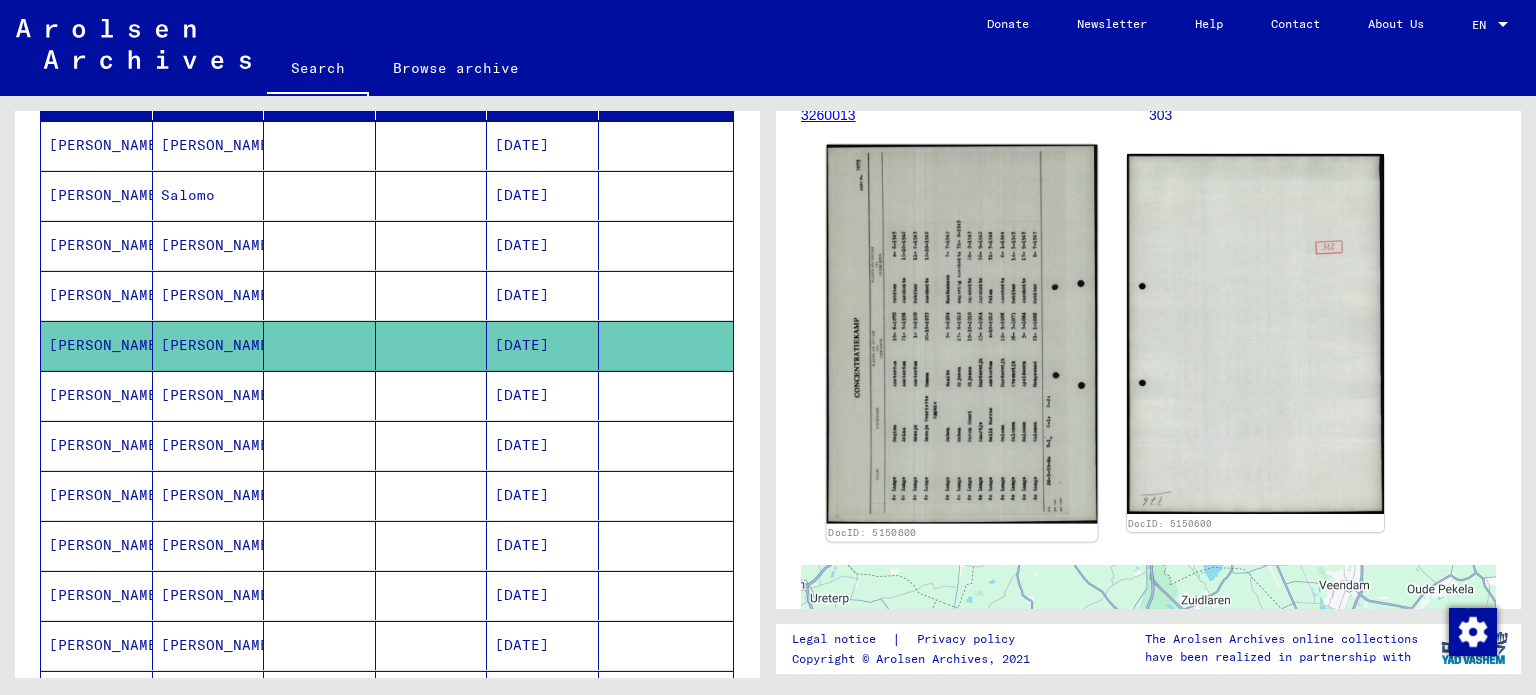 click 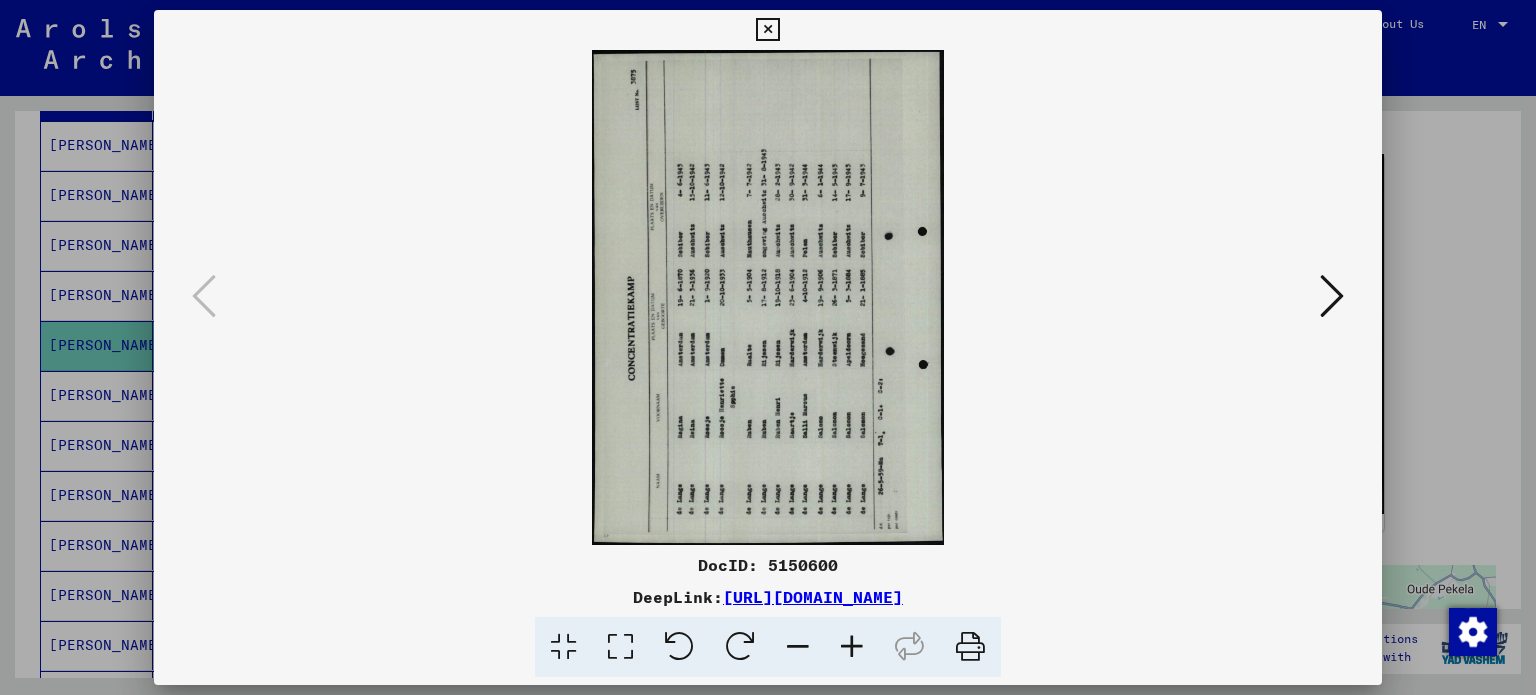 click at bounding box center (852, 647) 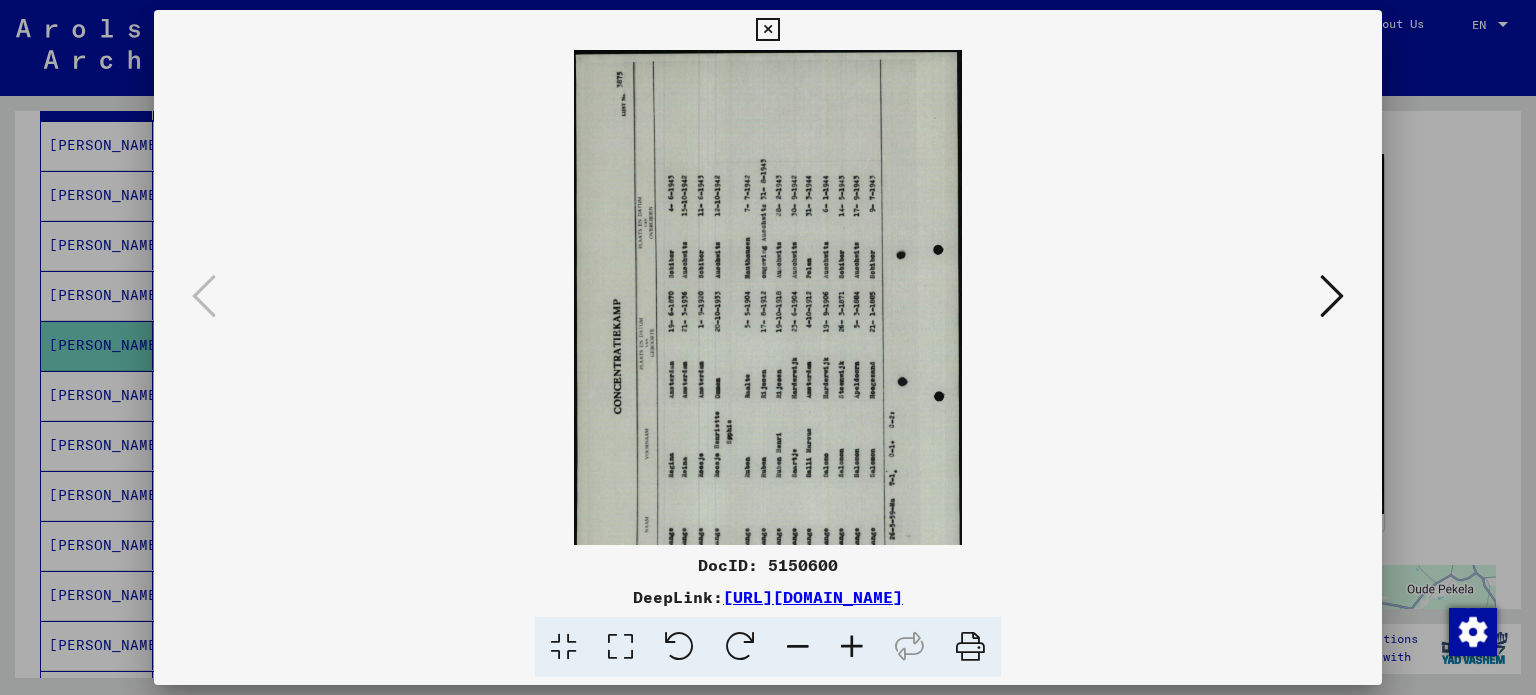 click at bounding box center (852, 647) 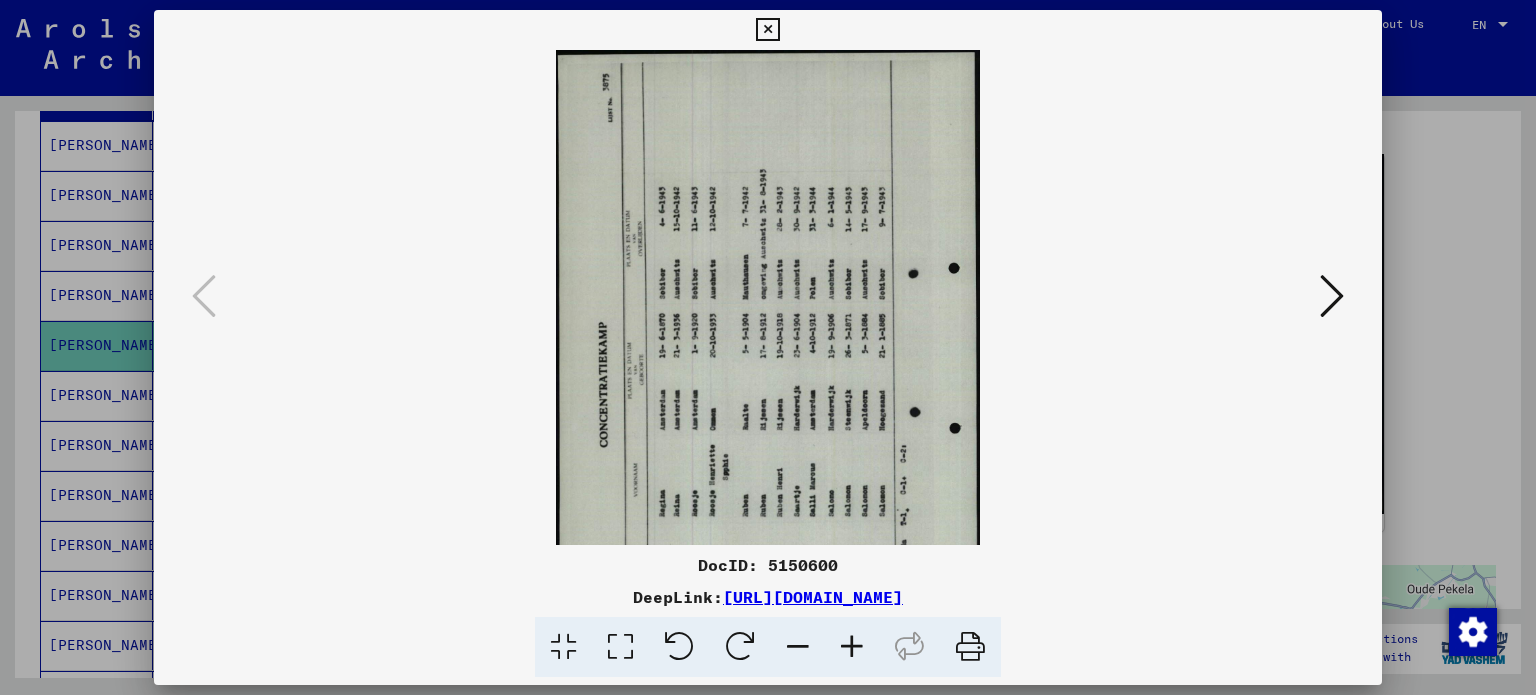 click at bounding box center (852, 647) 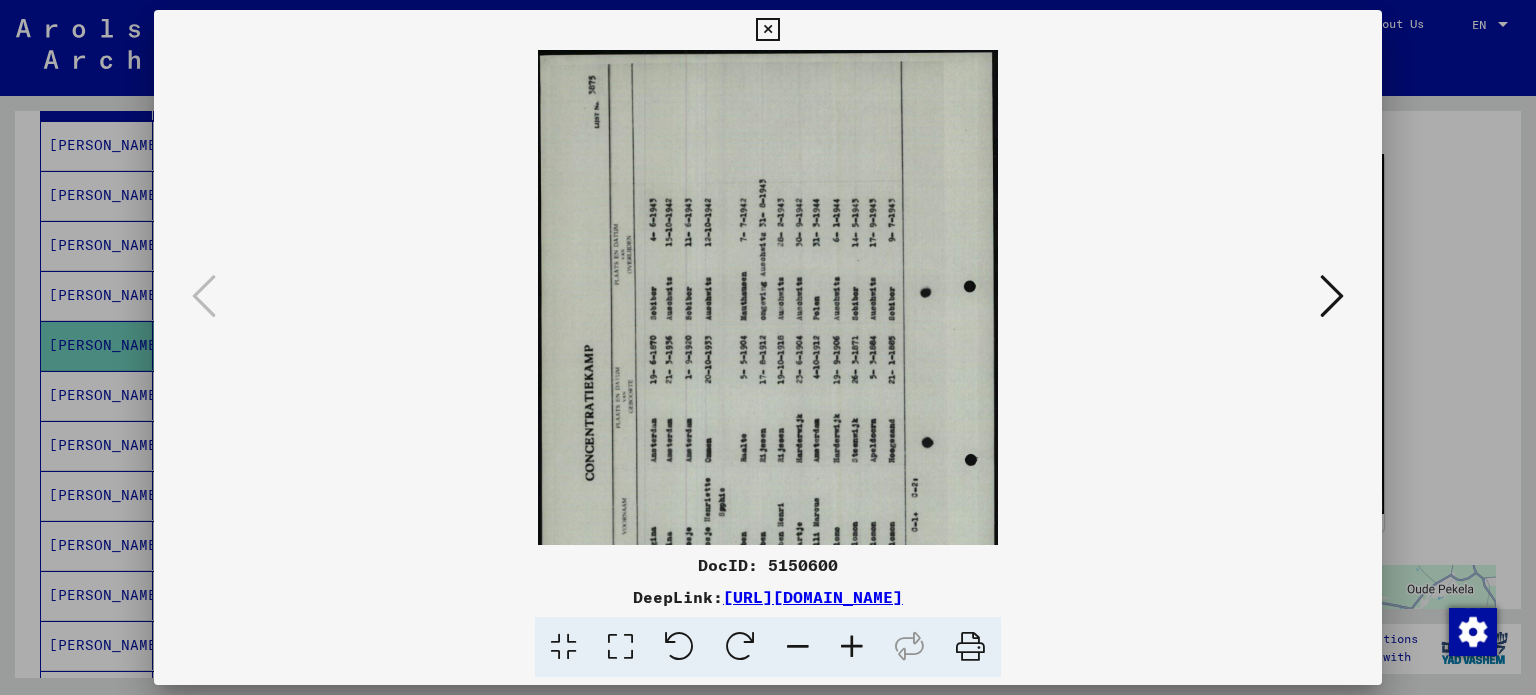 click at bounding box center (852, 647) 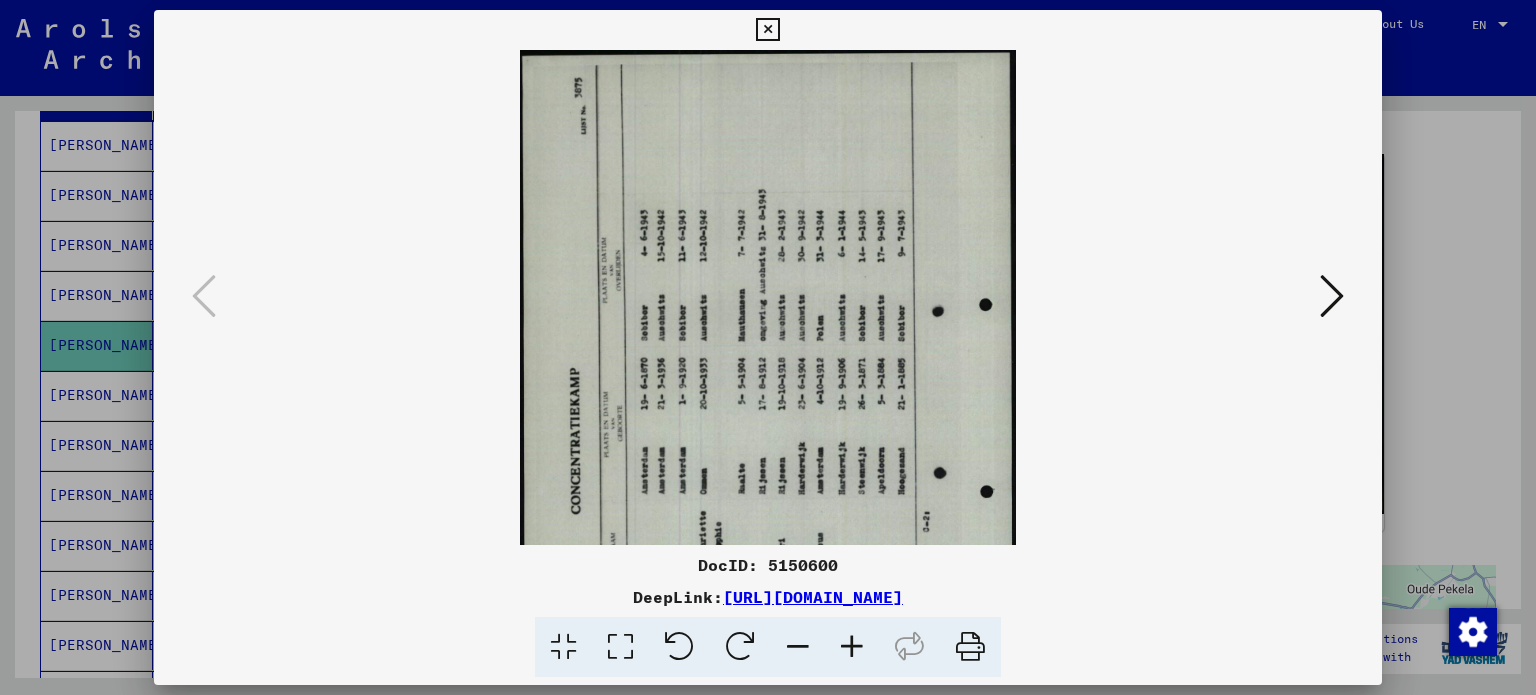 click at bounding box center (852, 647) 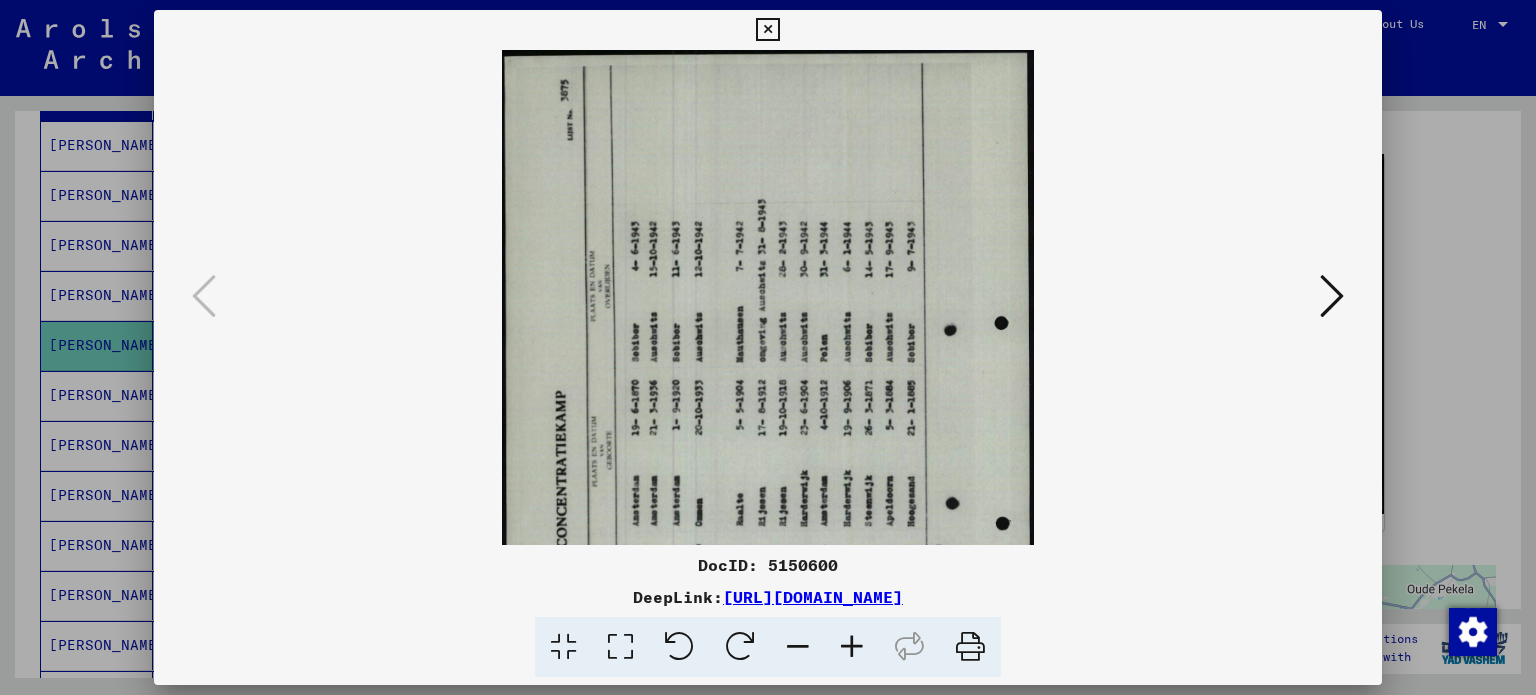 click at bounding box center (740, 647) 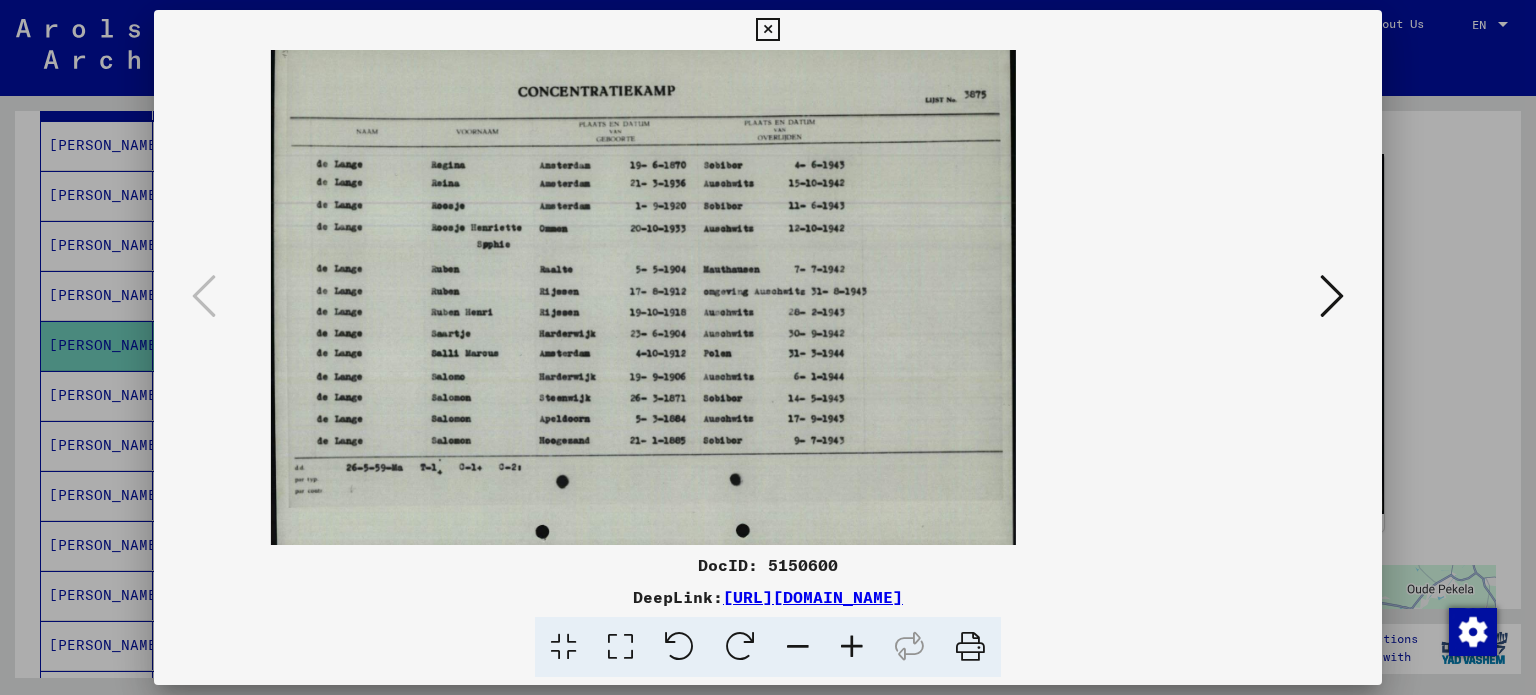 click at bounding box center [852, 647] 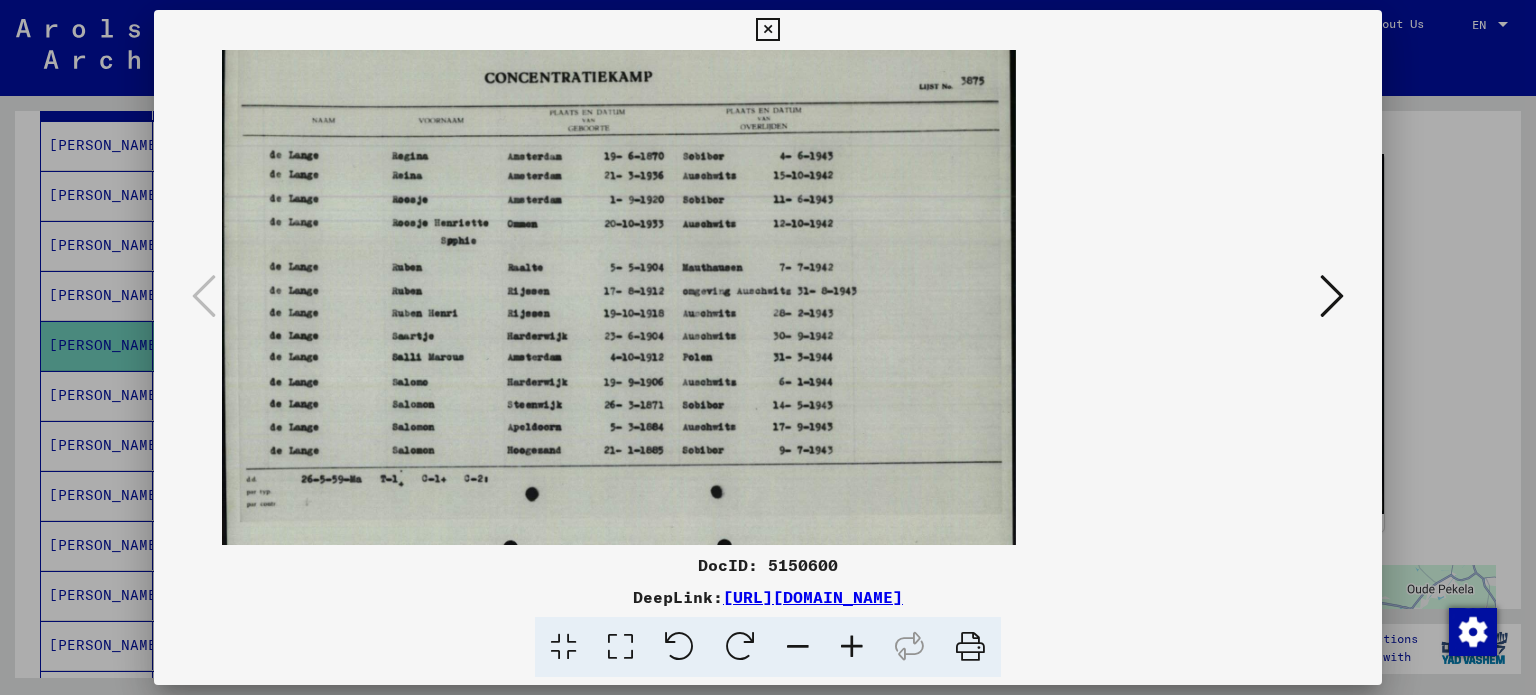 click at bounding box center (852, 647) 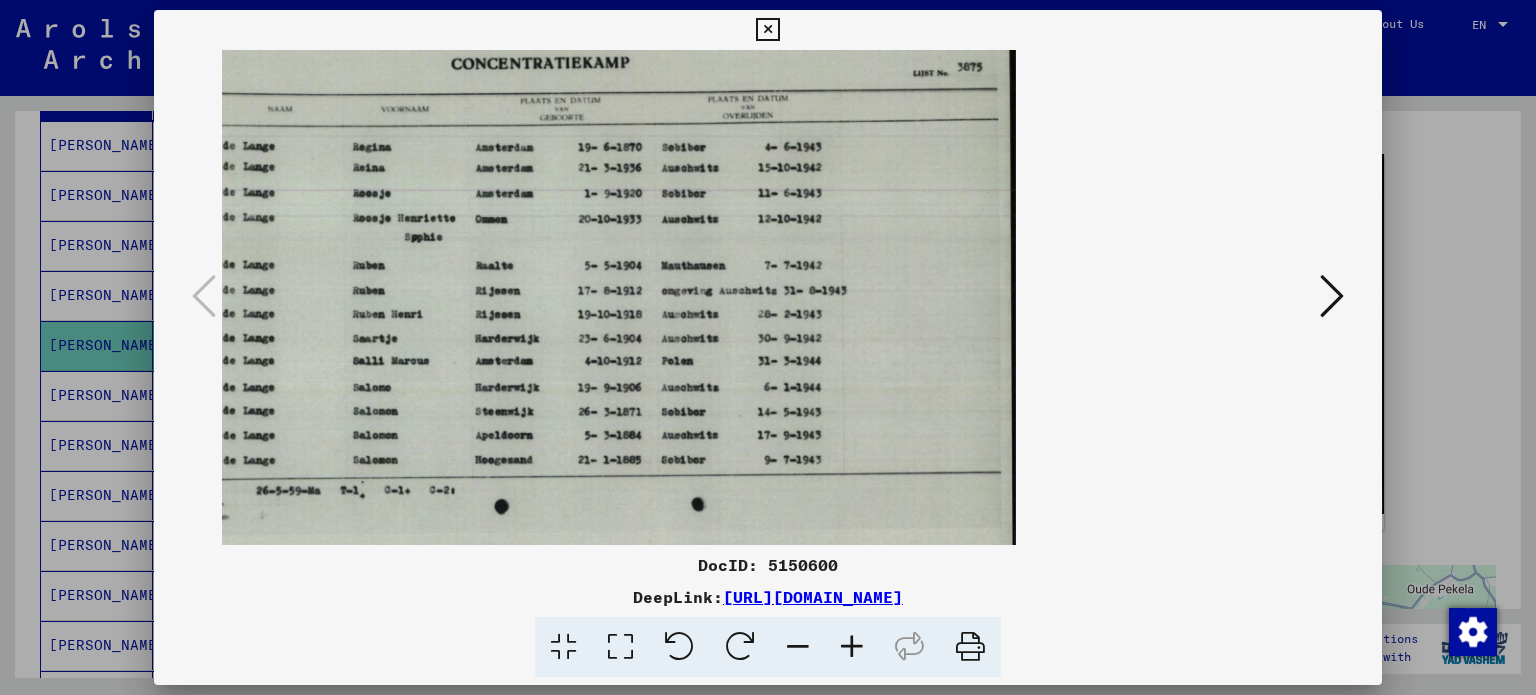 click at bounding box center (852, 647) 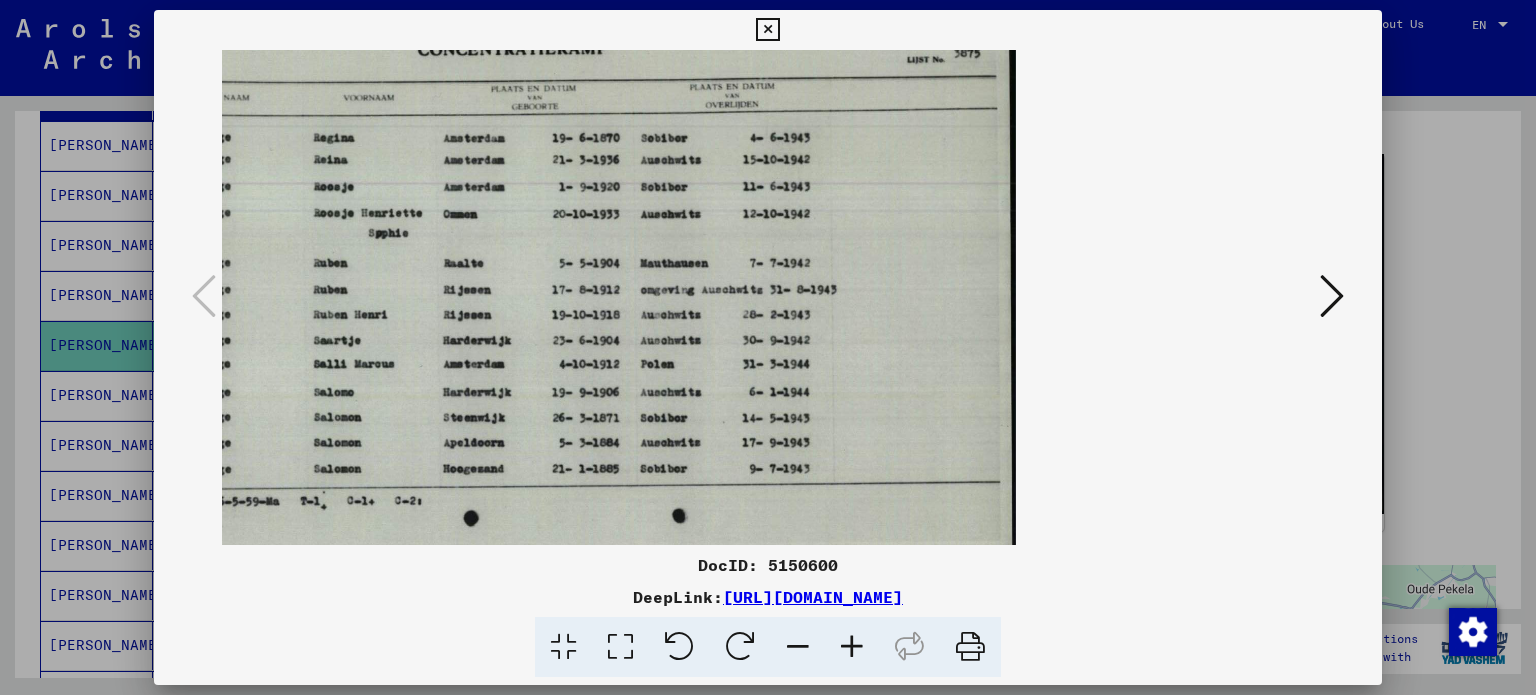 click at bounding box center (852, 647) 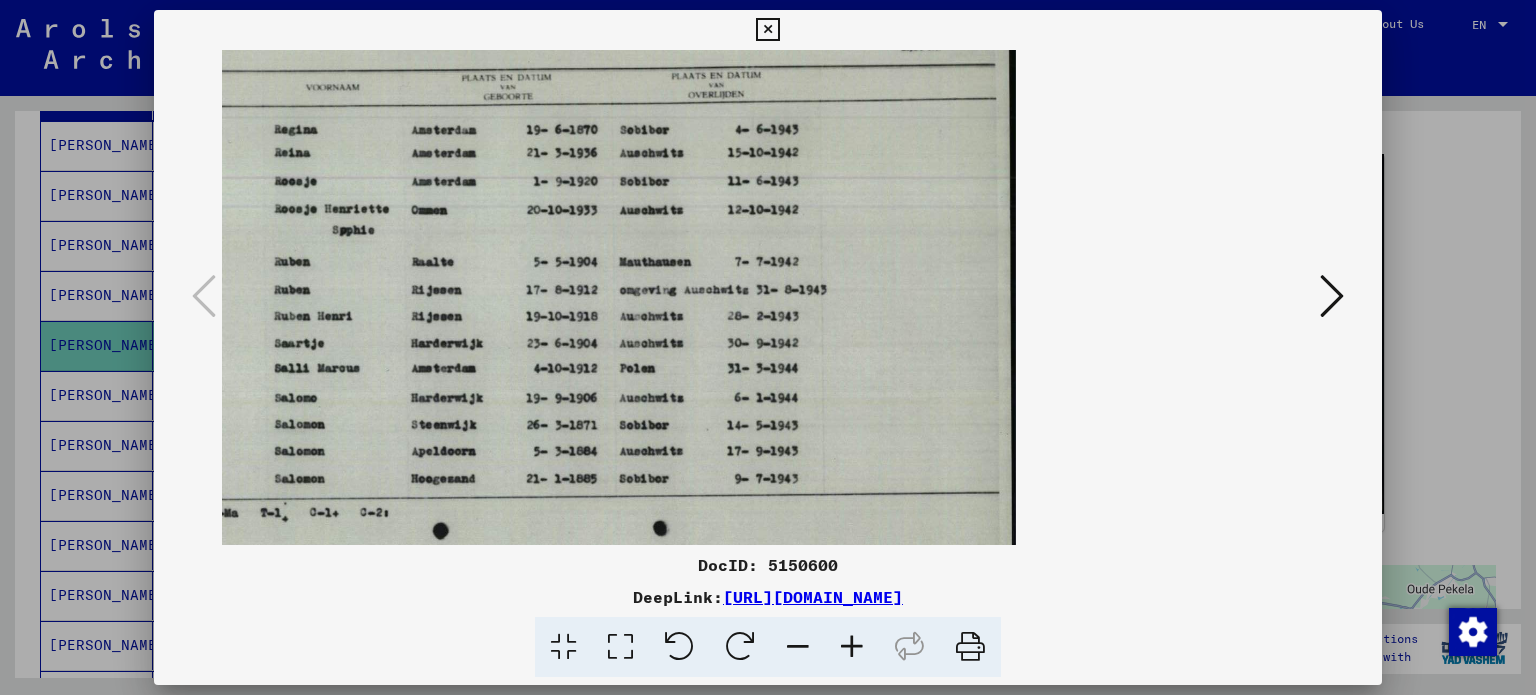 click at bounding box center (852, 647) 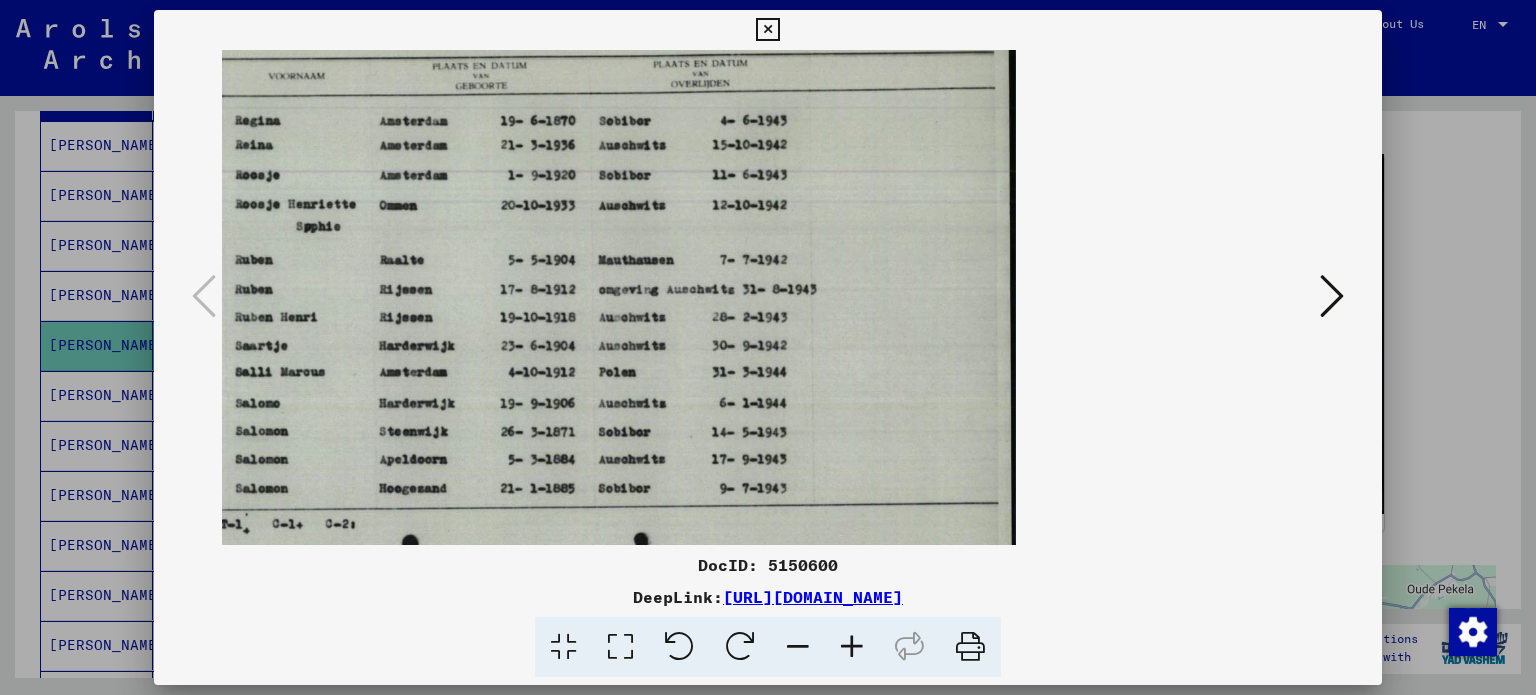 click at bounding box center [852, 647] 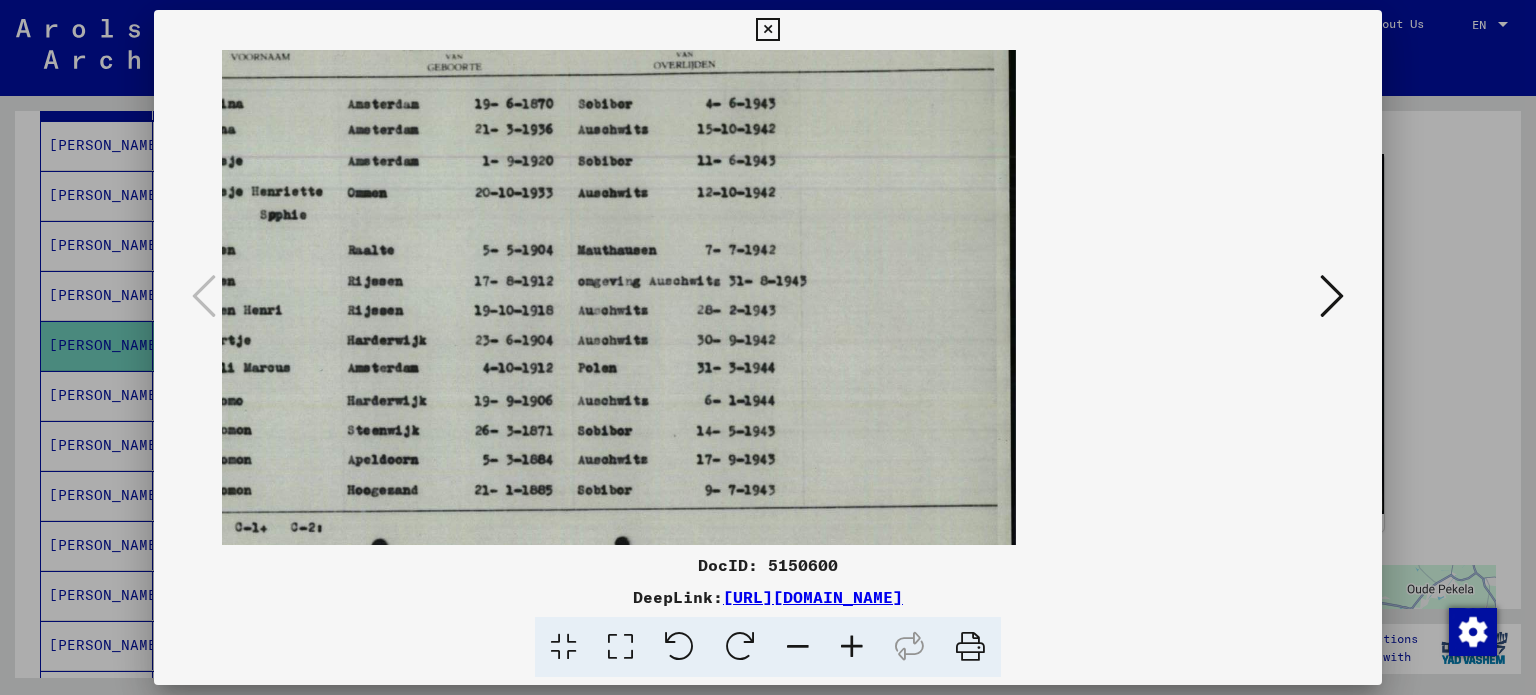 scroll, scrollTop: 0, scrollLeft: 0, axis: both 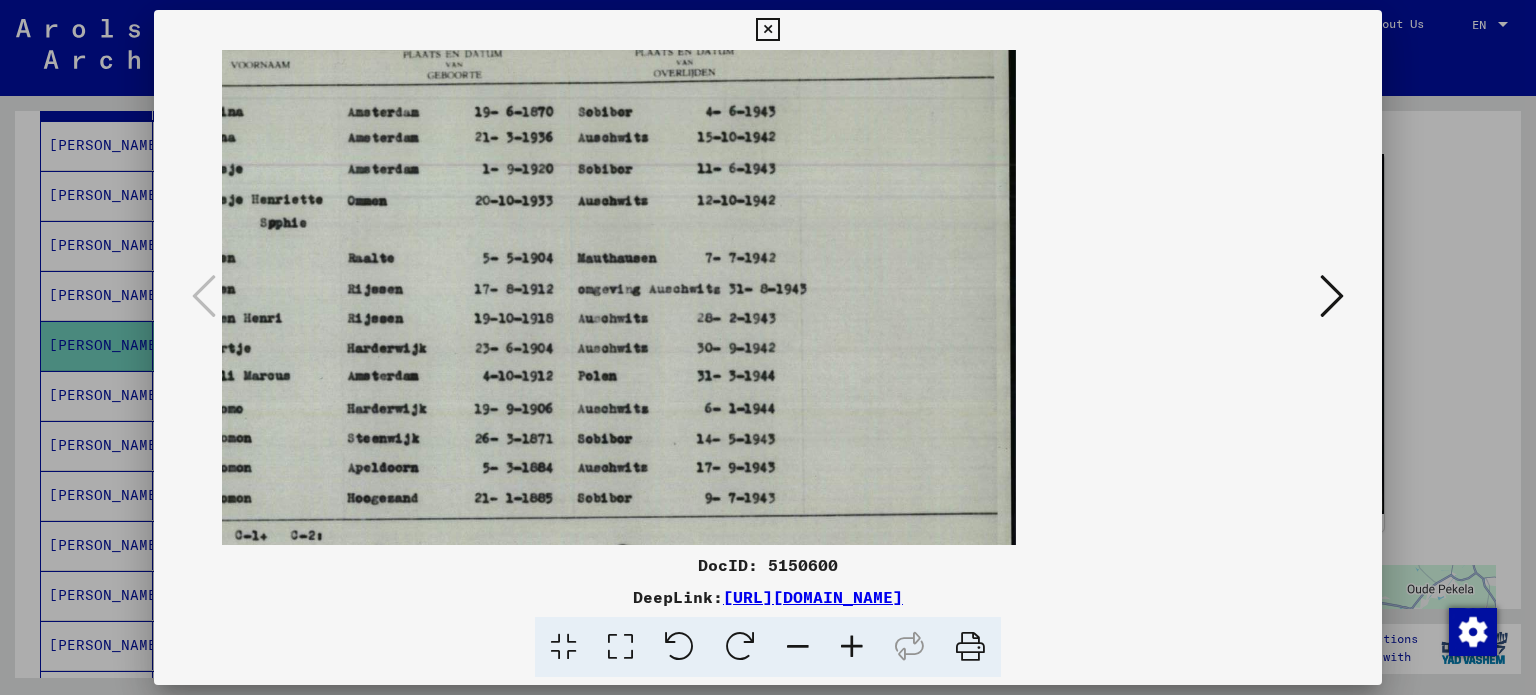 drag, startPoint x: 585, startPoint y: 379, endPoint x: 824, endPoint y: 422, distance: 242.83739 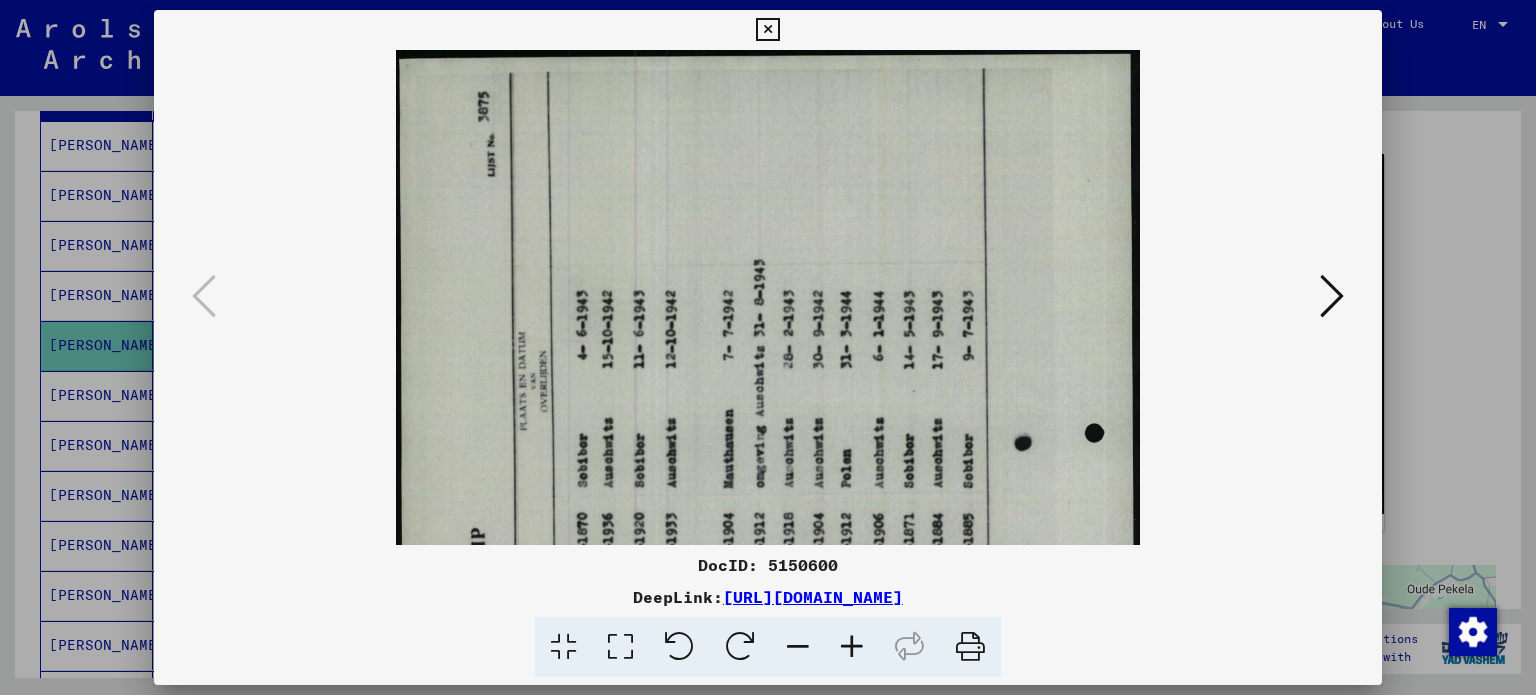 click at bounding box center (970, 647) 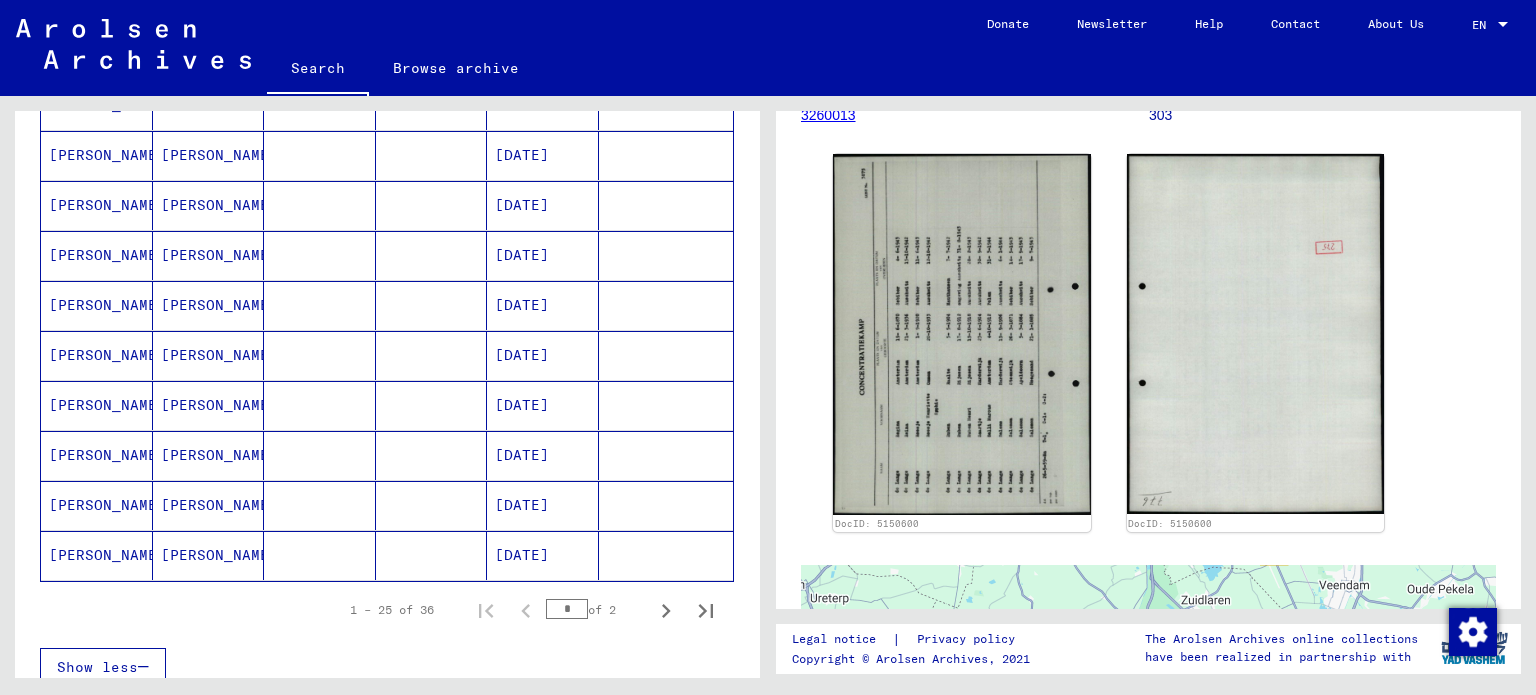 scroll, scrollTop: 1075, scrollLeft: 0, axis: vertical 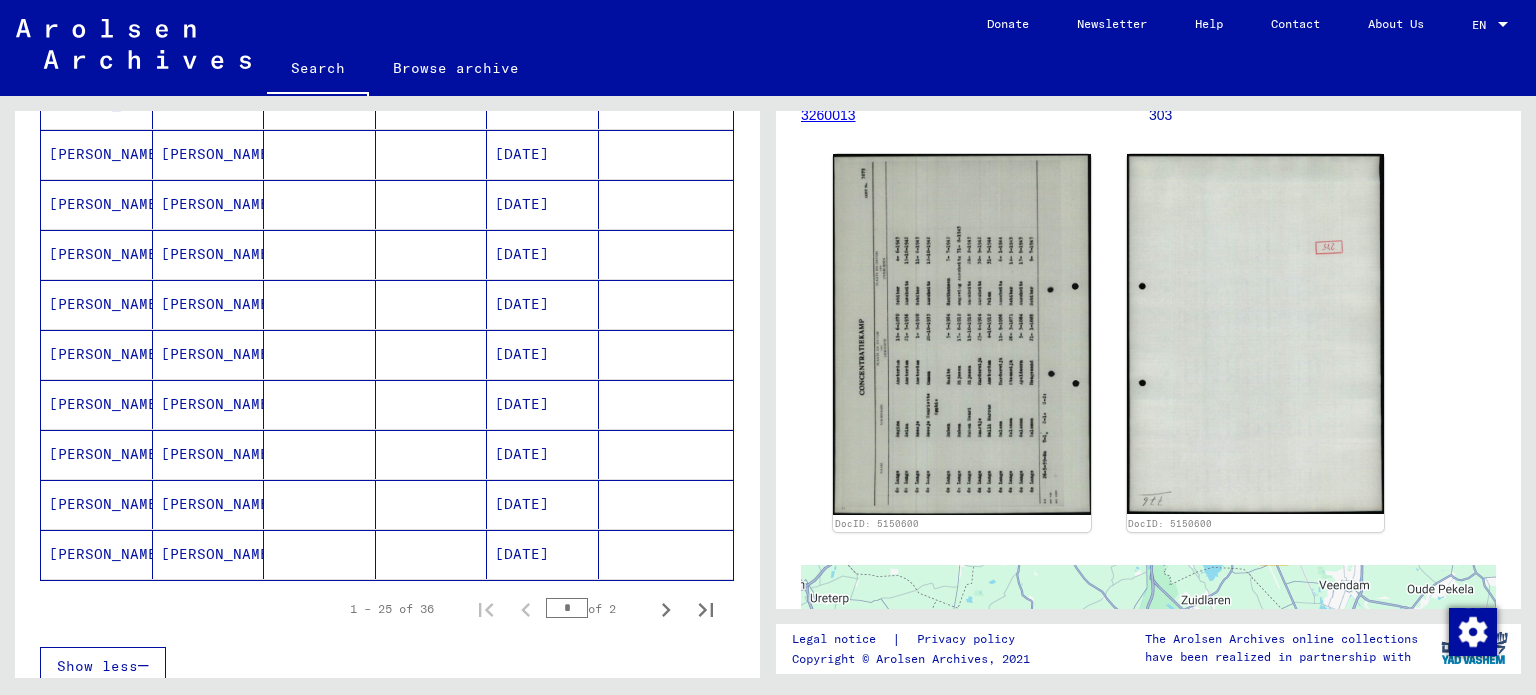 click at bounding box center [432, 454] 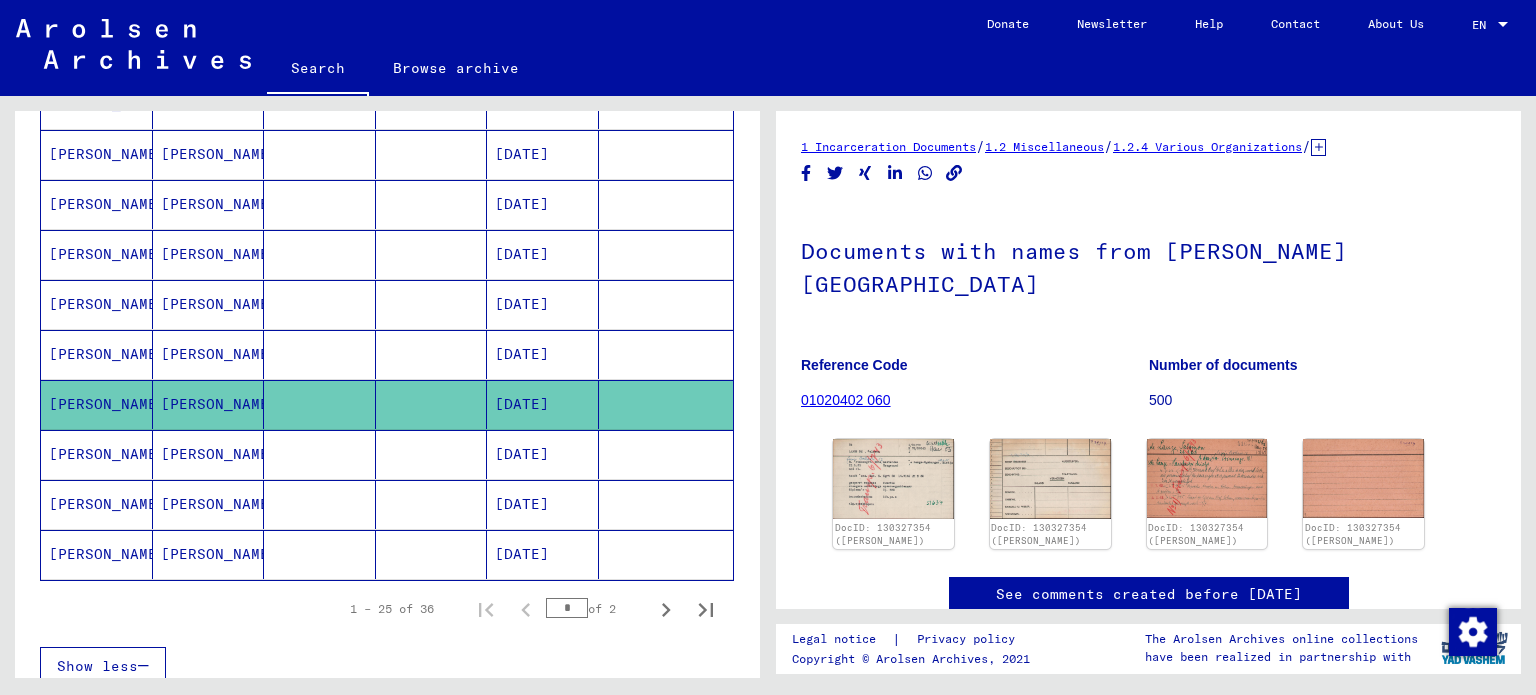scroll, scrollTop: 0, scrollLeft: 0, axis: both 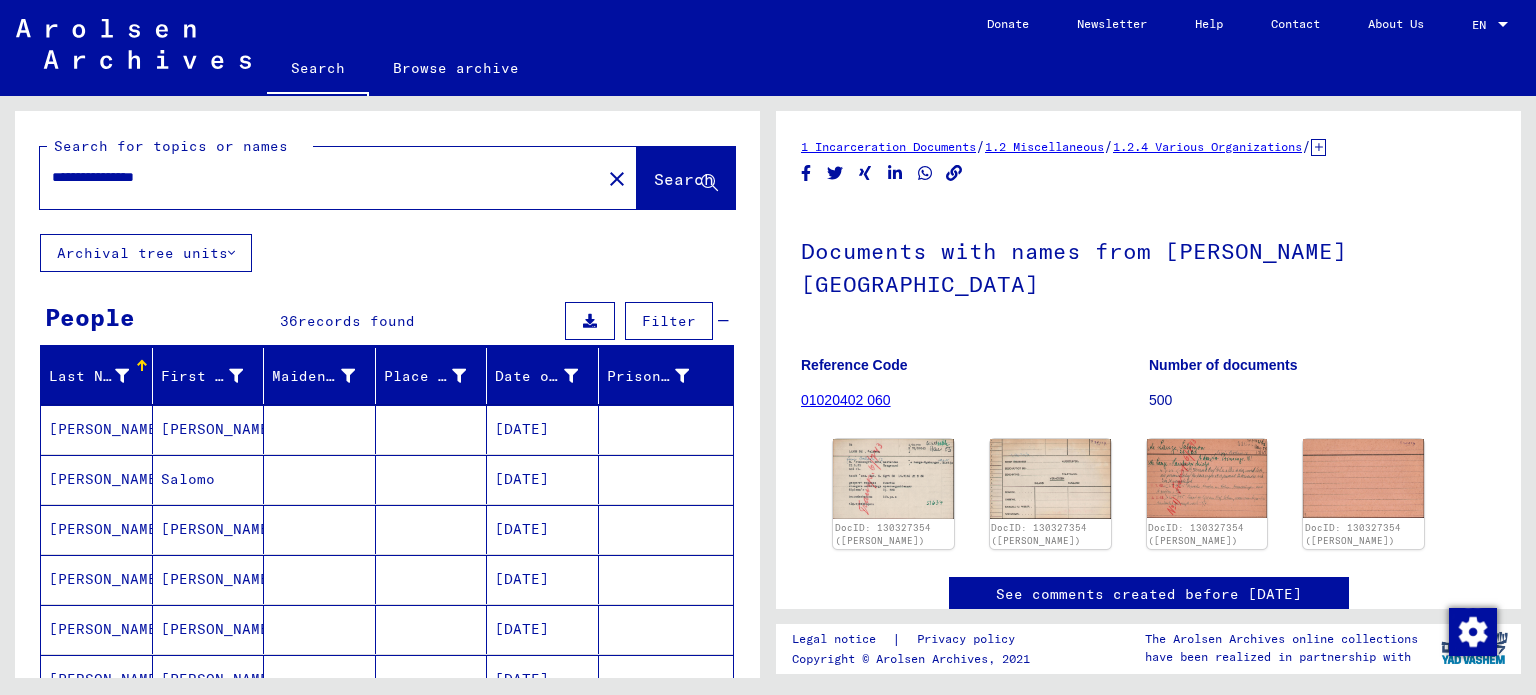 click on "**********" at bounding box center [320, 177] 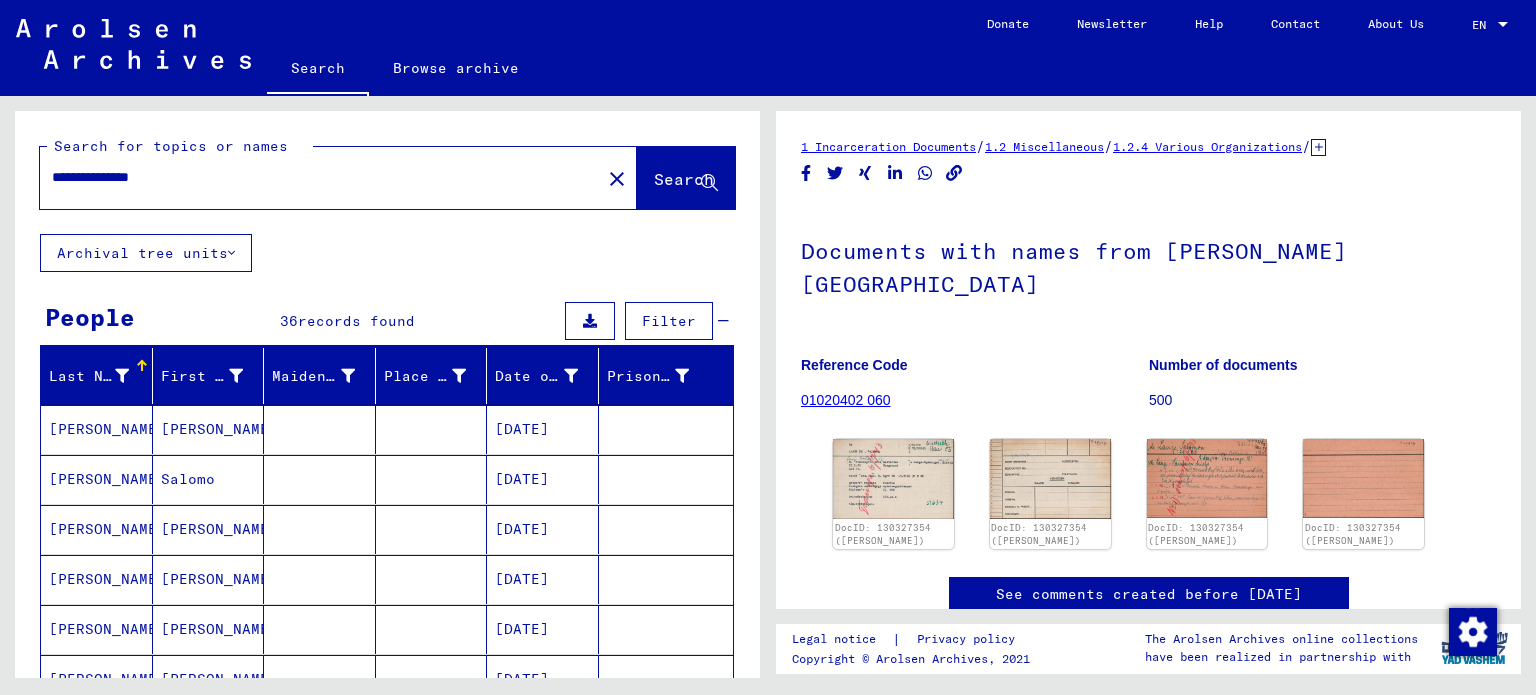 type on "**********" 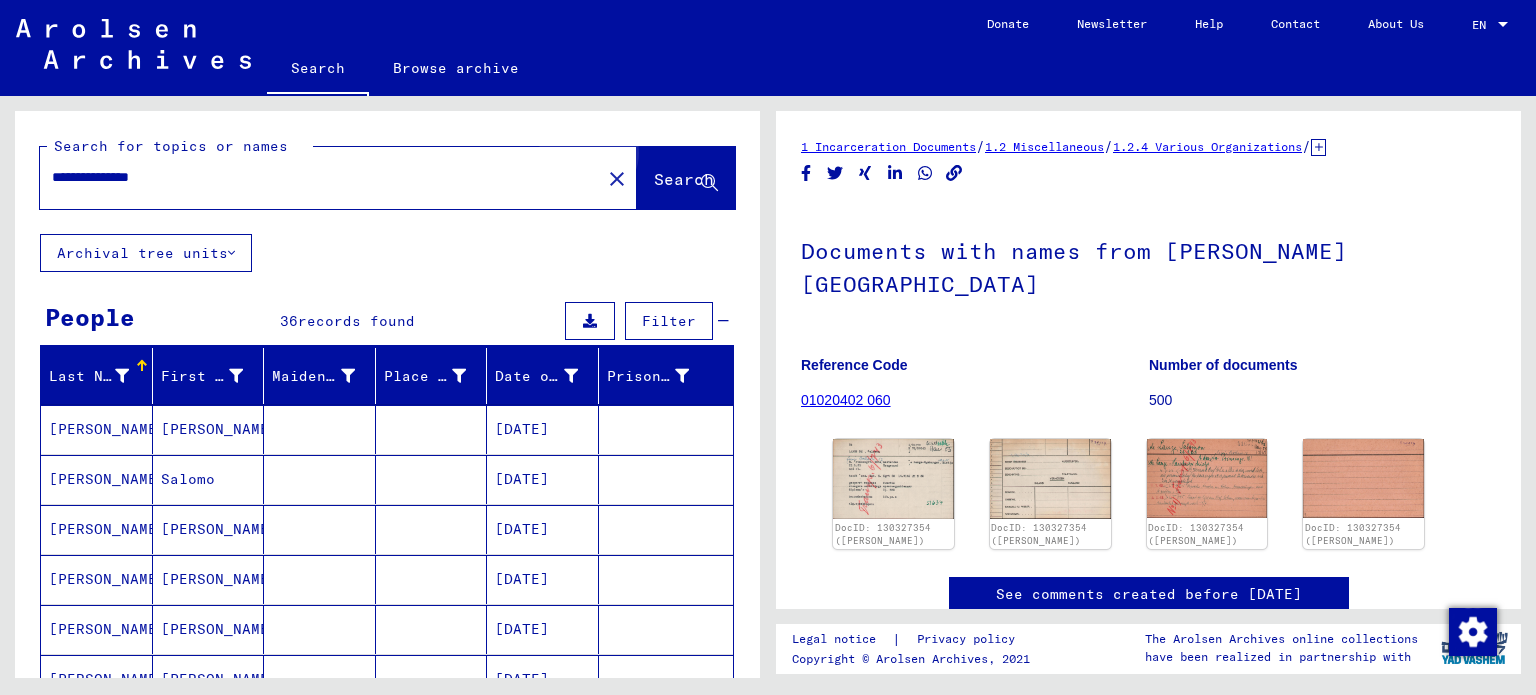 click on "Search" 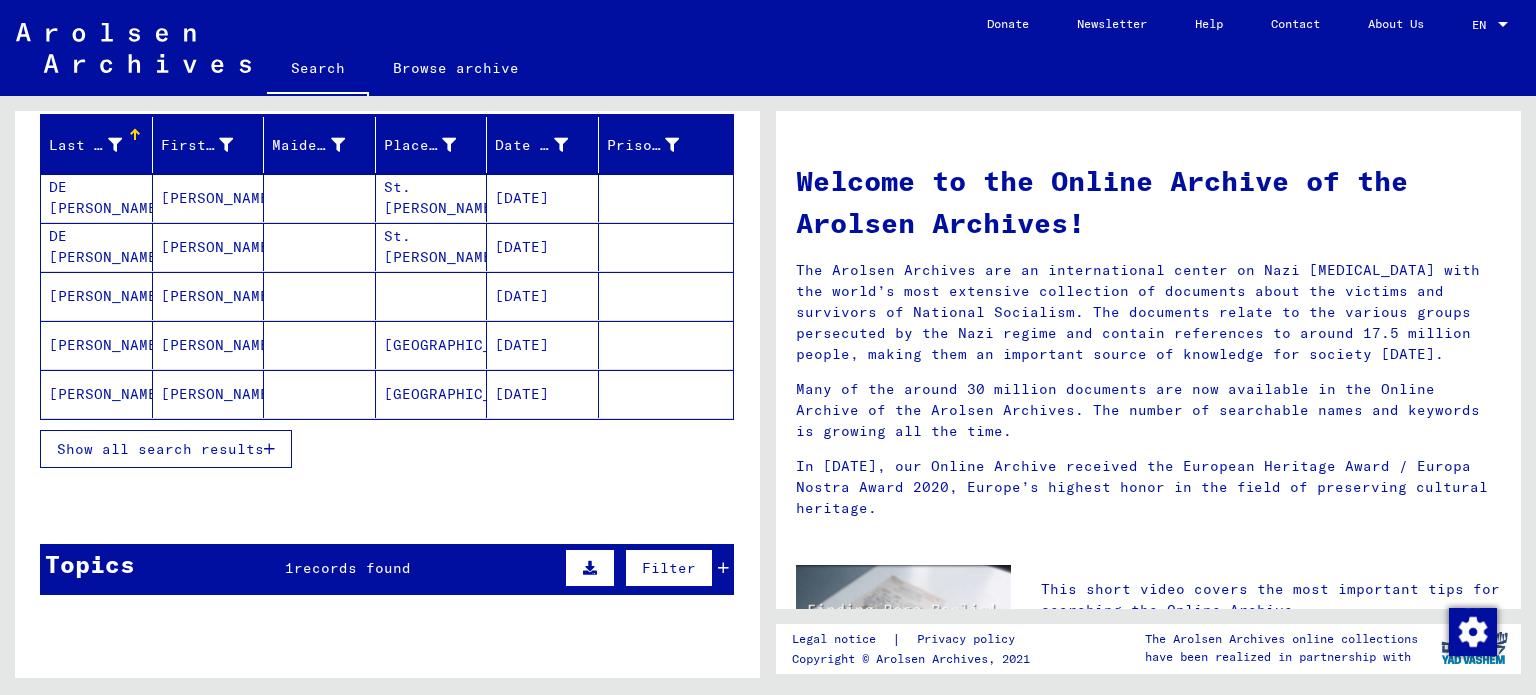 scroll, scrollTop: 246, scrollLeft: 0, axis: vertical 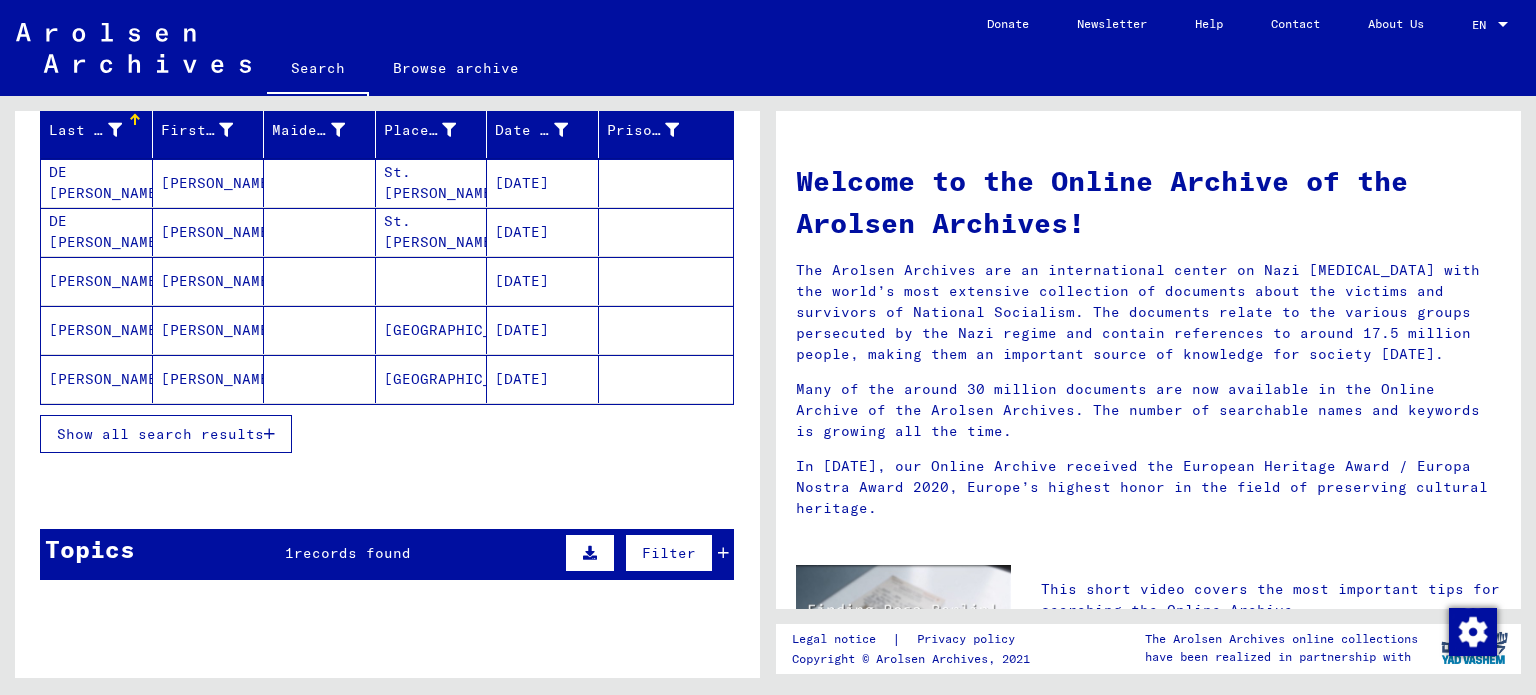 click on "Show all search results" at bounding box center [160, 434] 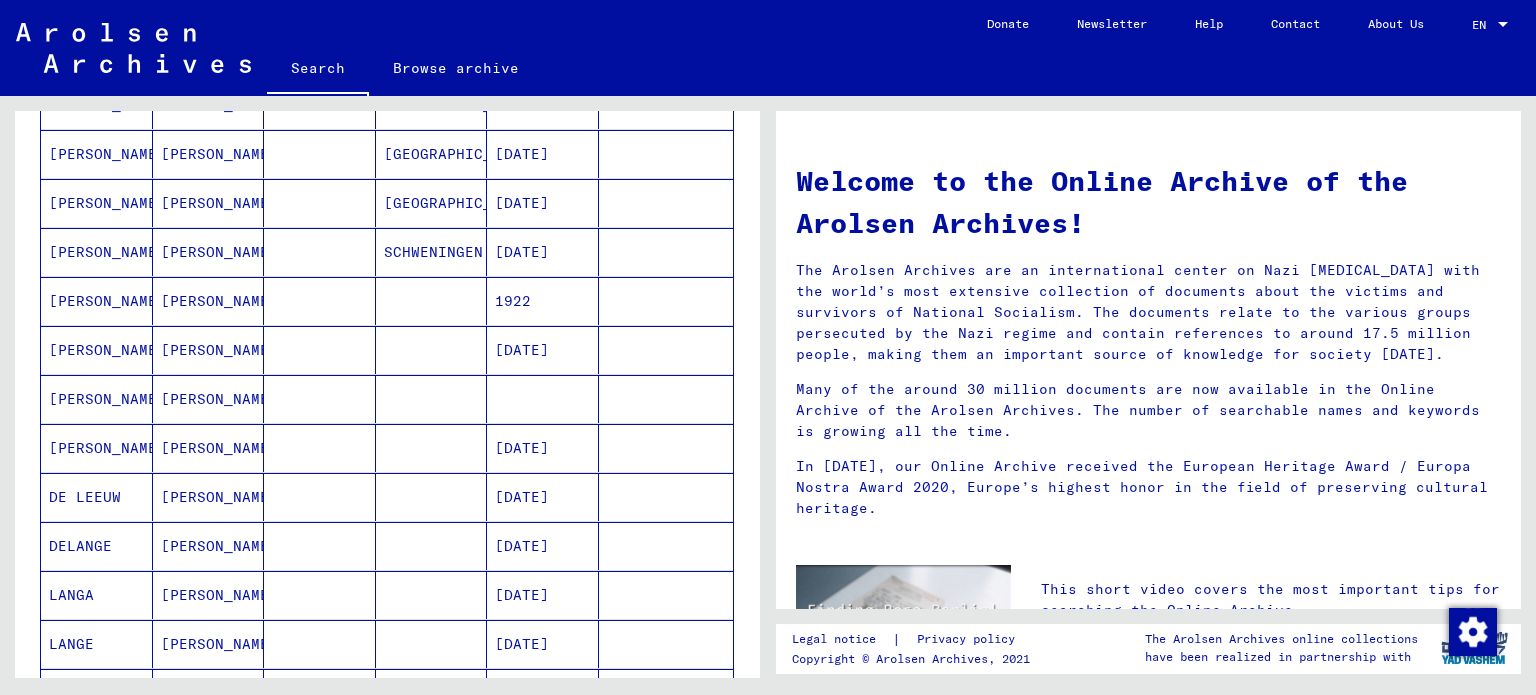 scroll, scrollTop: 522, scrollLeft: 0, axis: vertical 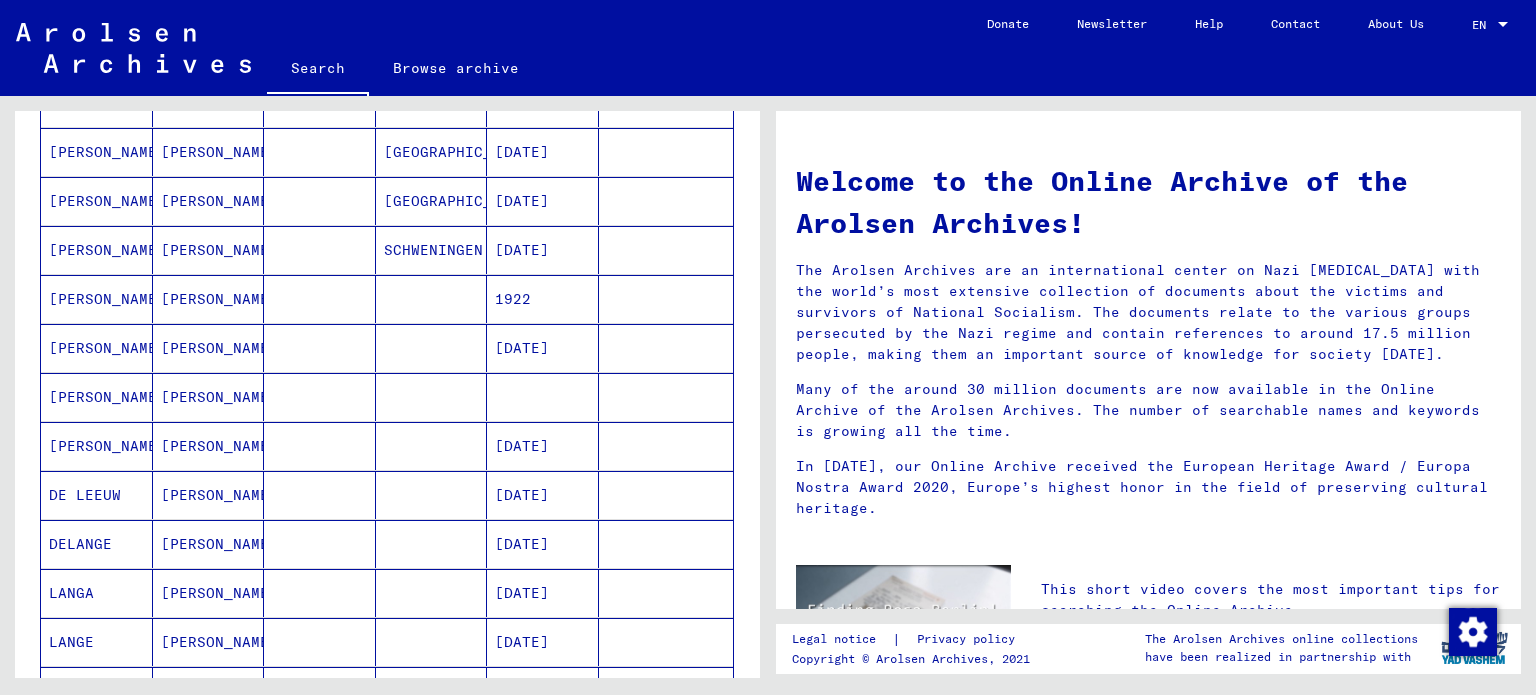 click on "[DATE]" at bounding box center [543, 495] 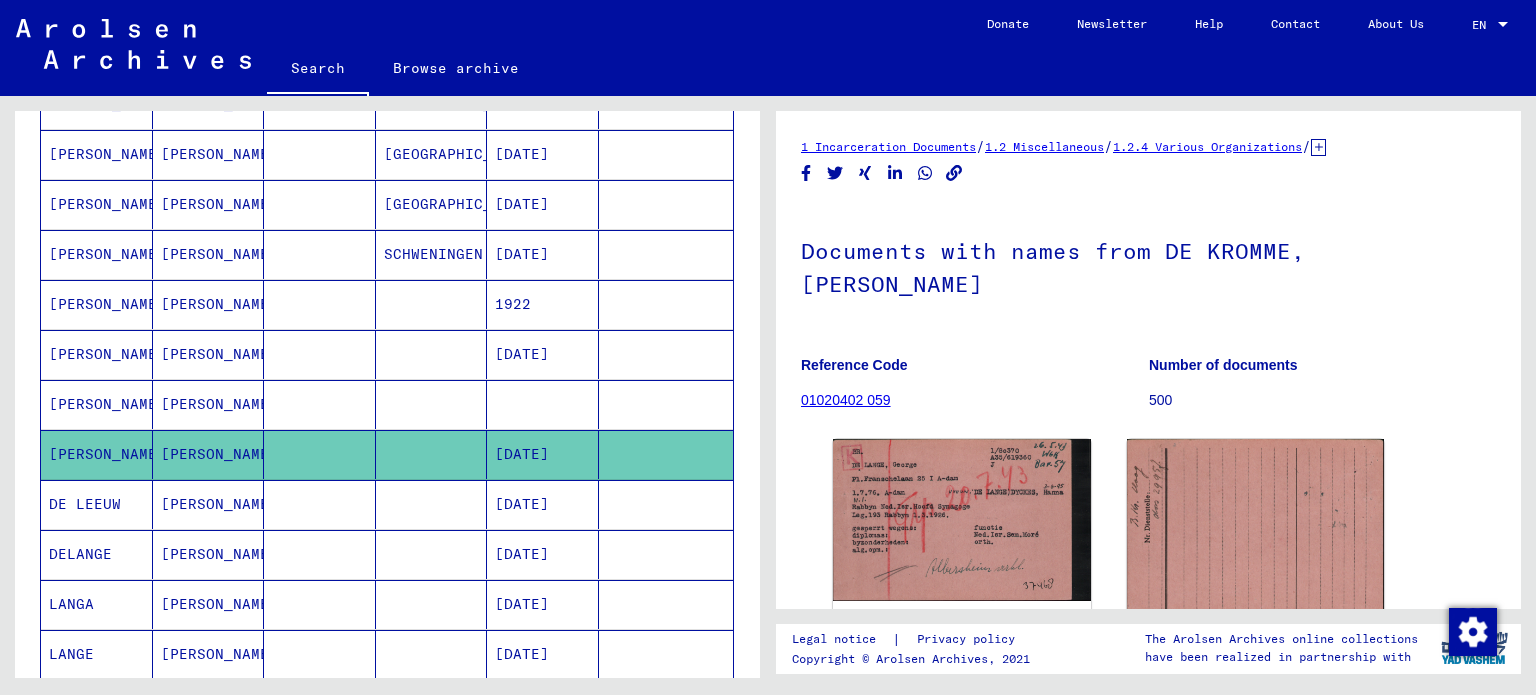 scroll, scrollTop: 0, scrollLeft: 0, axis: both 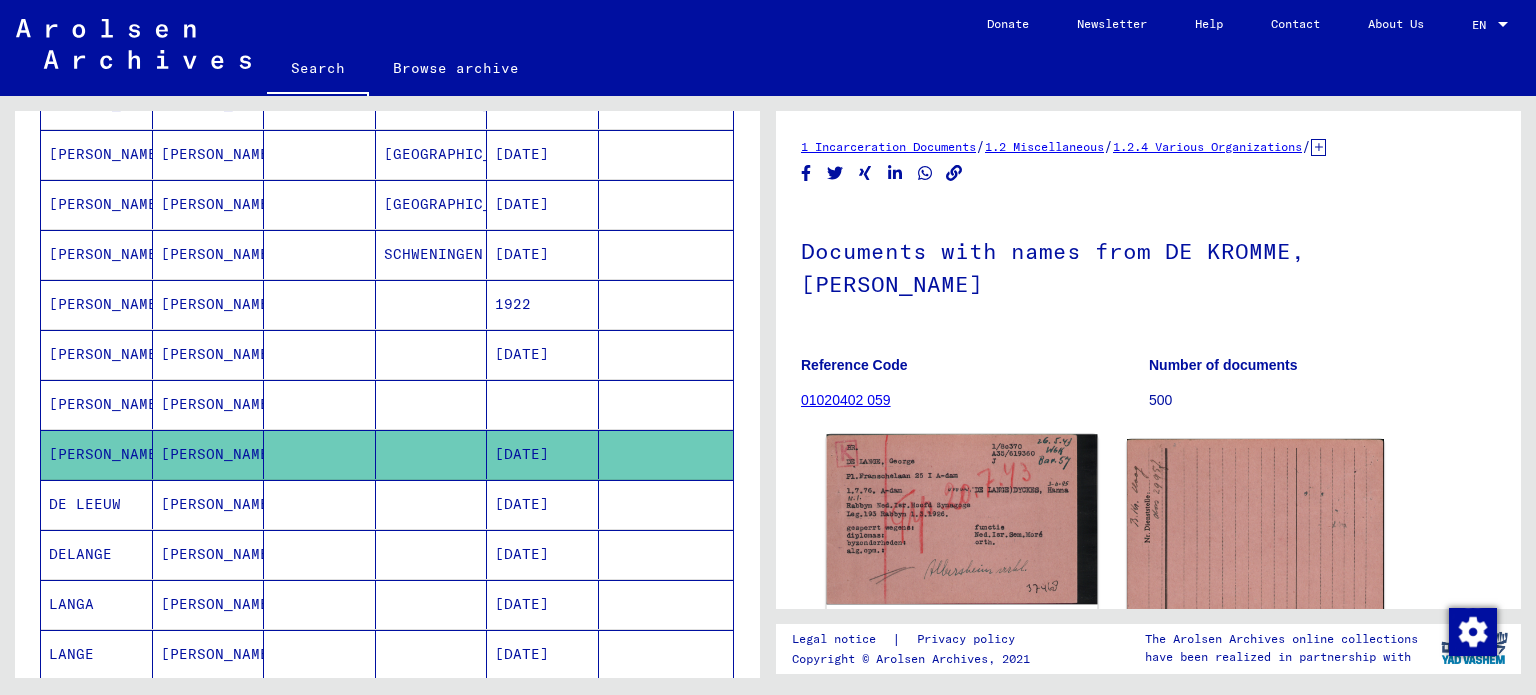 click 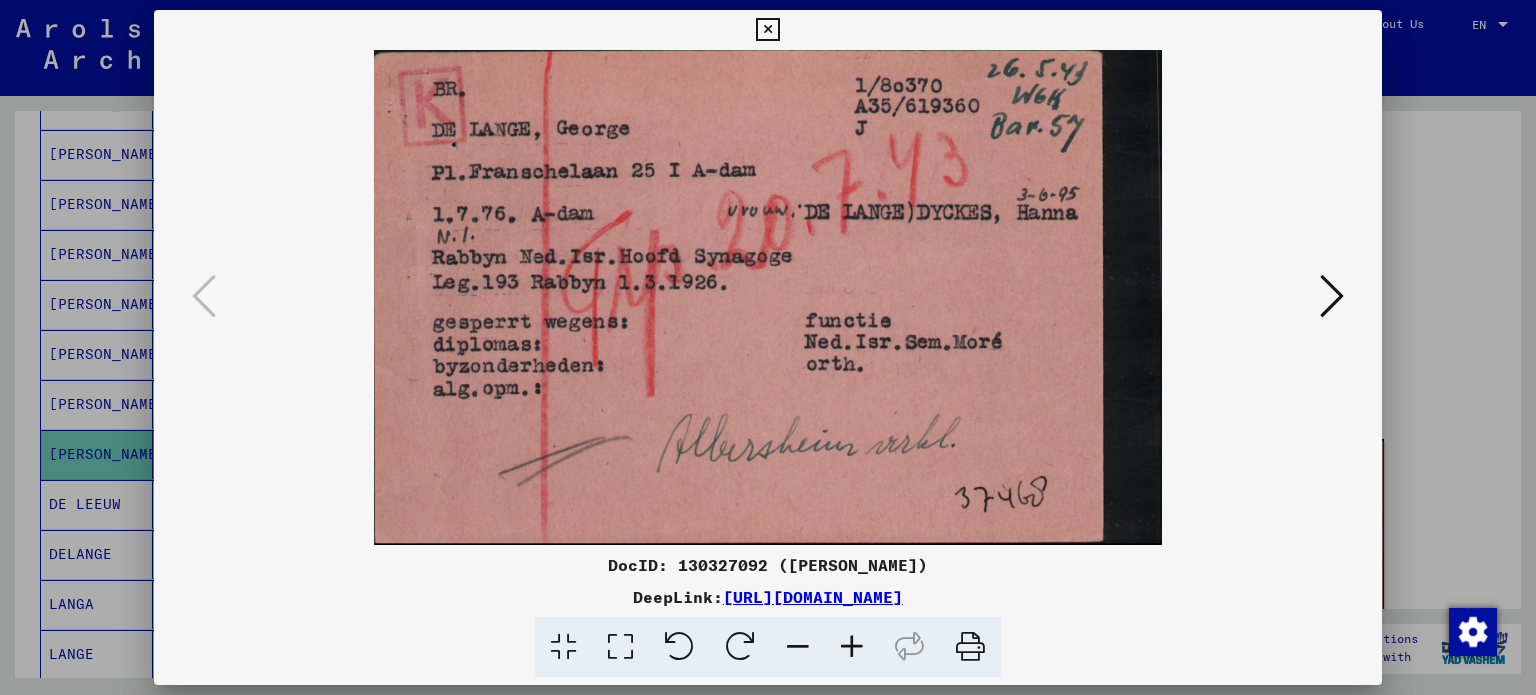 click at bounding box center (970, 647) 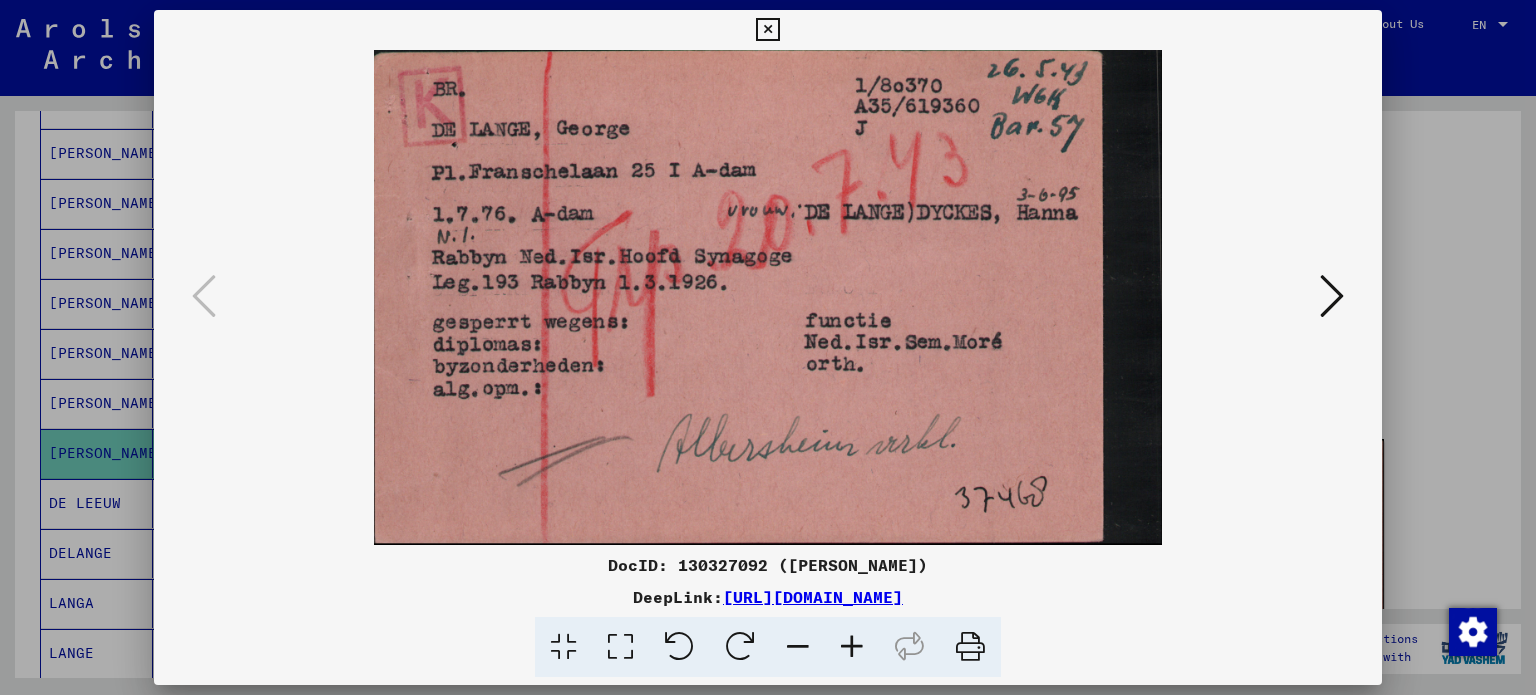 click at bounding box center (1332, 297) 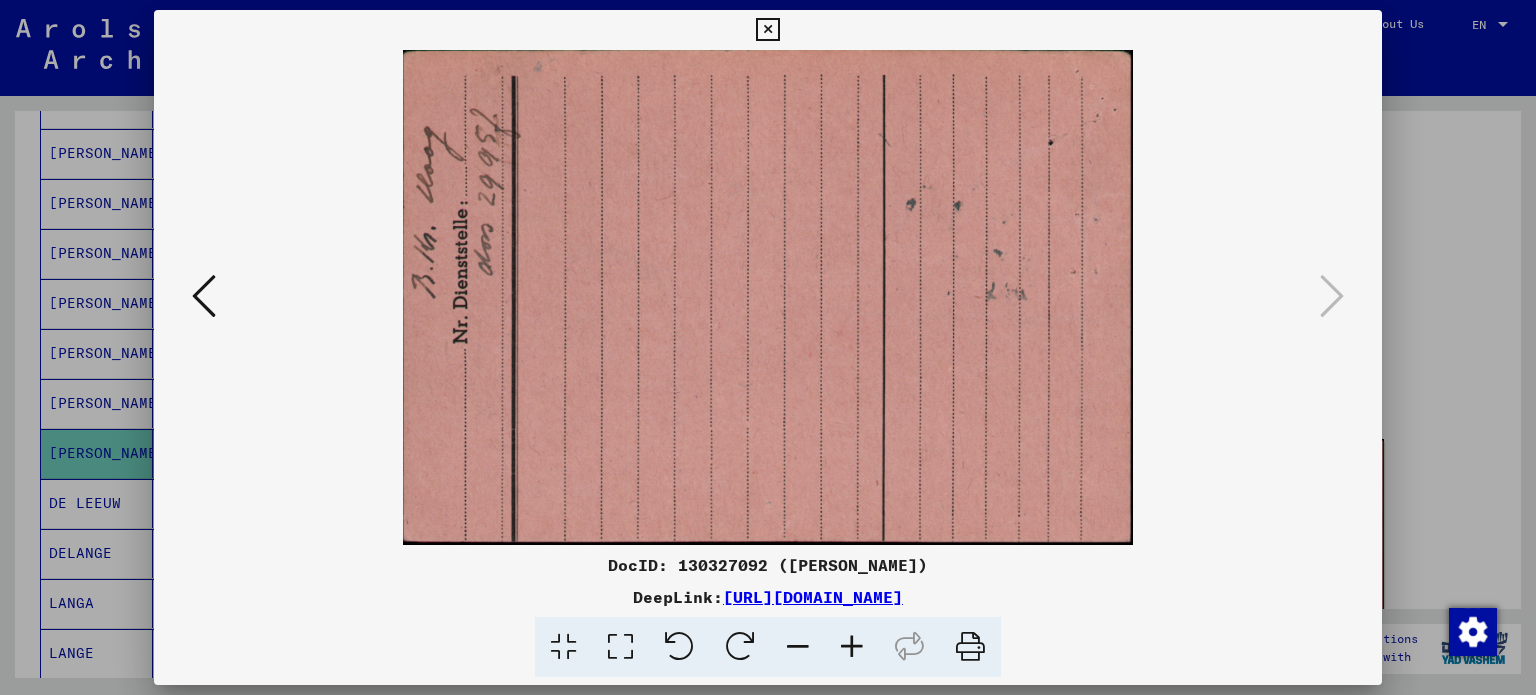 click at bounding box center [768, 297] 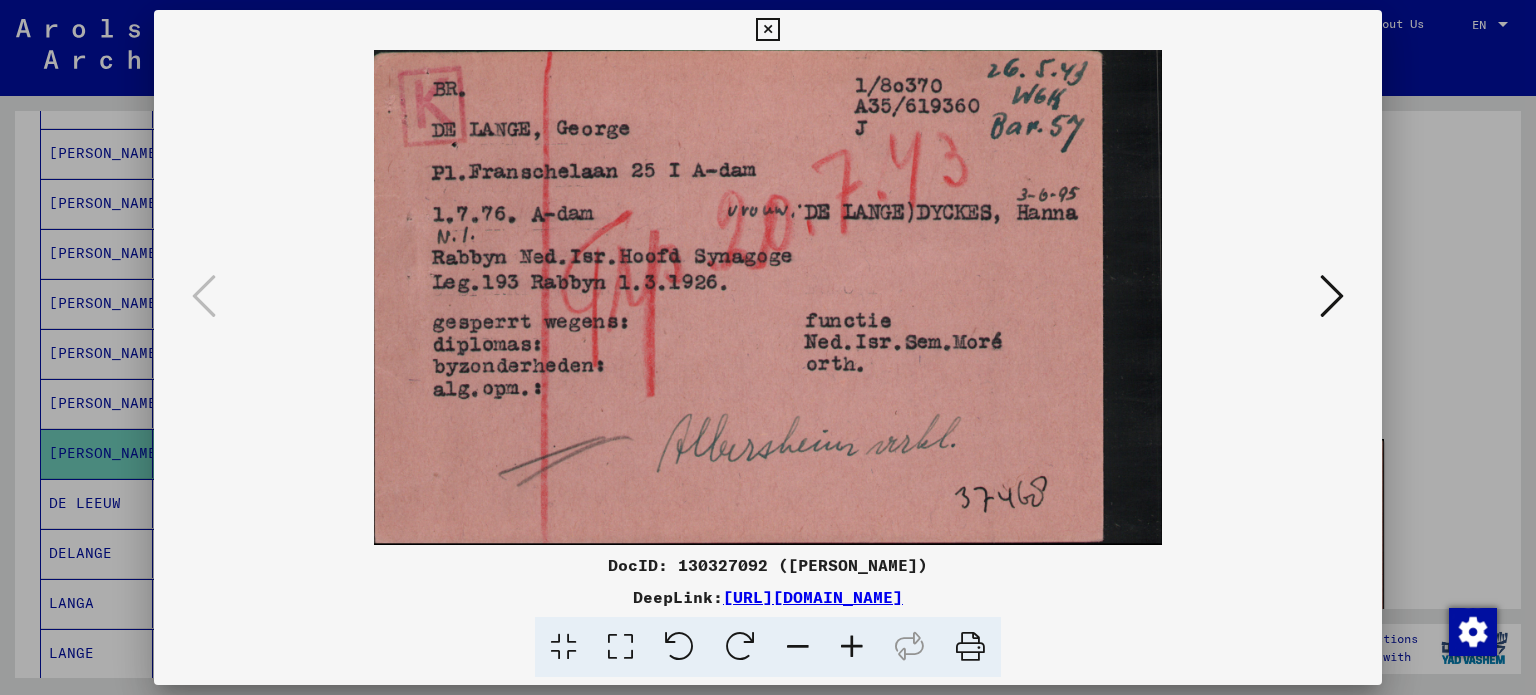 click at bounding box center [1332, 296] 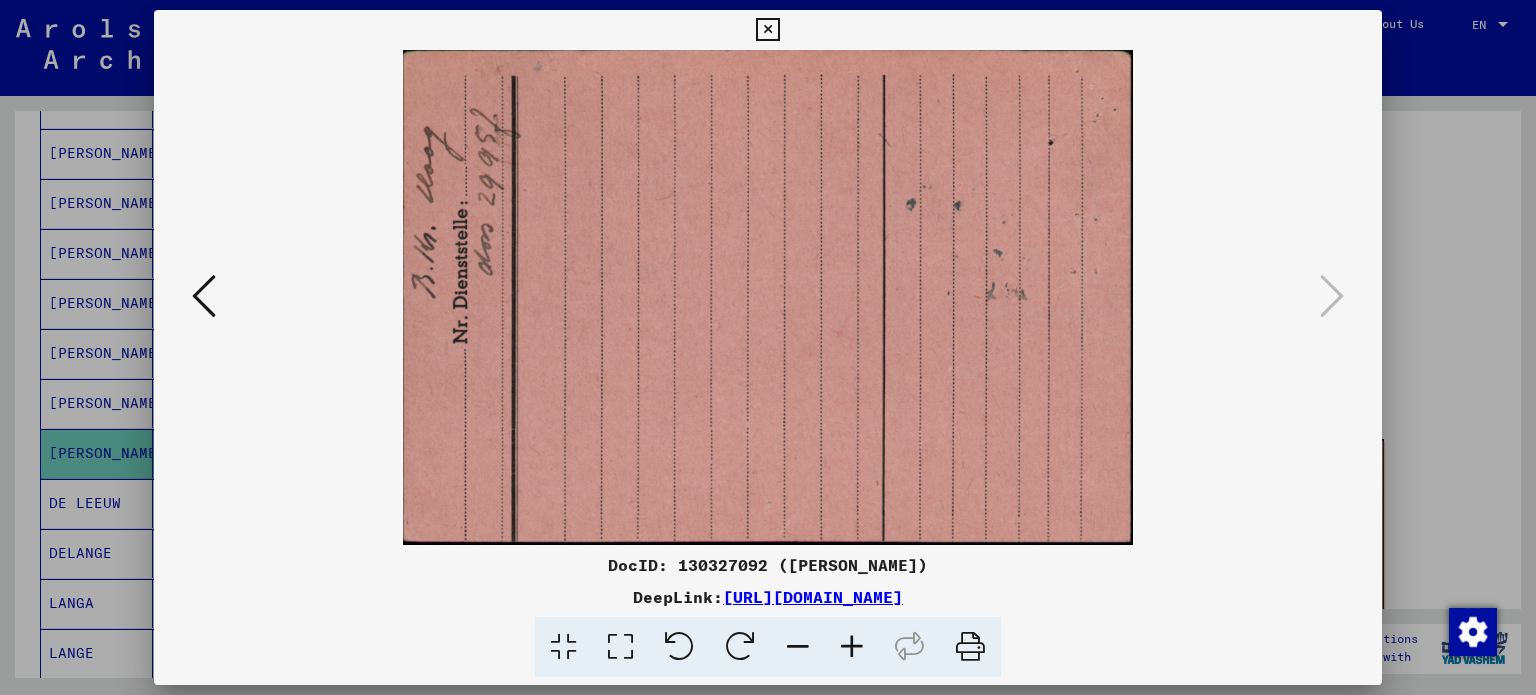 click at bounding box center (767, 30) 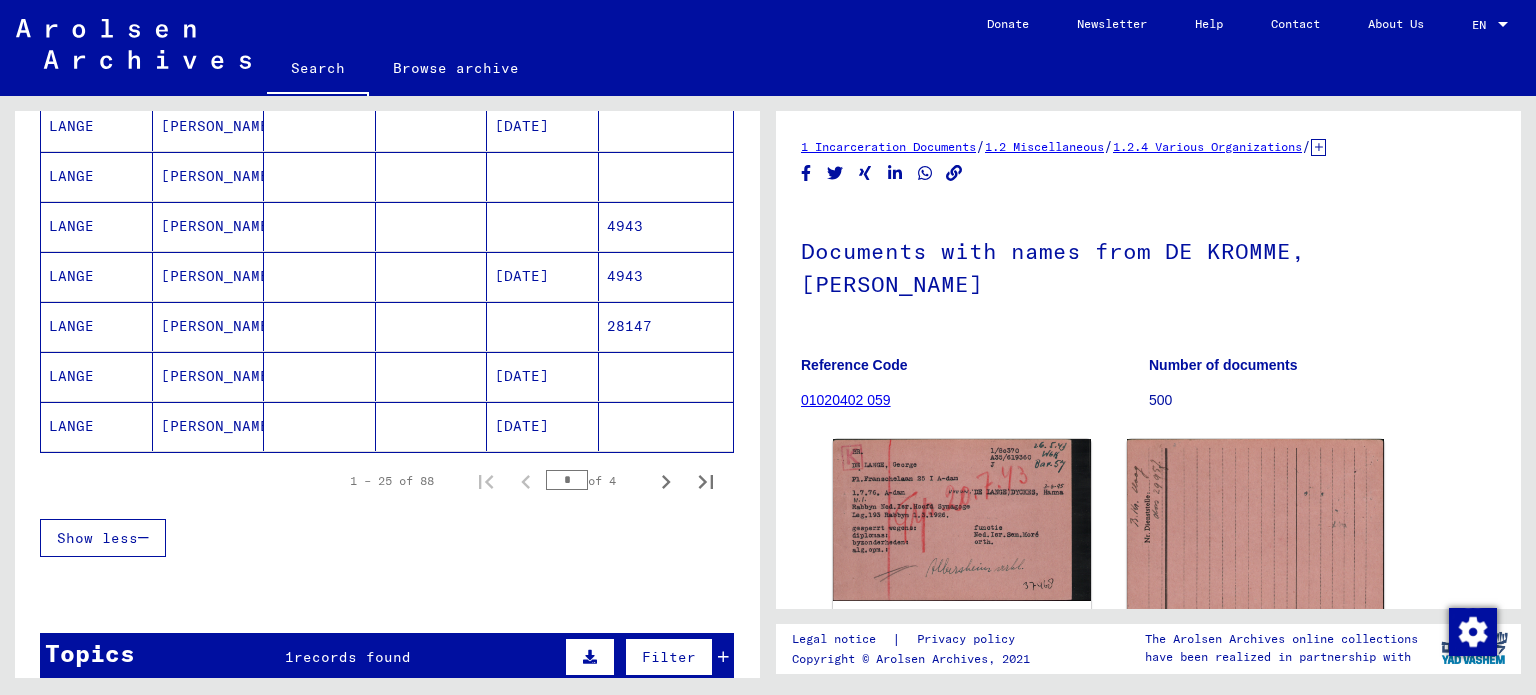 scroll, scrollTop: 1216, scrollLeft: 0, axis: vertical 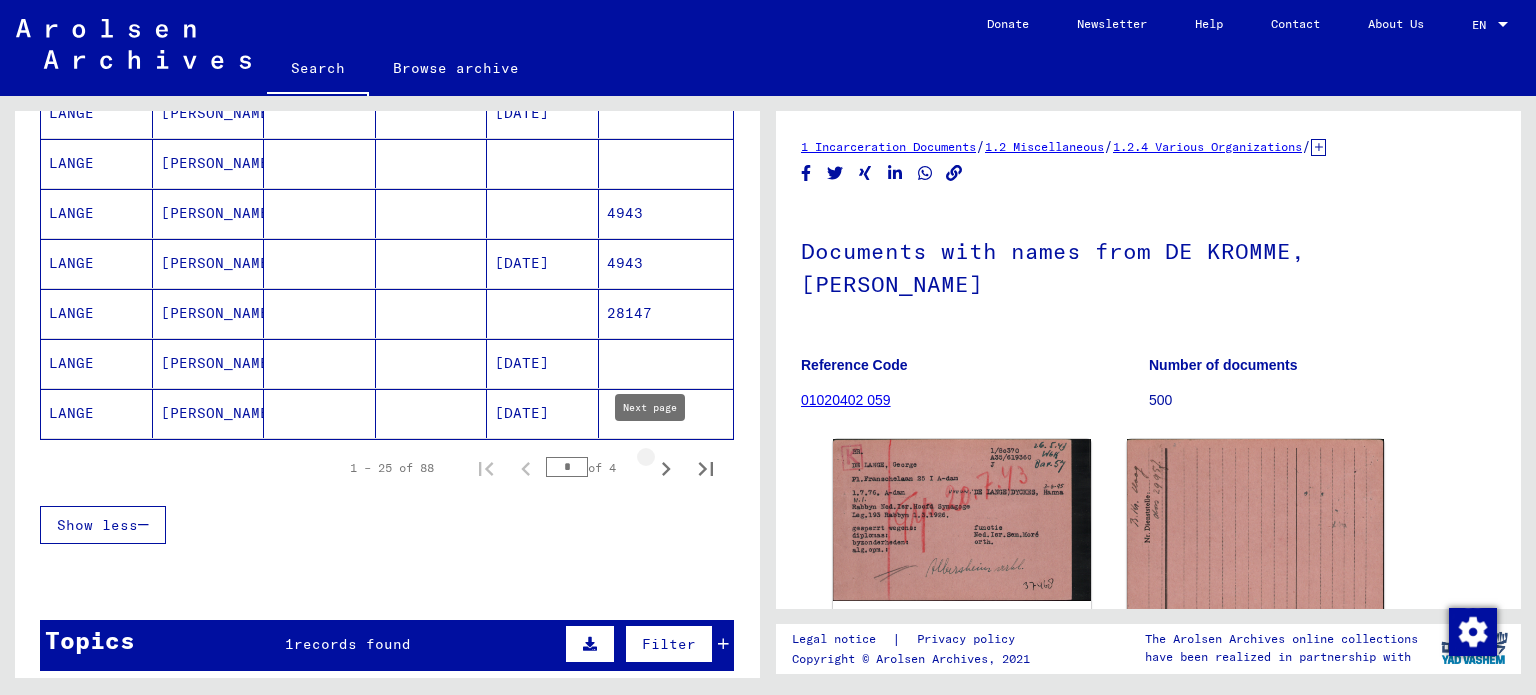 click 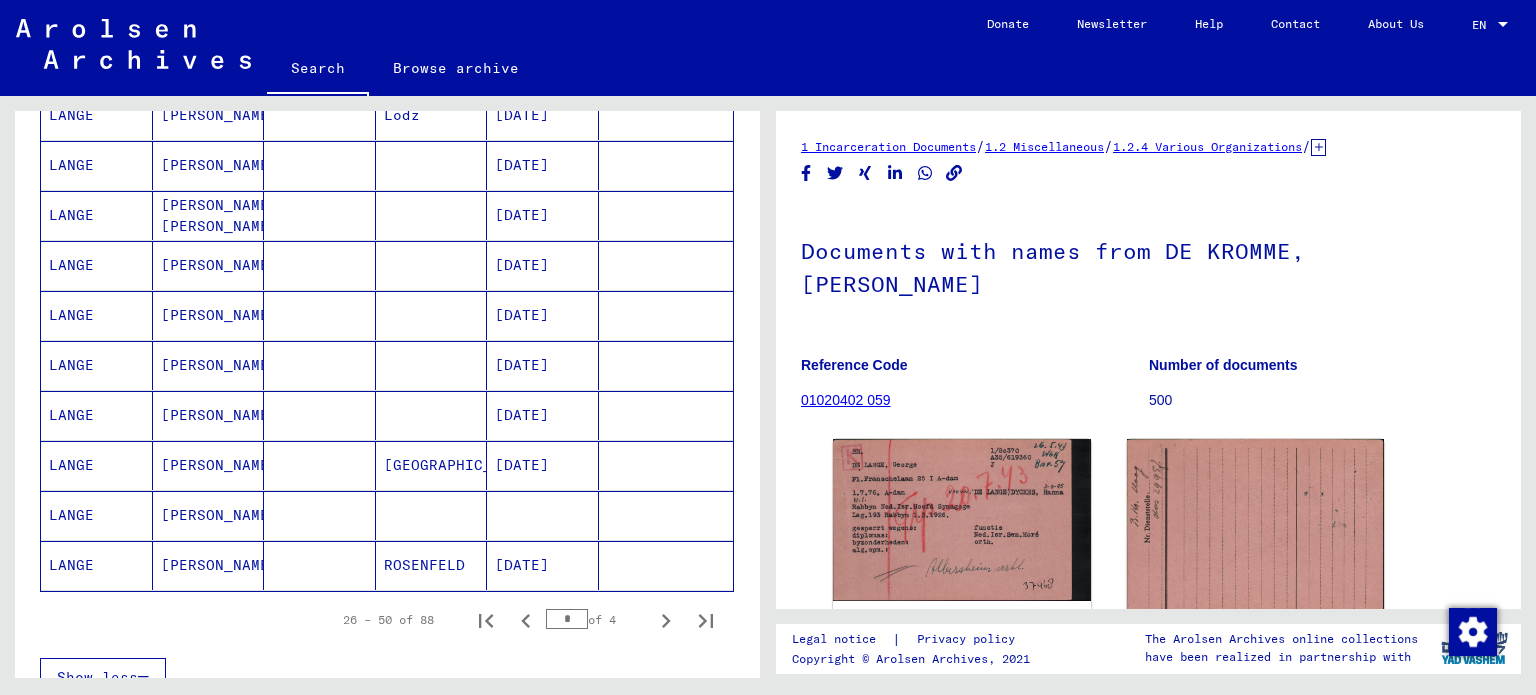 scroll, scrollTop: 1365, scrollLeft: 0, axis: vertical 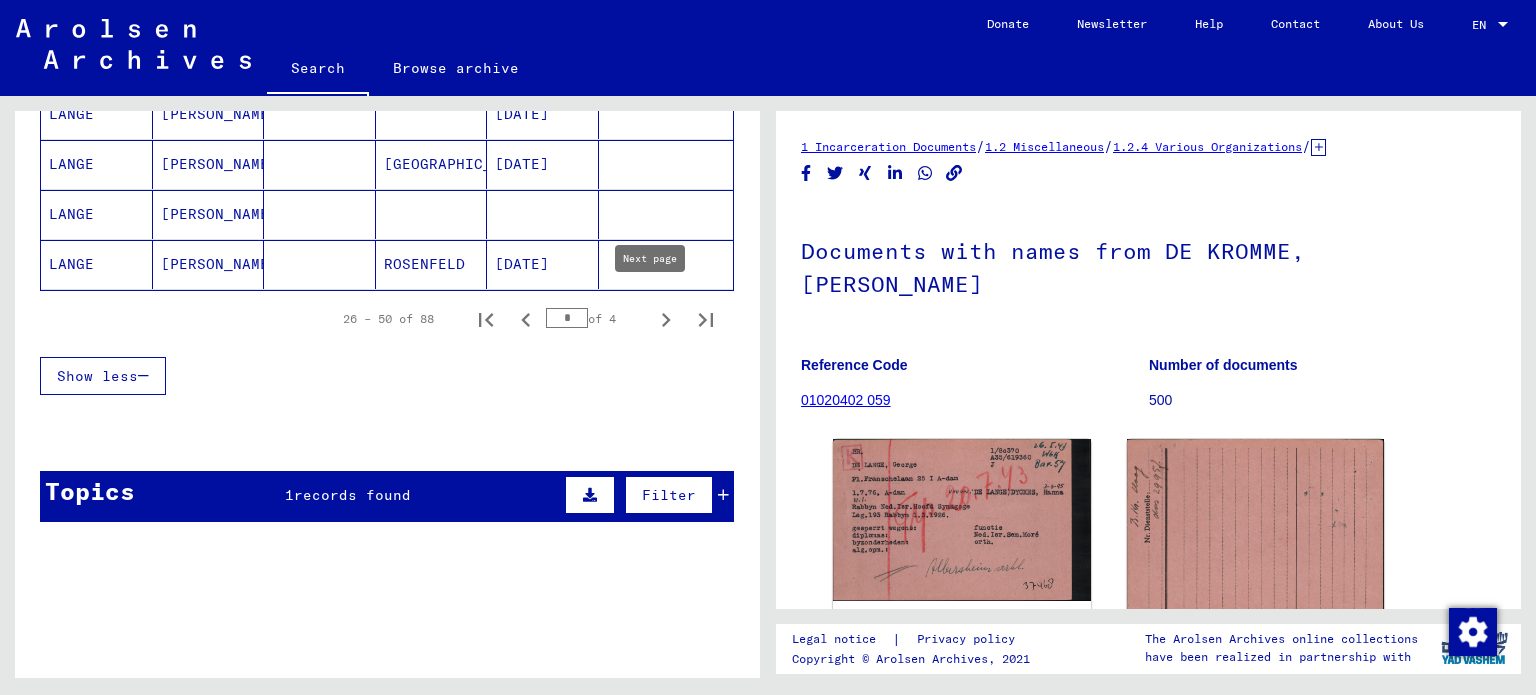click 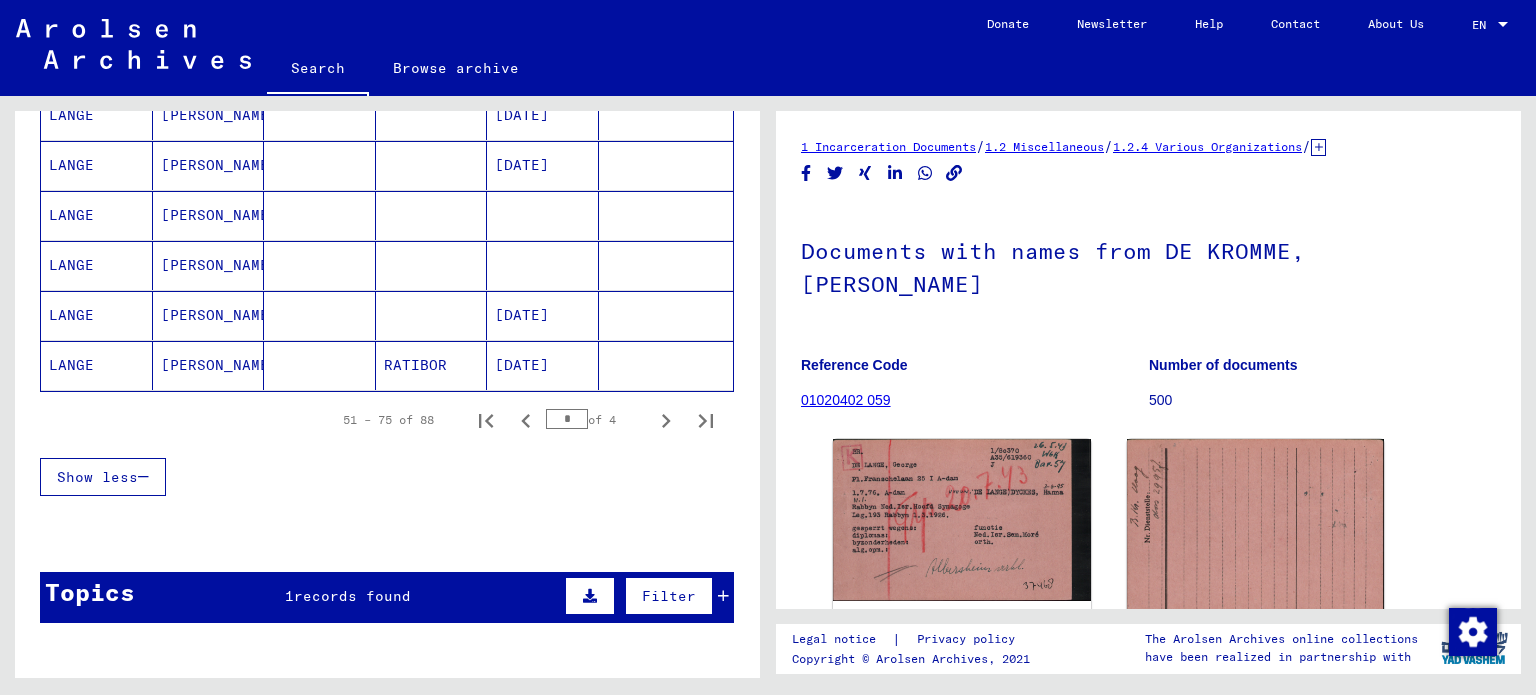 scroll, scrollTop: 1266, scrollLeft: 0, axis: vertical 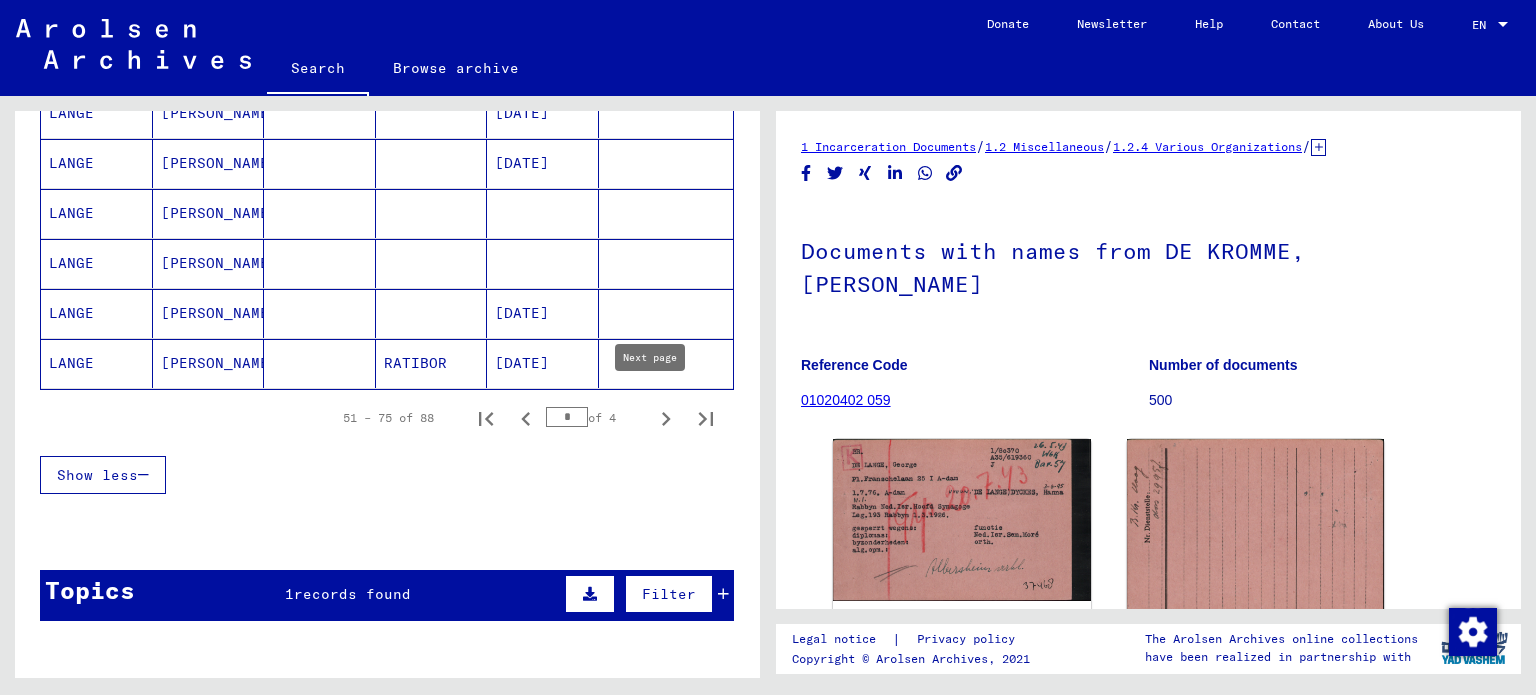 click 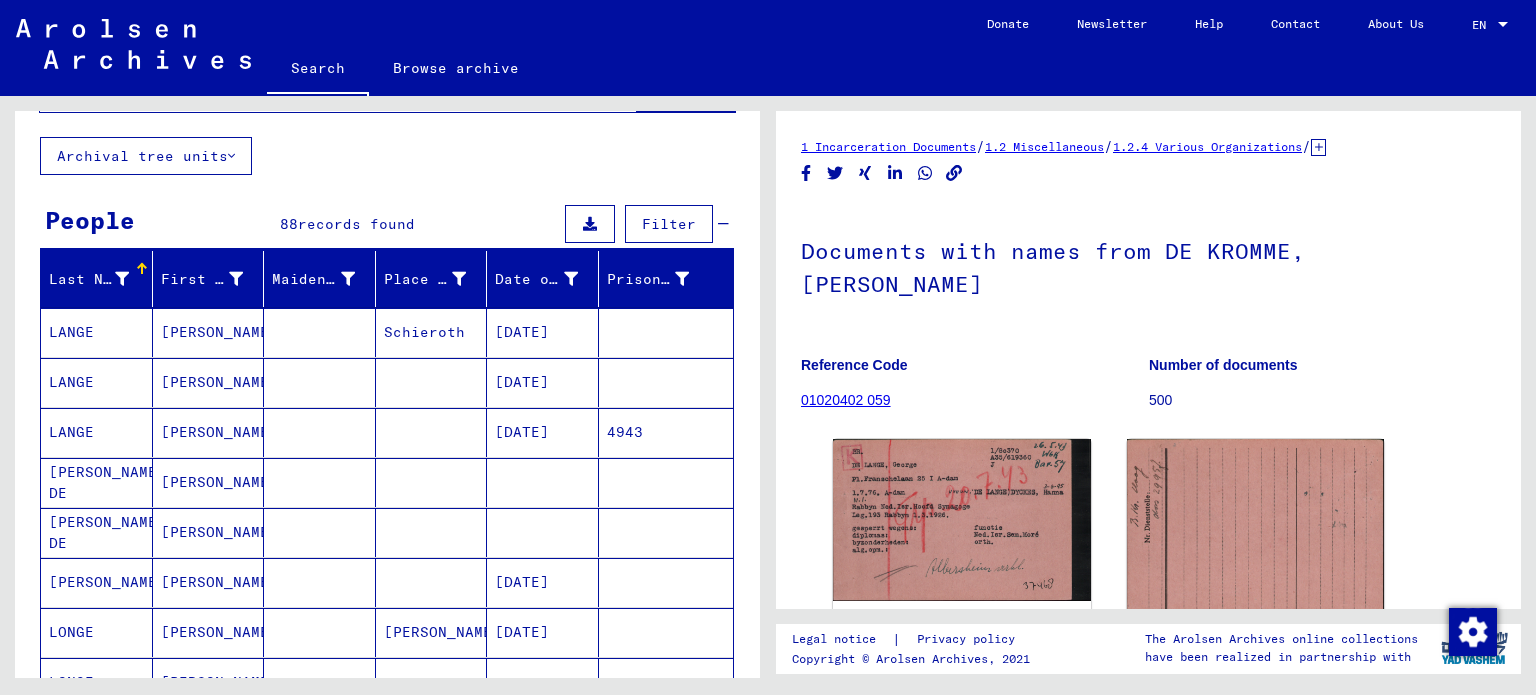 scroll, scrollTop: 82, scrollLeft: 0, axis: vertical 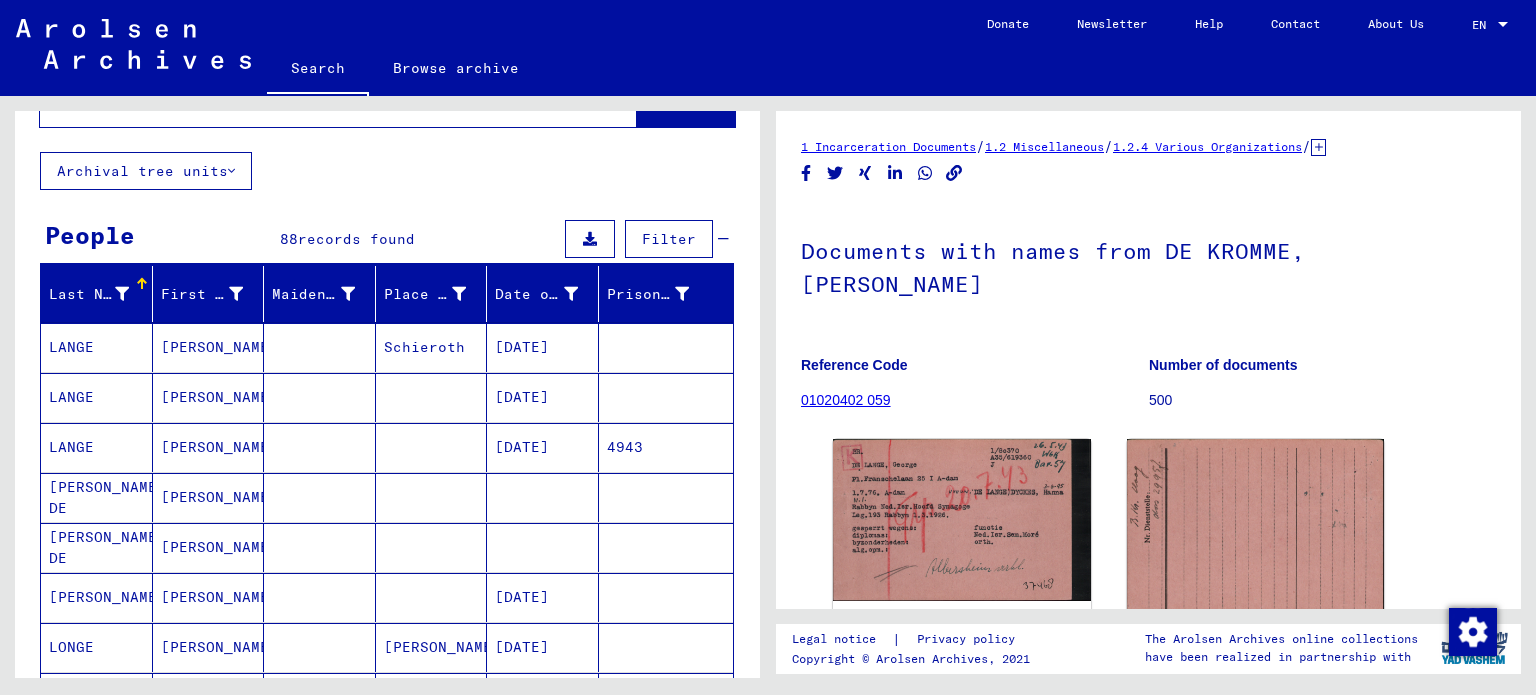 click on "[DATE]" at bounding box center [543, 447] 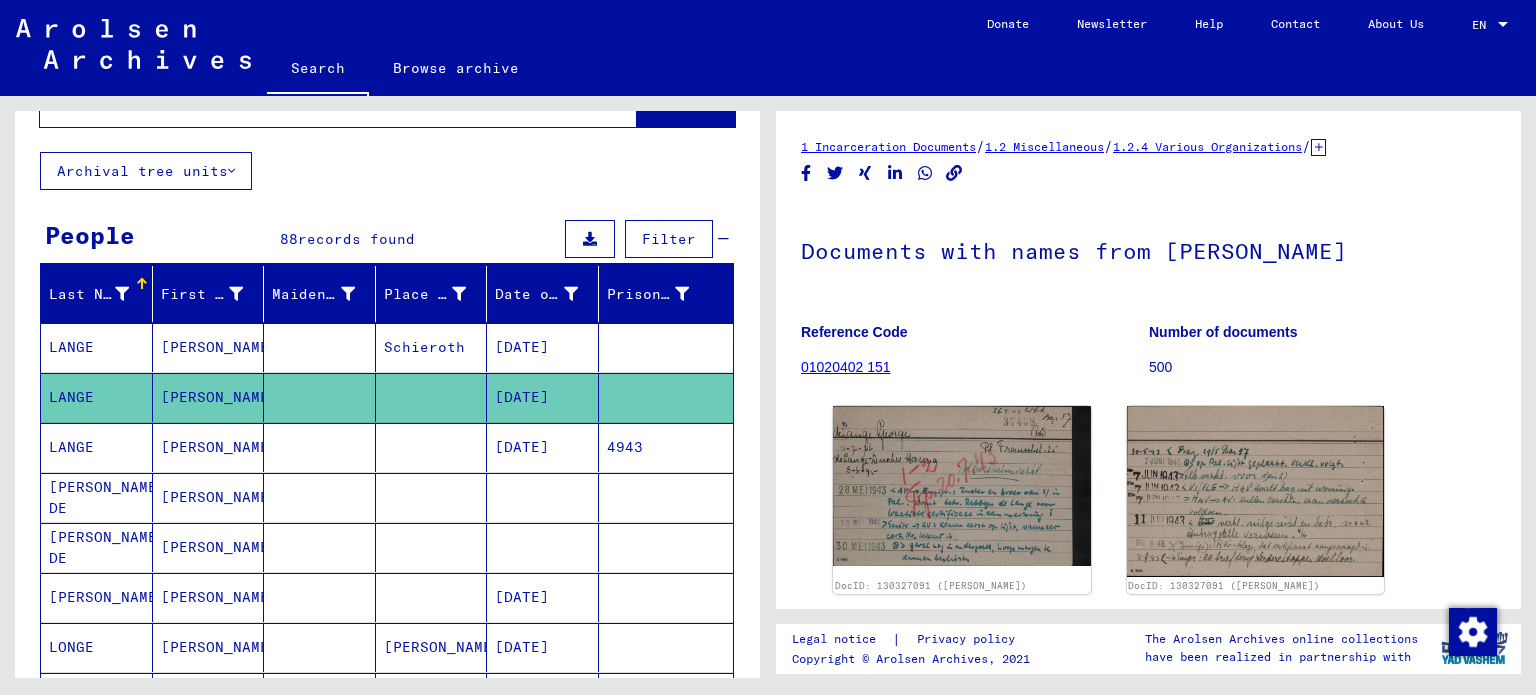 scroll, scrollTop: 0, scrollLeft: 0, axis: both 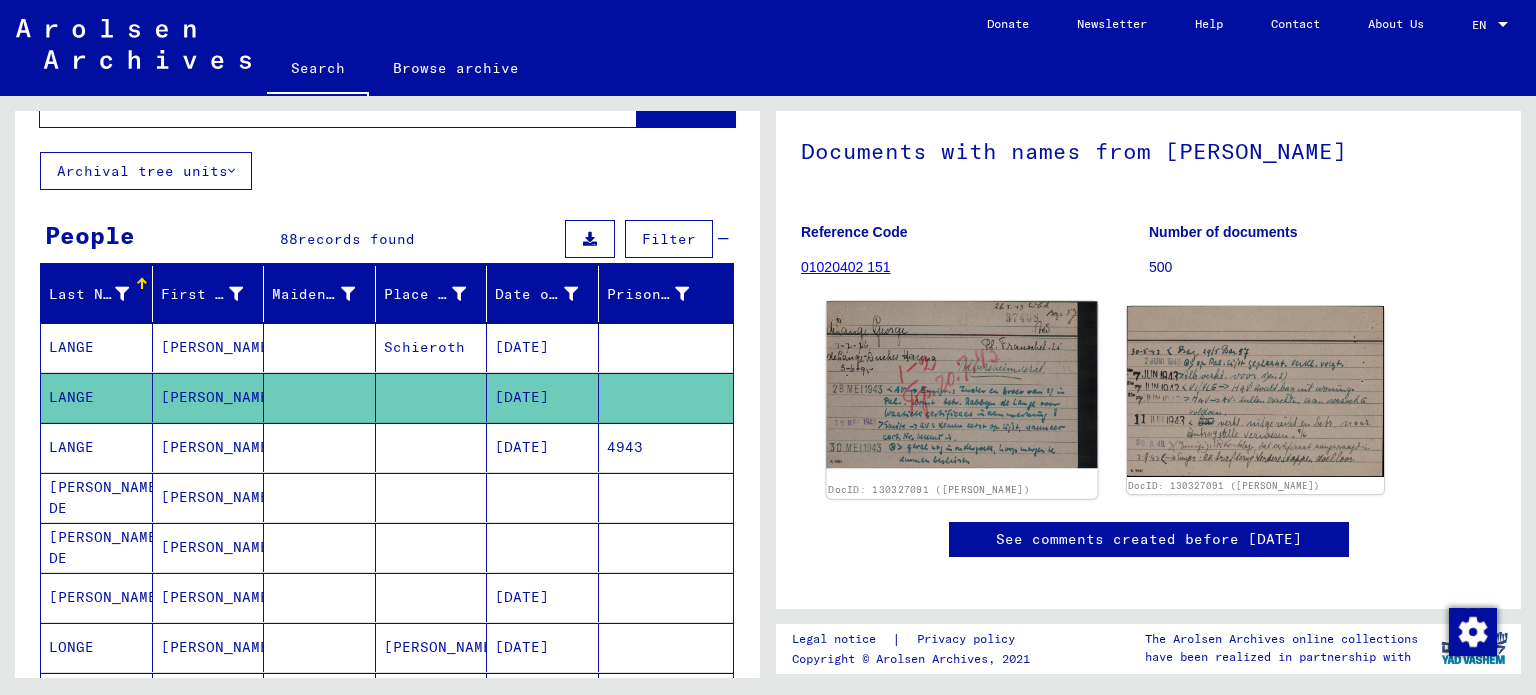 click 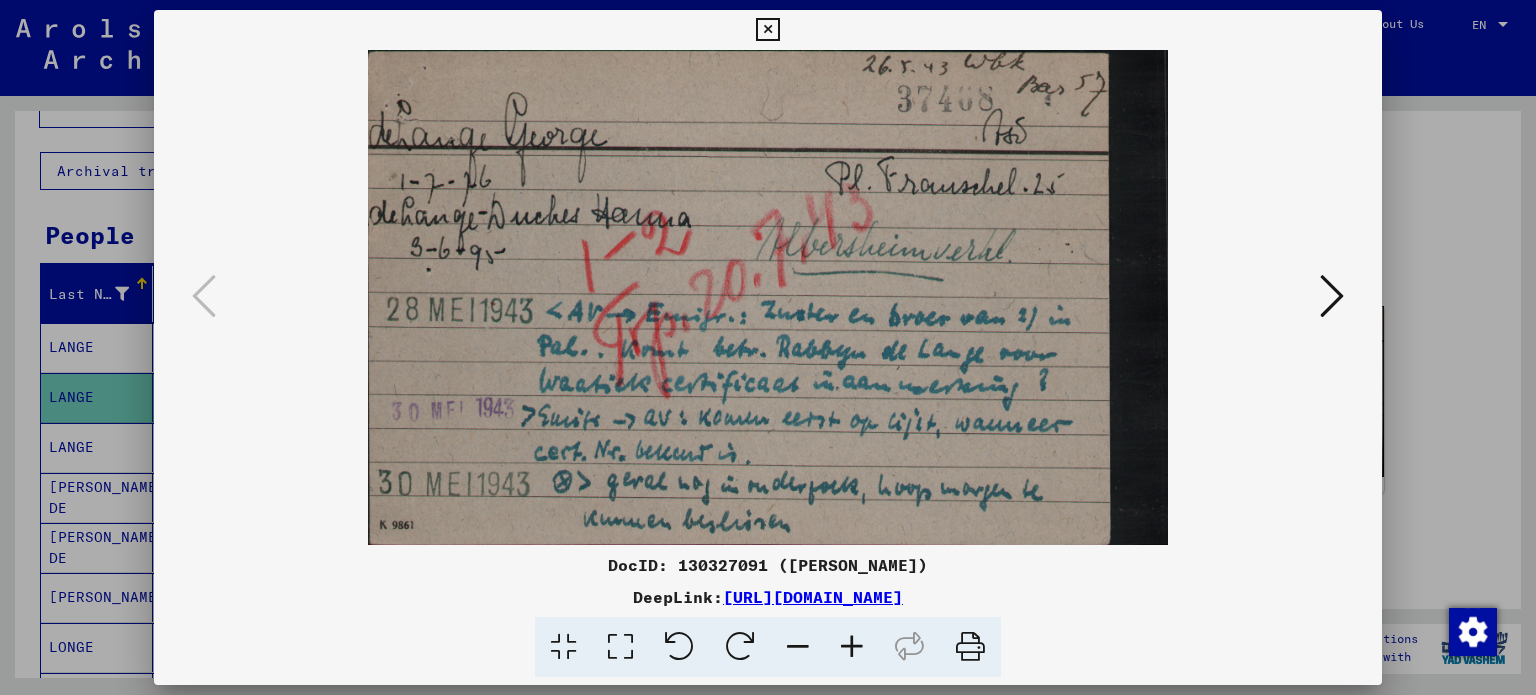 click at bounding box center [970, 647] 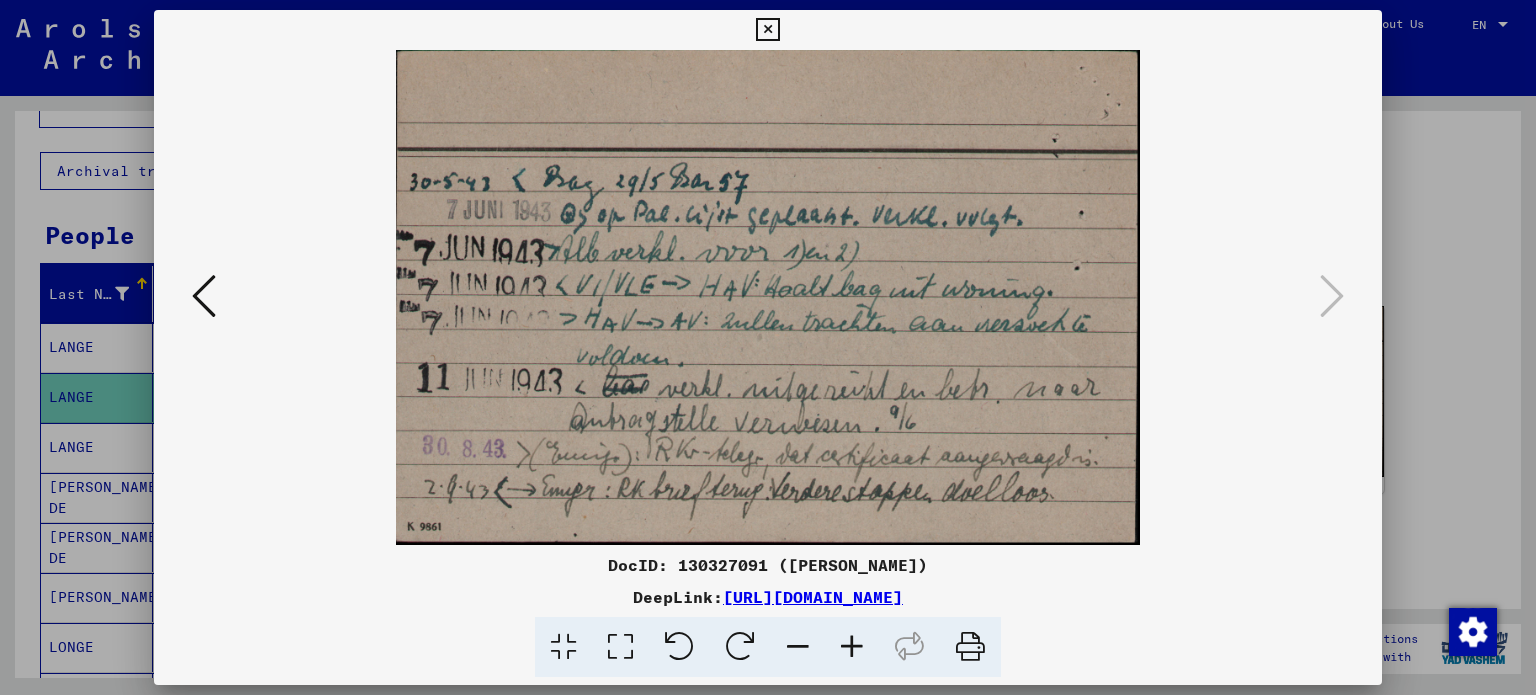 click at bounding box center [970, 647] 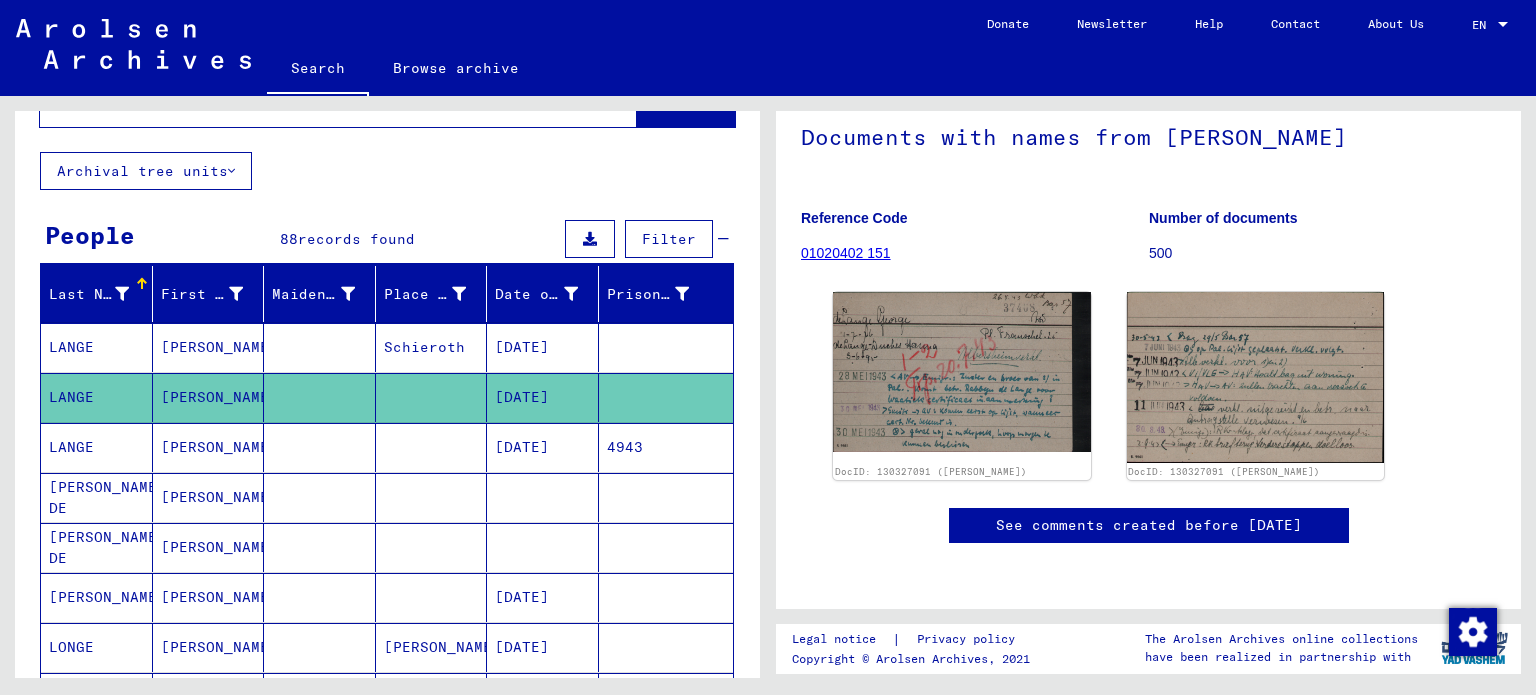 scroll, scrollTop: 0, scrollLeft: 0, axis: both 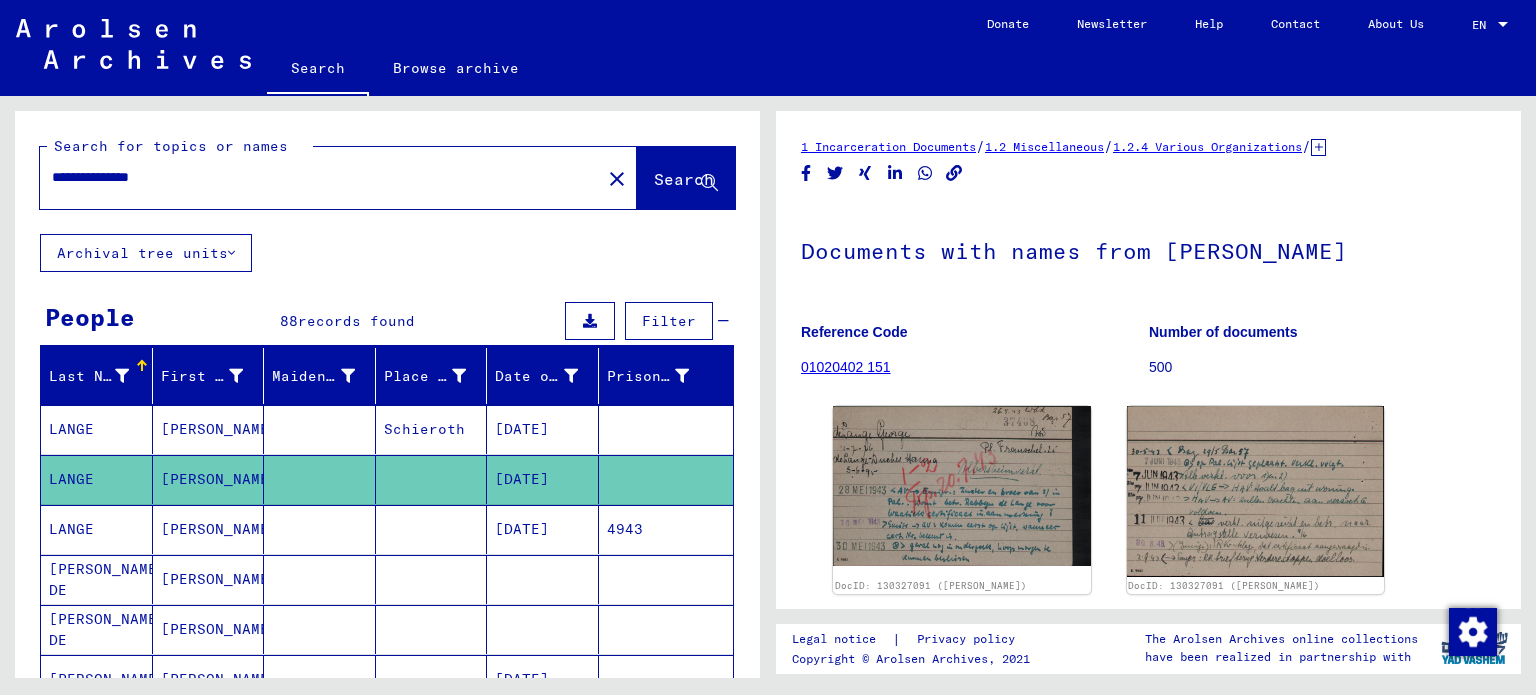 drag, startPoint x: 208, startPoint y: 178, endPoint x: 0, endPoint y: 160, distance: 208.77739 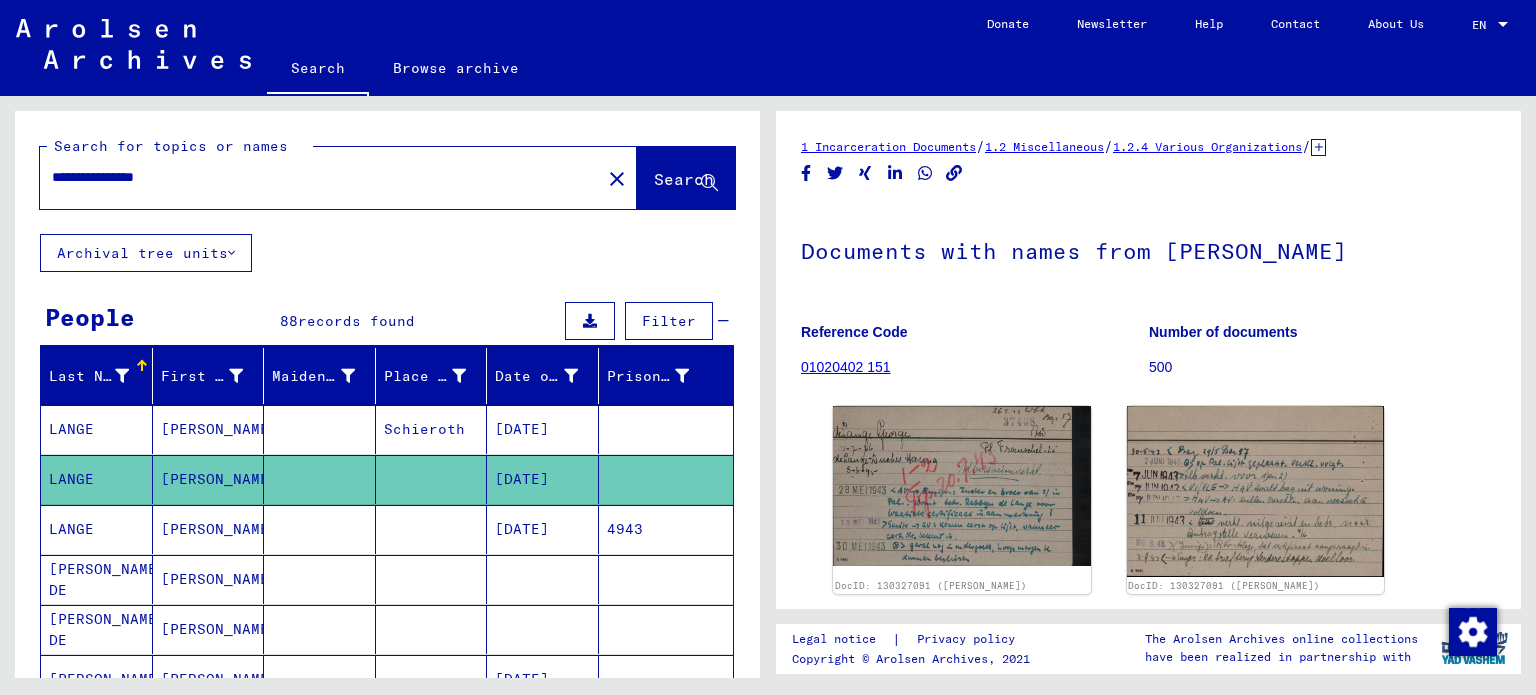 click on "Search" 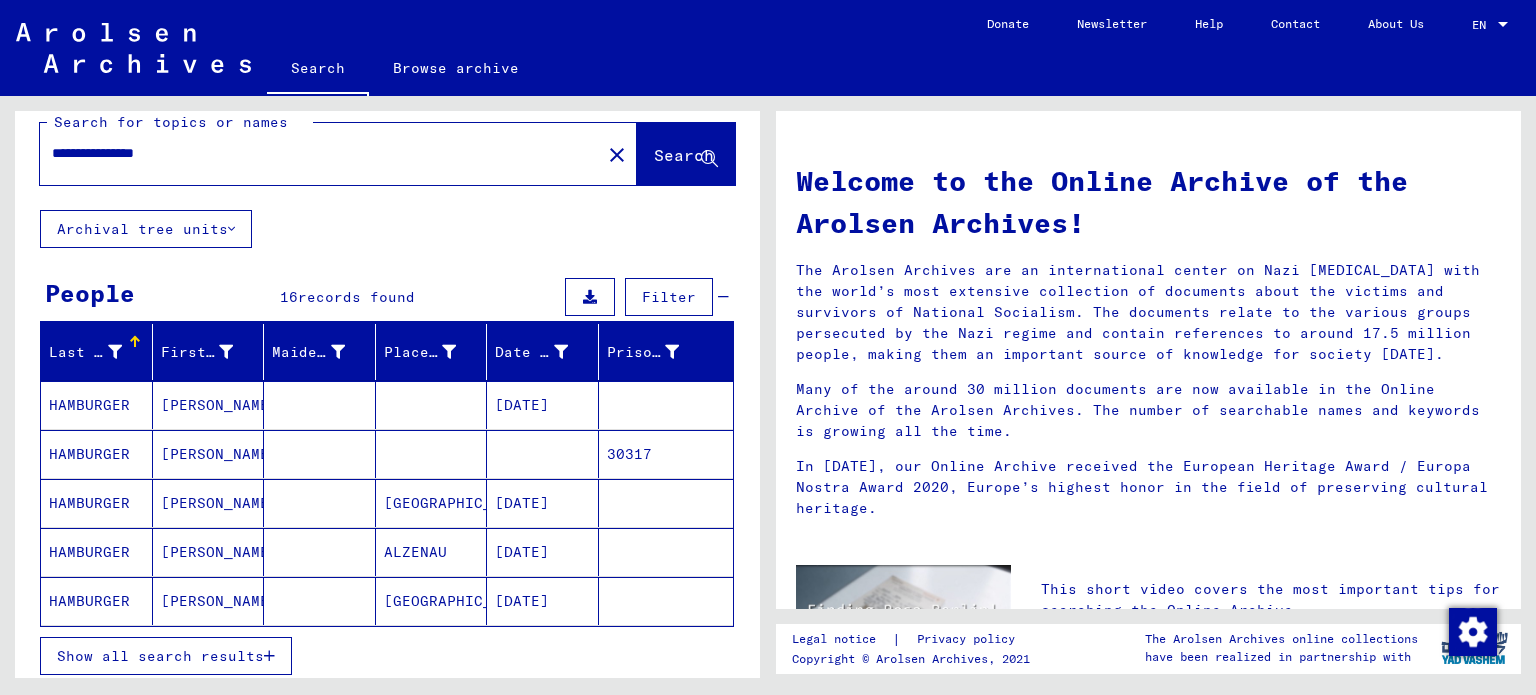 scroll, scrollTop: 20, scrollLeft: 0, axis: vertical 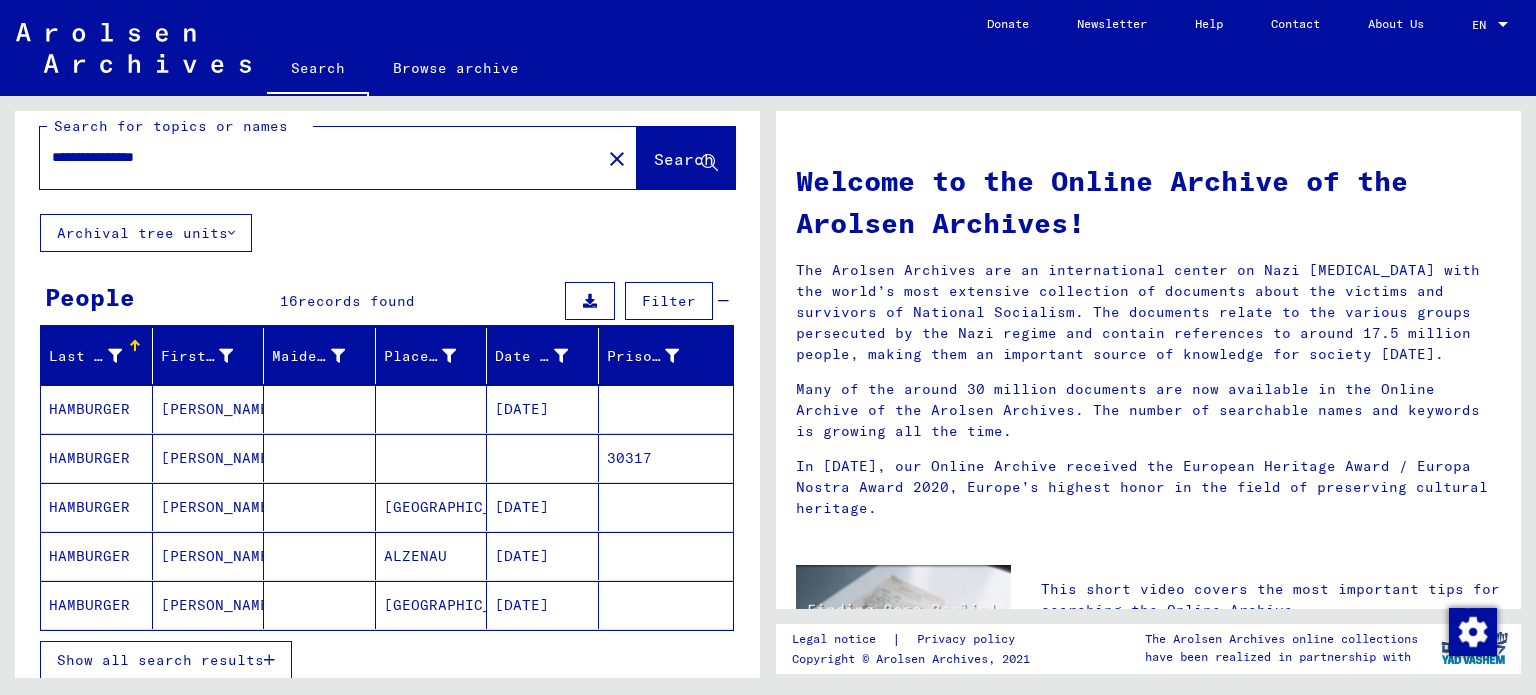 click on "Show all search results" at bounding box center [160, 660] 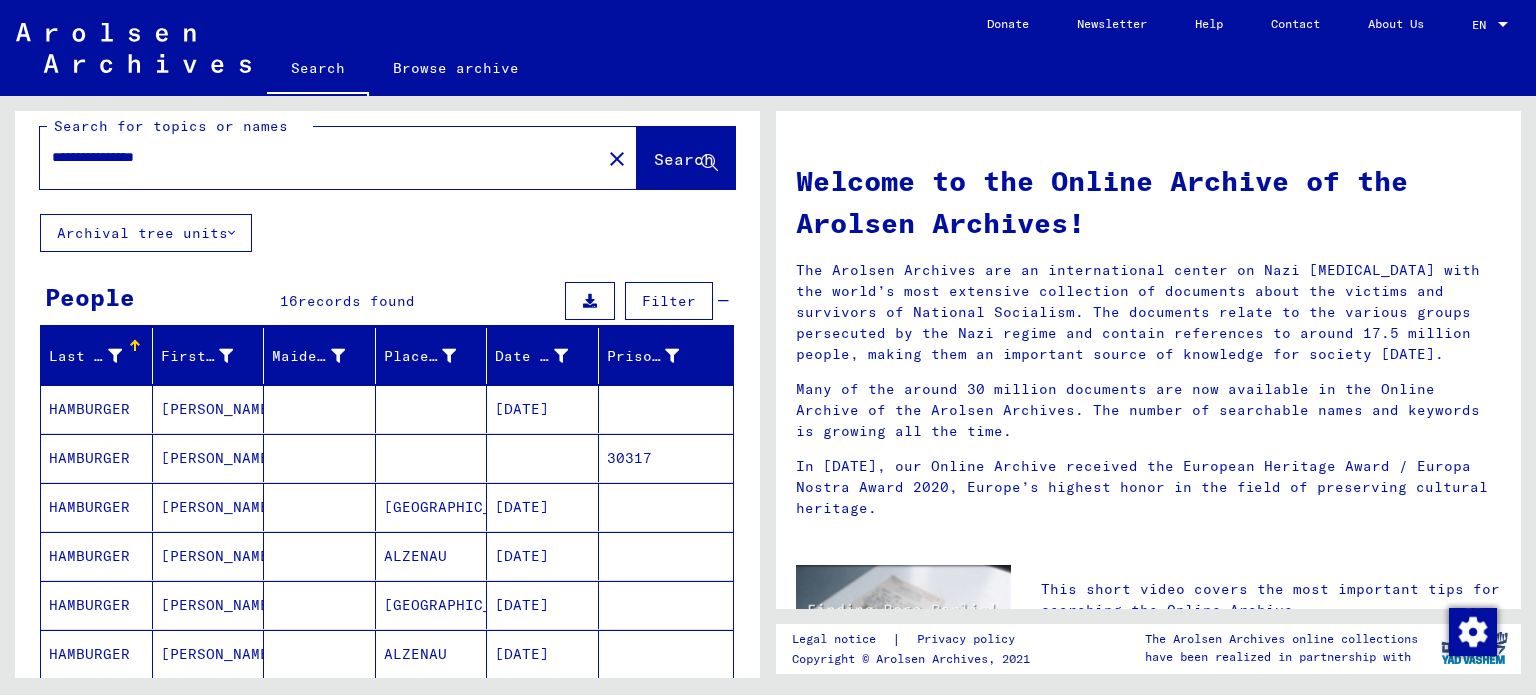scroll, scrollTop: 0, scrollLeft: 0, axis: both 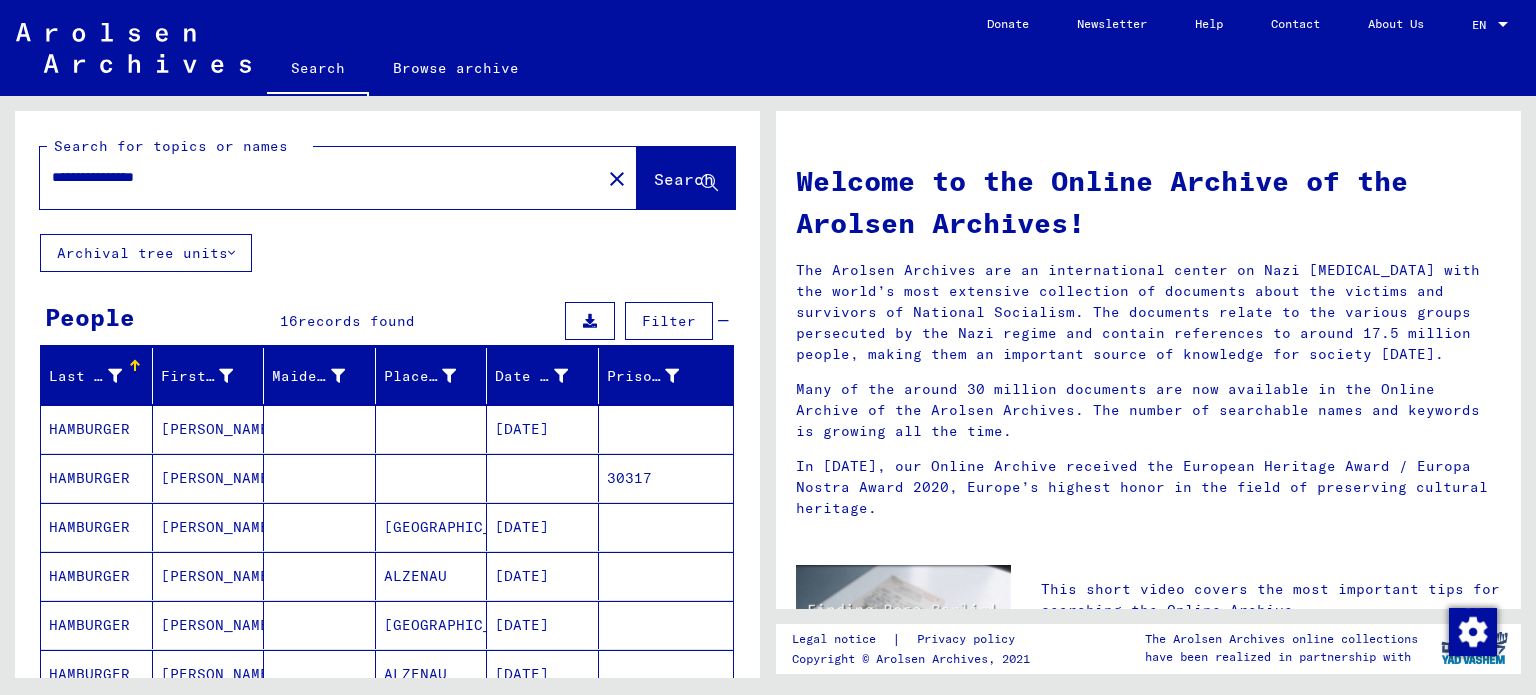 drag, startPoint x: 104, startPoint y: 179, endPoint x: 0, endPoint y: 192, distance: 104.80935 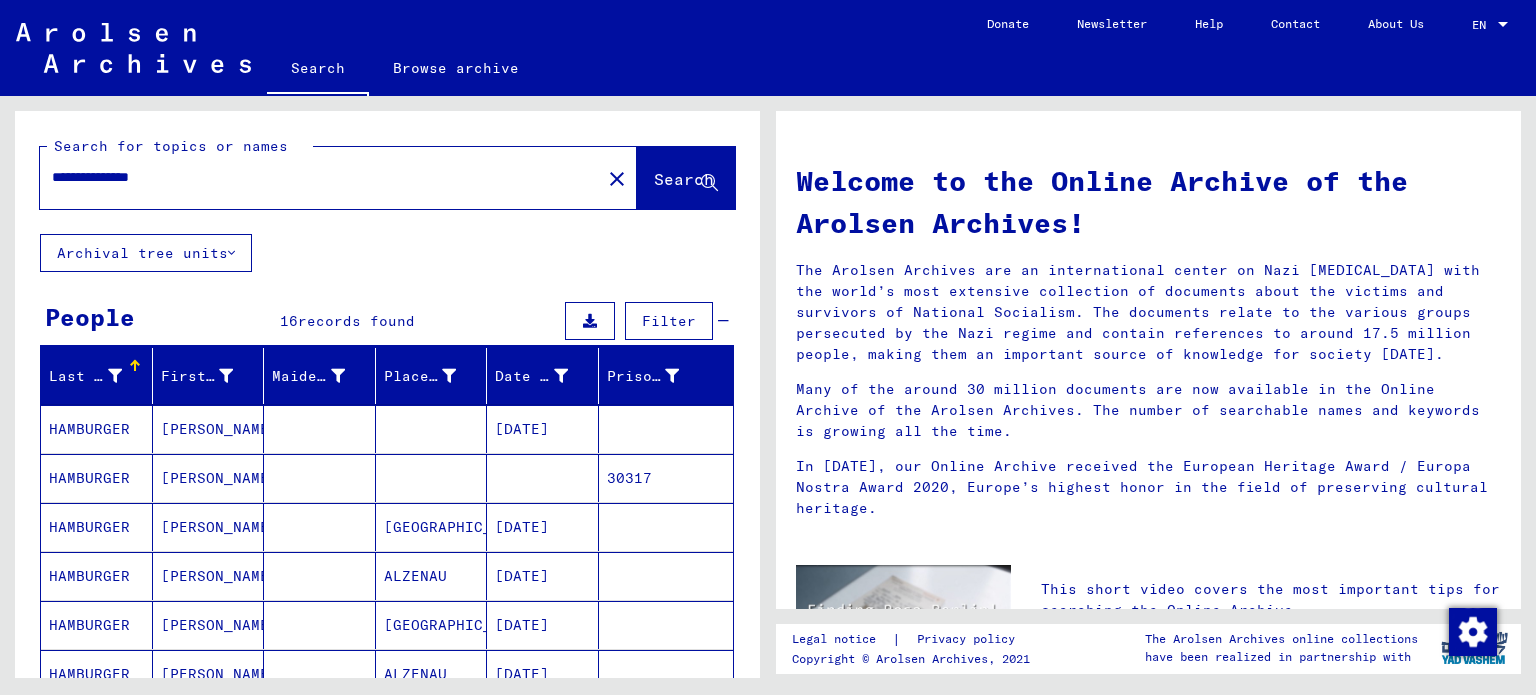 type on "**********" 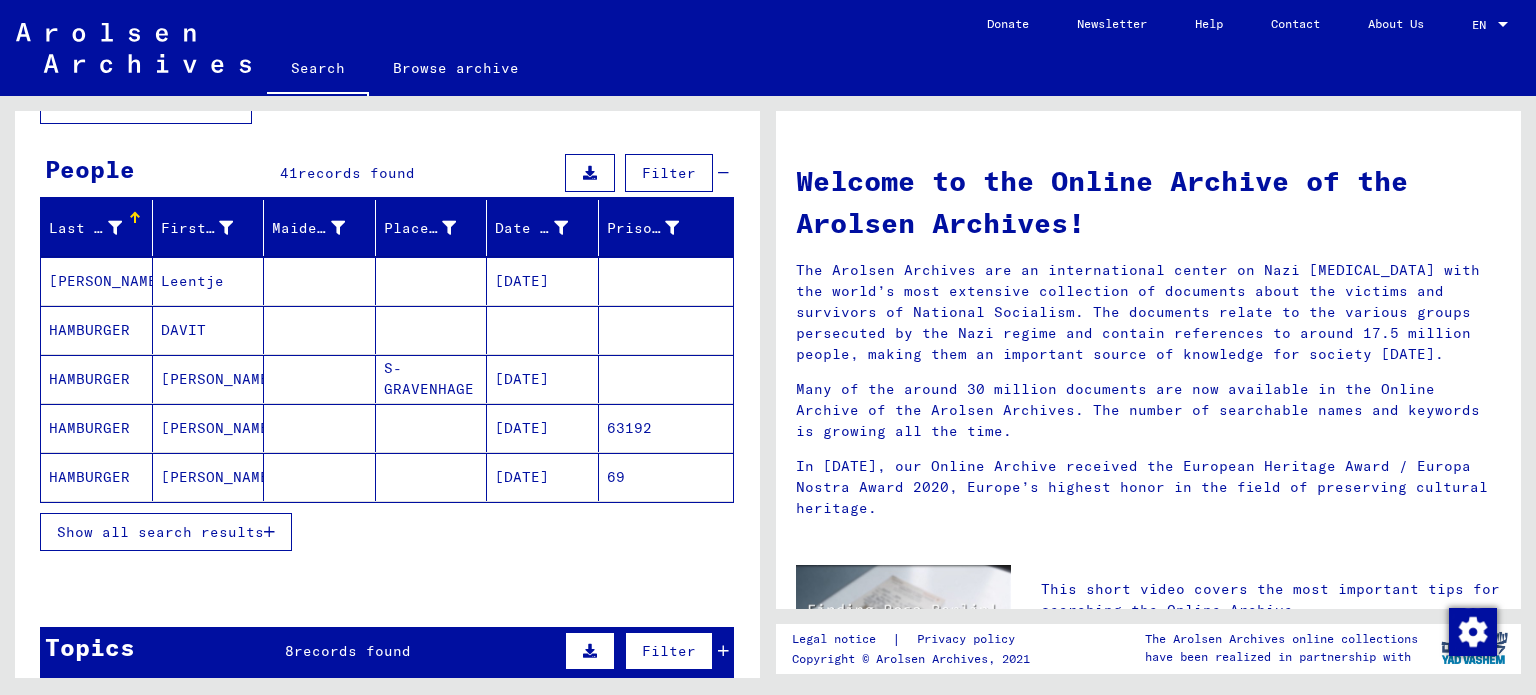 scroll, scrollTop: 154, scrollLeft: 0, axis: vertical 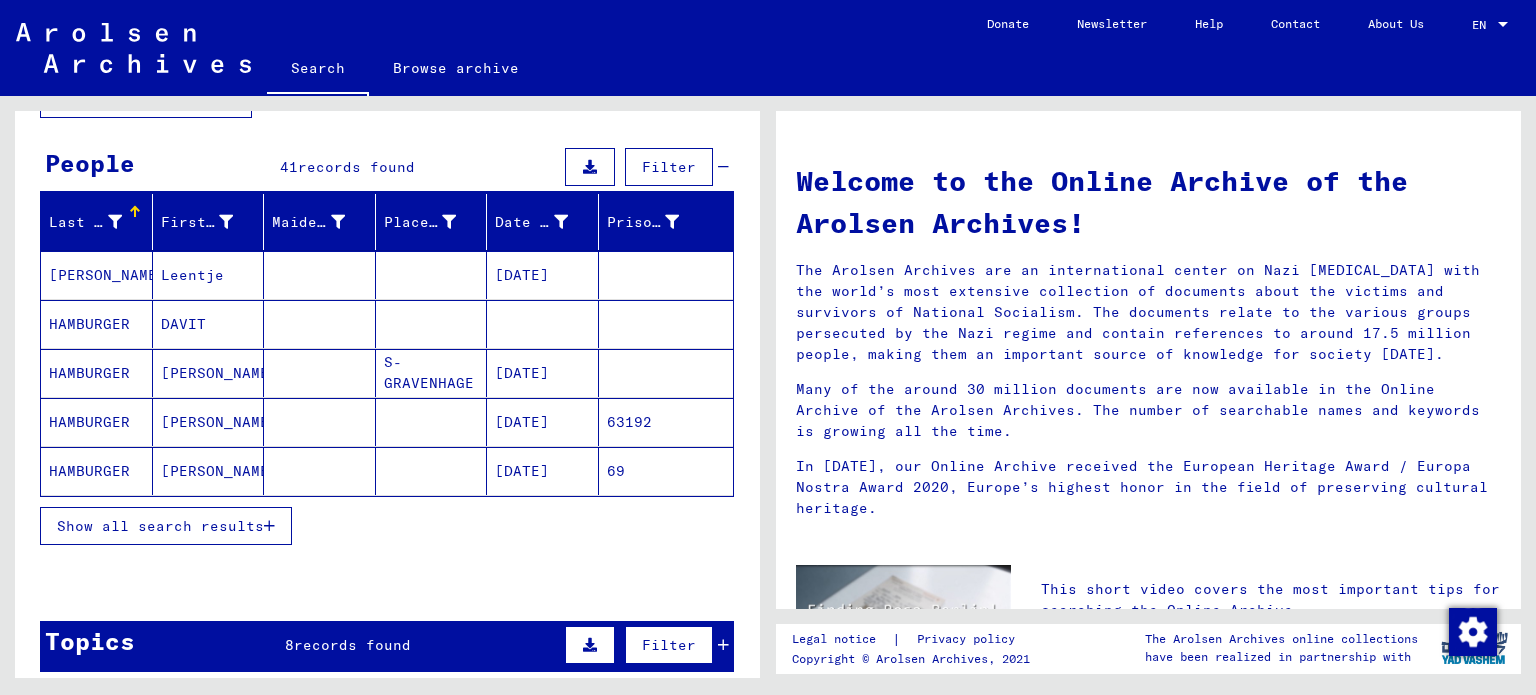 click on "Show all search results" at bounding box center [160, 526] 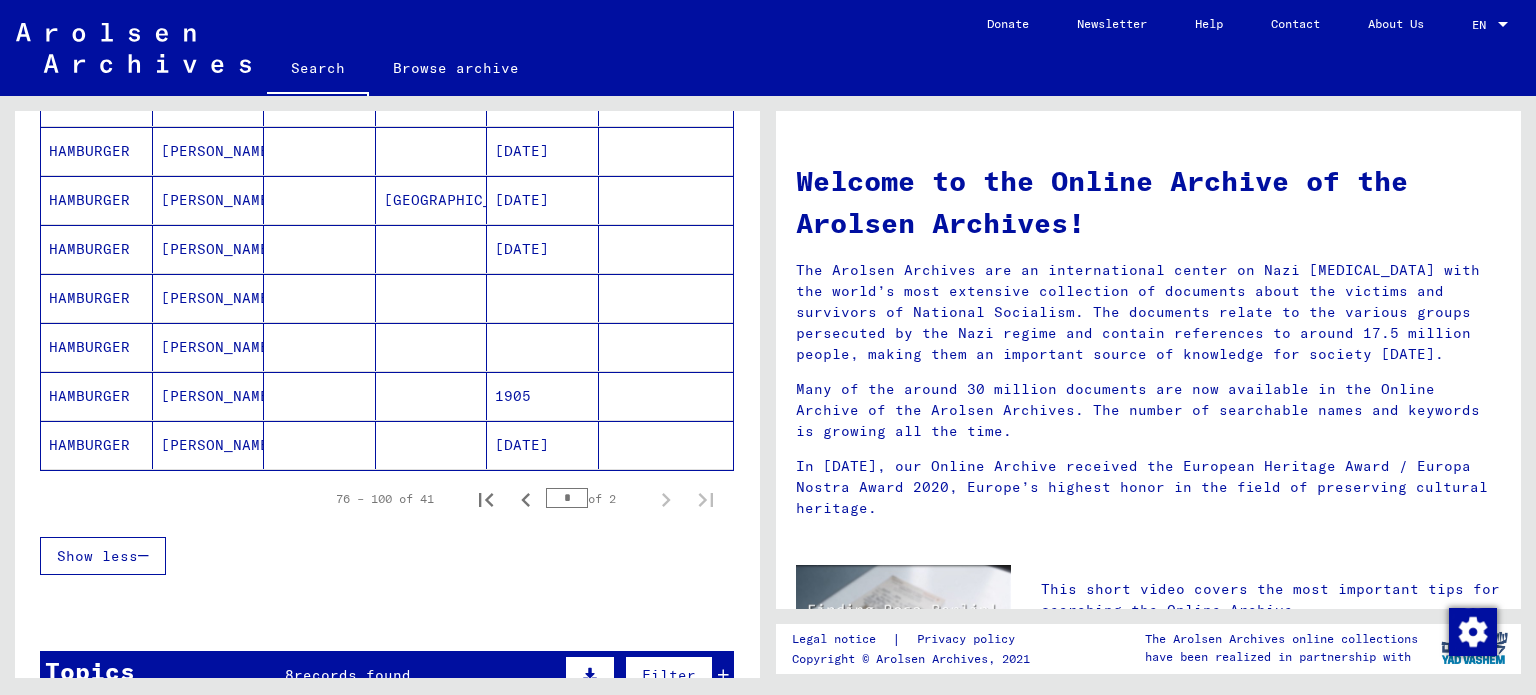 scroll, scrollTop: 1163, scrollLeft: 0, axis: vertical 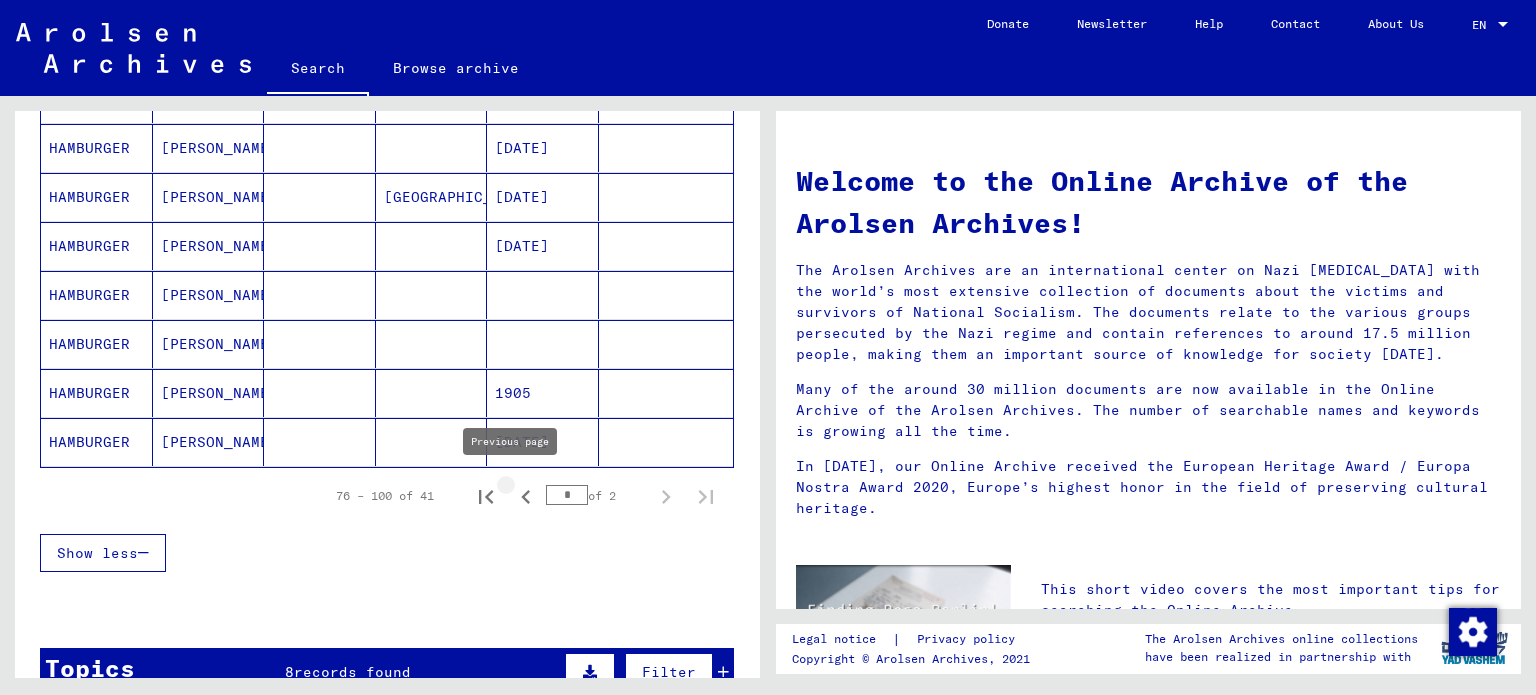click 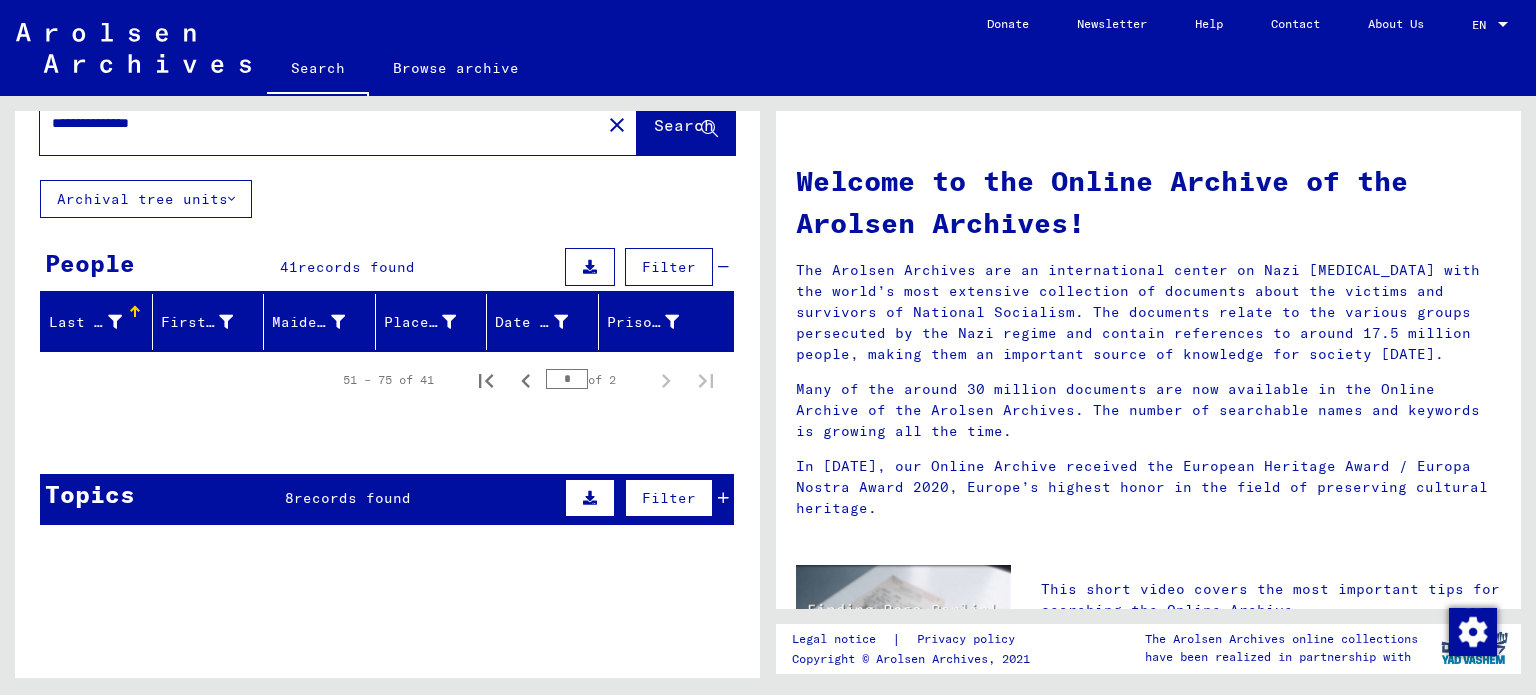 scroll, scrollTop: 48, scrollLeft: 0, axis: vertical 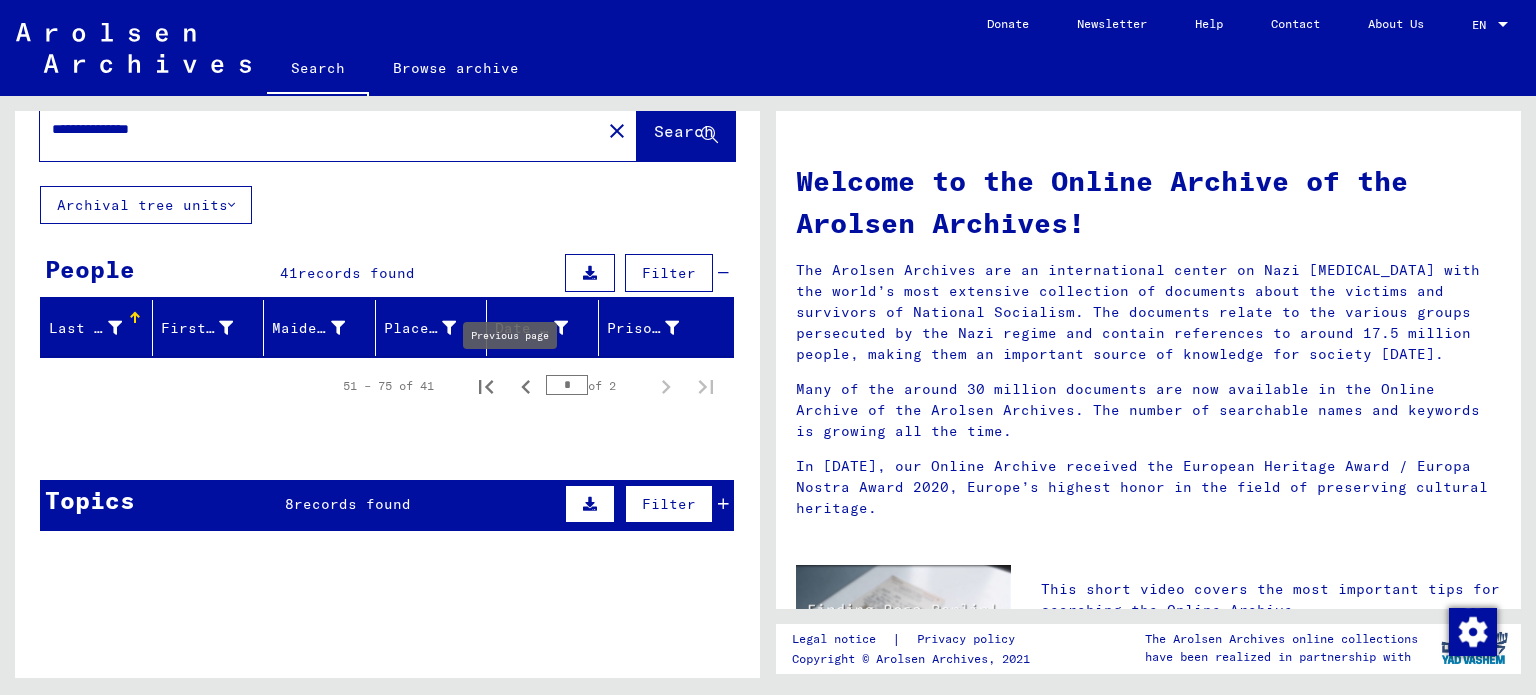 click 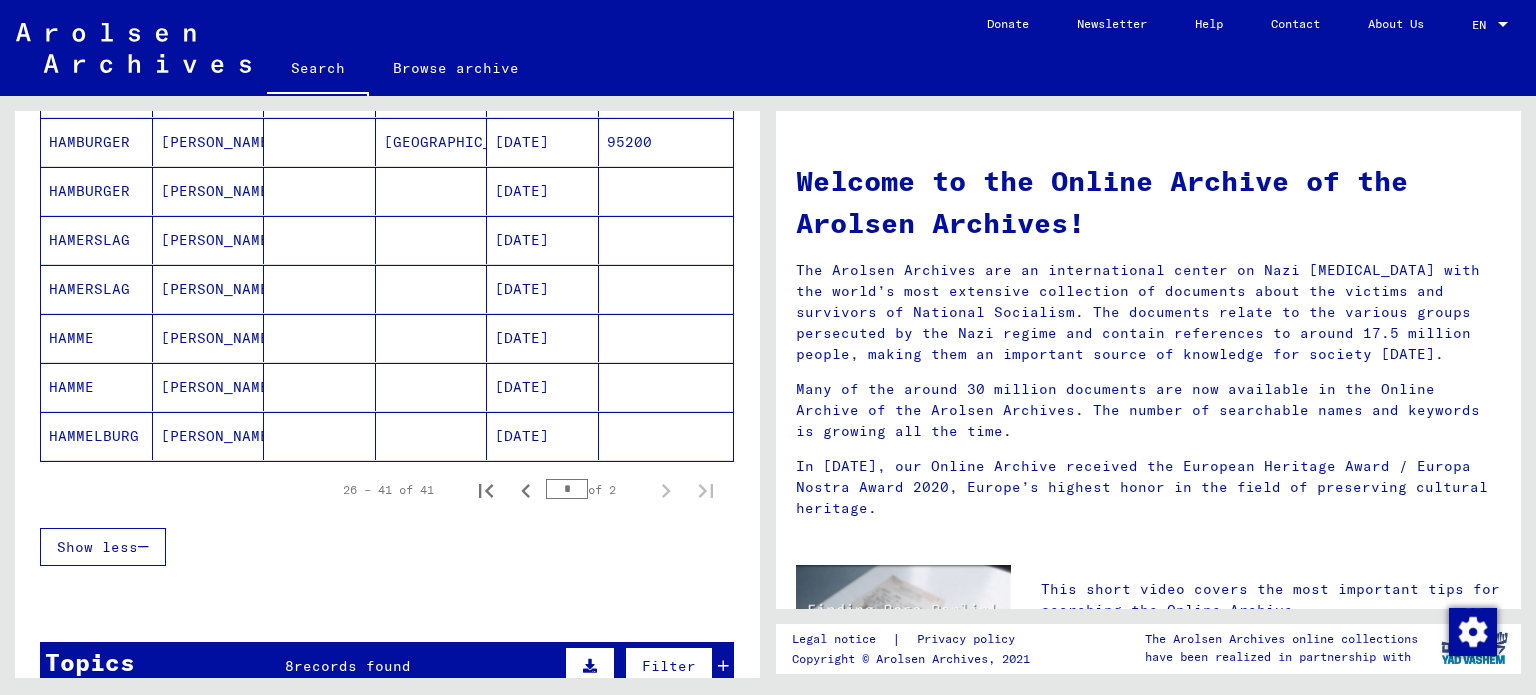 scroll, scrollTop: 732, scrollLeft: 0, axis: vertical 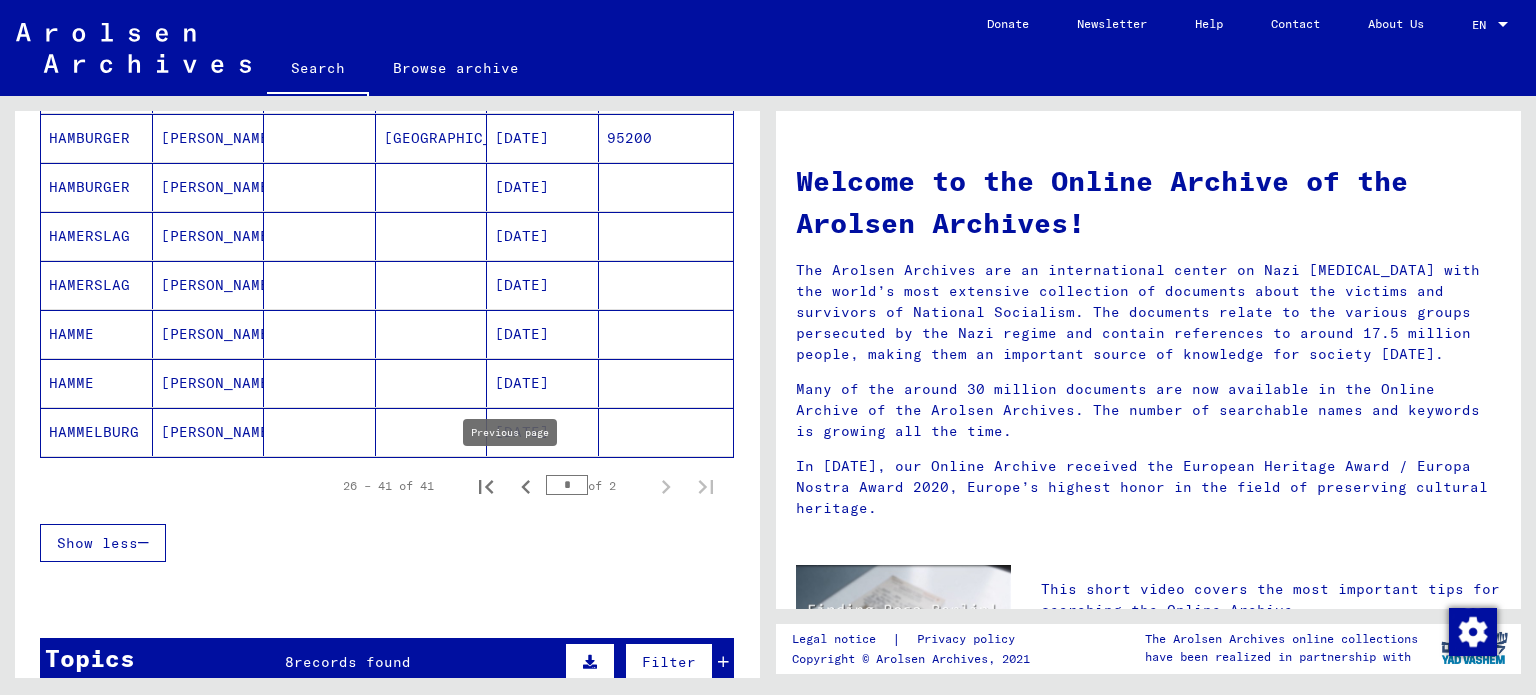click 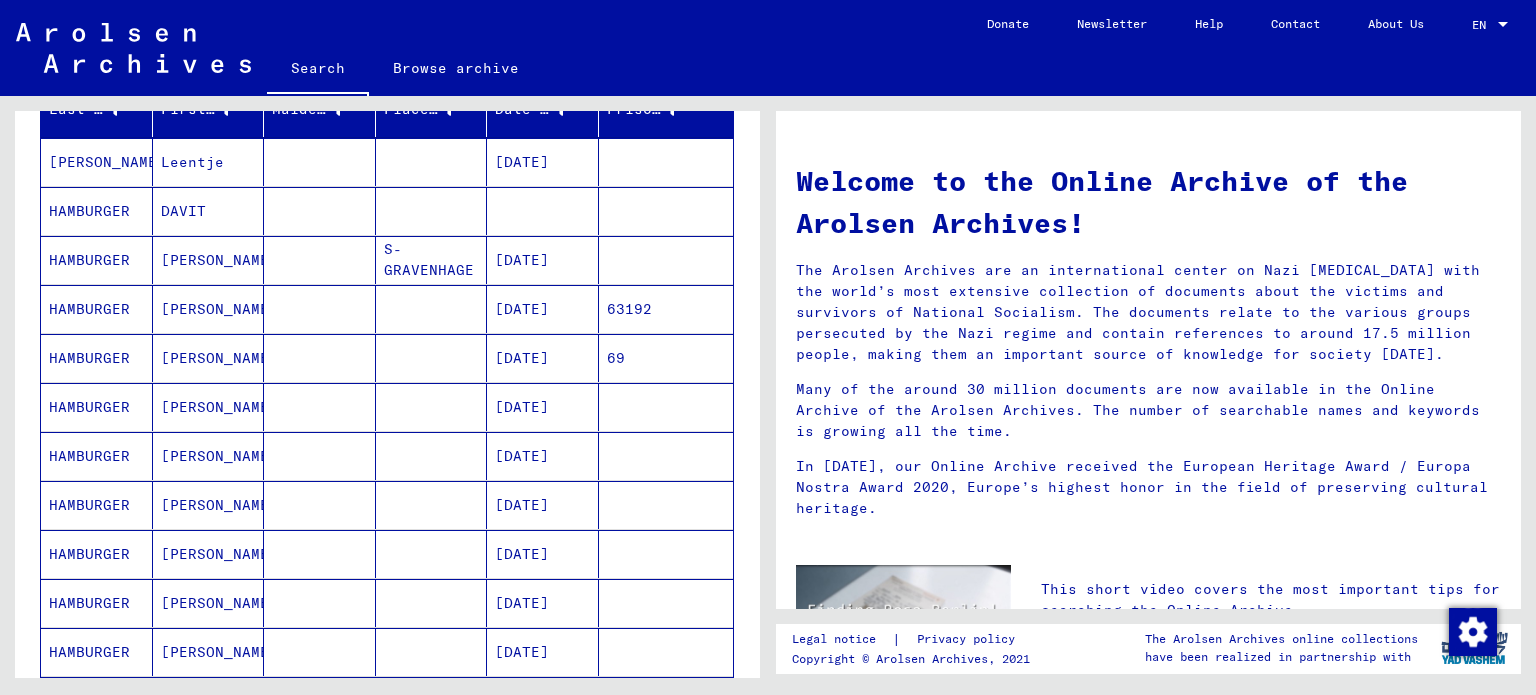 scroll, scrollTop: 0, scrollLeft: 0, axis: both 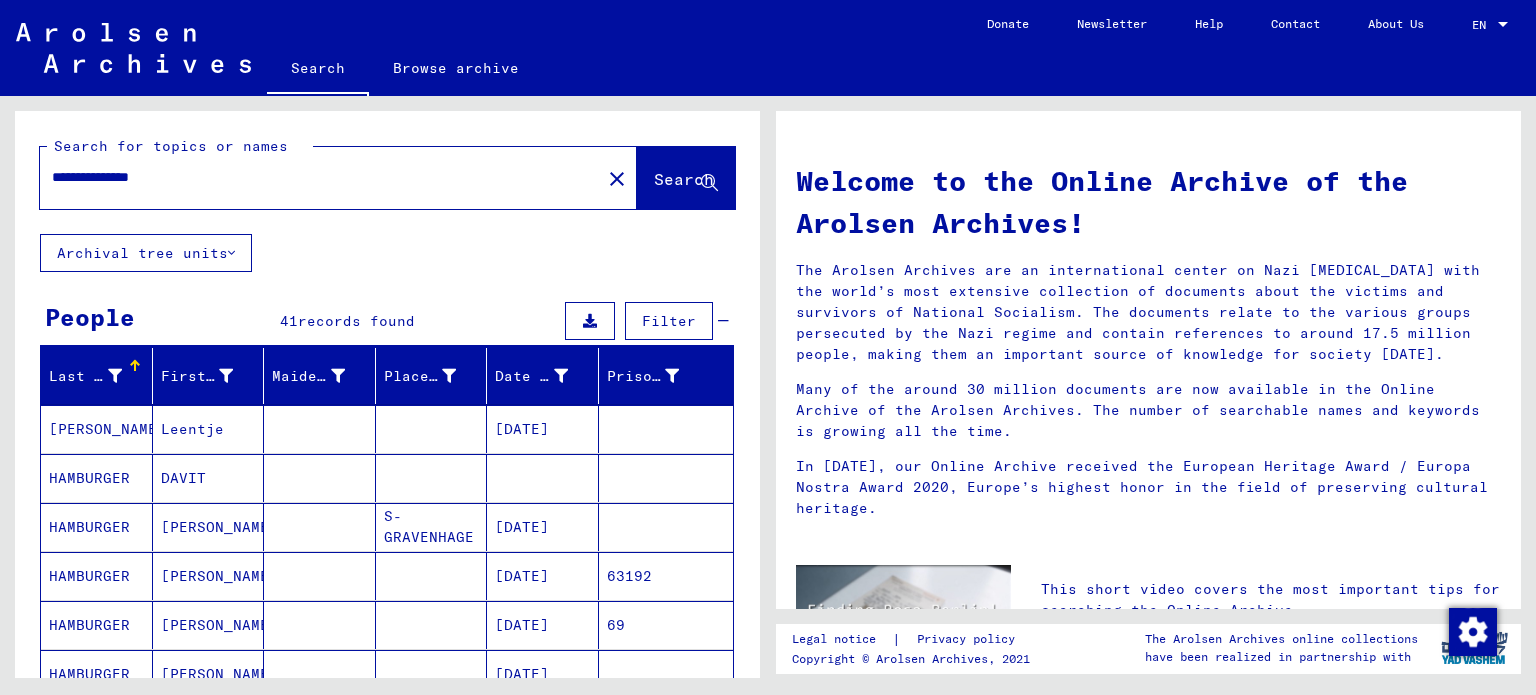 drag, startPoint x: 98, startPoint y: 175, endPoint x: 0, endPoint y: 167, distance: 98.32599 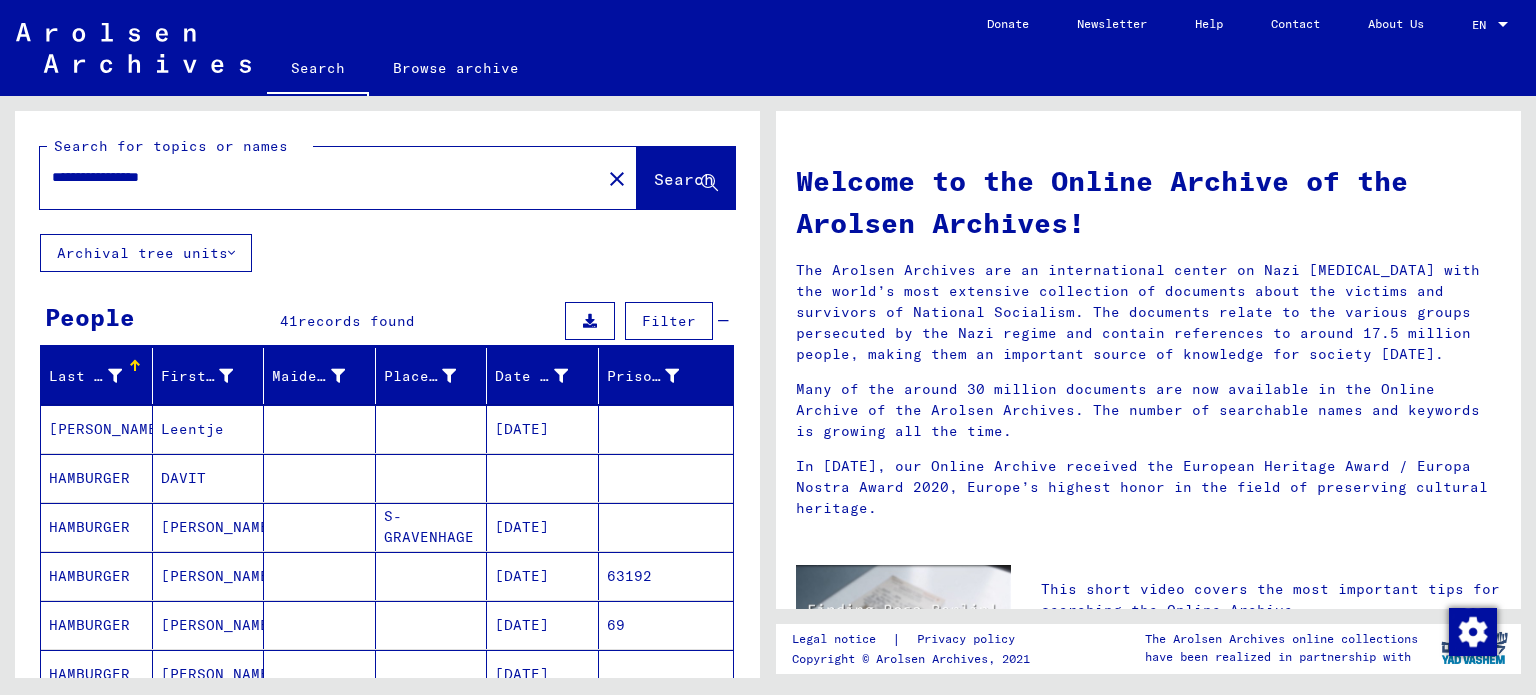 drag, startPoint x: 235, startPoint y: 178, endPoint x: 0, endPoint y: 173, distance: 235.05319 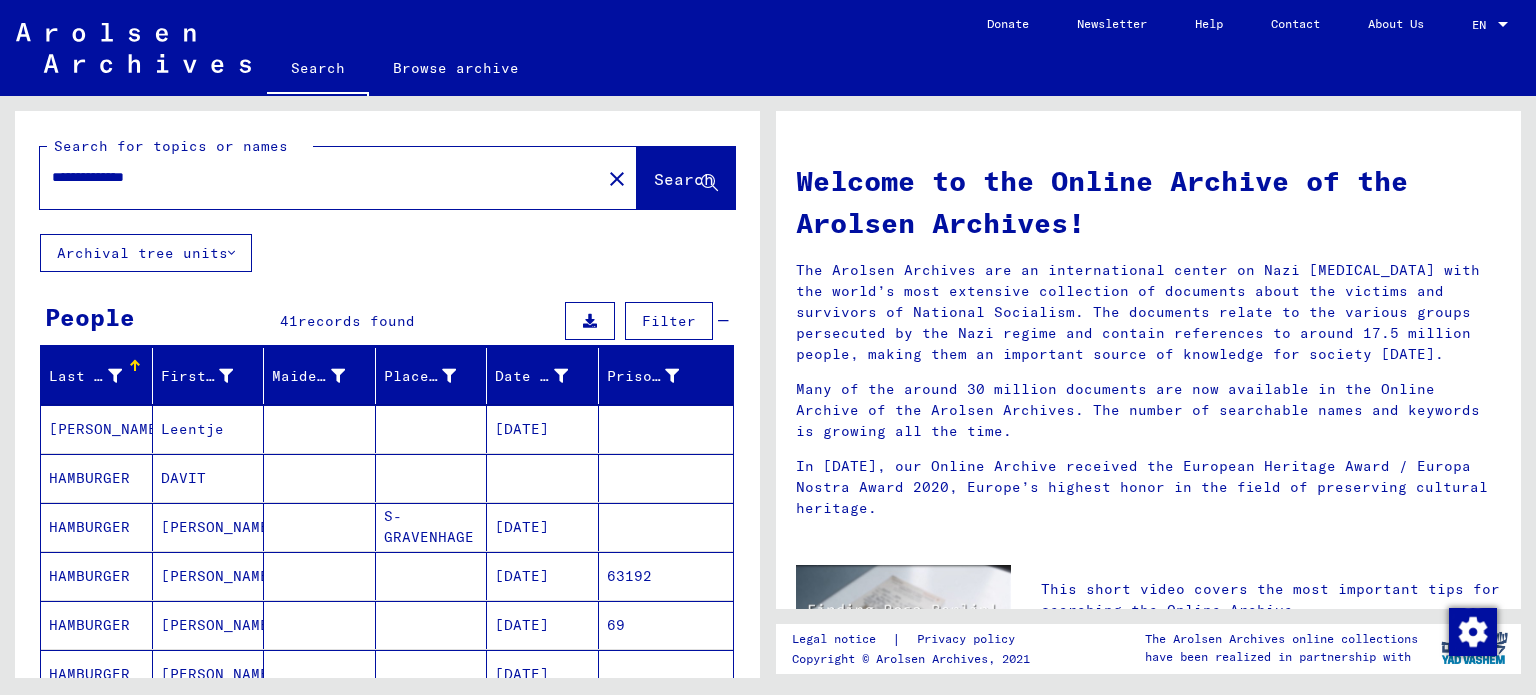 type on "**********" 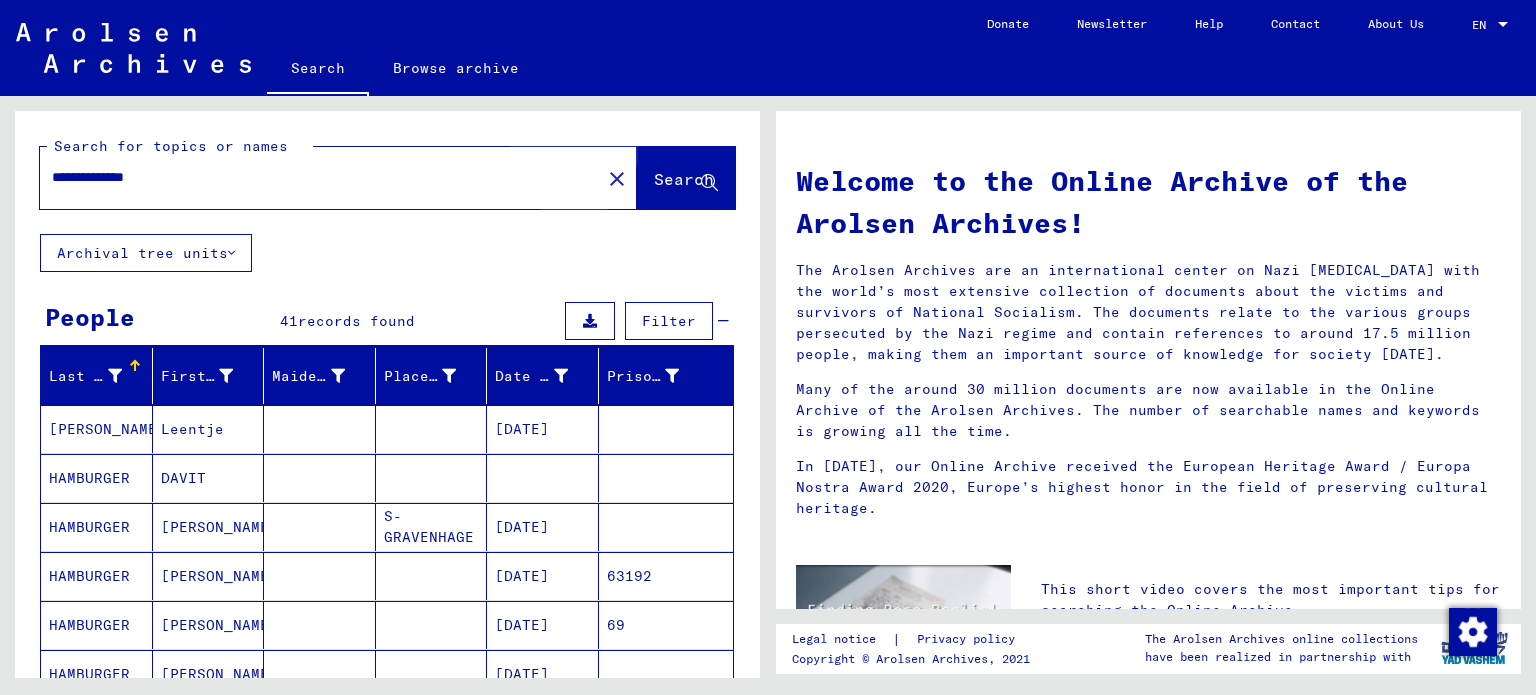 click on "Search" 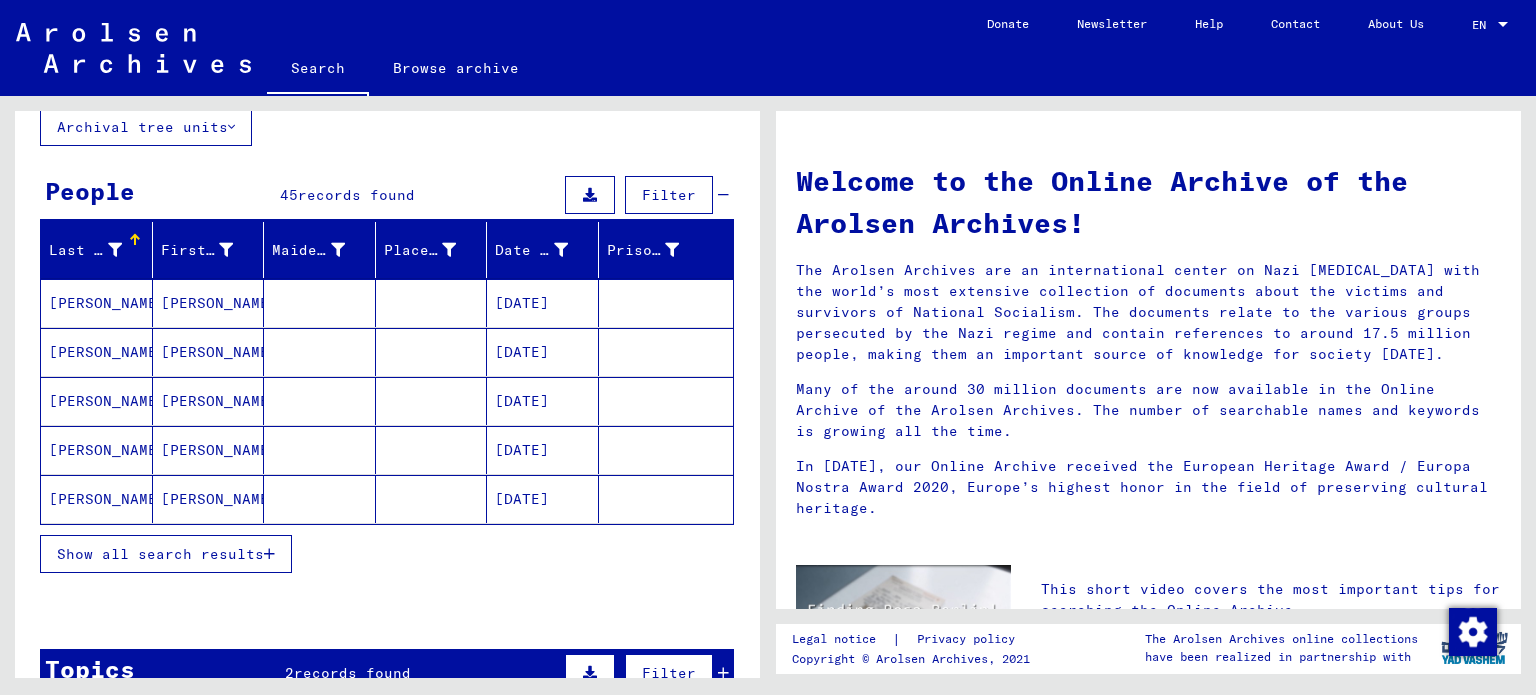 scroll, scrollTop: 132, scrollLeft: 0, axis: vertical 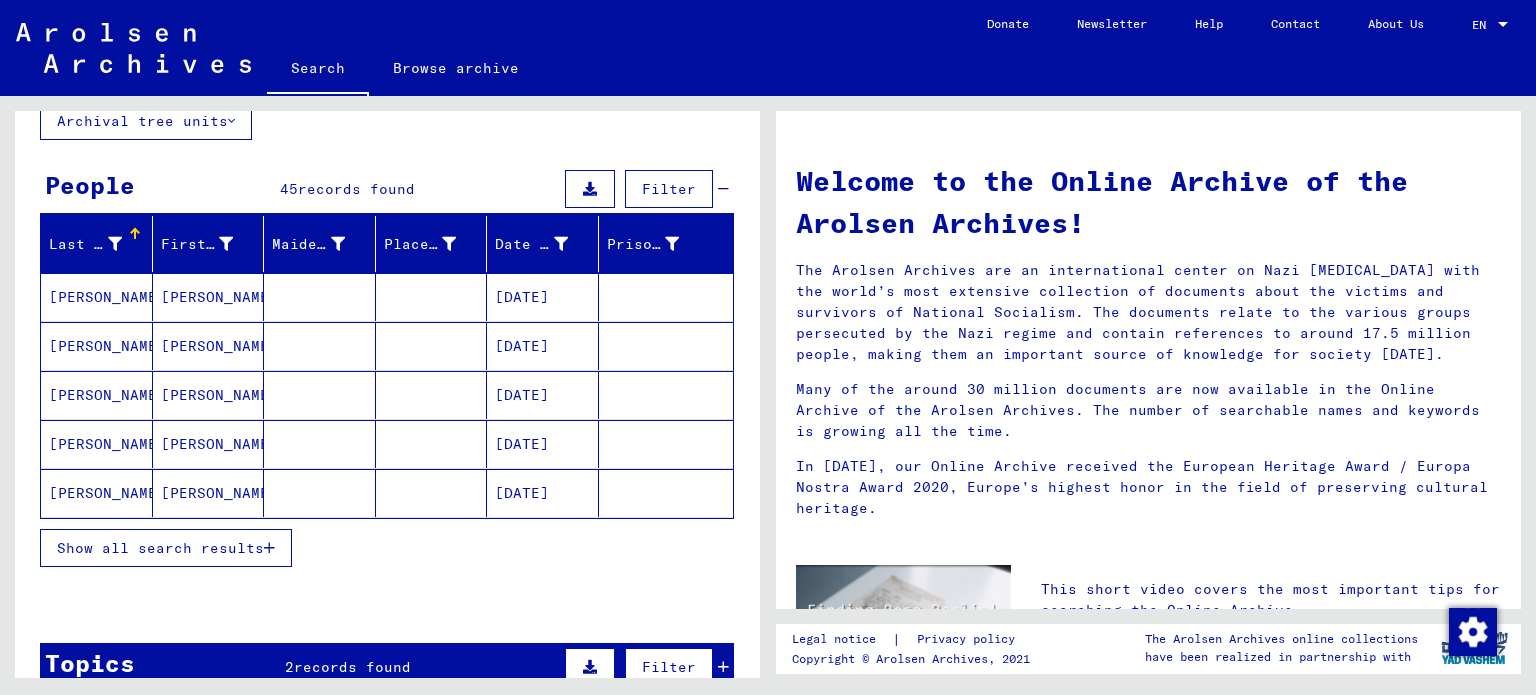 click on "Show all search results" at bounding box center [160, 548] 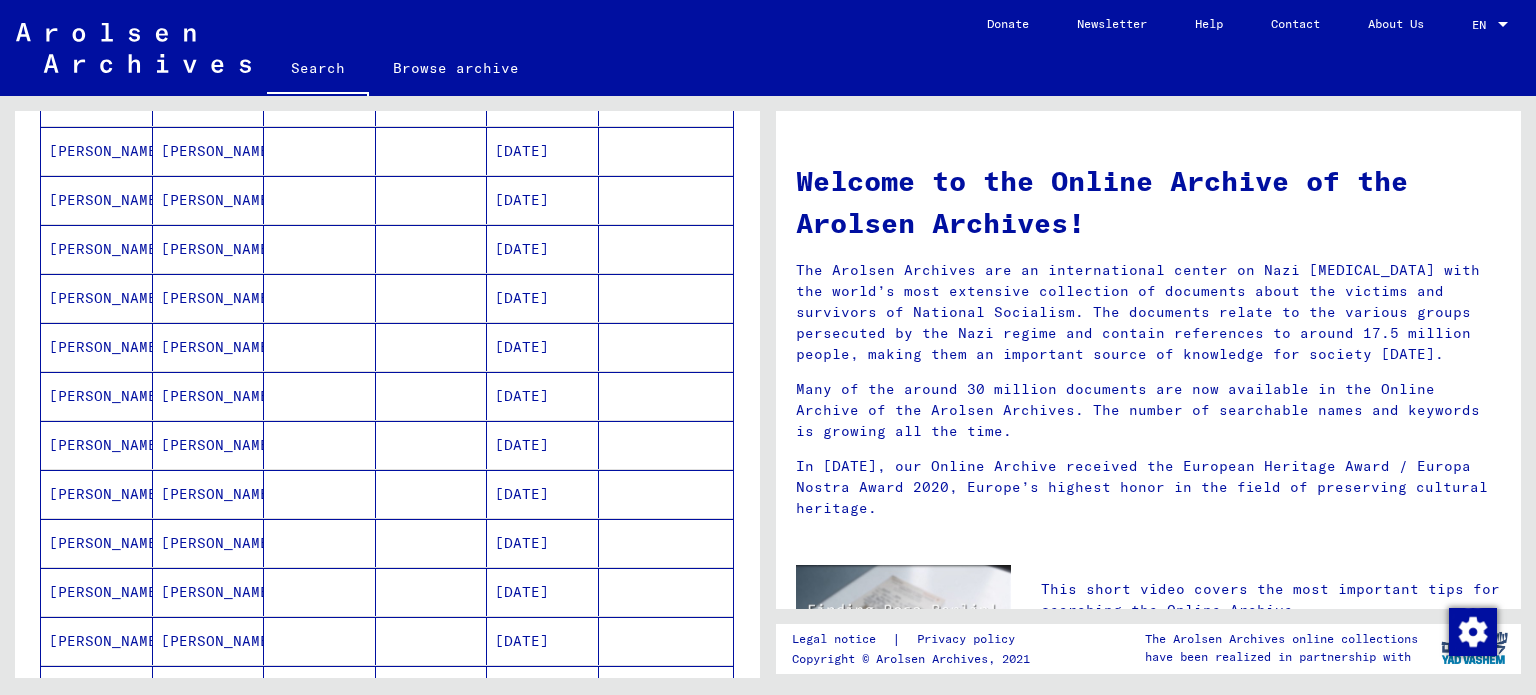 scroll, scrollTop: 475, scrollLeft: 0, axis: vertical 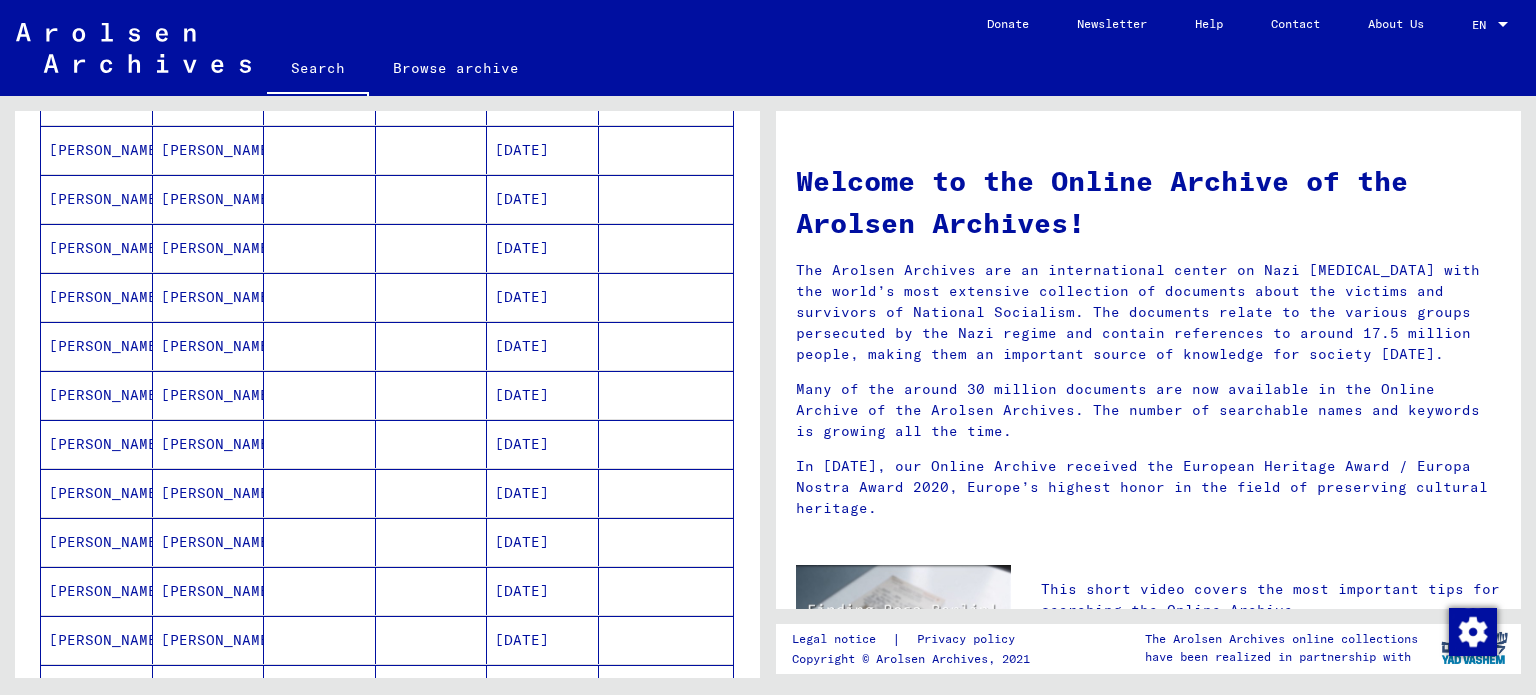 click on "[DATE]" at bounding box center [543, 542] 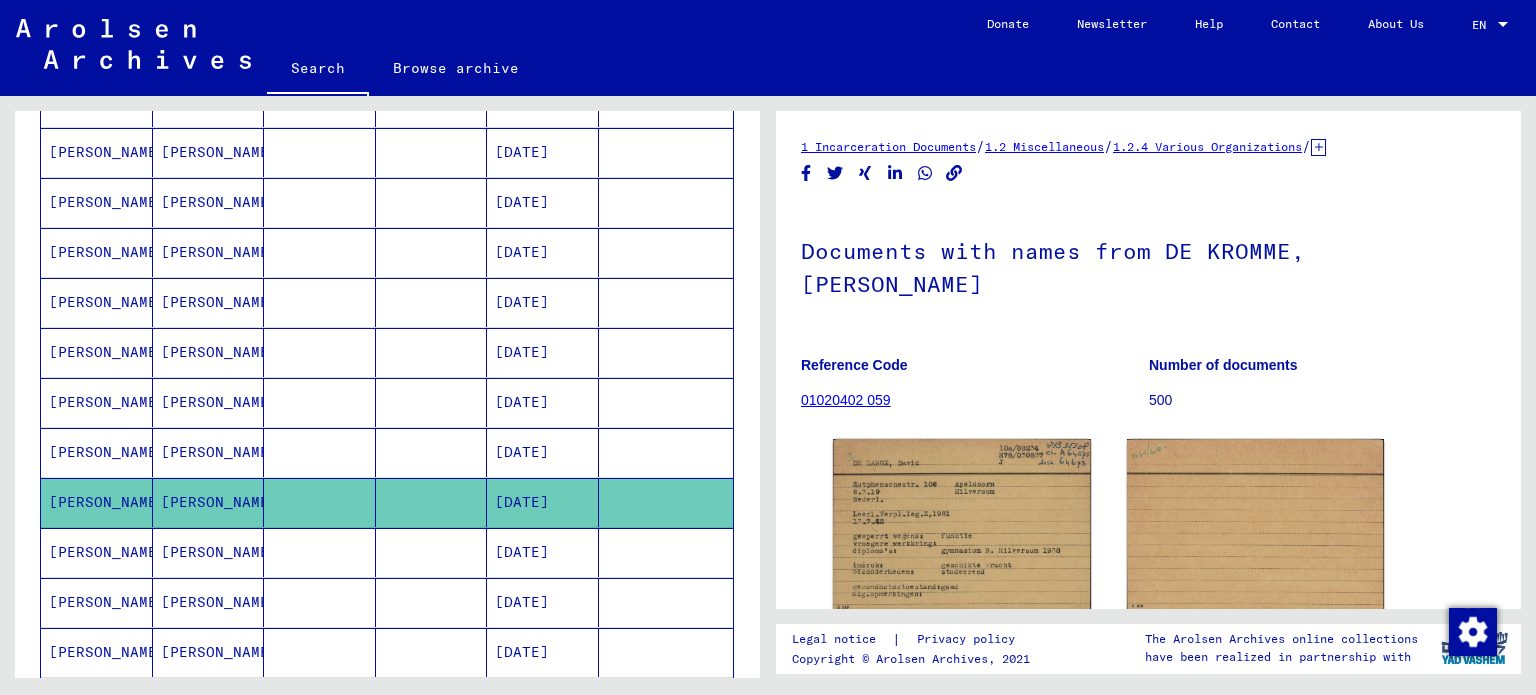 scroll, scrollTop: 0, scrollLeft: 0, axis: both 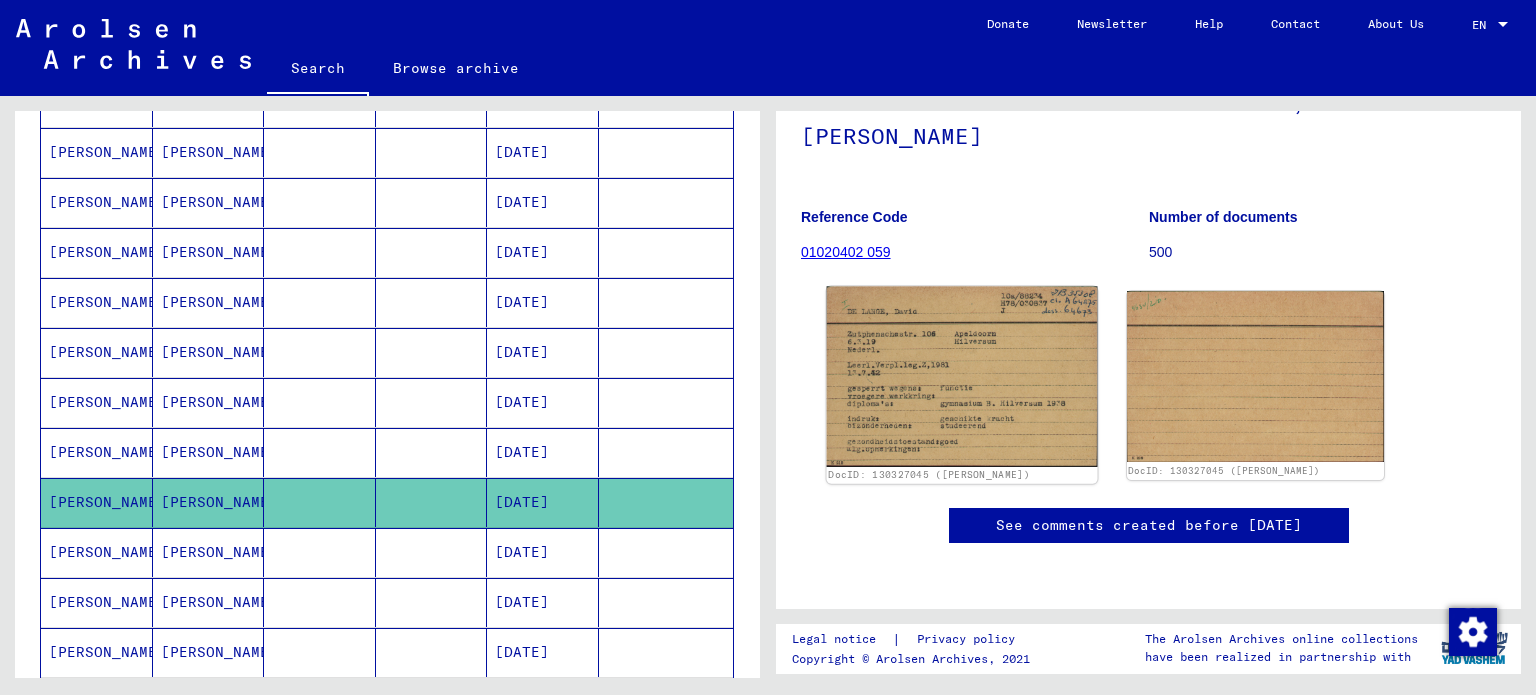 click 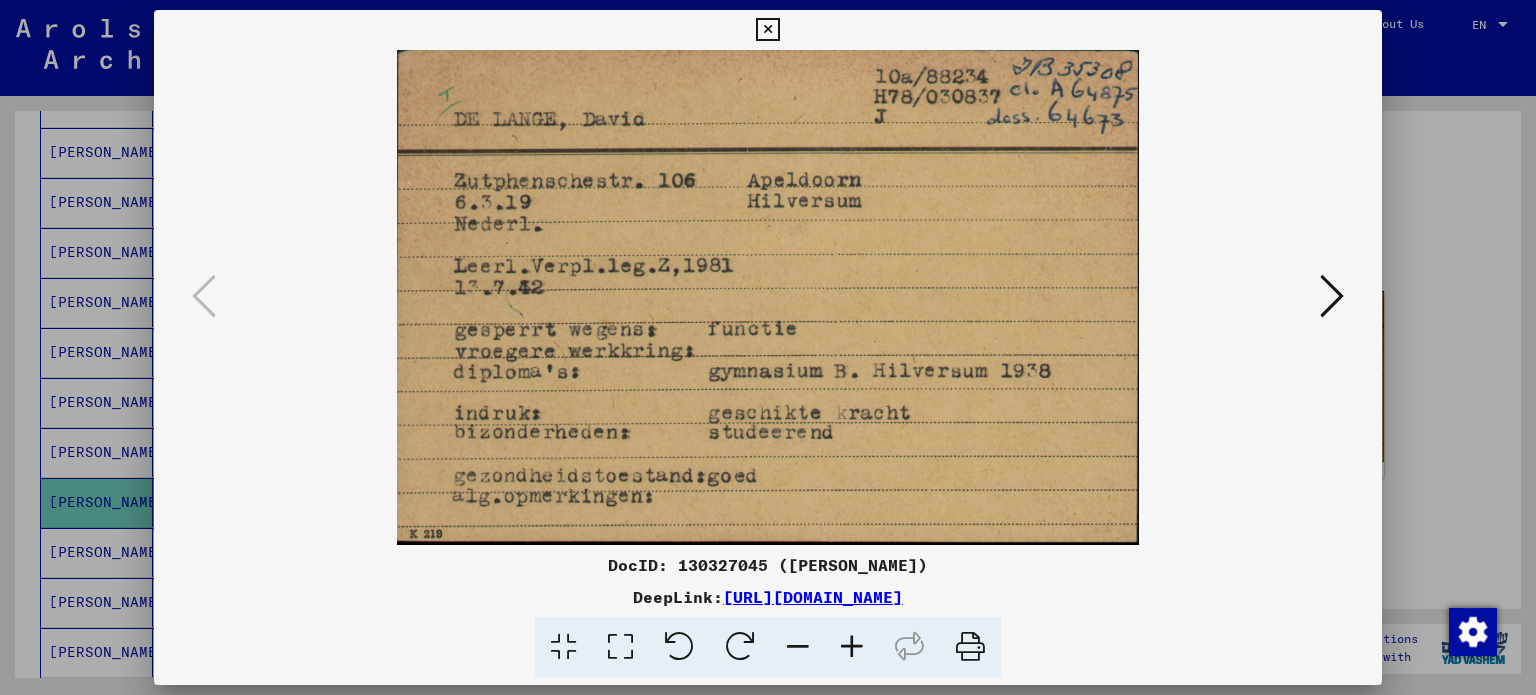 click at bounding box center [970, 647] 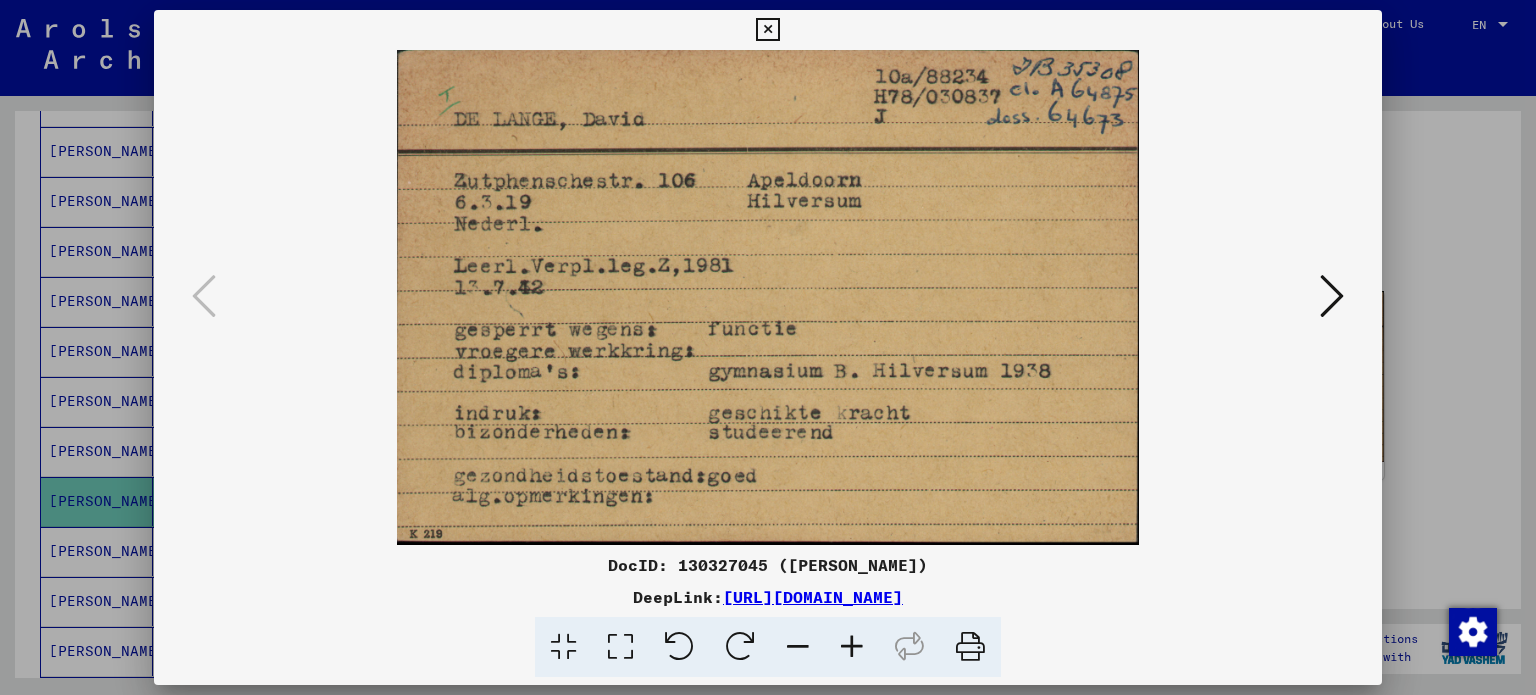 click at bounding box center [1332, 297] 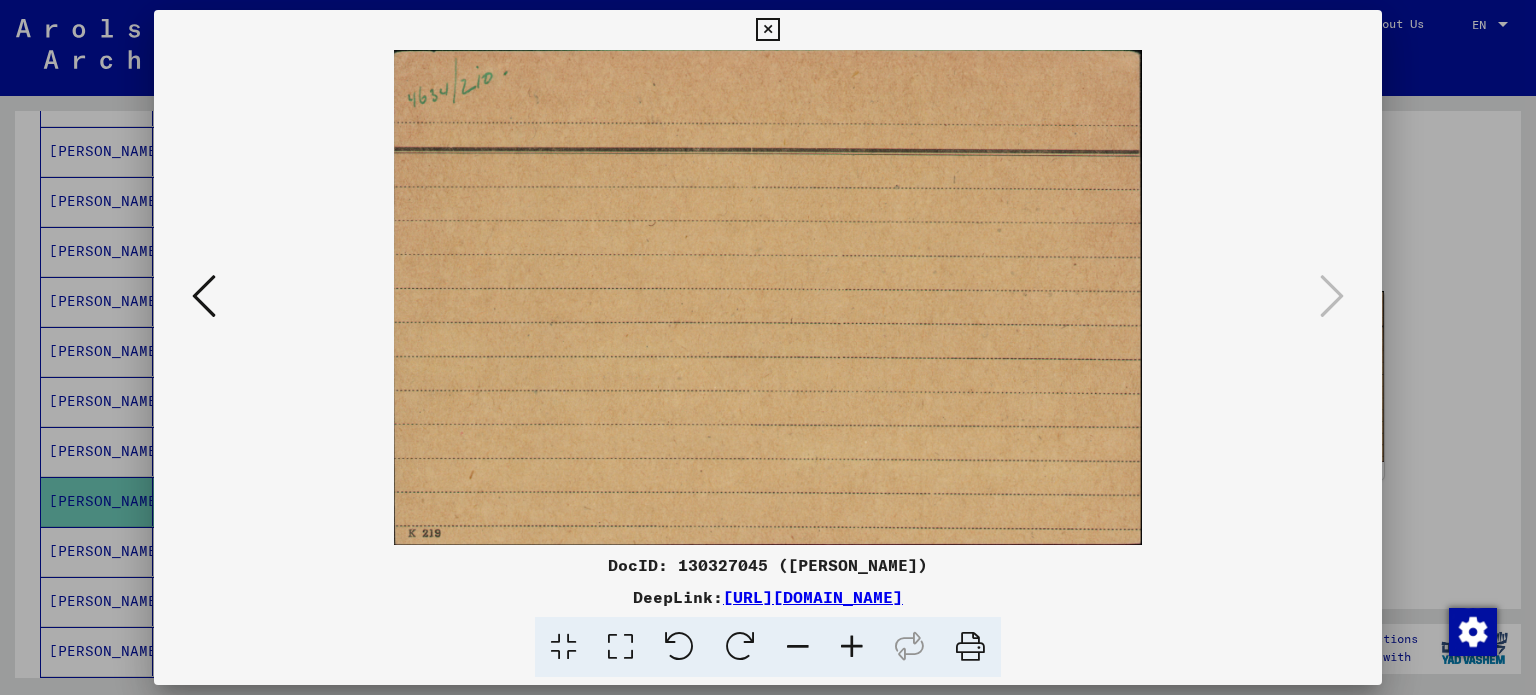 click at bounding box center (204, 296) 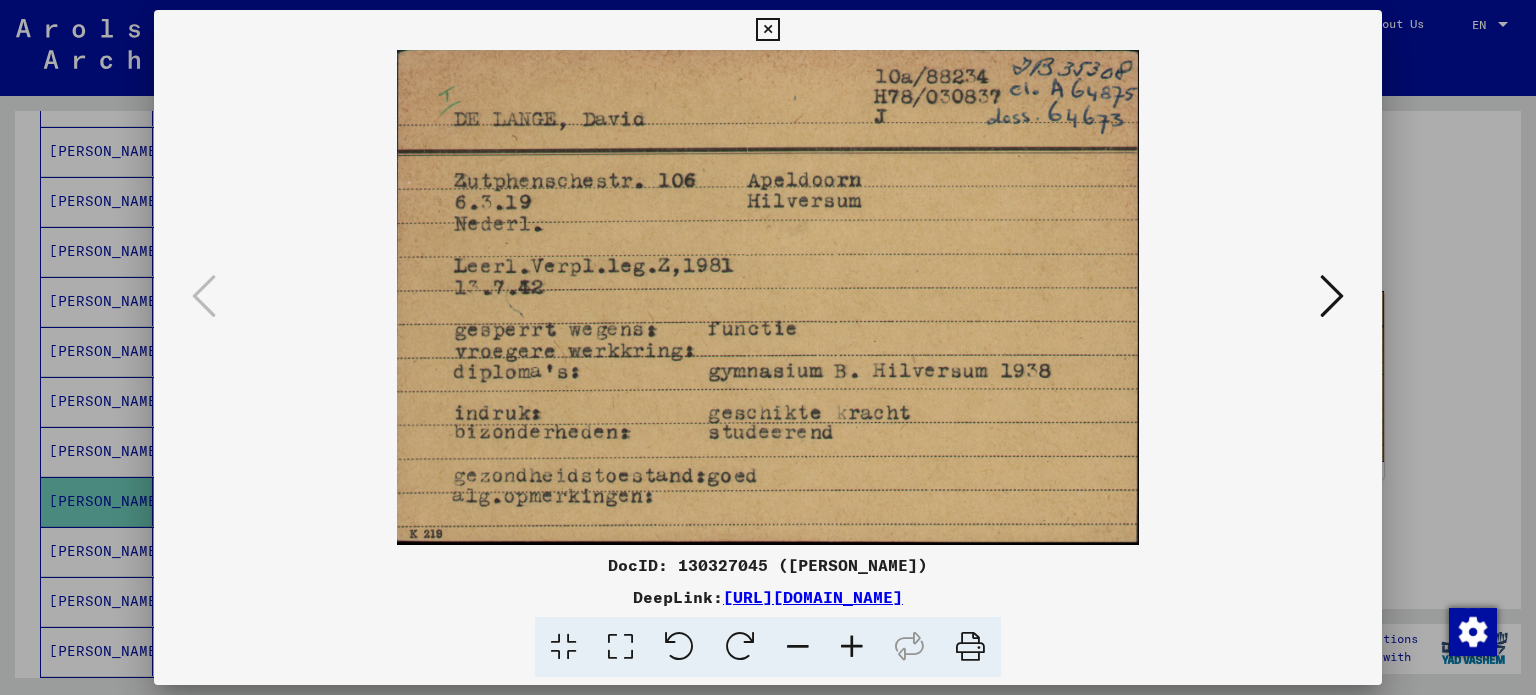 click at bounding box center (767, 30) 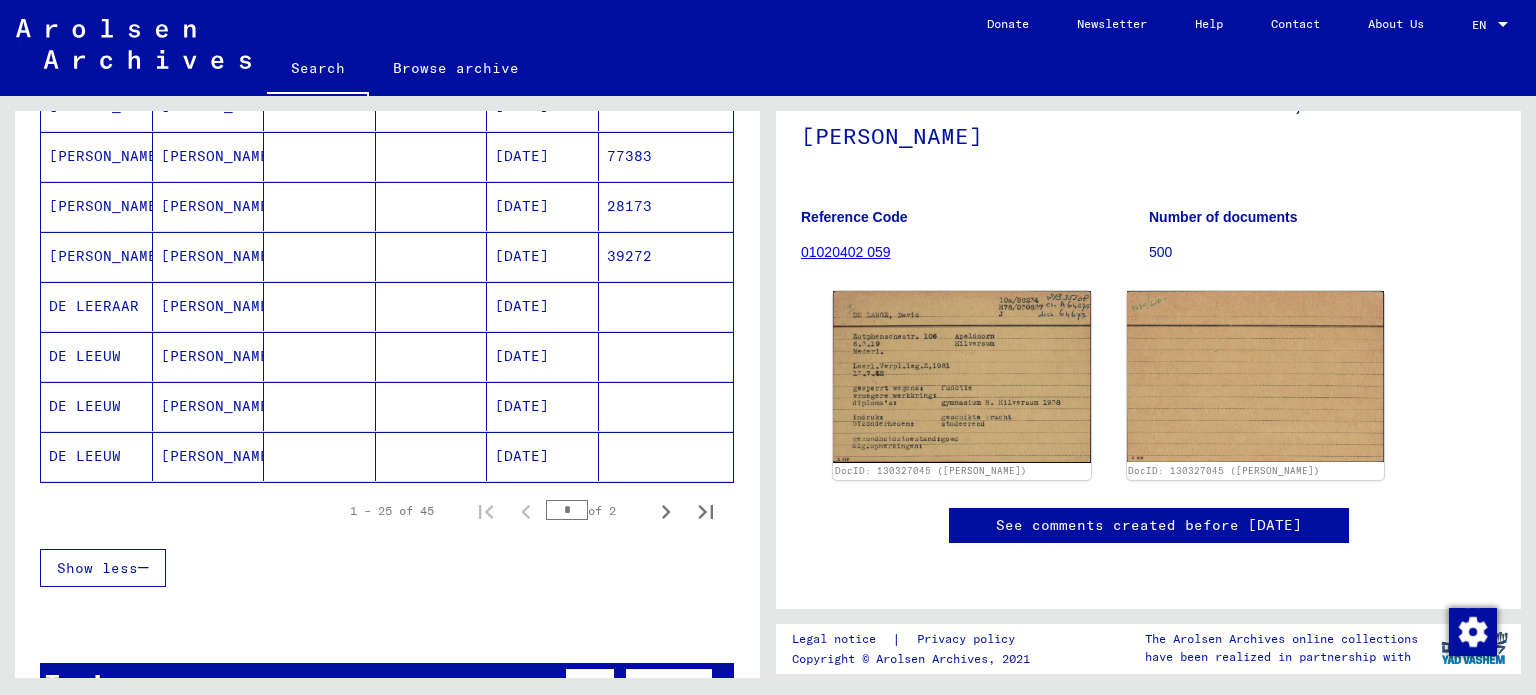 scroll, scrollTop: 1175, scrollLeft: 0, axis: vertical 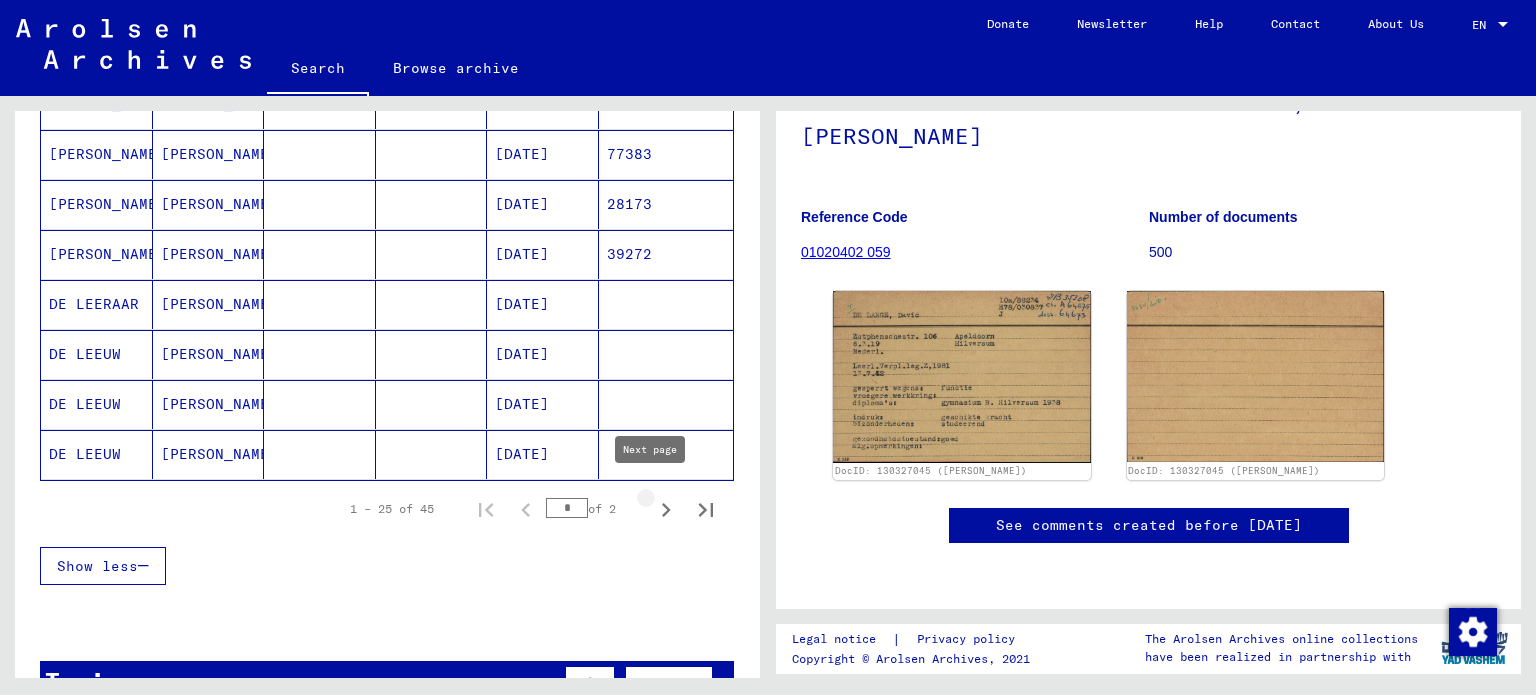 click 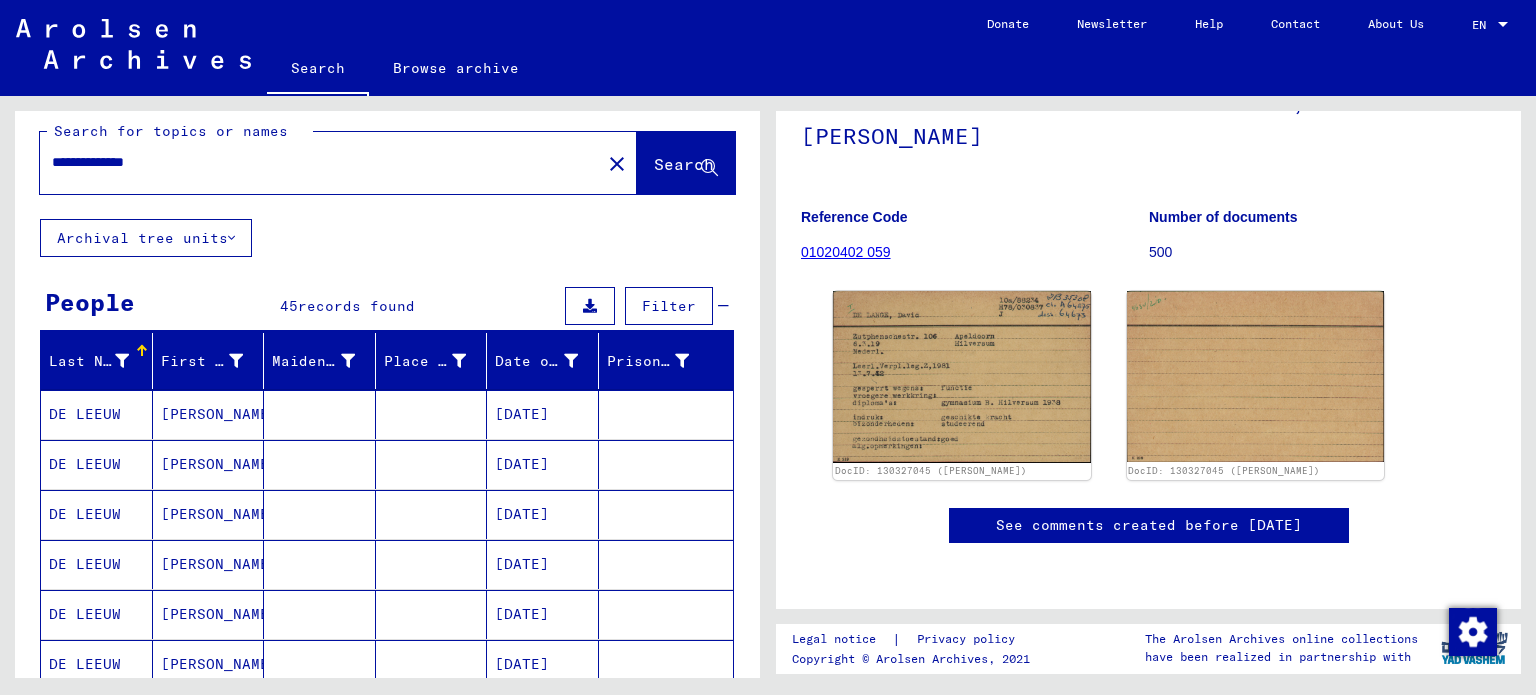scroll, scrollTop: 0, scrollLeft: 0, axis: both 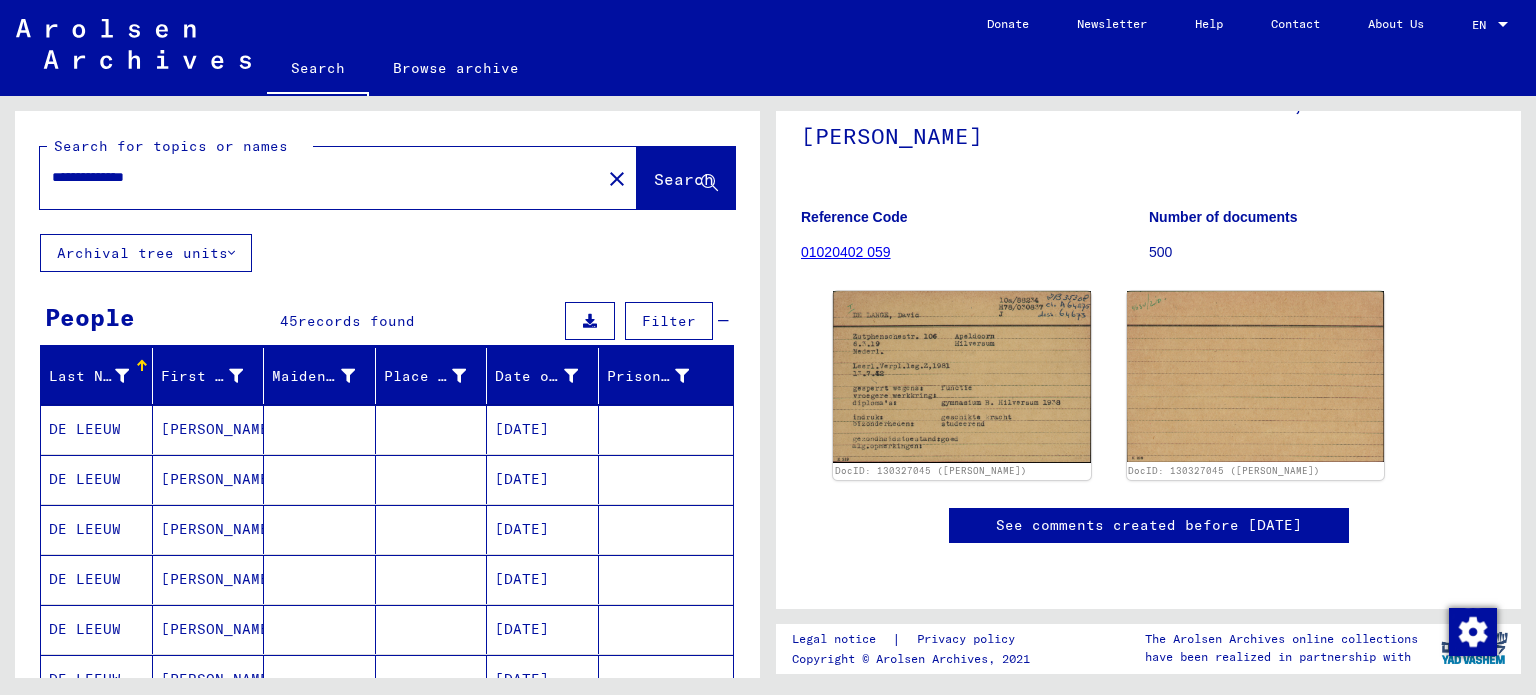 drag, startPoint x: 64, startPoint y: 179, endPoint x: 97, endPoint y: 176, distance: 33.13608 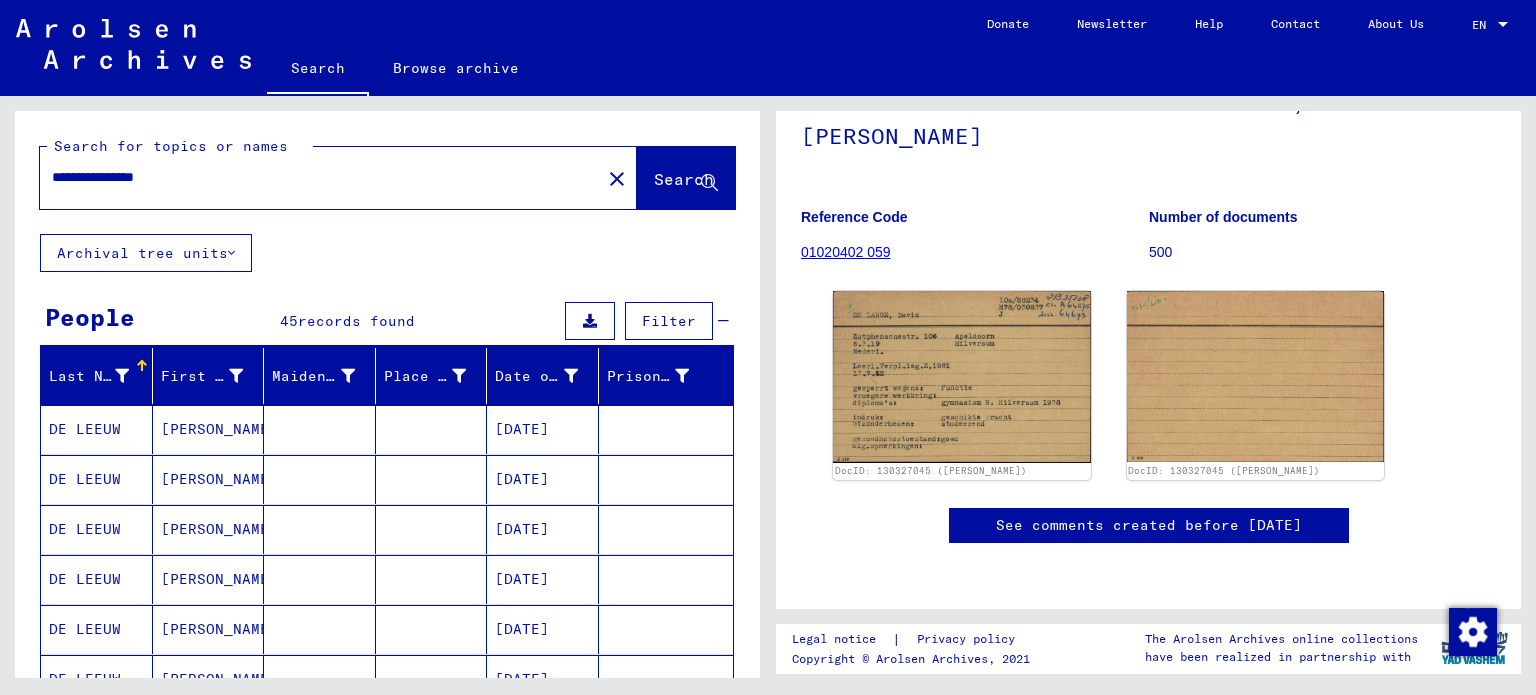 click on "Search" 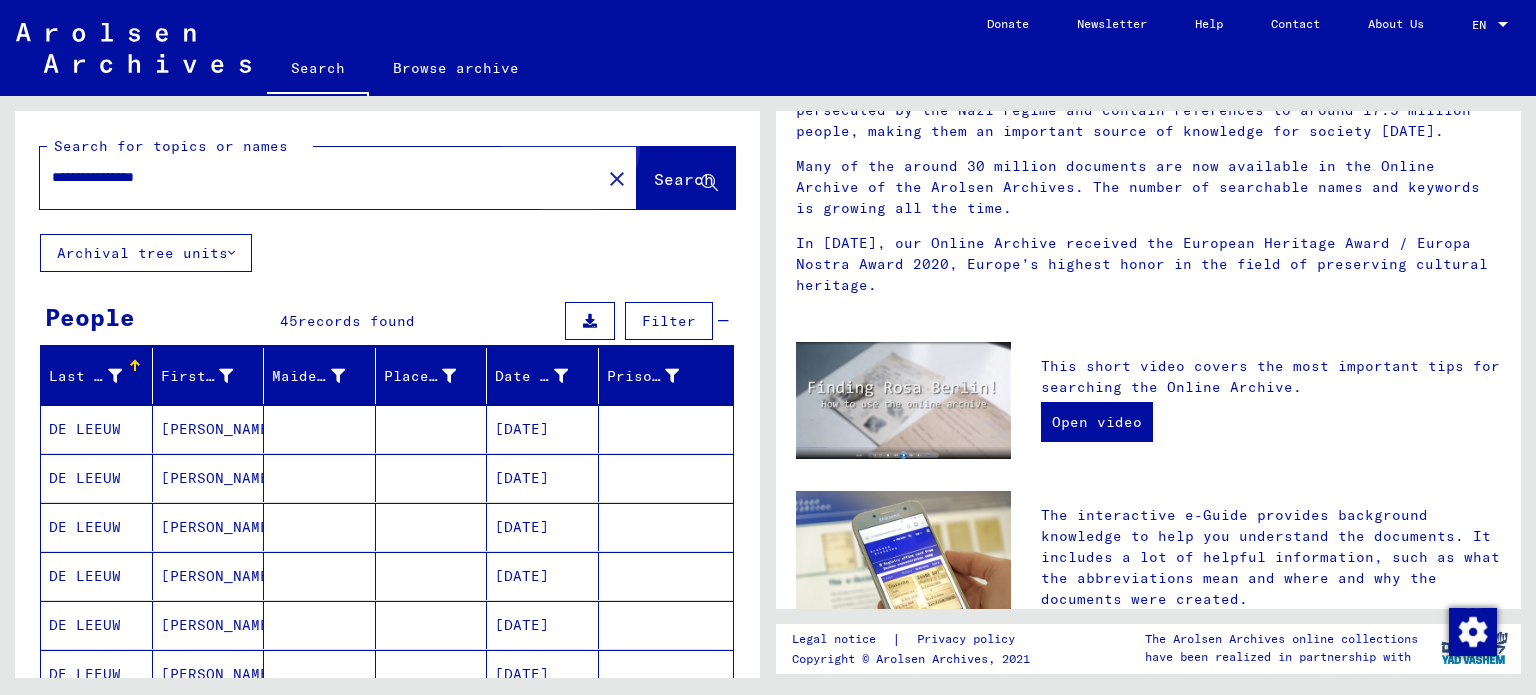 scroll, scrollTop: 0, scrollLeft: 0, axis: both 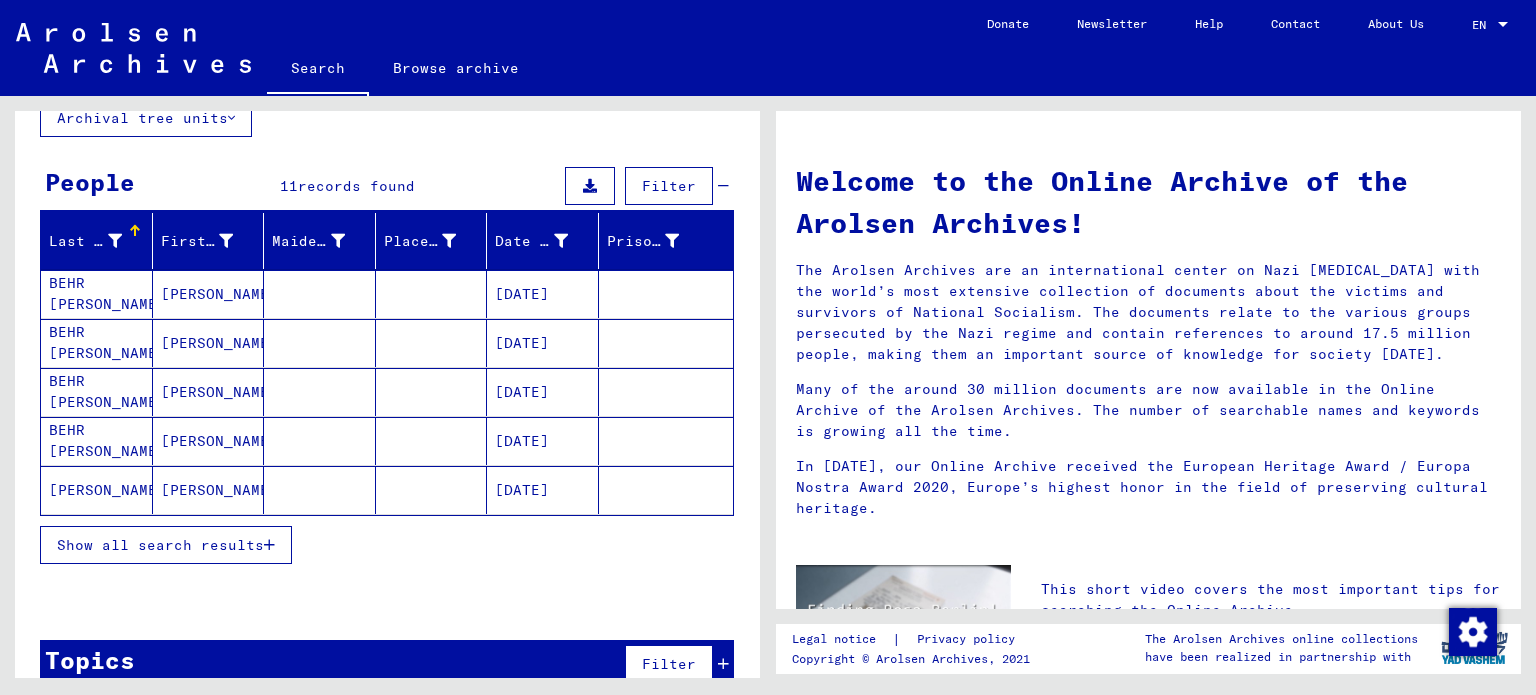 click on "Show all search results" at bounding box center [160, 545] 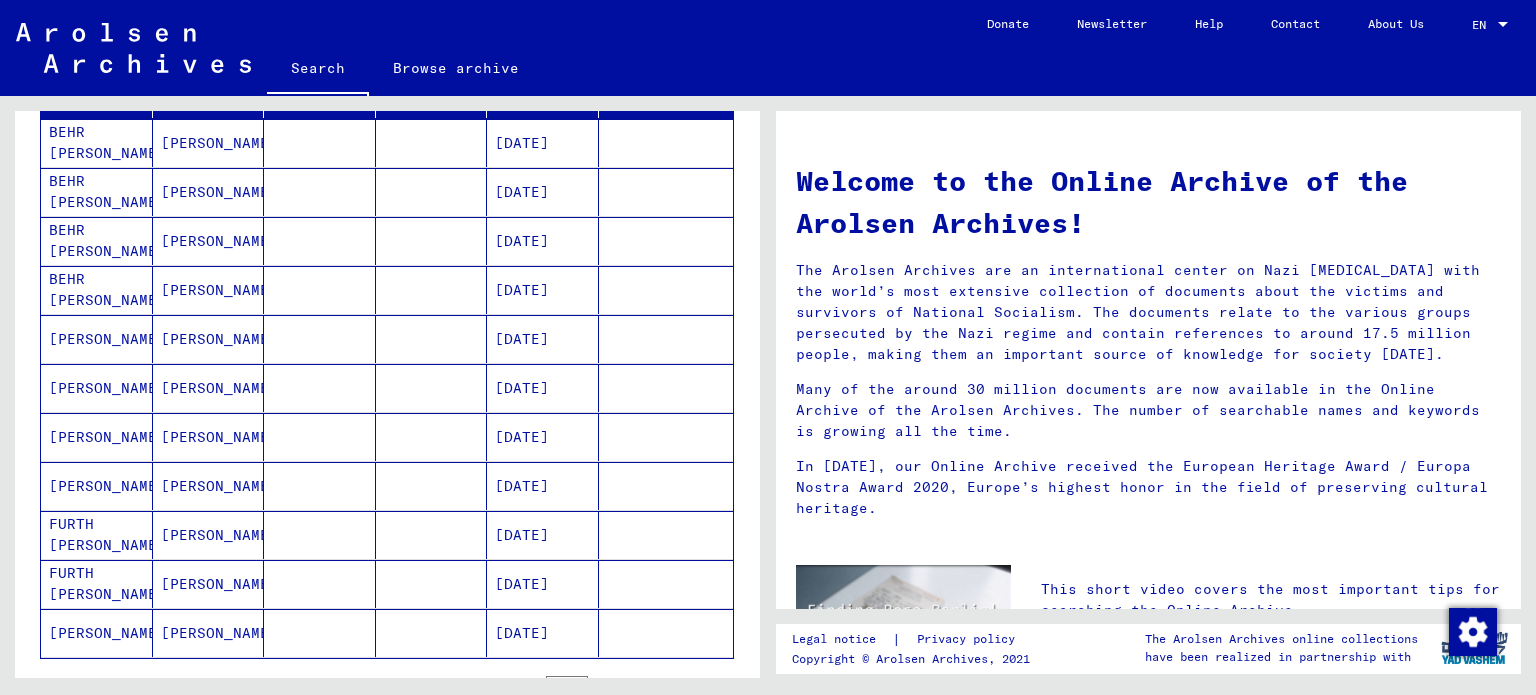 scroll, scrollTop: 296, scrollLeft: 0, axis: vertical 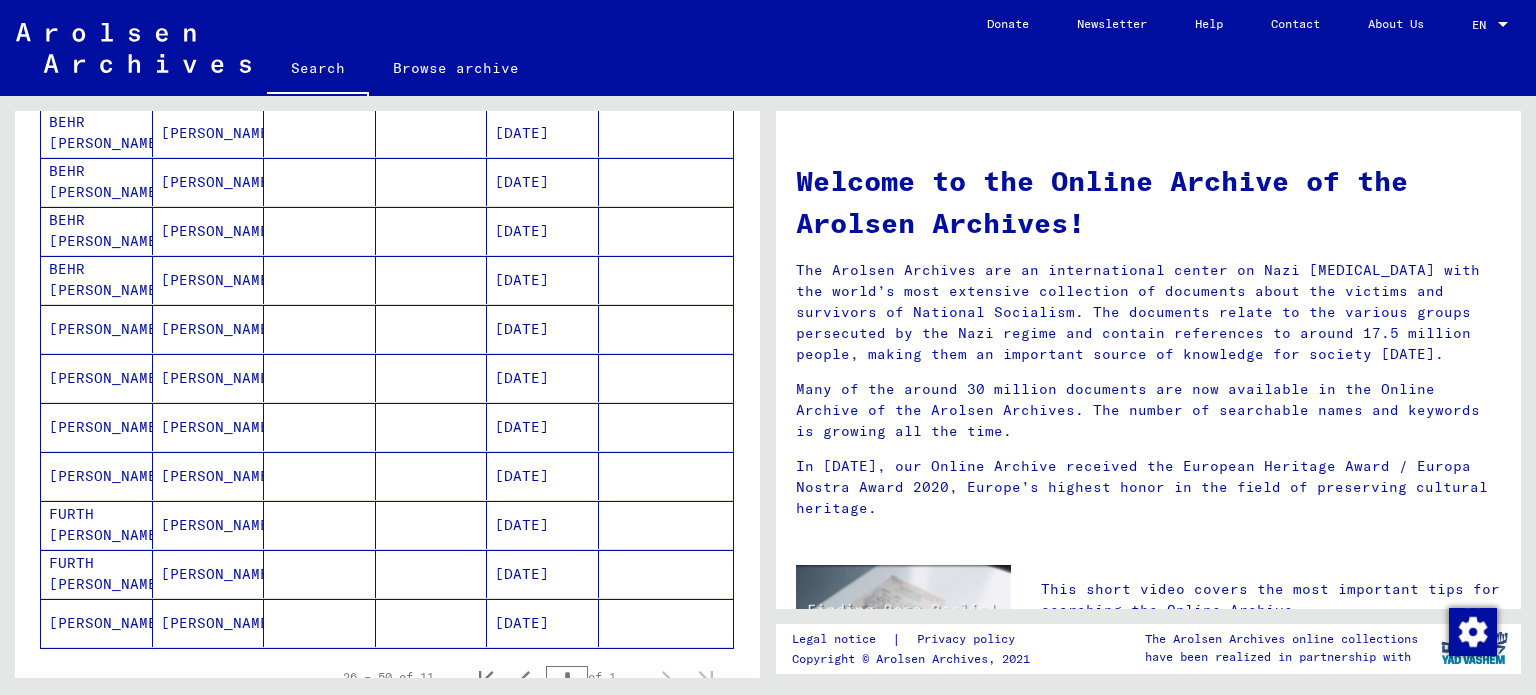 click 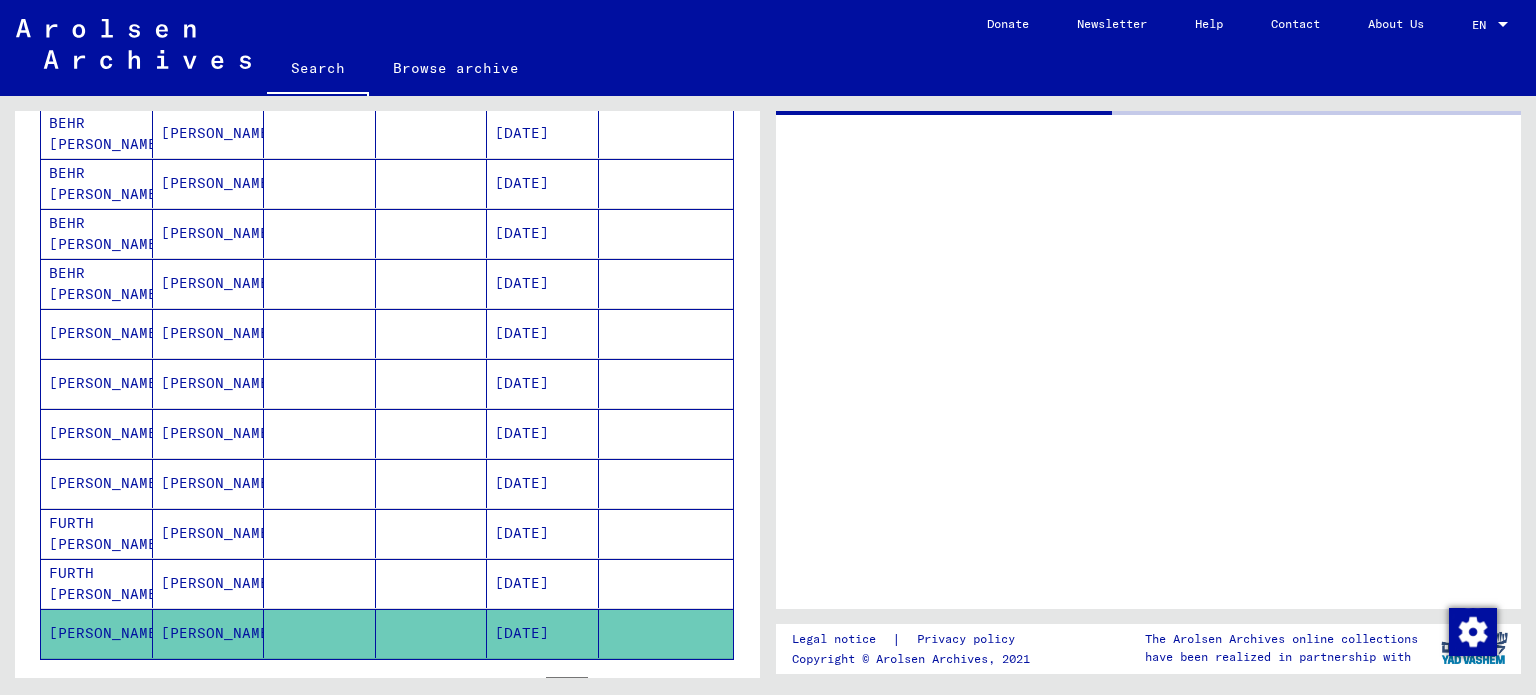 scroll, scrollTop: 296, scrollLeft: 0, axis: vertical 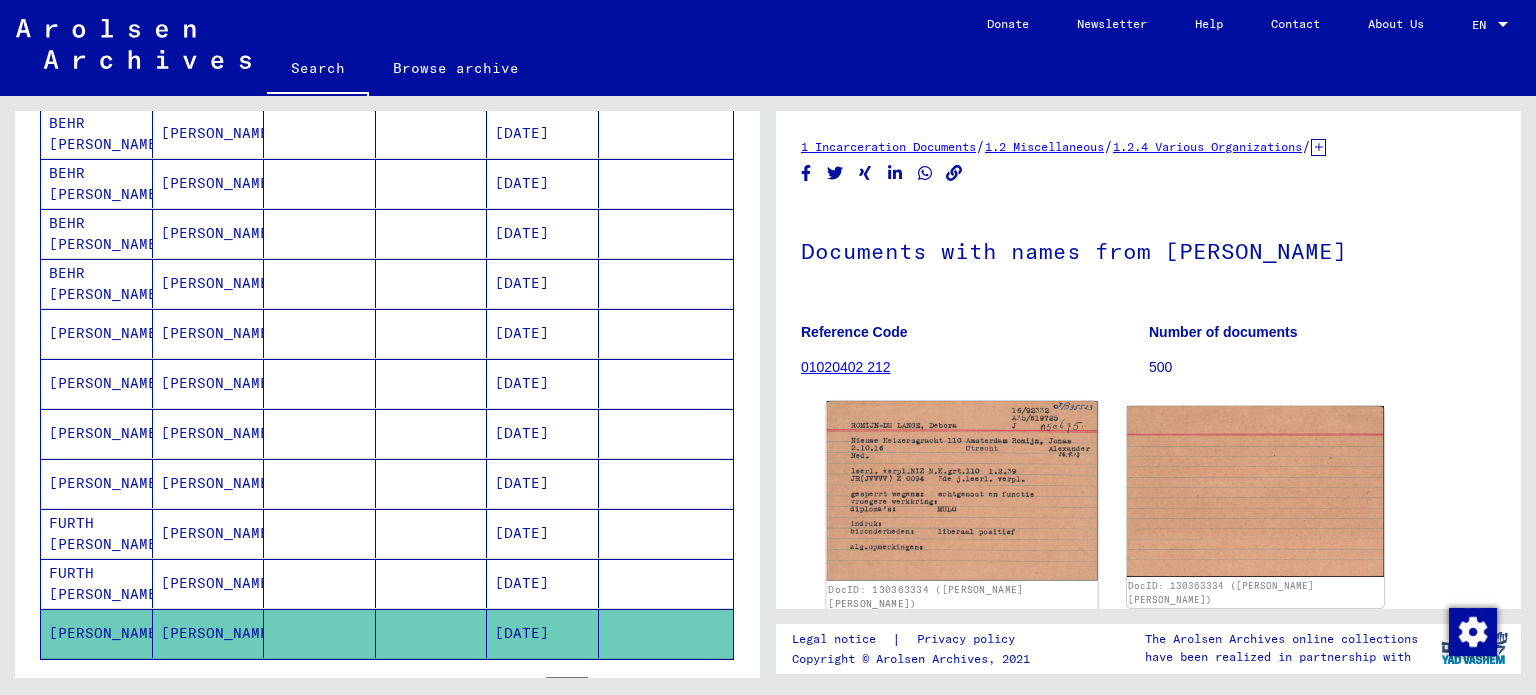 click 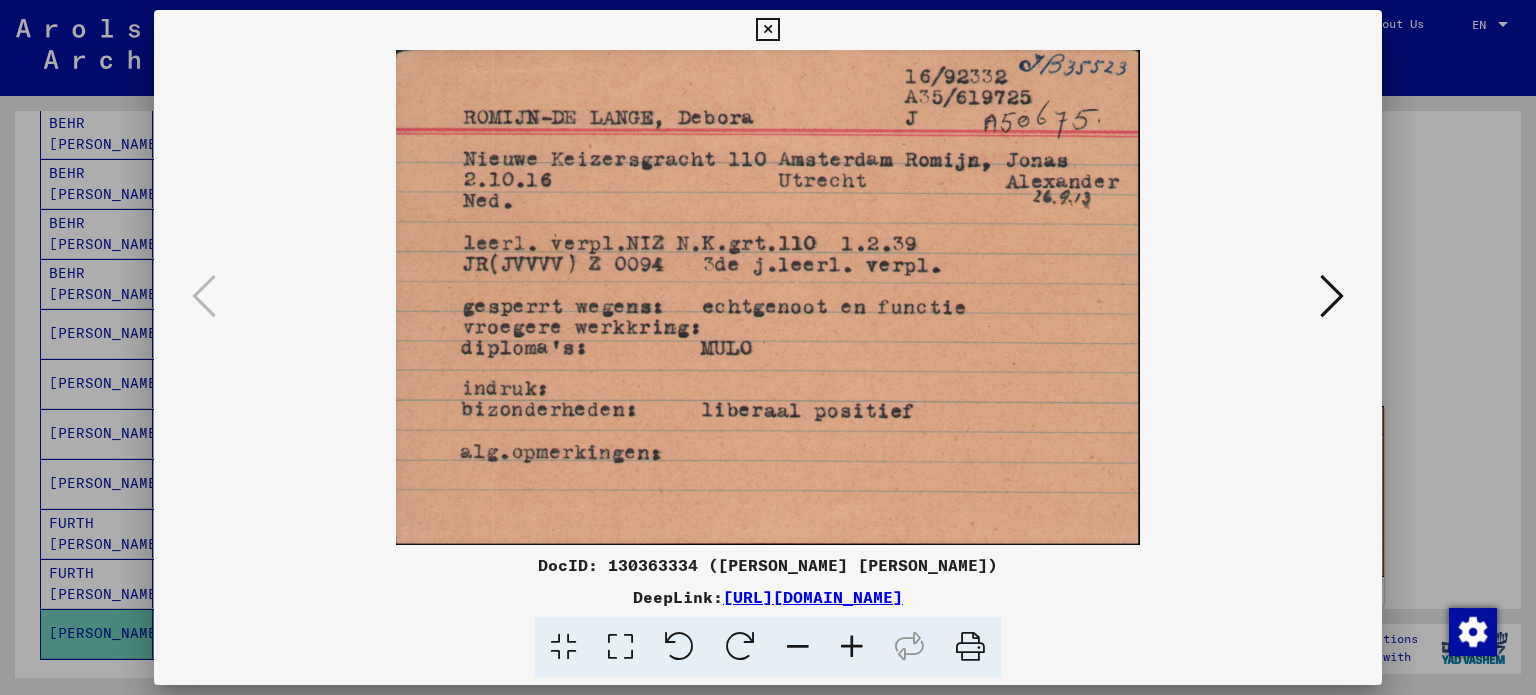 click at bounding box center (970, 647) 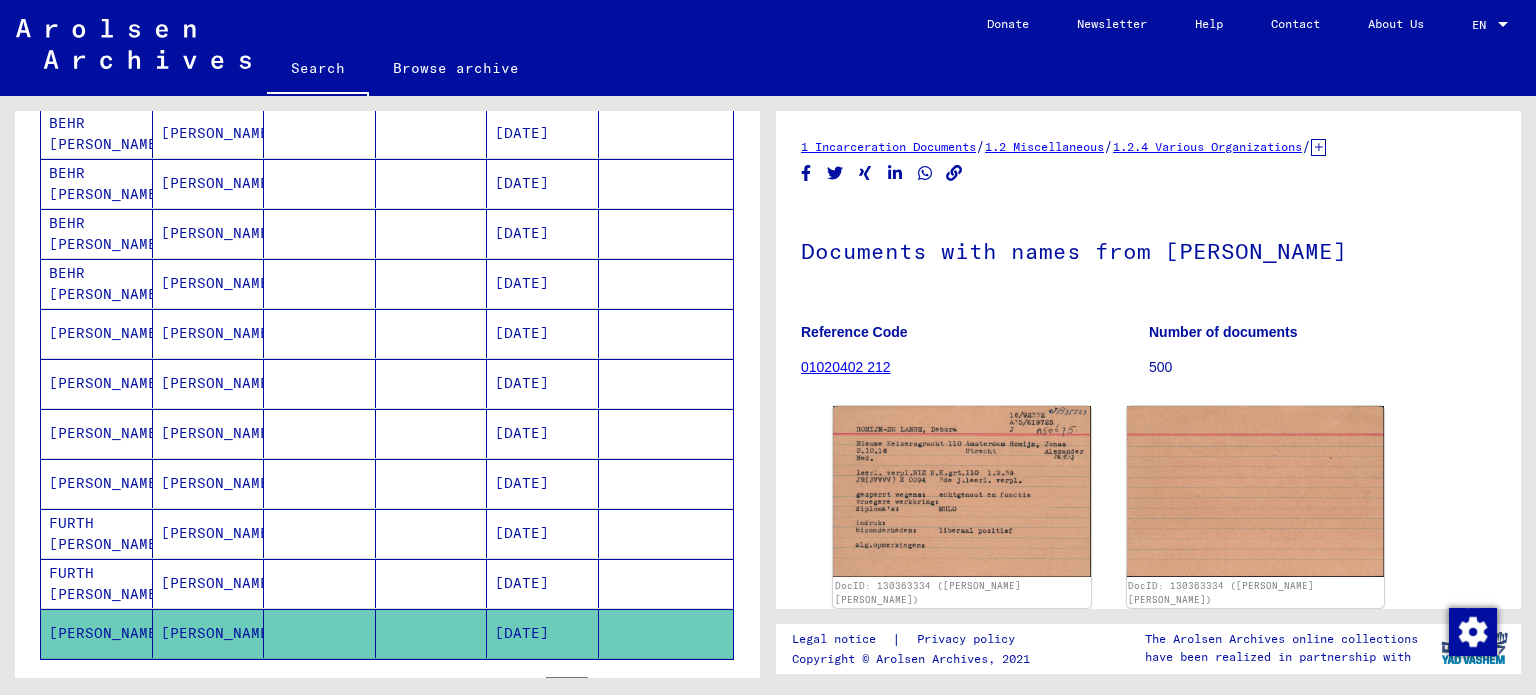 scroll, scrollTop: 0, scrollLeft: 0, axis: both 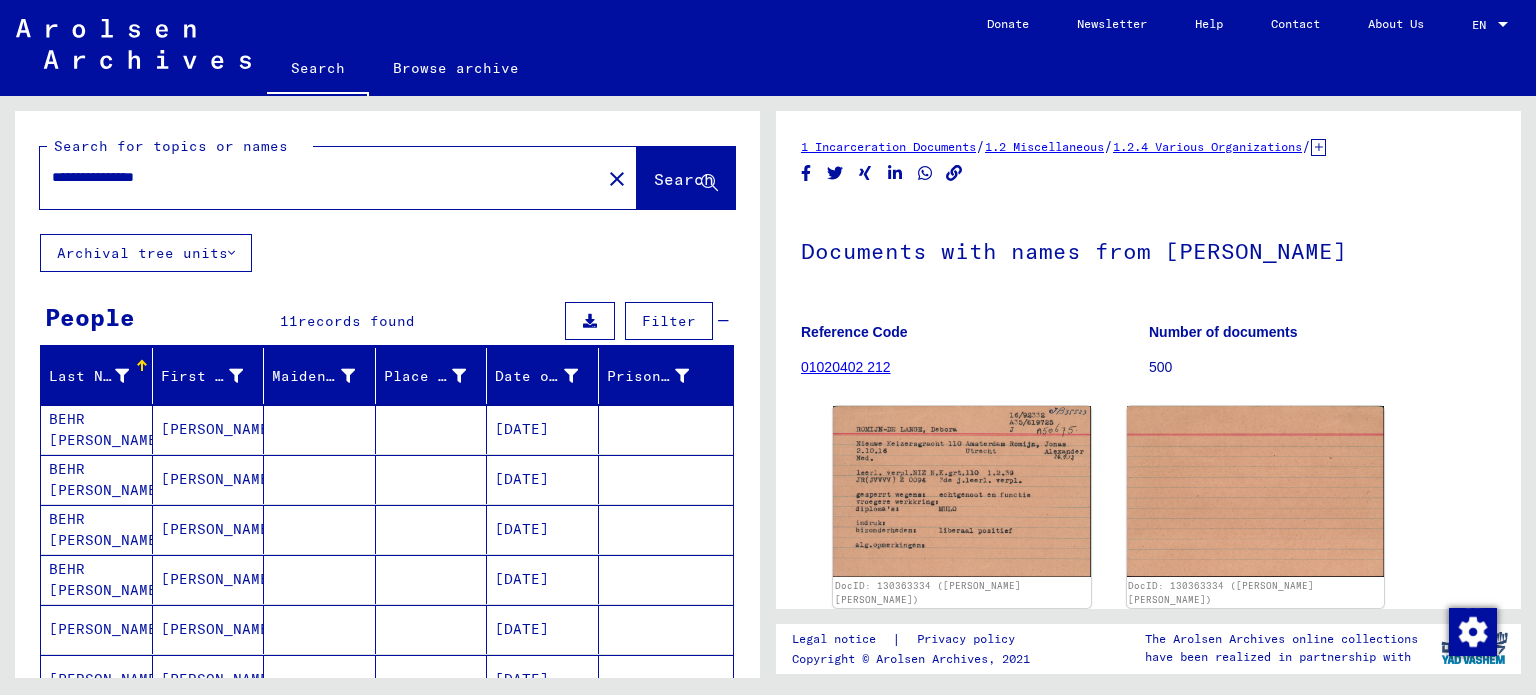 drag, startPoint x: 204, startPoint y: 180, endPoint x: 0, endPoint y: 205, distance: 205.52615 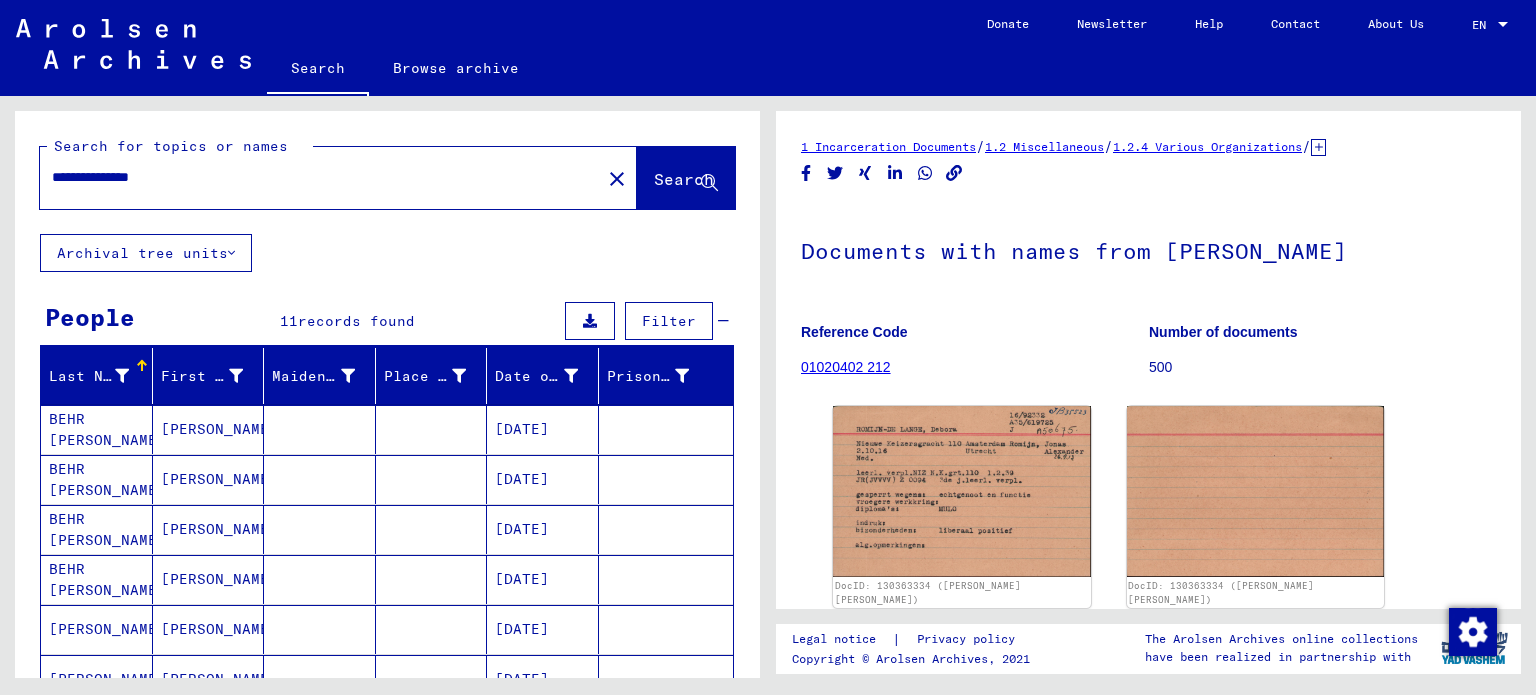 type on "**********" 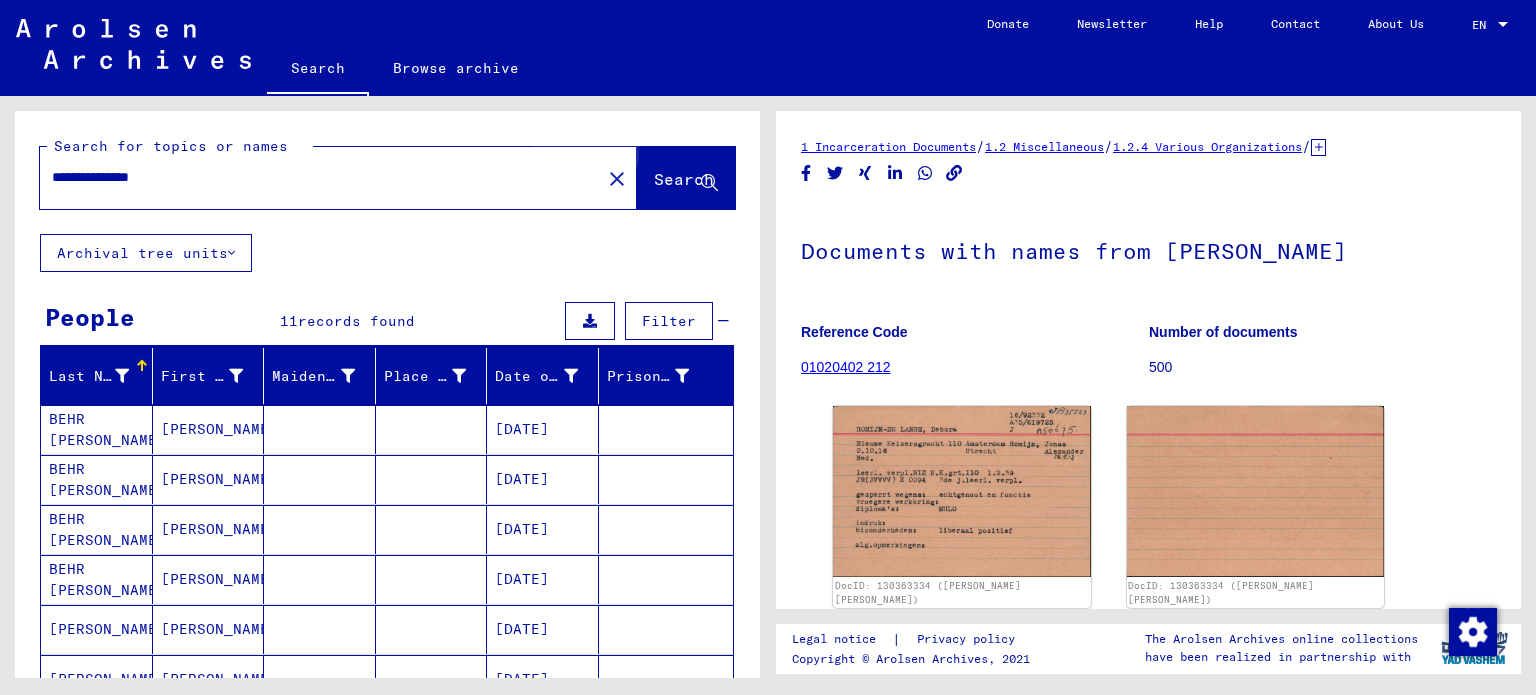 click on "Search" 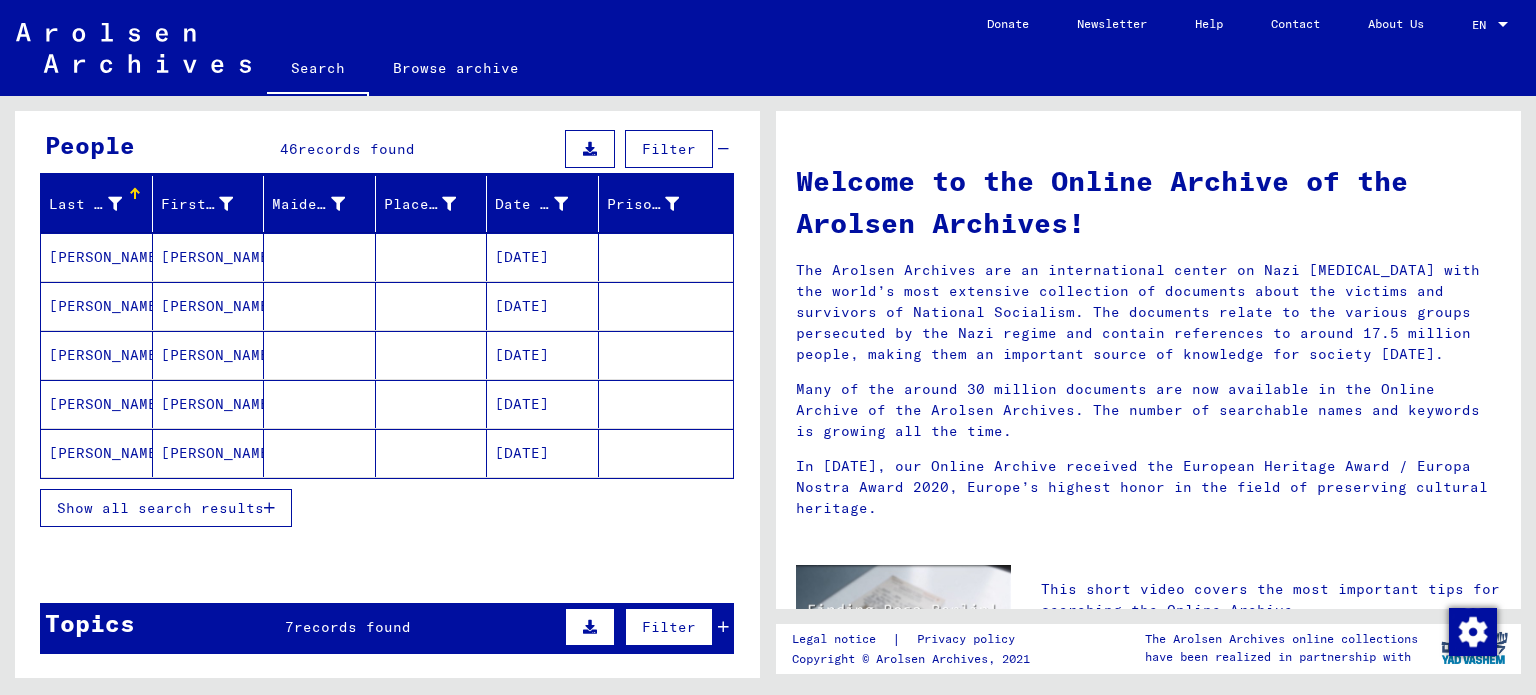 scroll, scrollTop: 176, scrollLeft: 0, axis: vertical 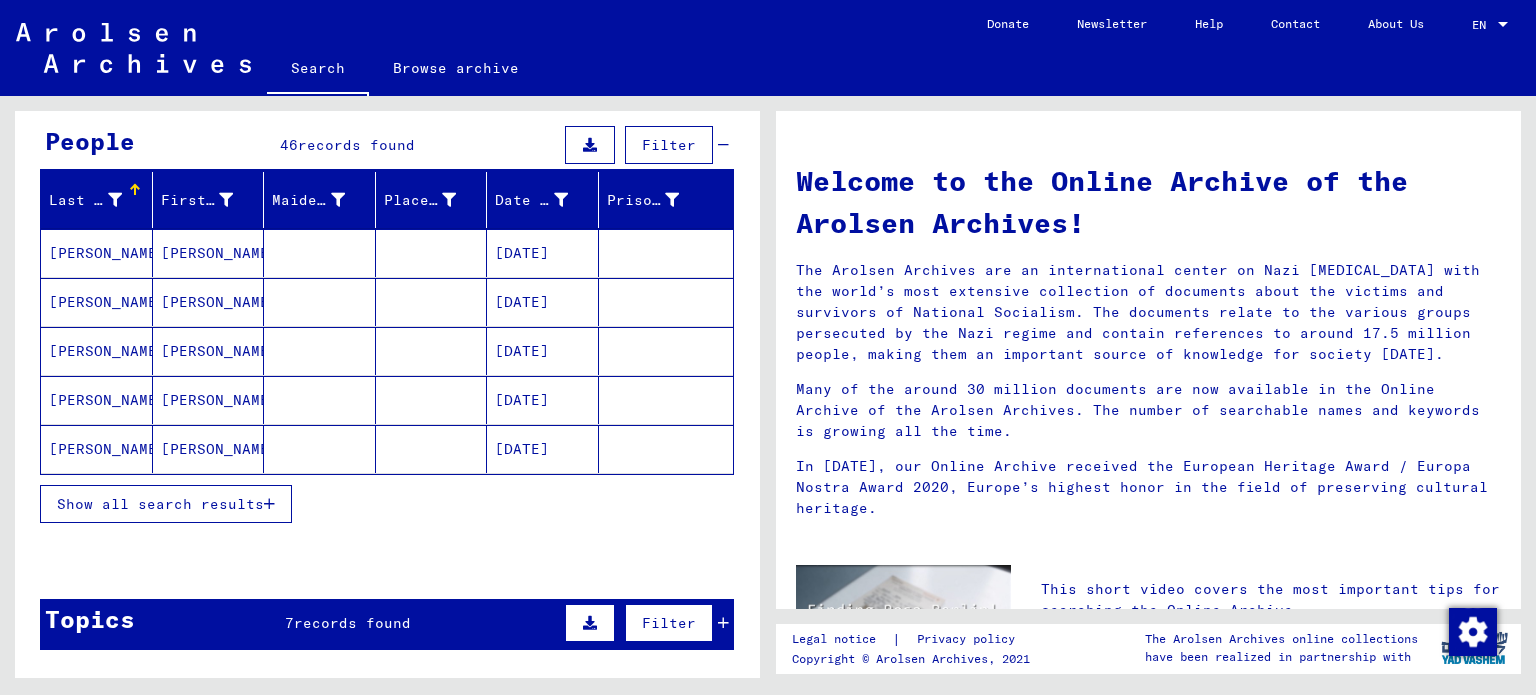 click on "Show all search results" at bounding box center [160, 504] 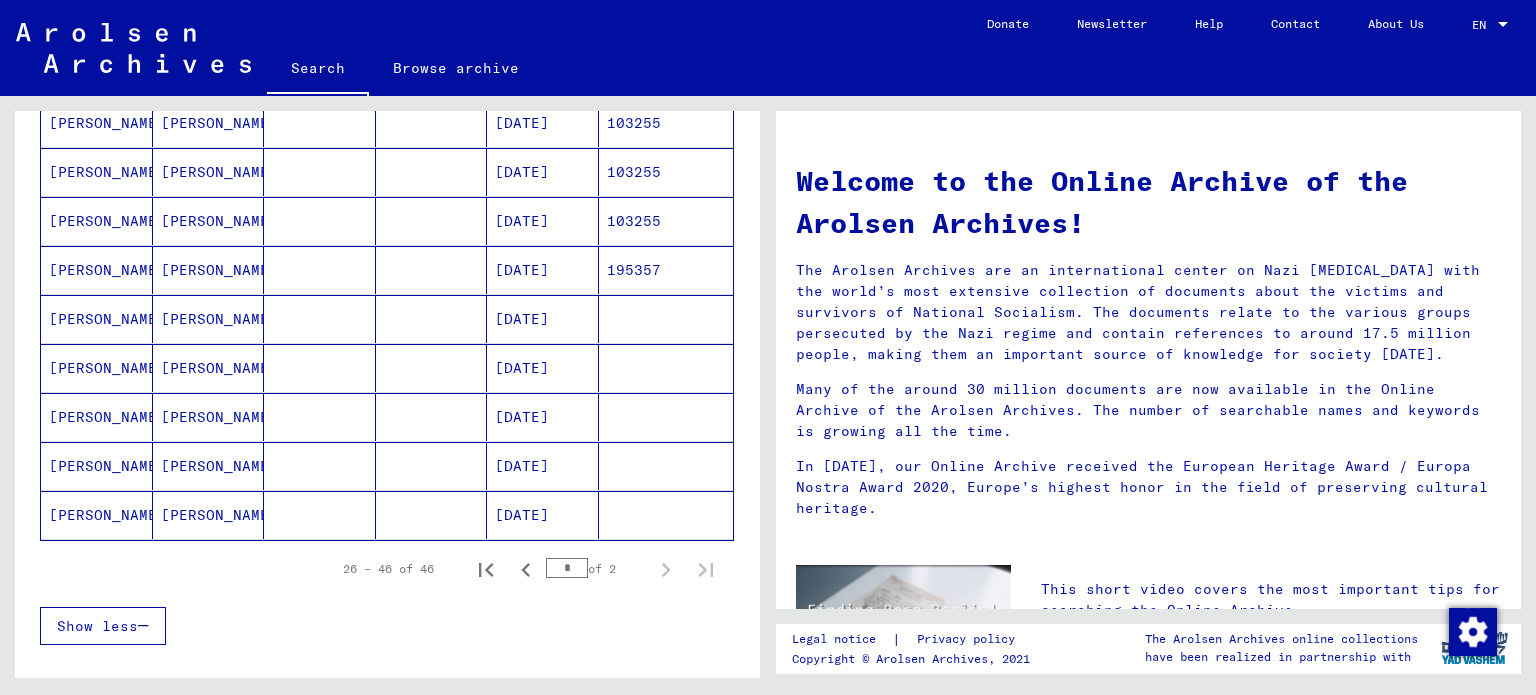 scroll, scrollTop: 1108, scrollLeft: 0, axis: vertical 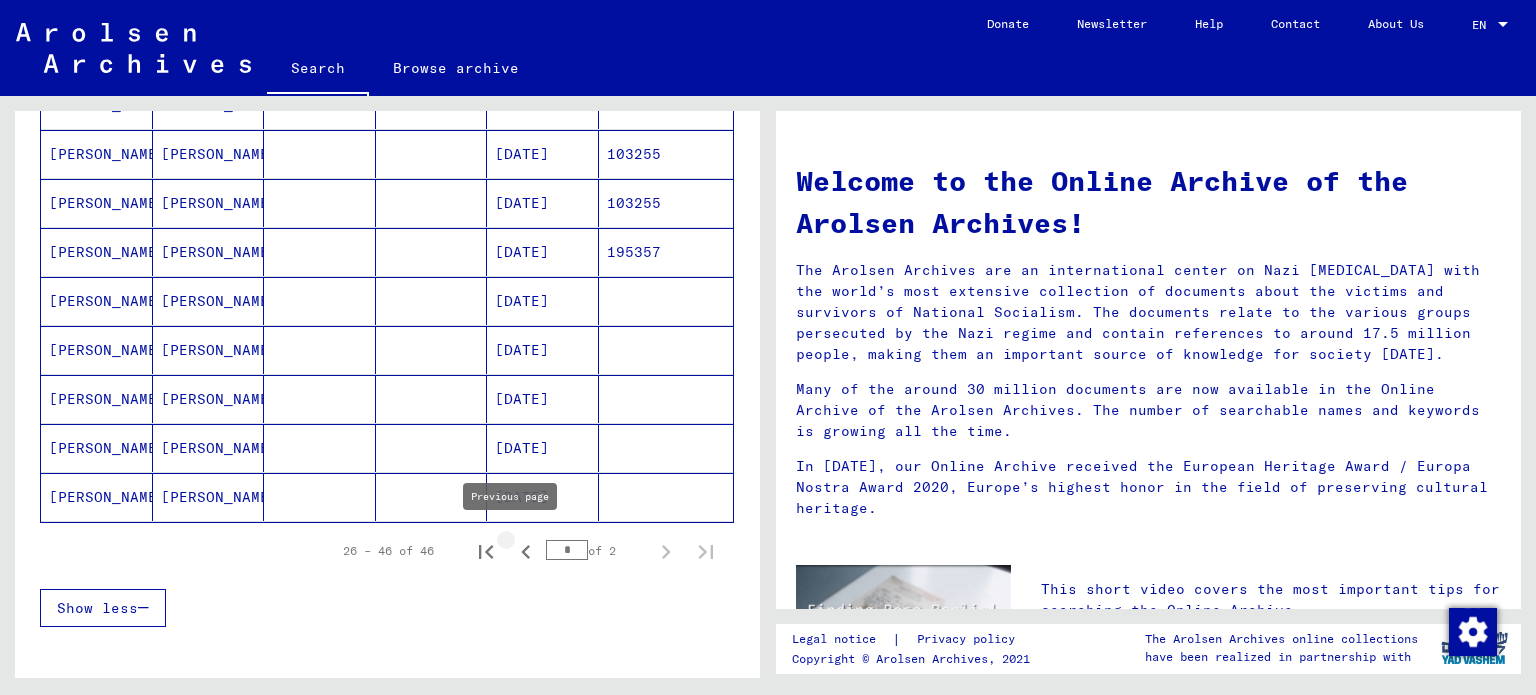 click 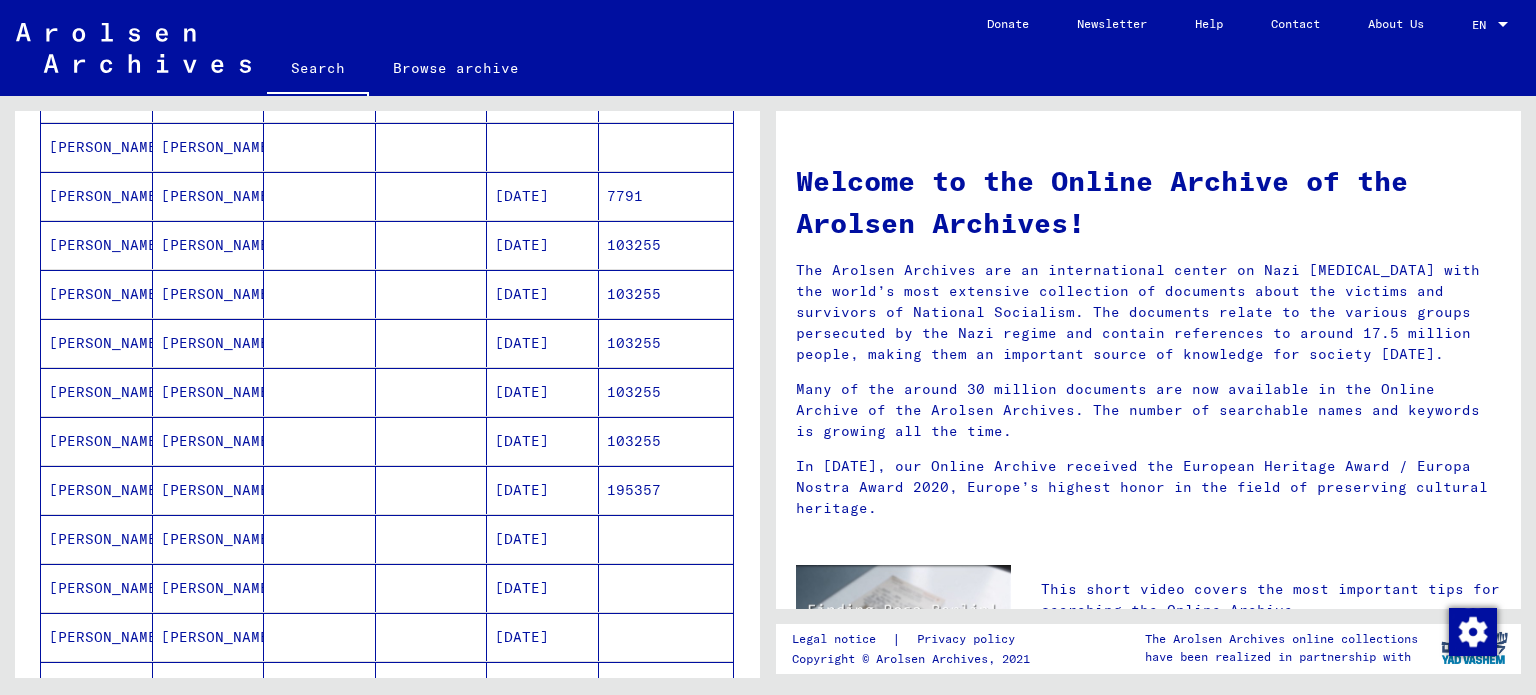 scroll, scrollTop: 868, scrollLeft: 0, axis: vertical 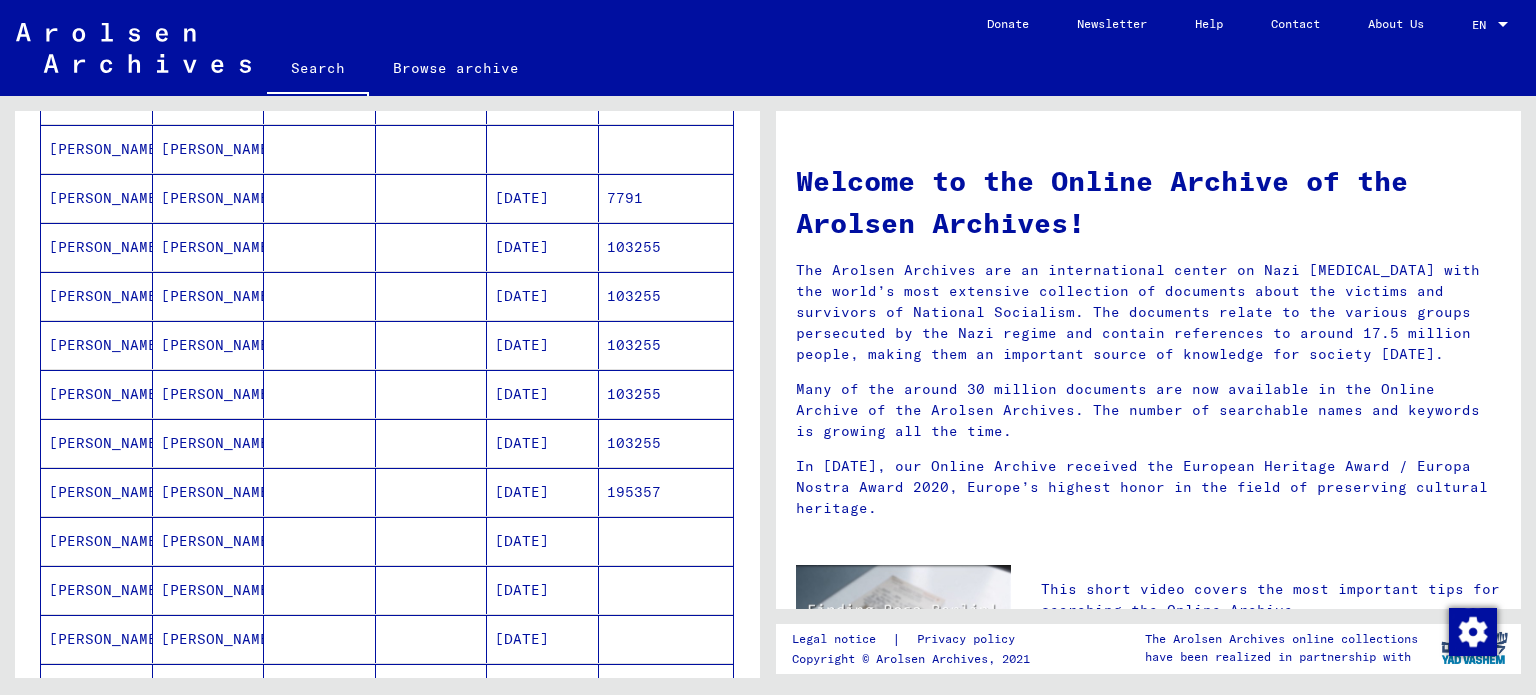 click at bounding box center (432, 541) 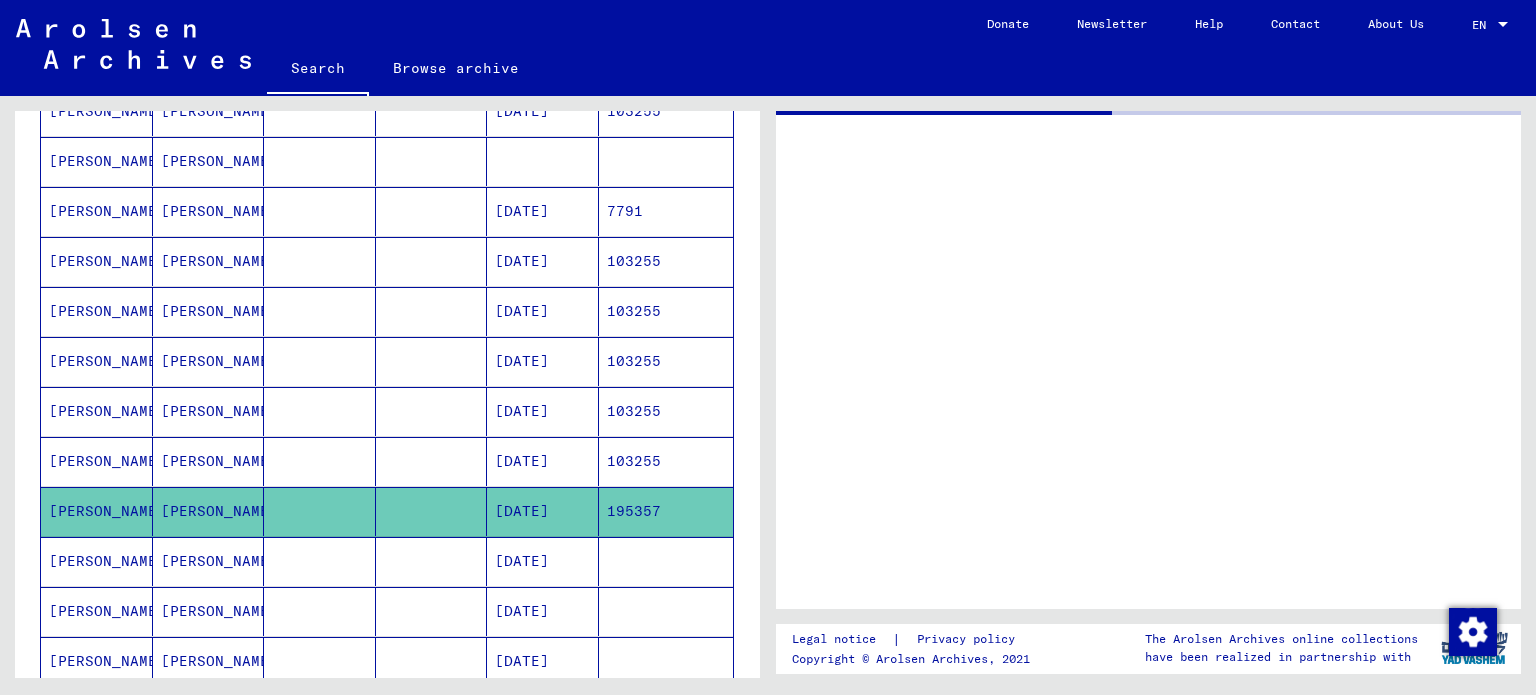 scroll, scrollTop: 876, scrollLeft: 0, axis: vertical 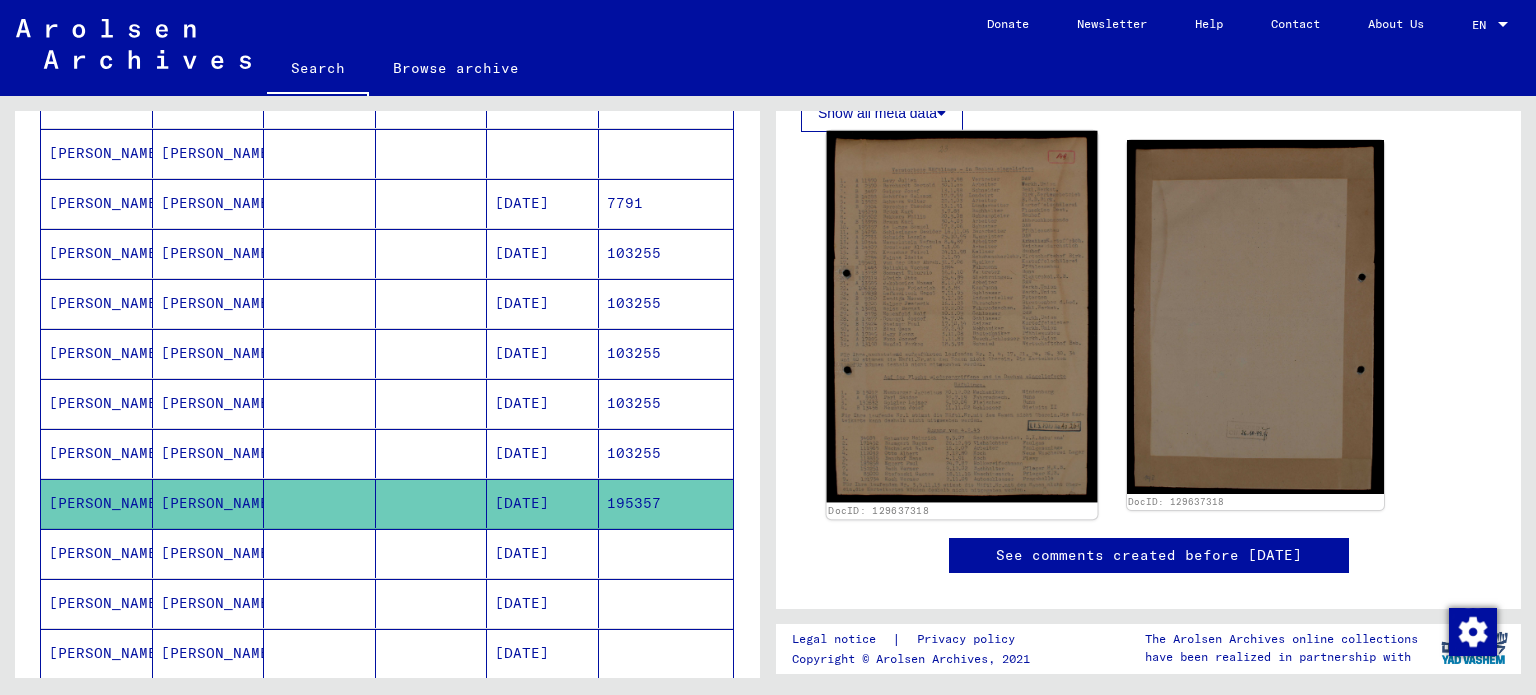 click 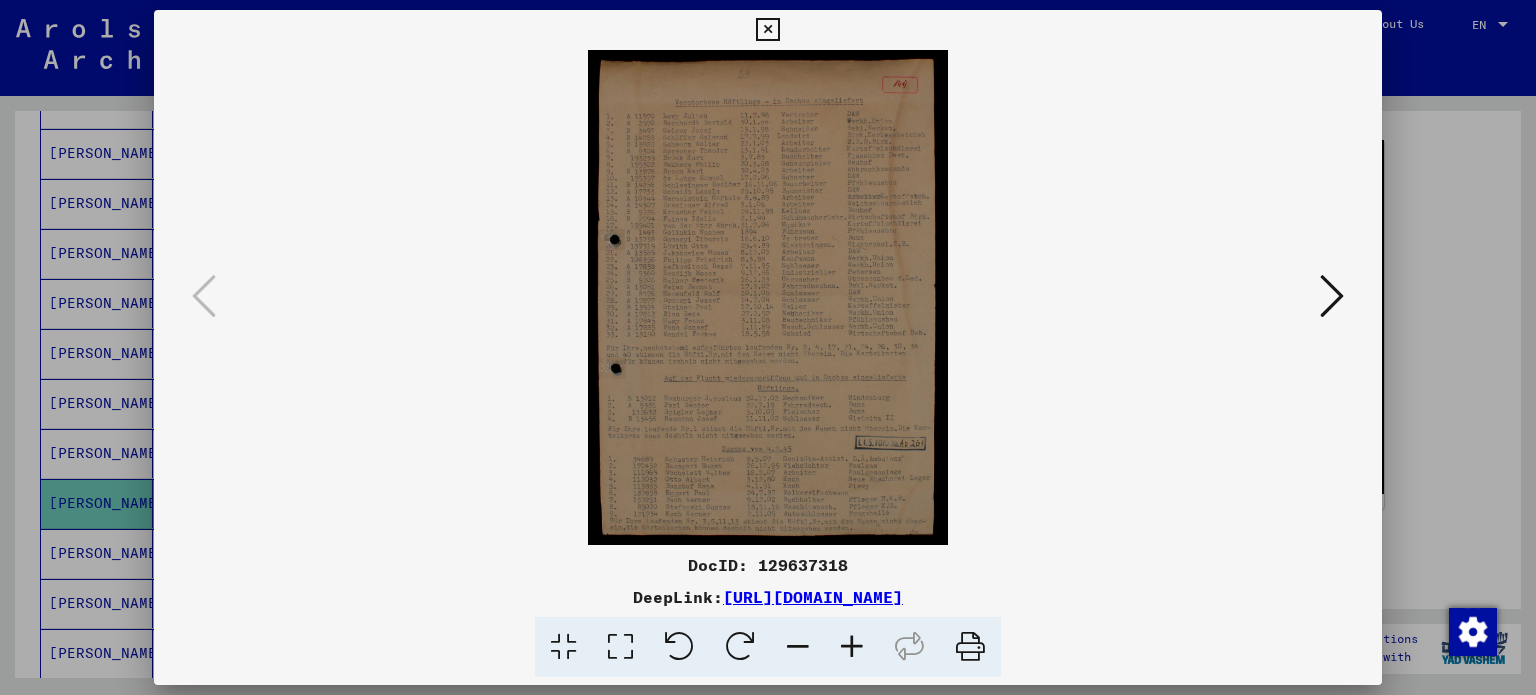 click at bounding box center (970, 647) 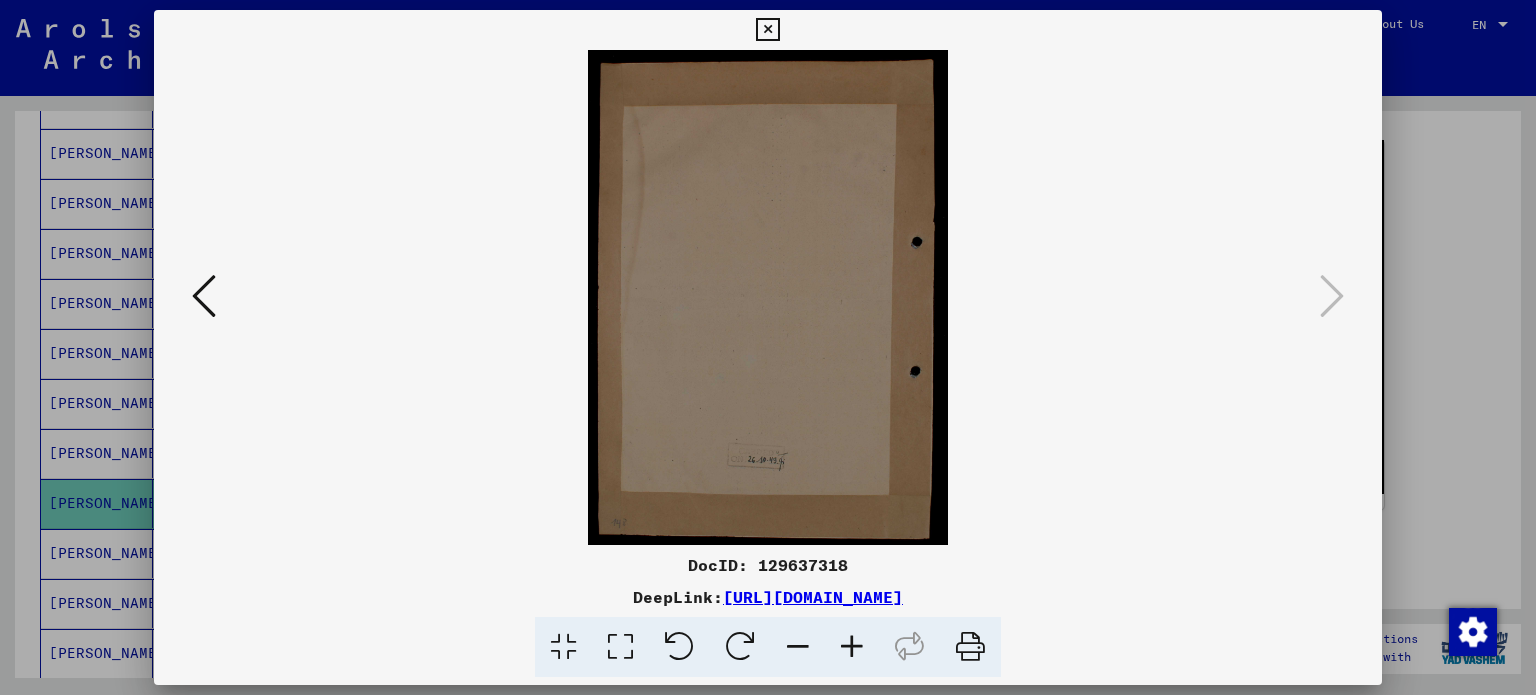 click at bounding box center (767, 30) 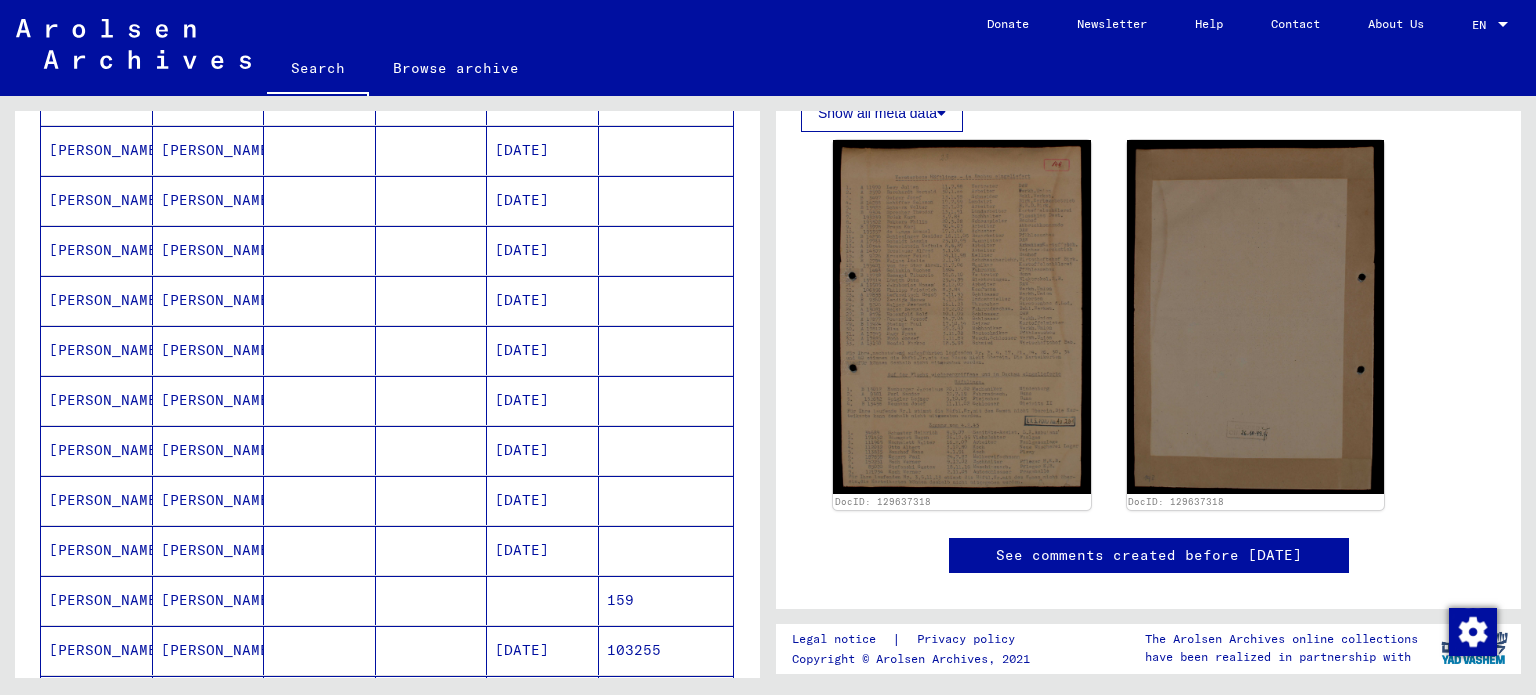 scroll, scrollTop: 321, scrollLeft: 0, axis: vertical 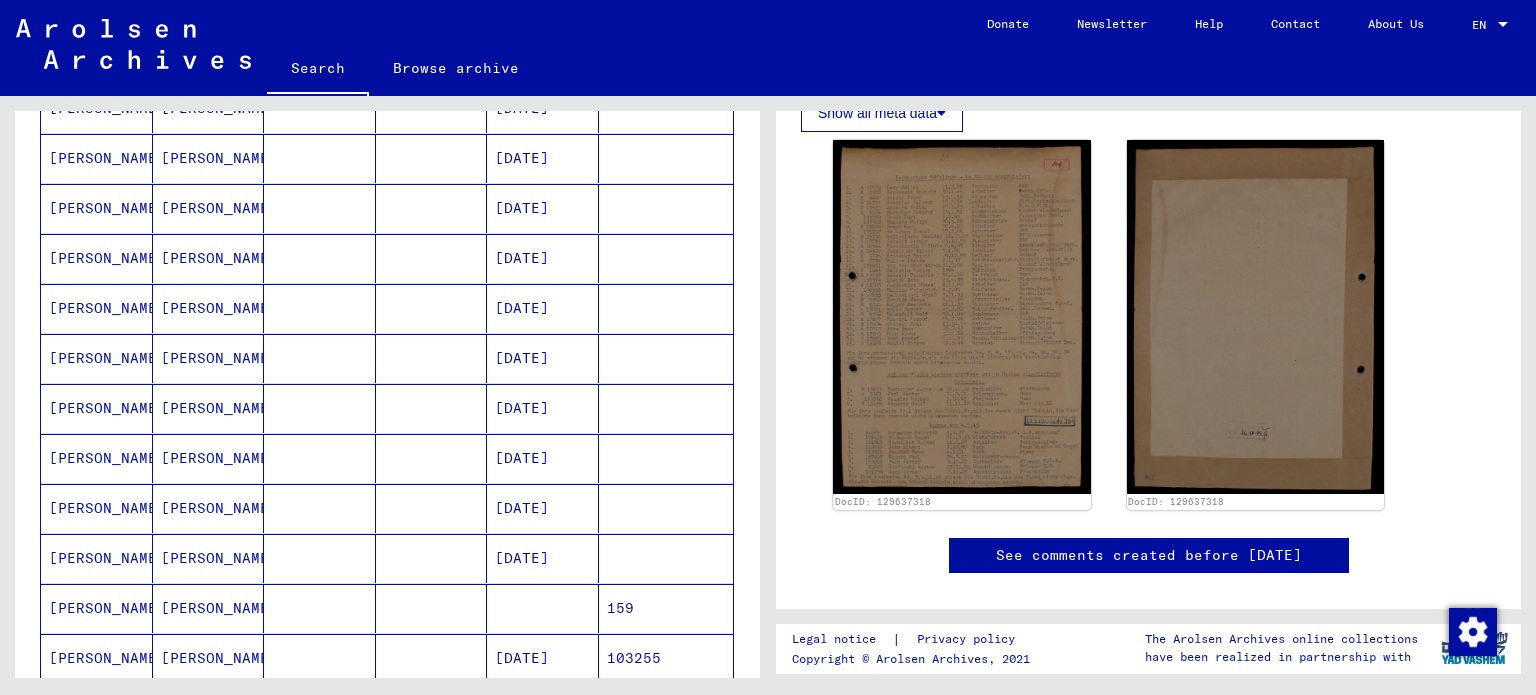 click on "[DATE]" at bounding box center [543, 358] 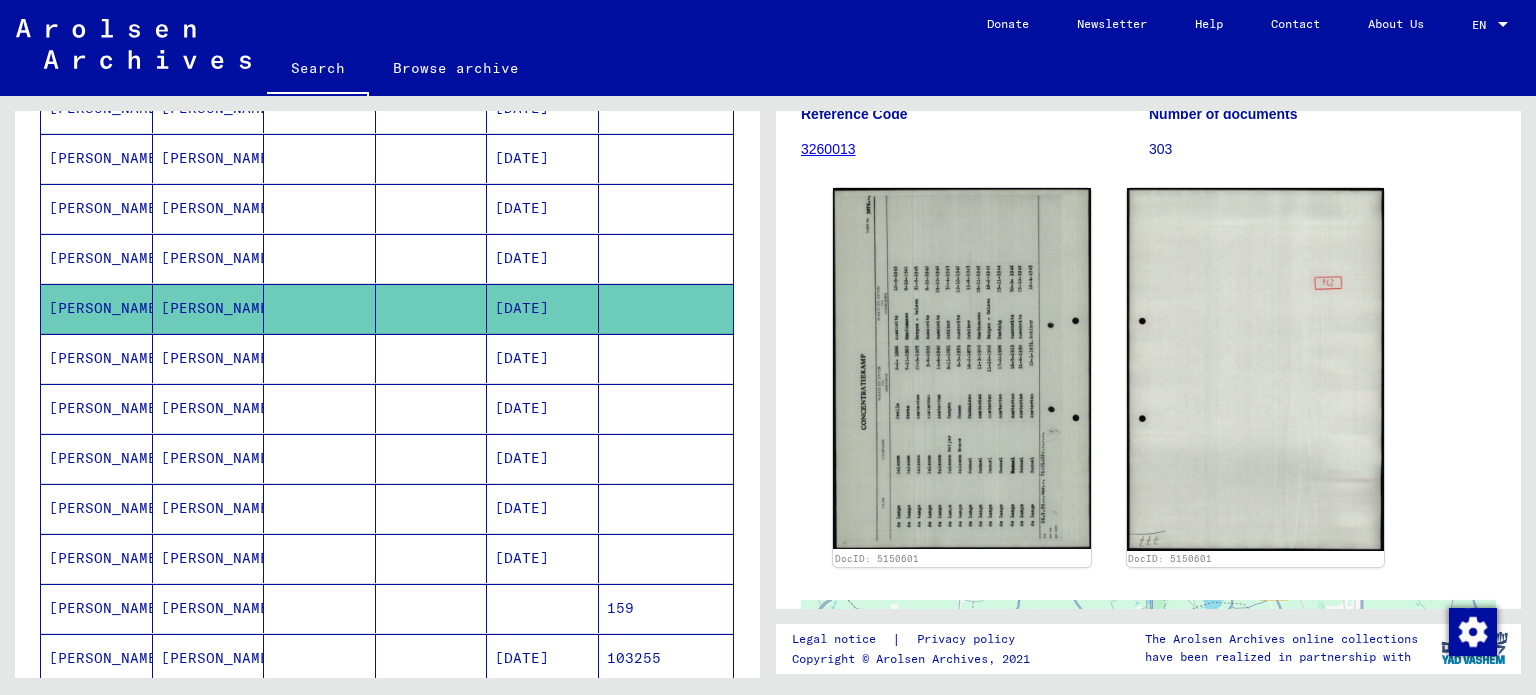 scroll, scrollTop: 222, scrollLeft: 0, axis: vertical 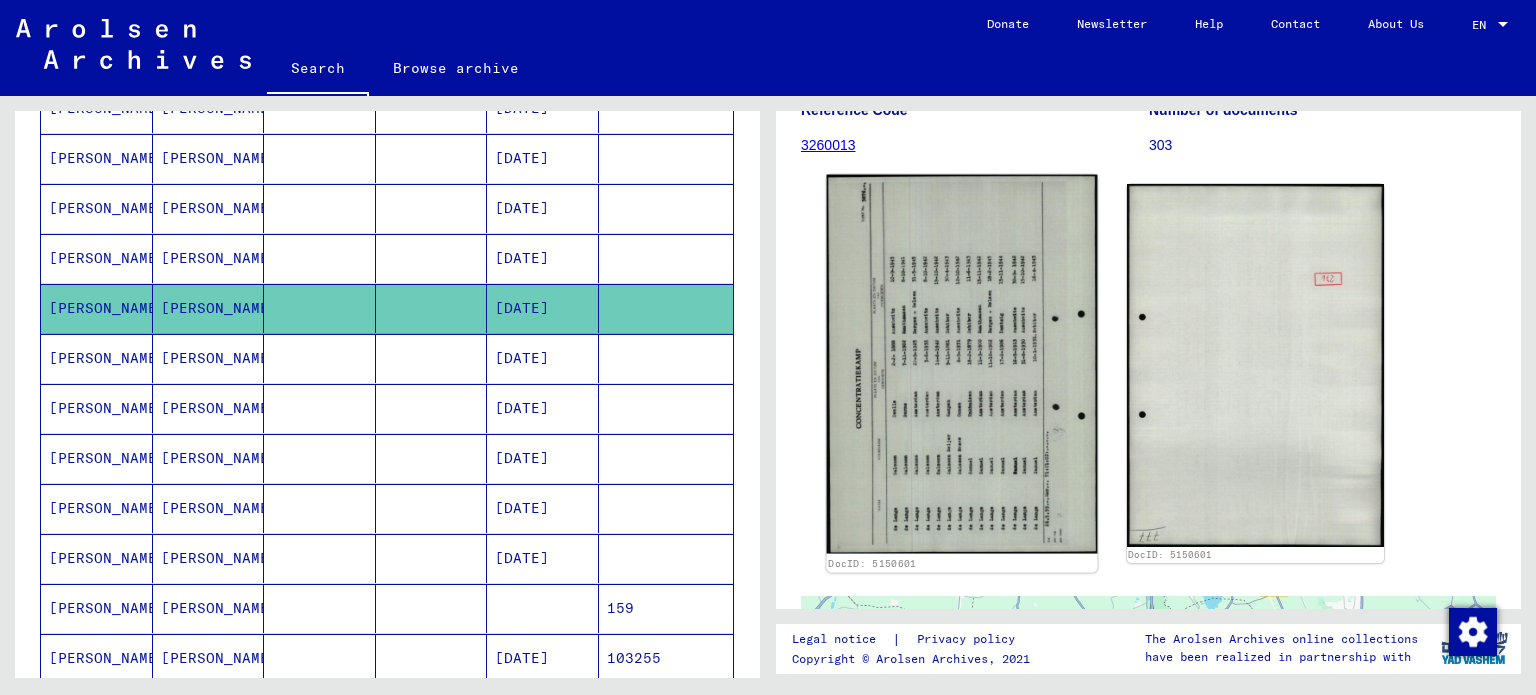click 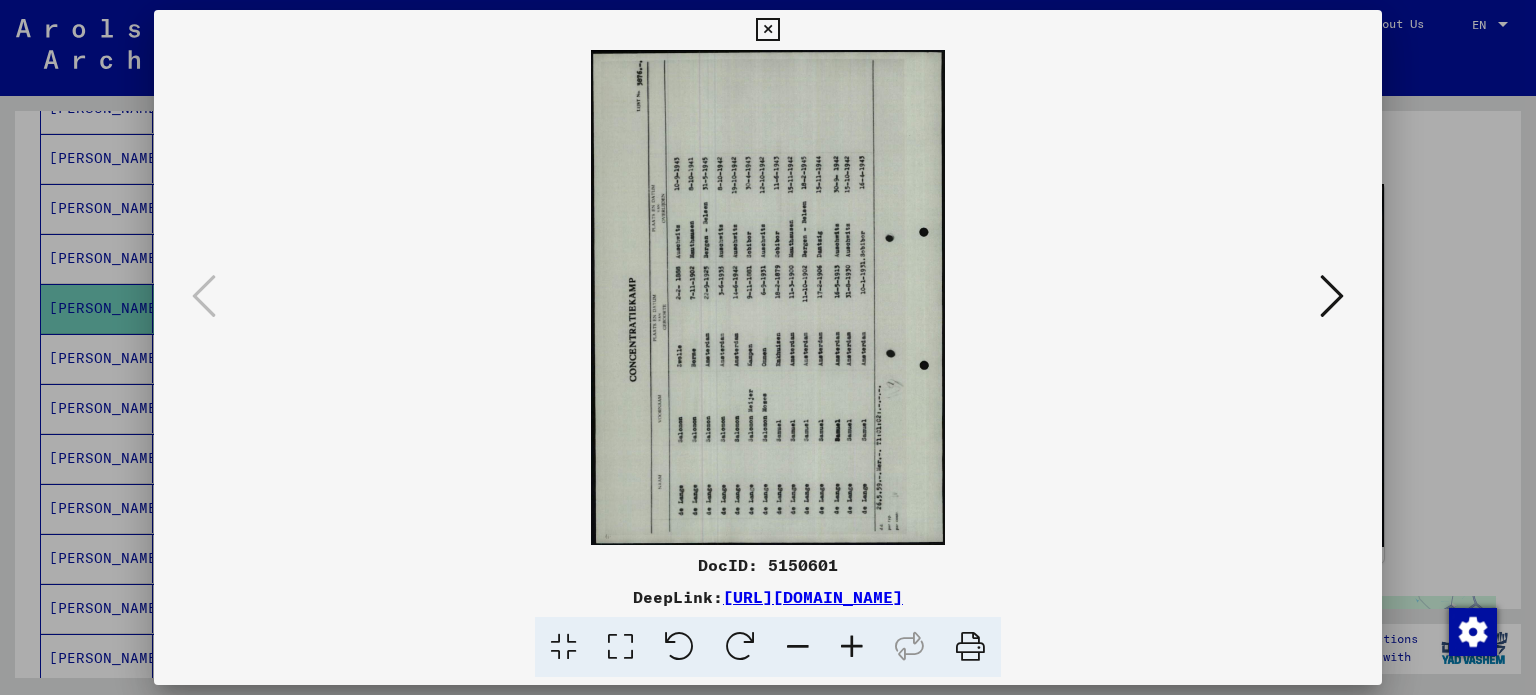 click at bounding box center [970, 647] 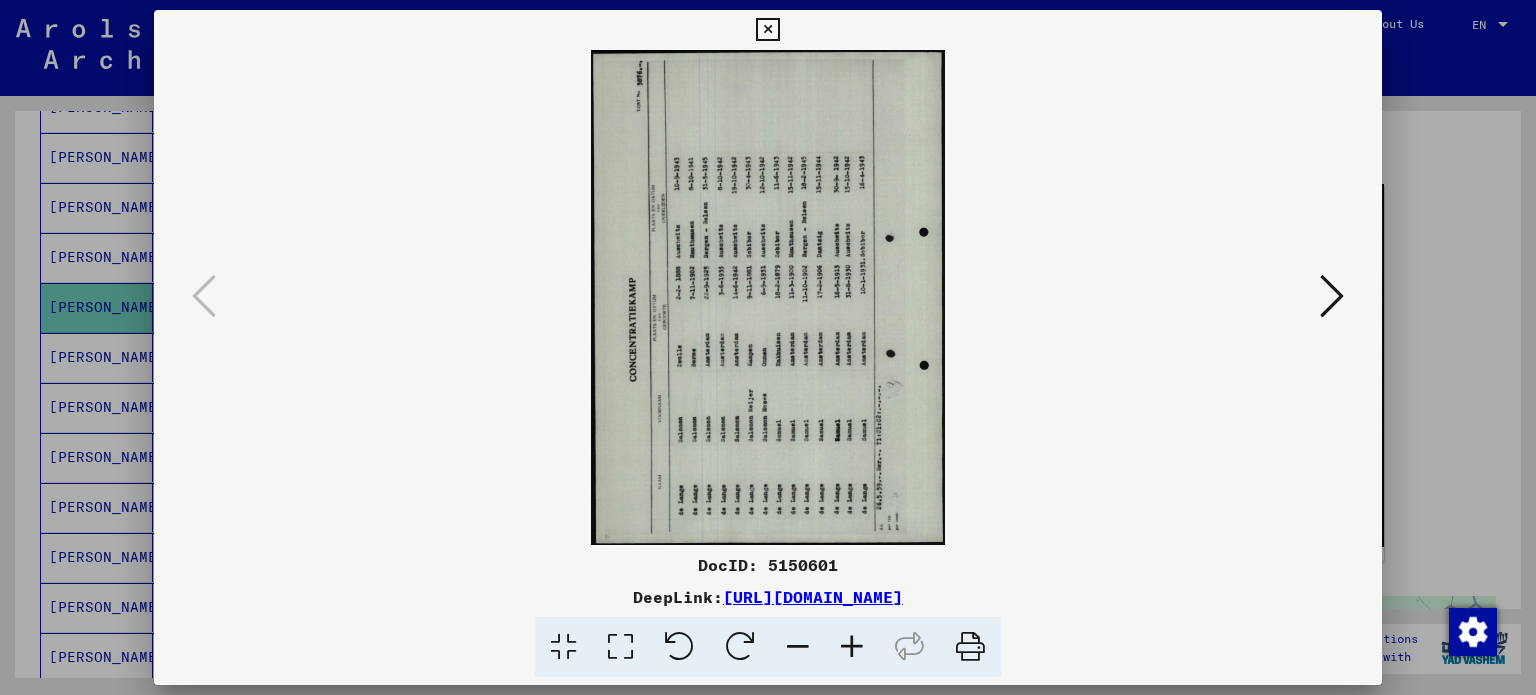 click at bounding box center [740, 647] 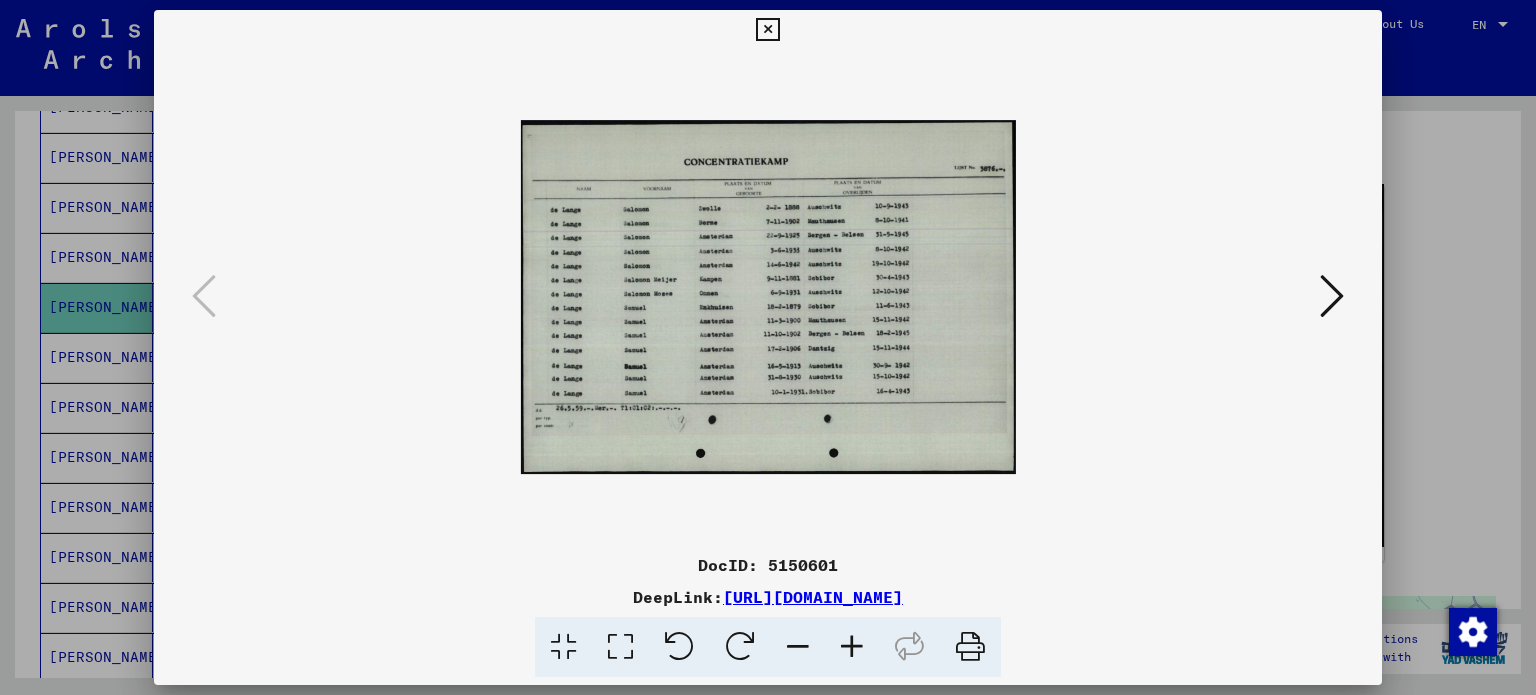 click at bounding box center [852, 647] 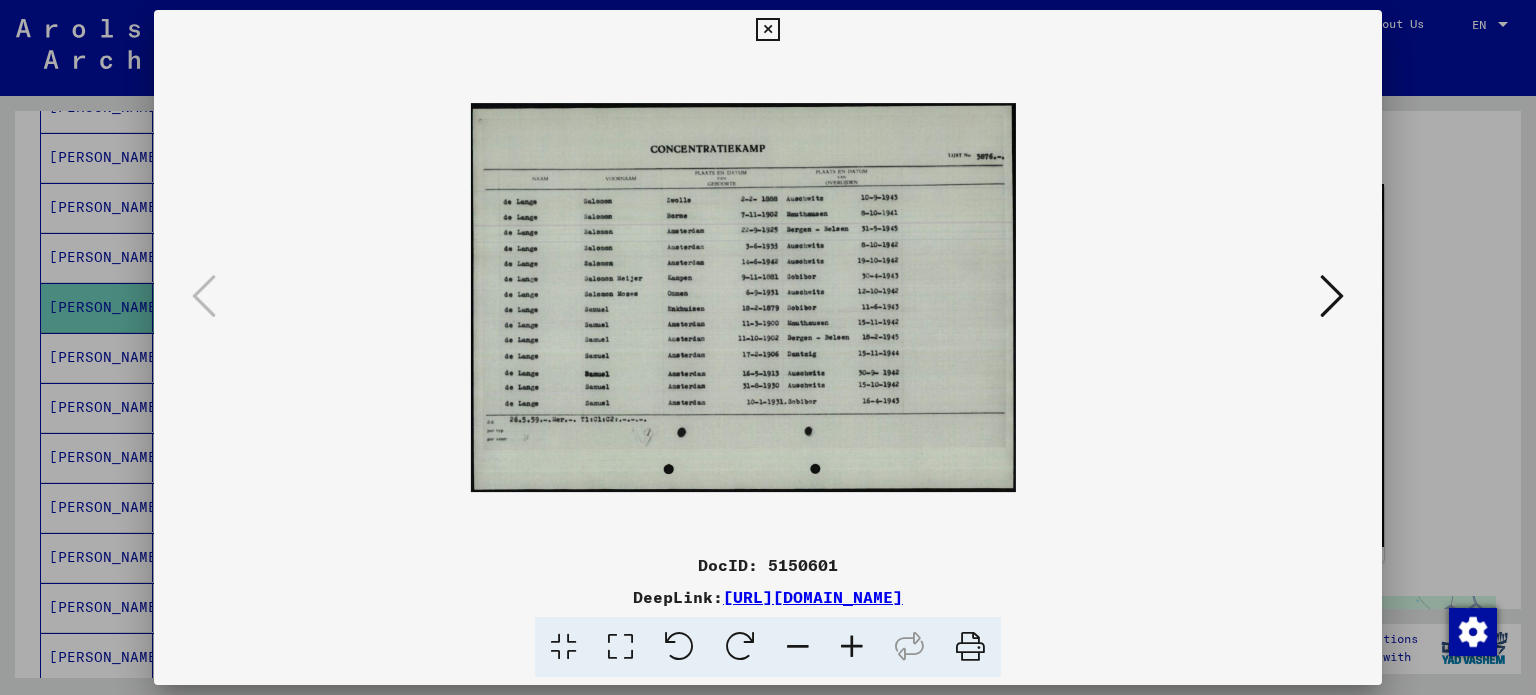 click at bounding box center [852, 647] 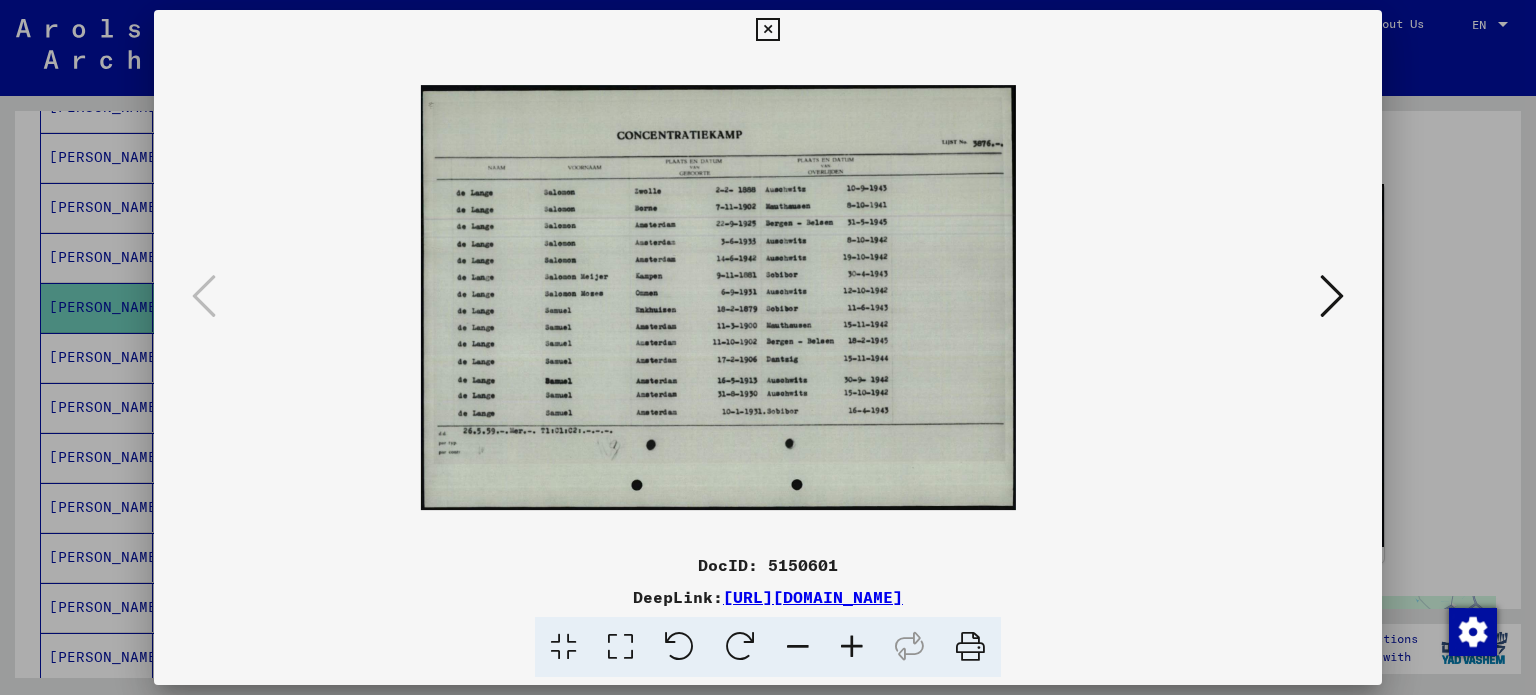 click at bounding box center [852, 647] 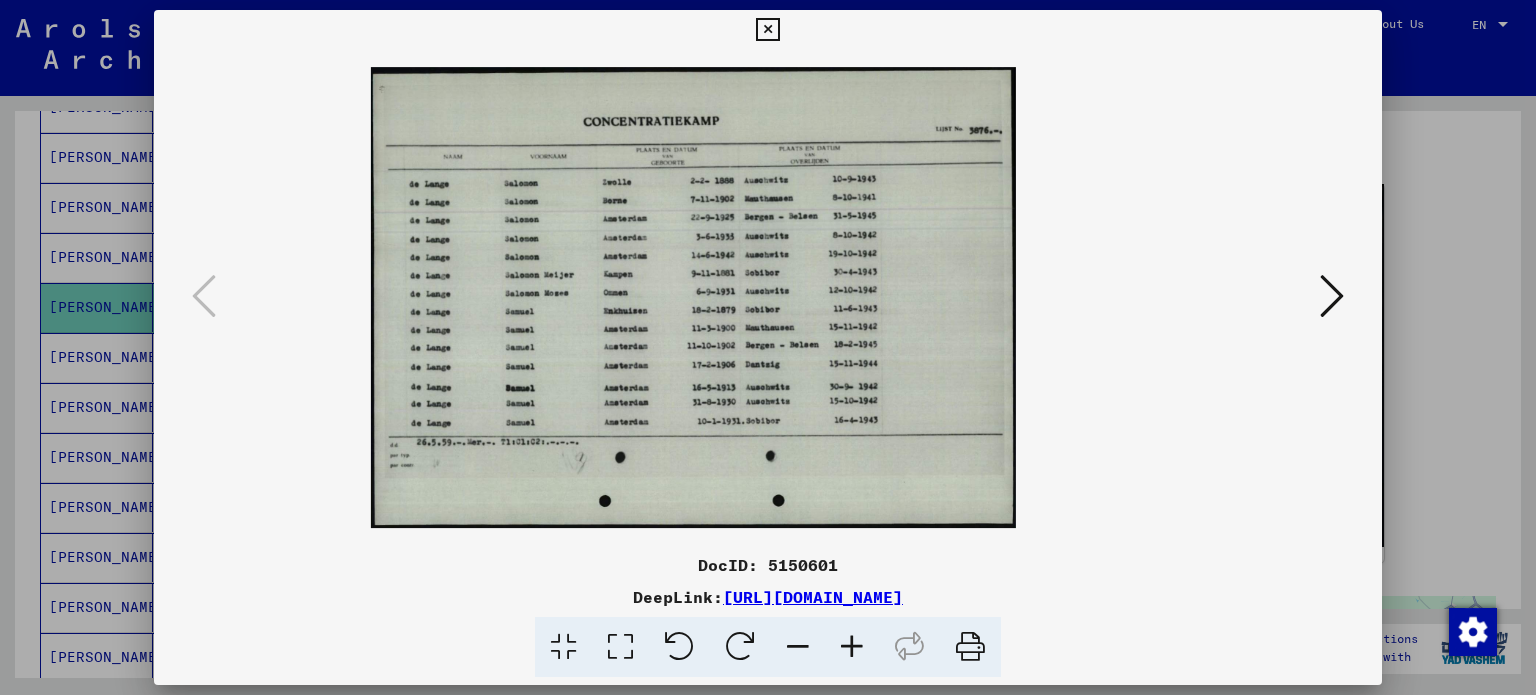 click at bounding box center (852, 647) 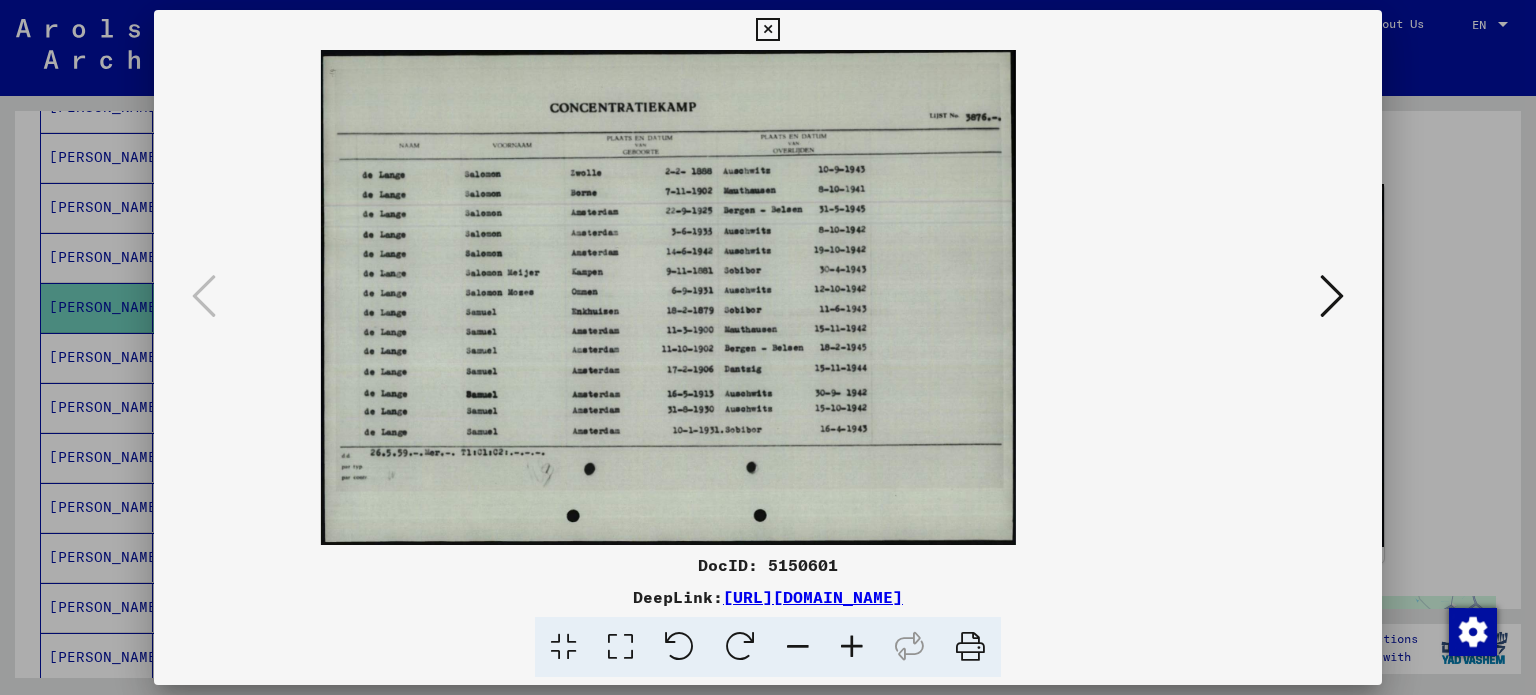 click at bounding box center (852, 647) 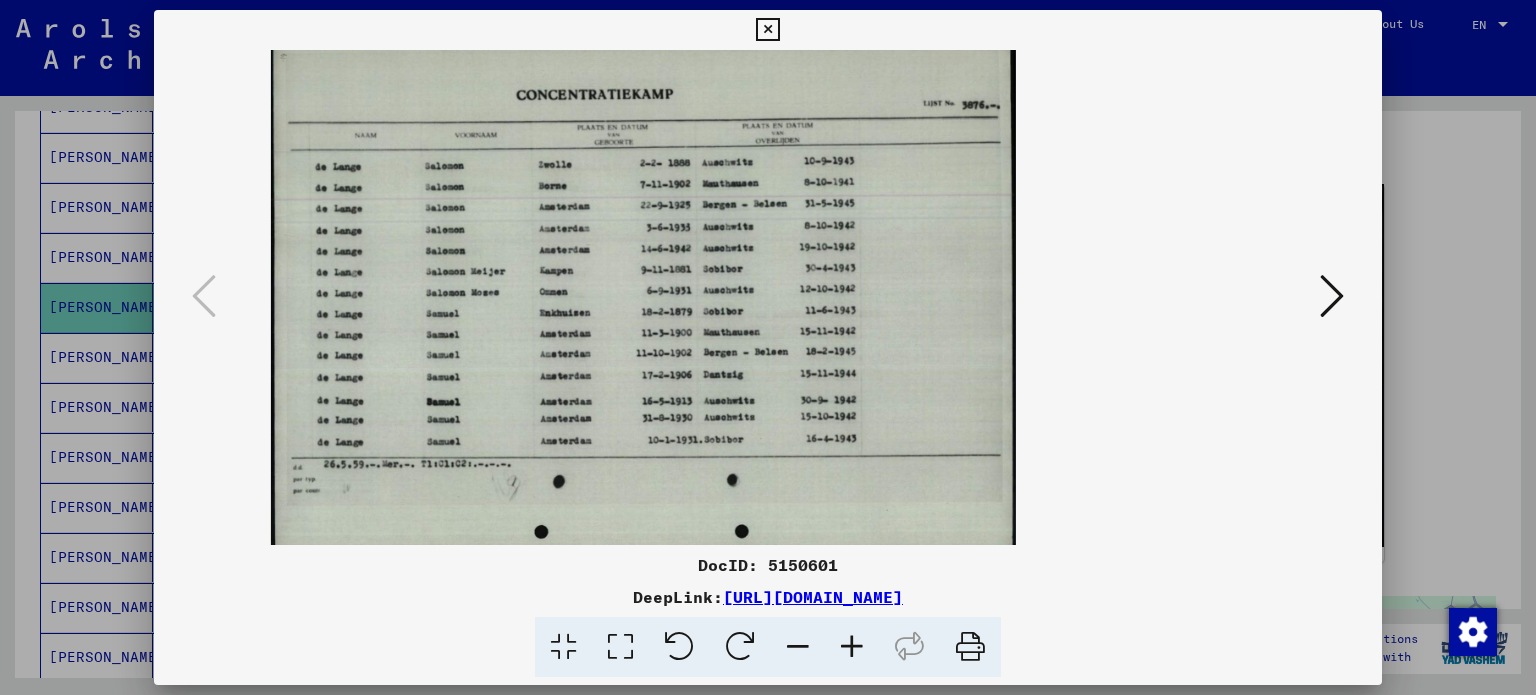 click at bounding box center (852, 647) 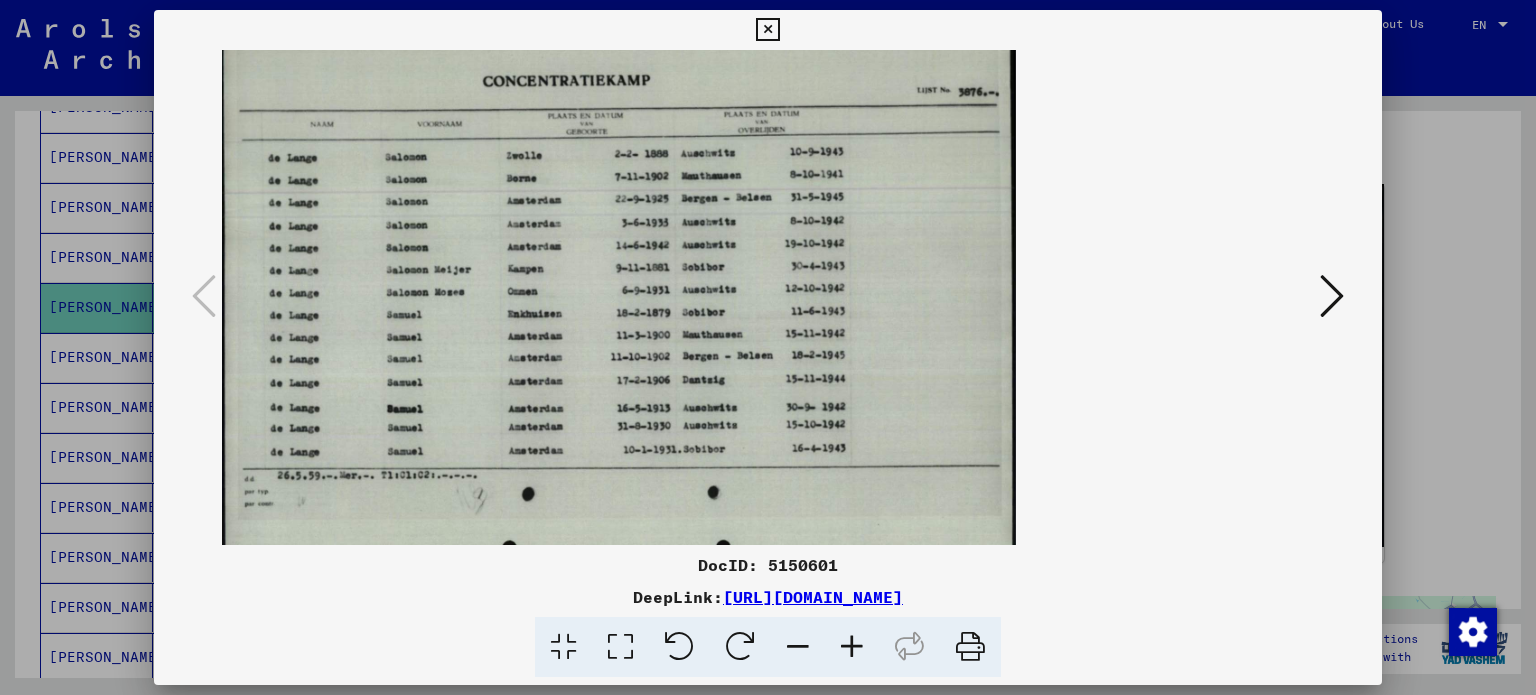 click at bounding box center (767, 30) 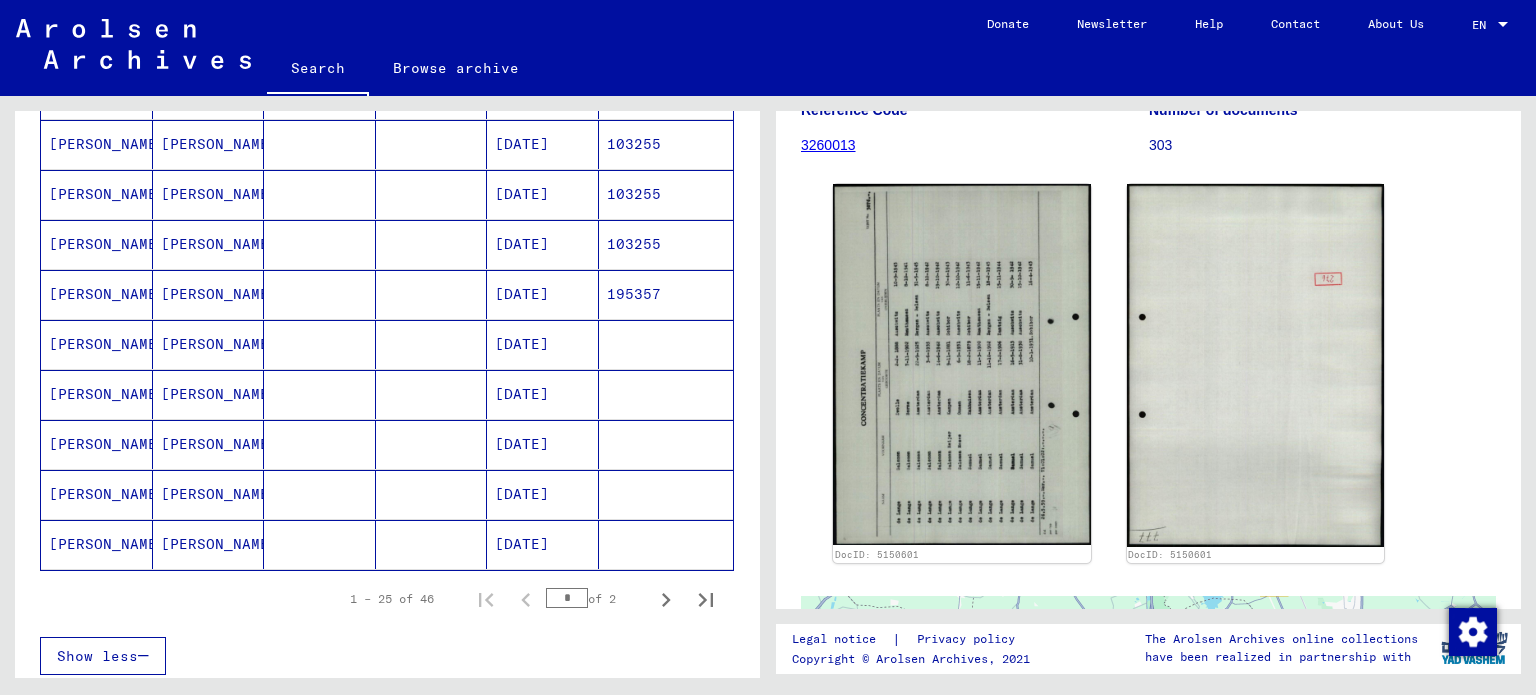scroll, scrollTop: 1105, scrollLeft: 0, axis: vertical 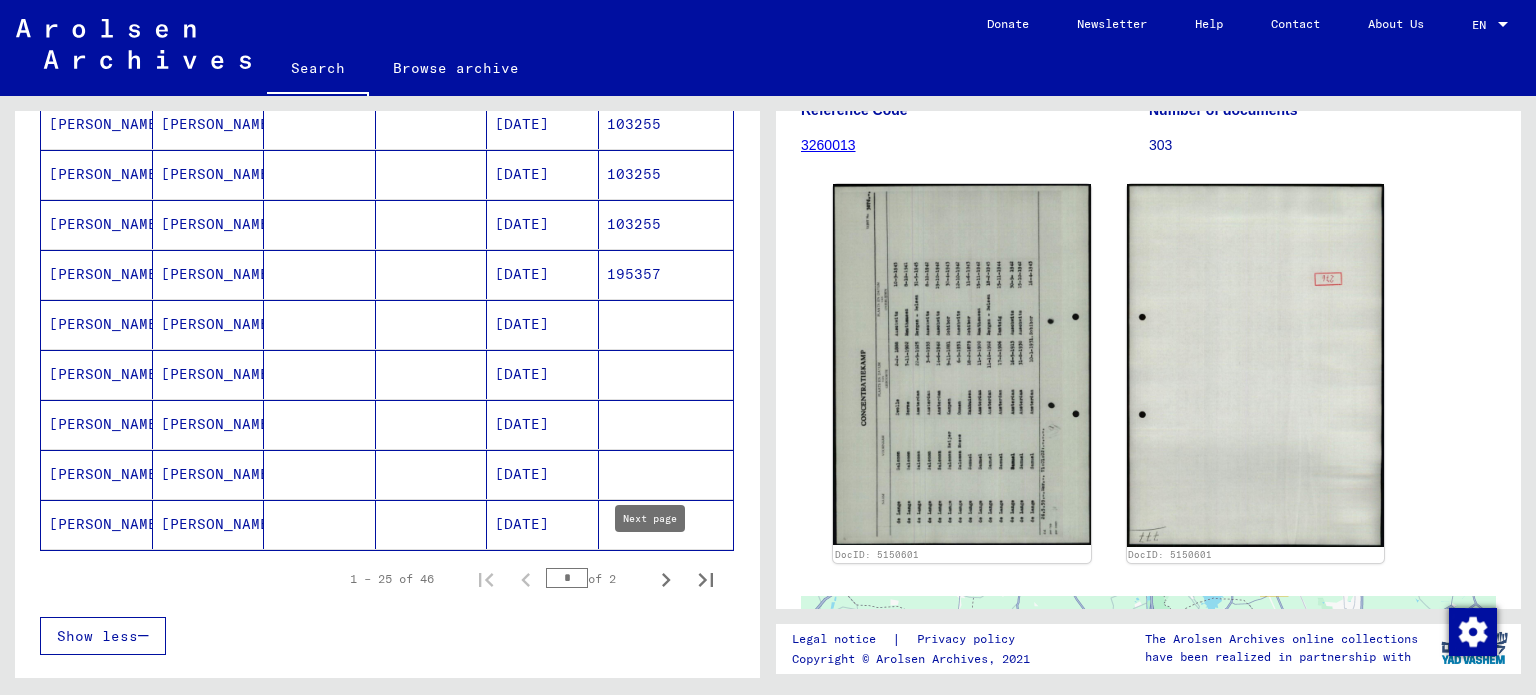 click 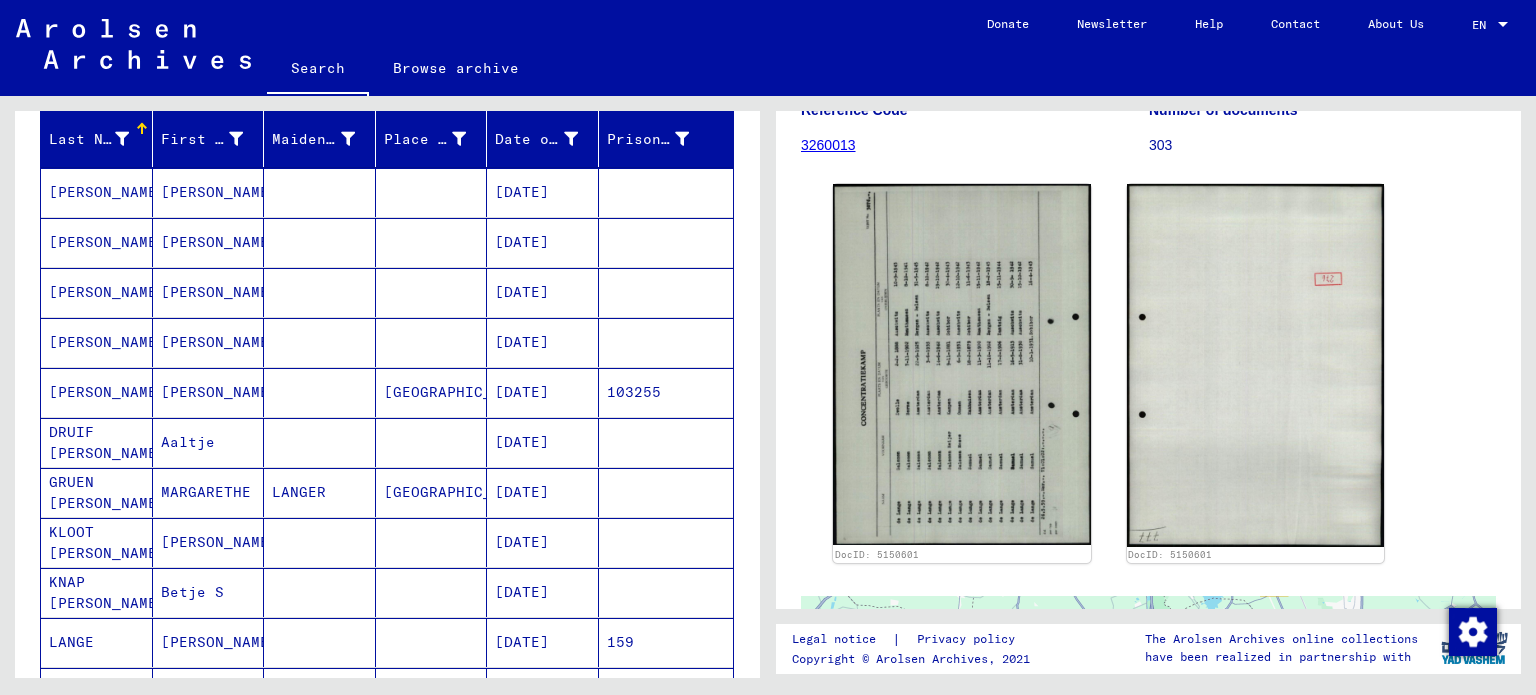 scroll, scrollTop: 0, scrollLeft: 0, axis: both 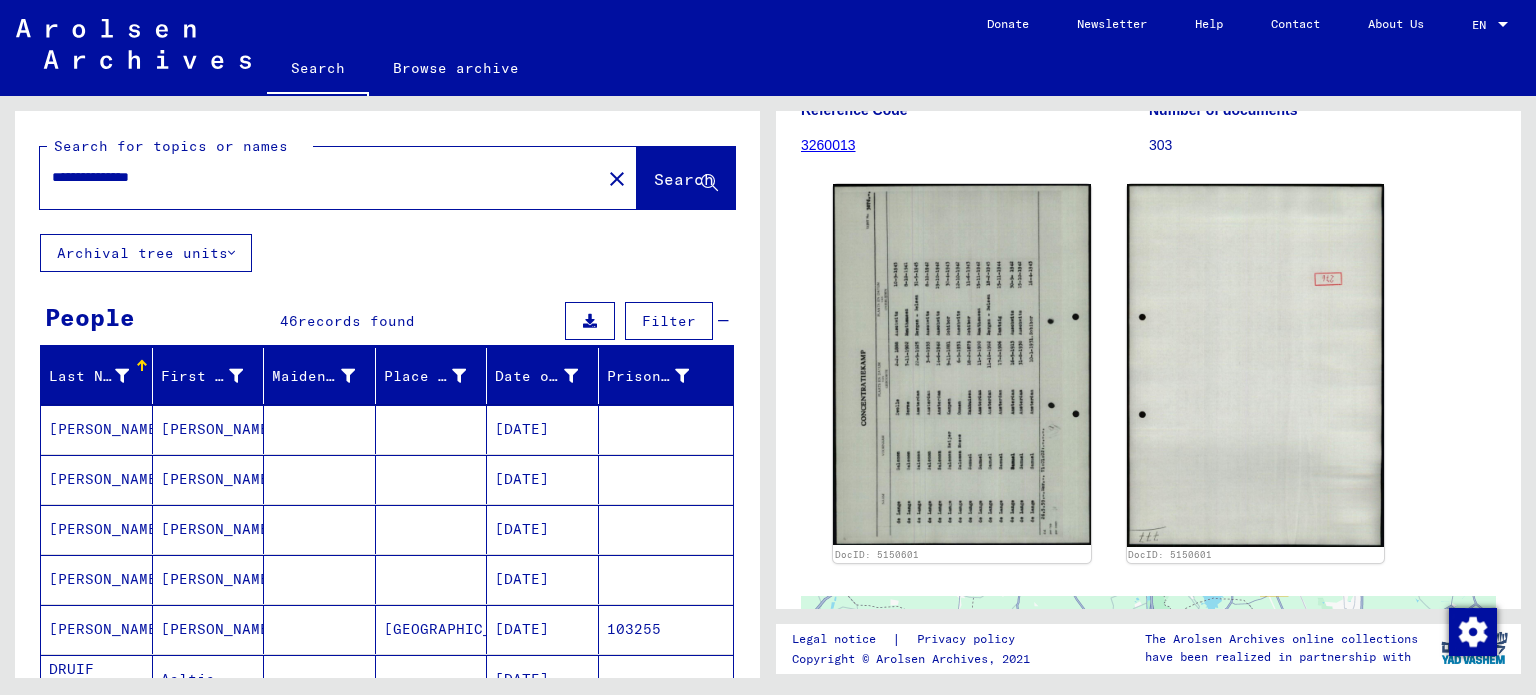drag, startPoint x: 100, startPoint y: 181, endPoint x: 0, endPoint y: 179, distance: 100.02 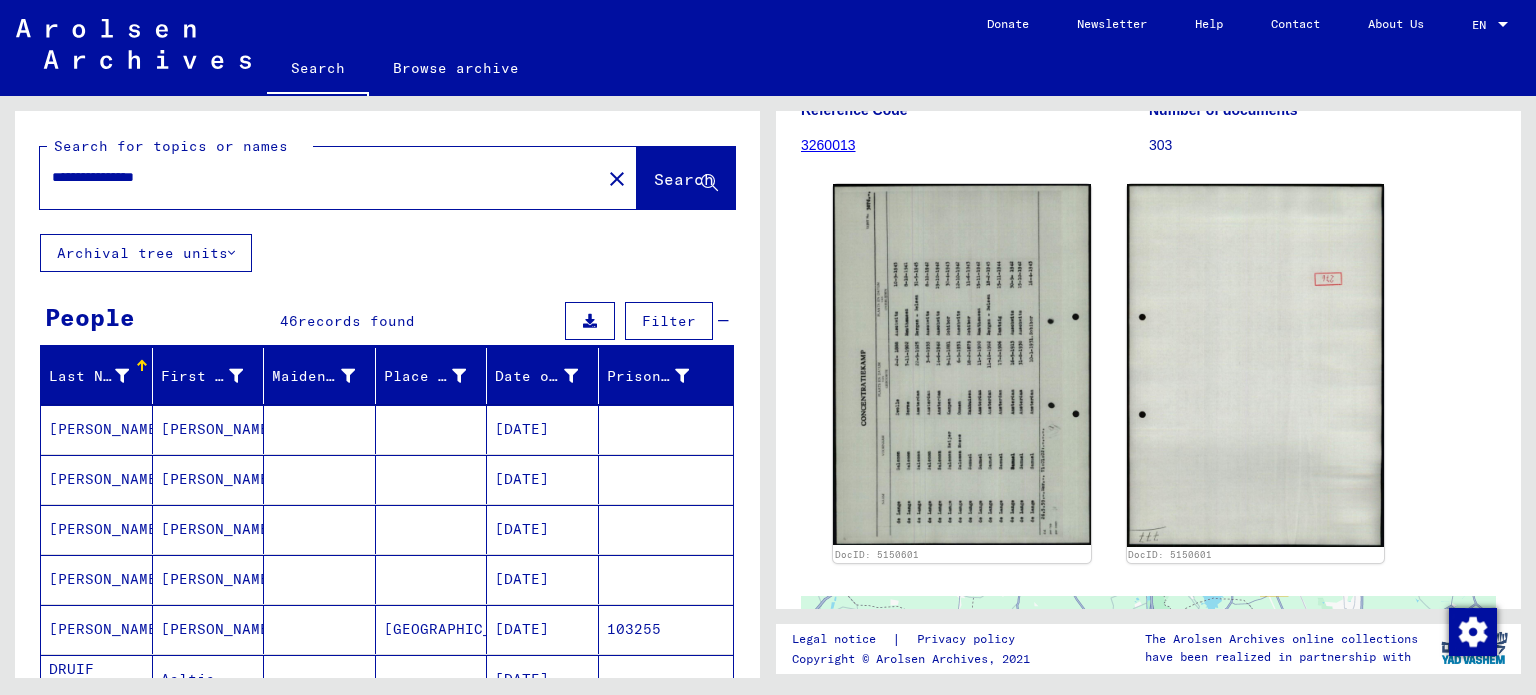 type on "**********" 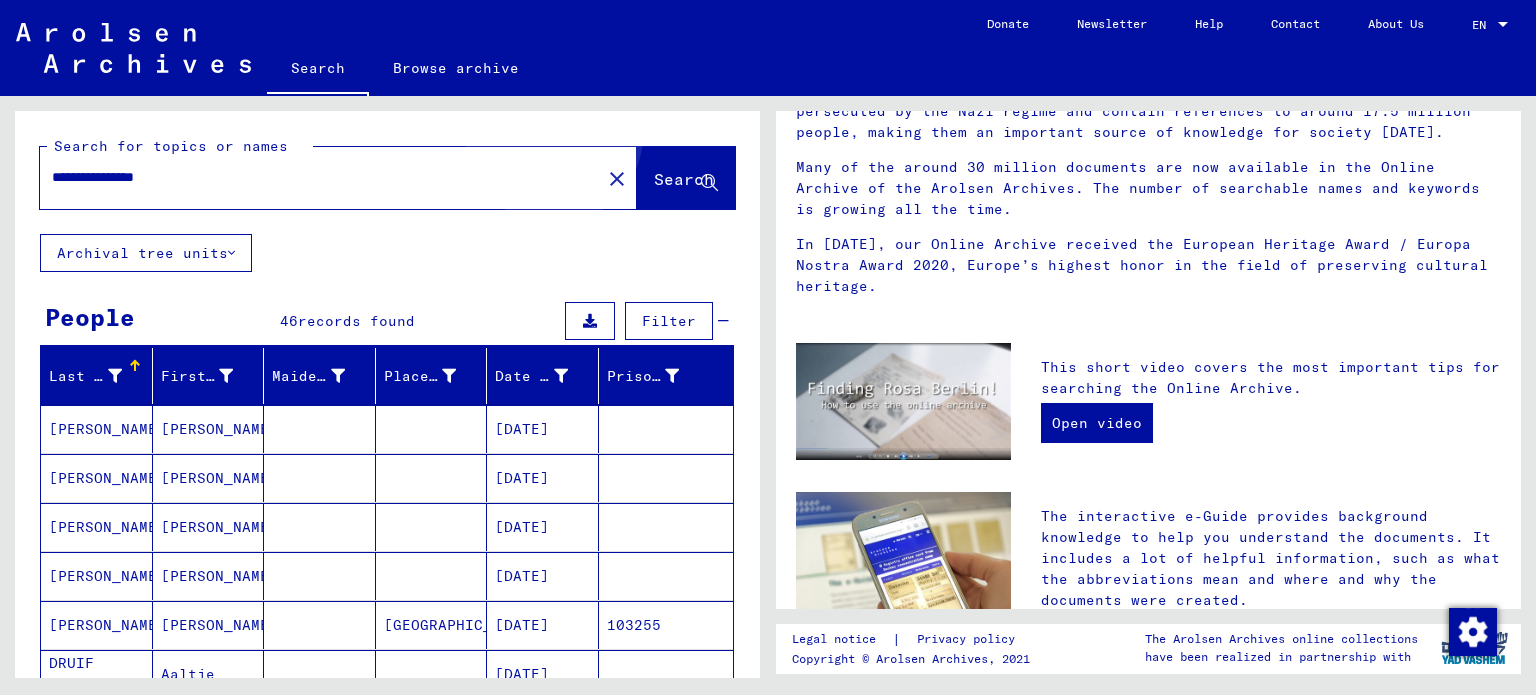 scroll, scrollTop: 0, scrollLeft: 0, axis: both 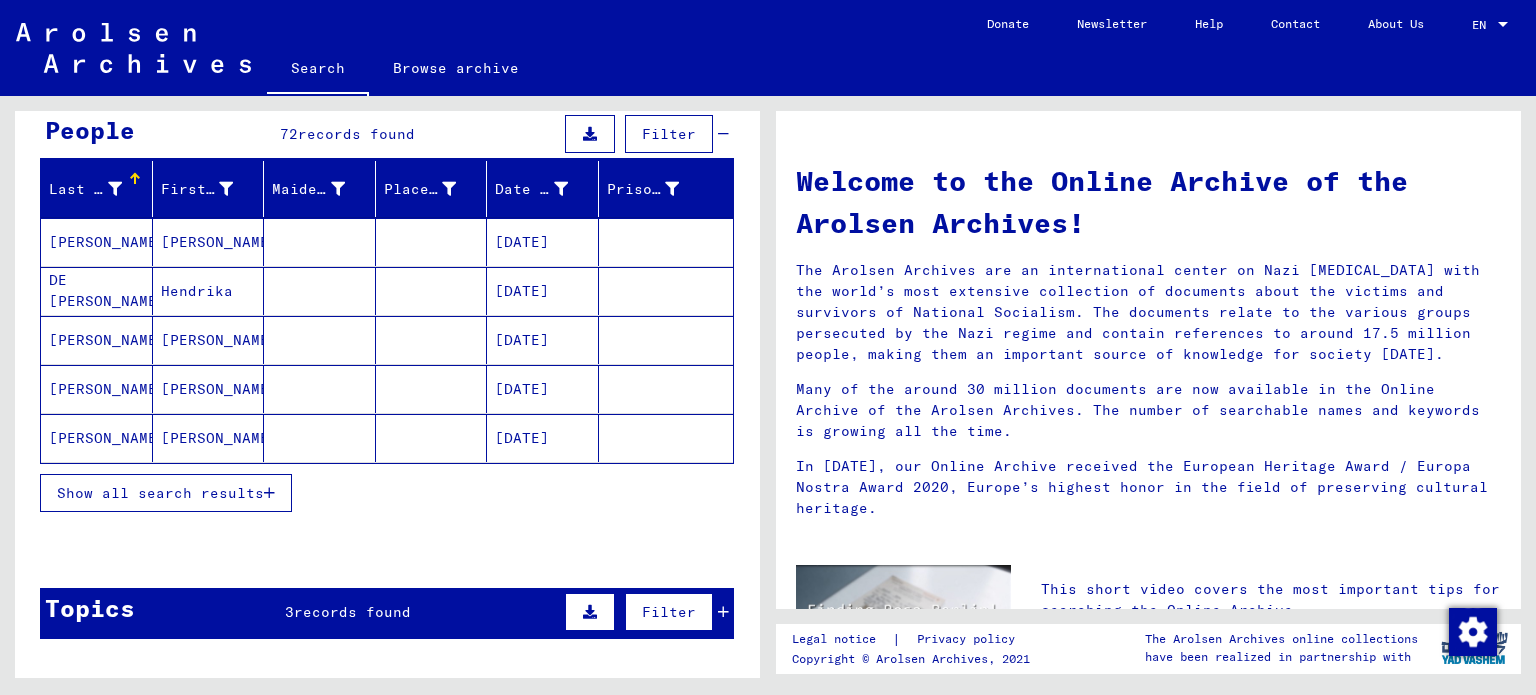 click on "Show all search results" at bounding box center [160, 493] 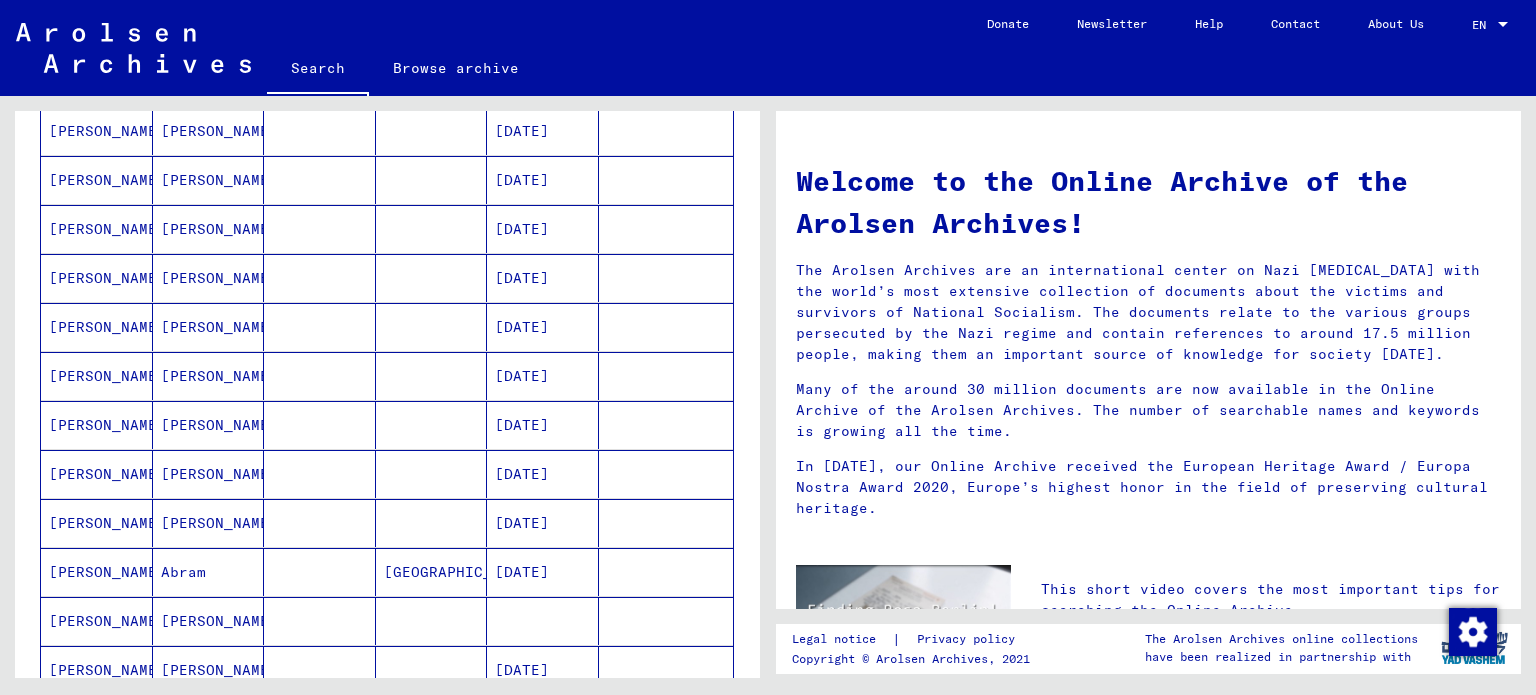 scroll, scrollTop: 439, scrollLeft: 0, axis: vertical 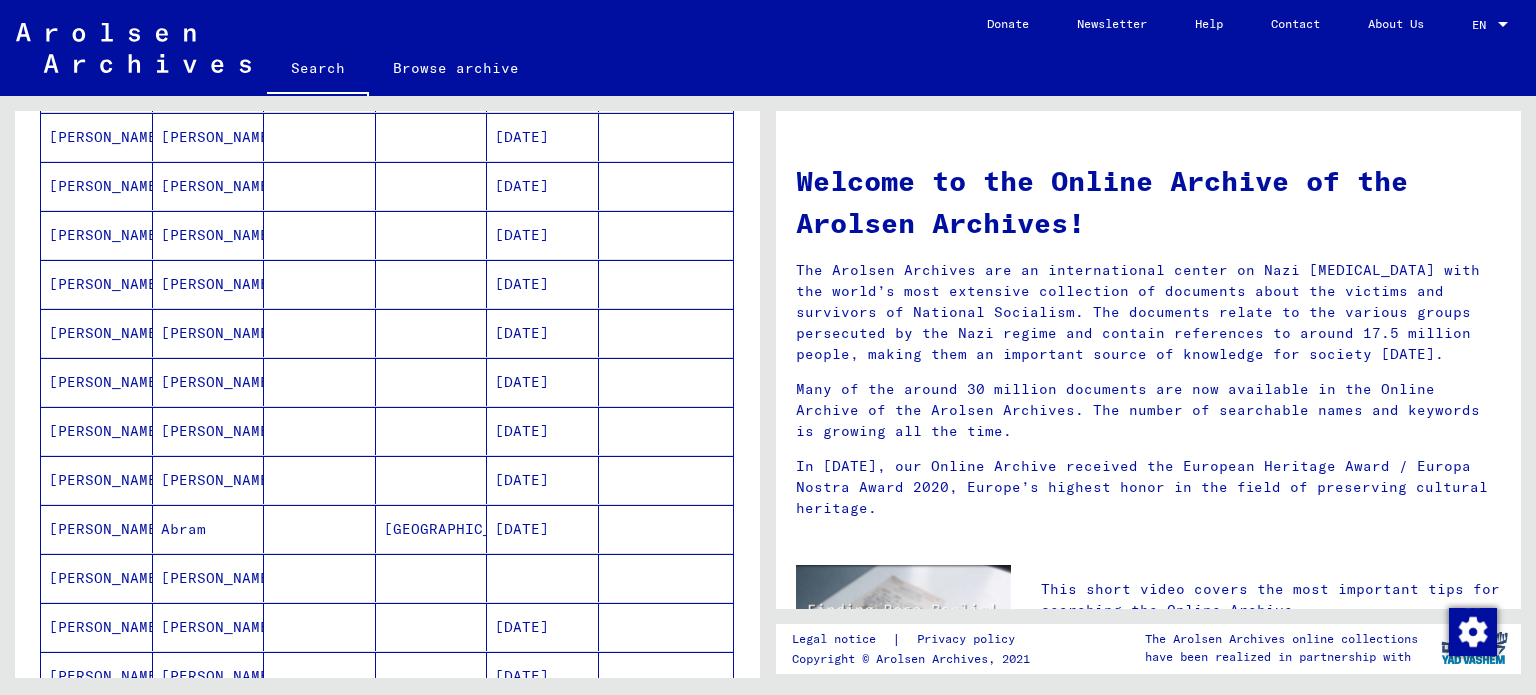 click on "[DATE]" at bounding box center (543, 382) 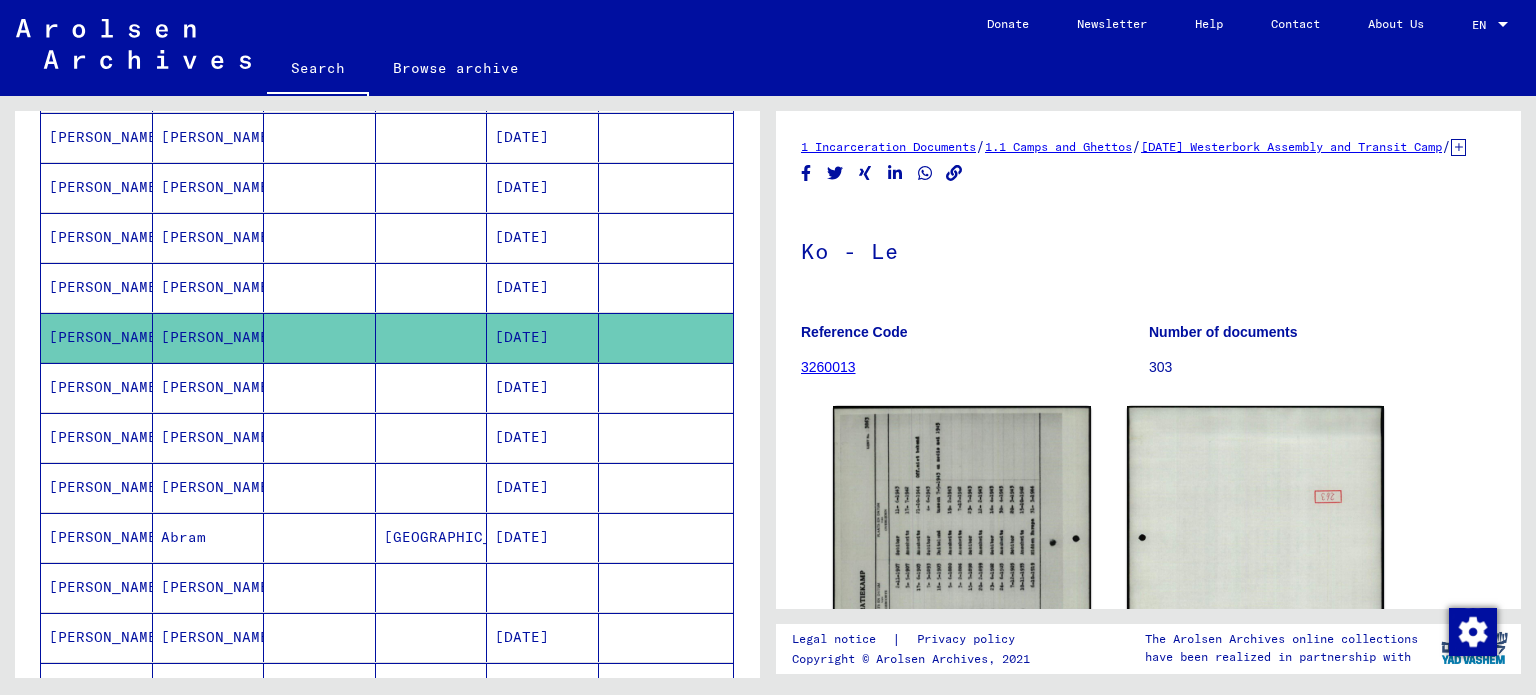 scroll, scrollTop: 0, scrollLeft: 0, axis: both 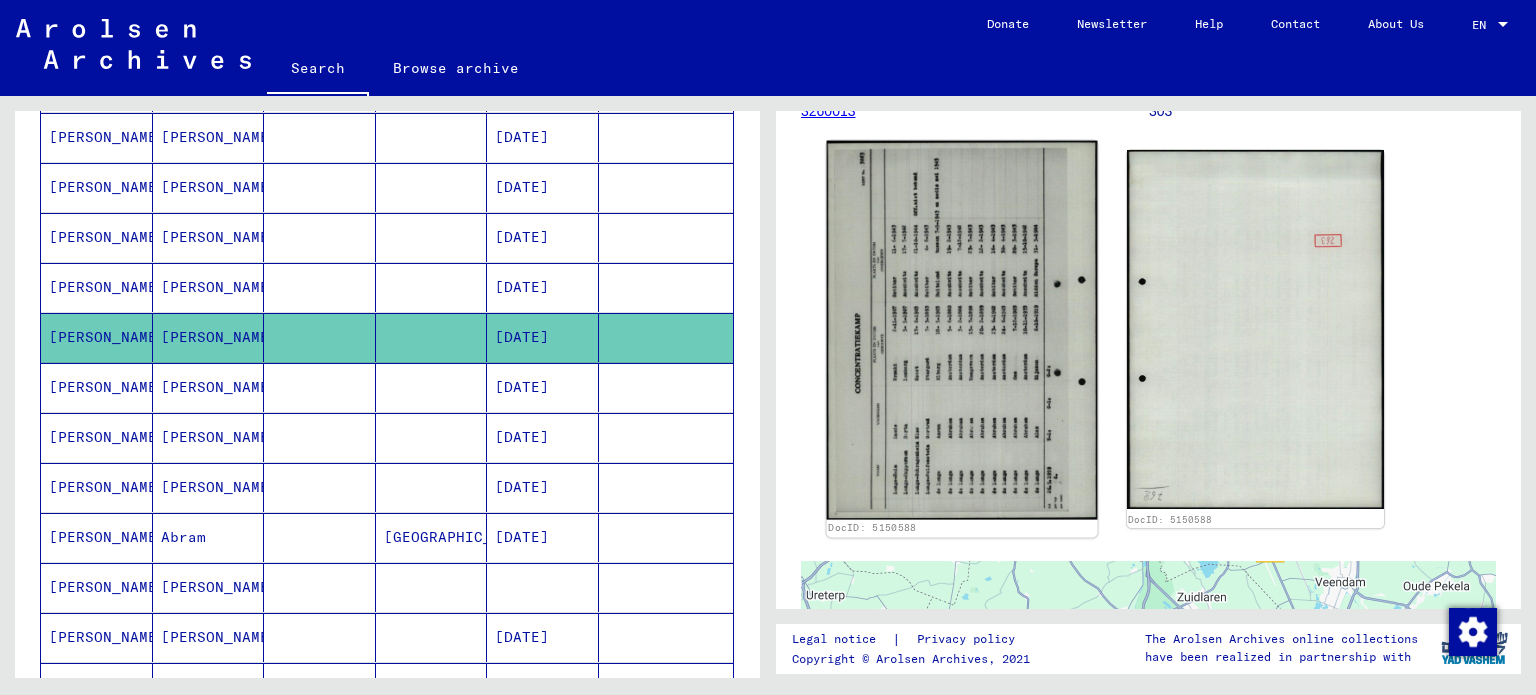 click 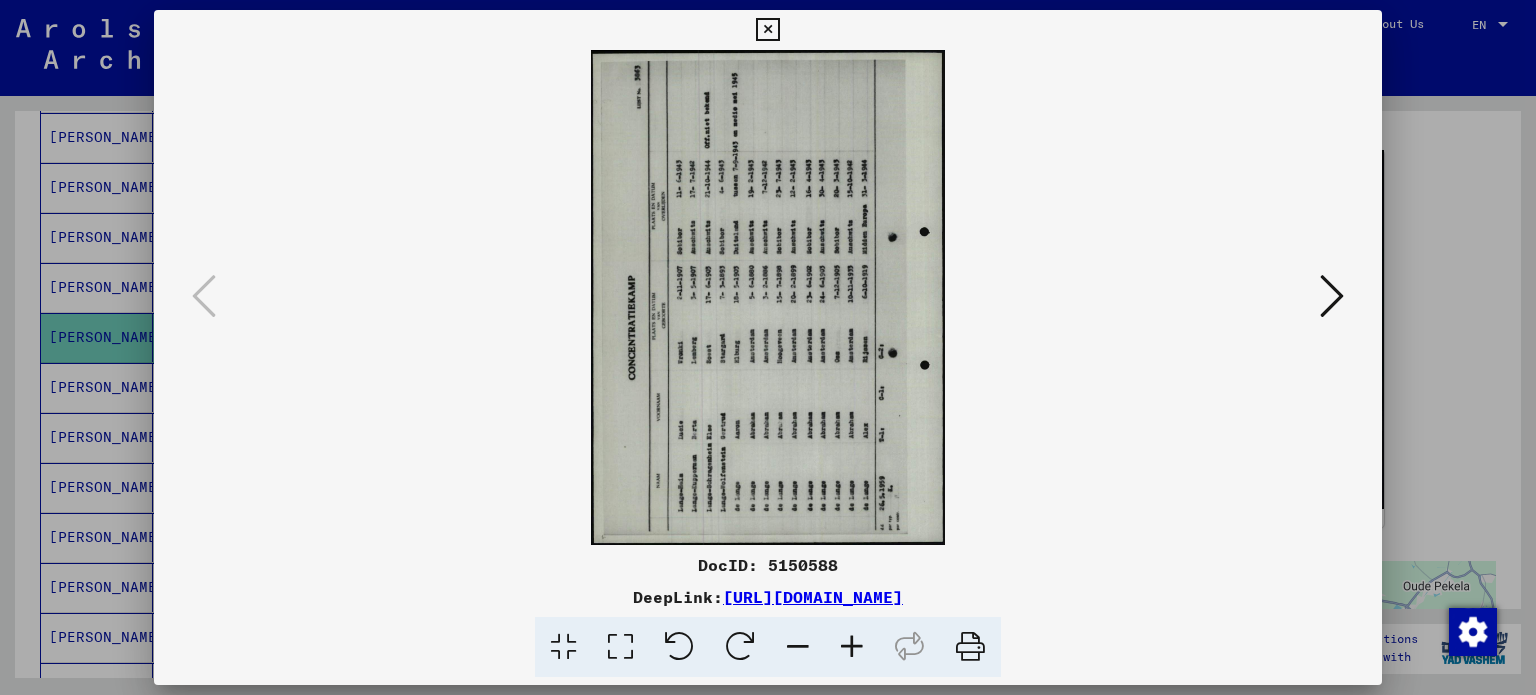 click at bounding box center [970, 647] 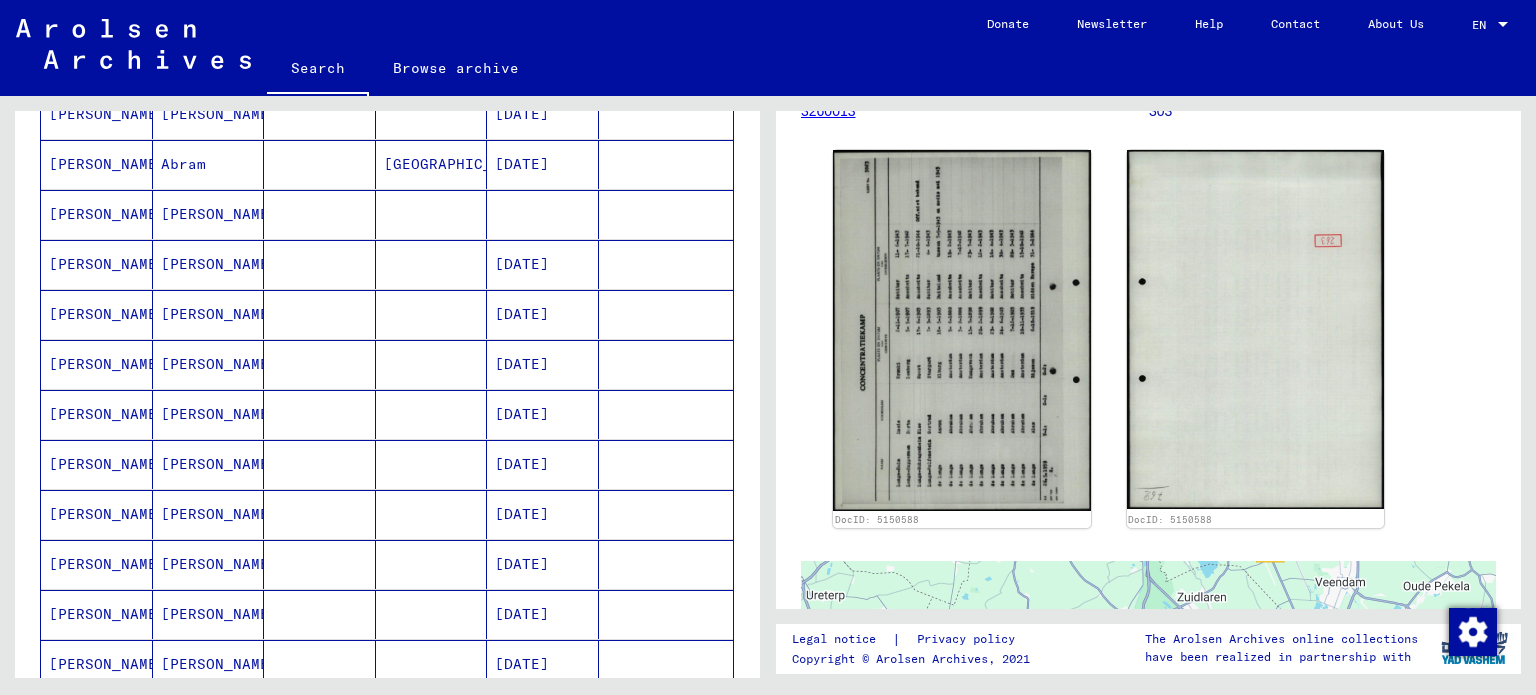 scroll, scrollTop: 827, scrollLeft: 0, axis: vertical 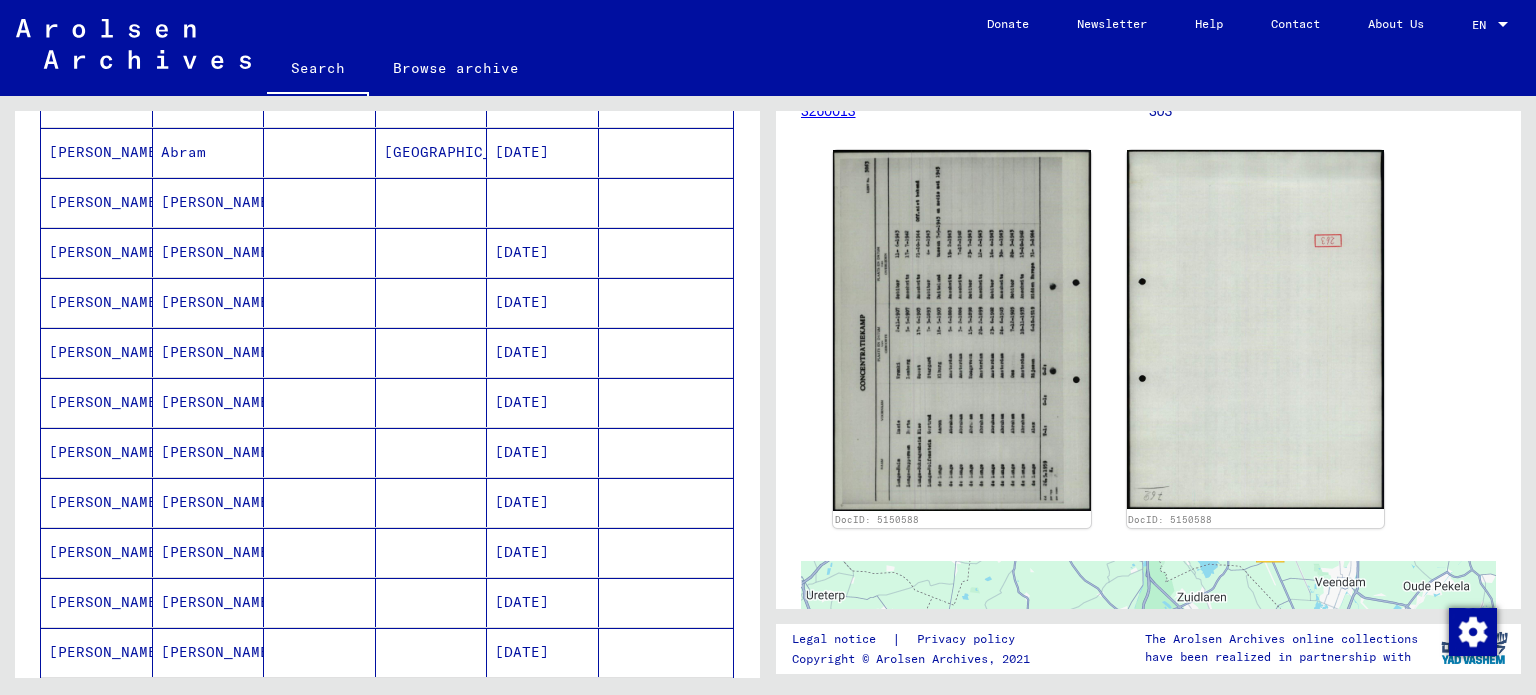 click on "[DATE]" at bounding box center (543, 552) 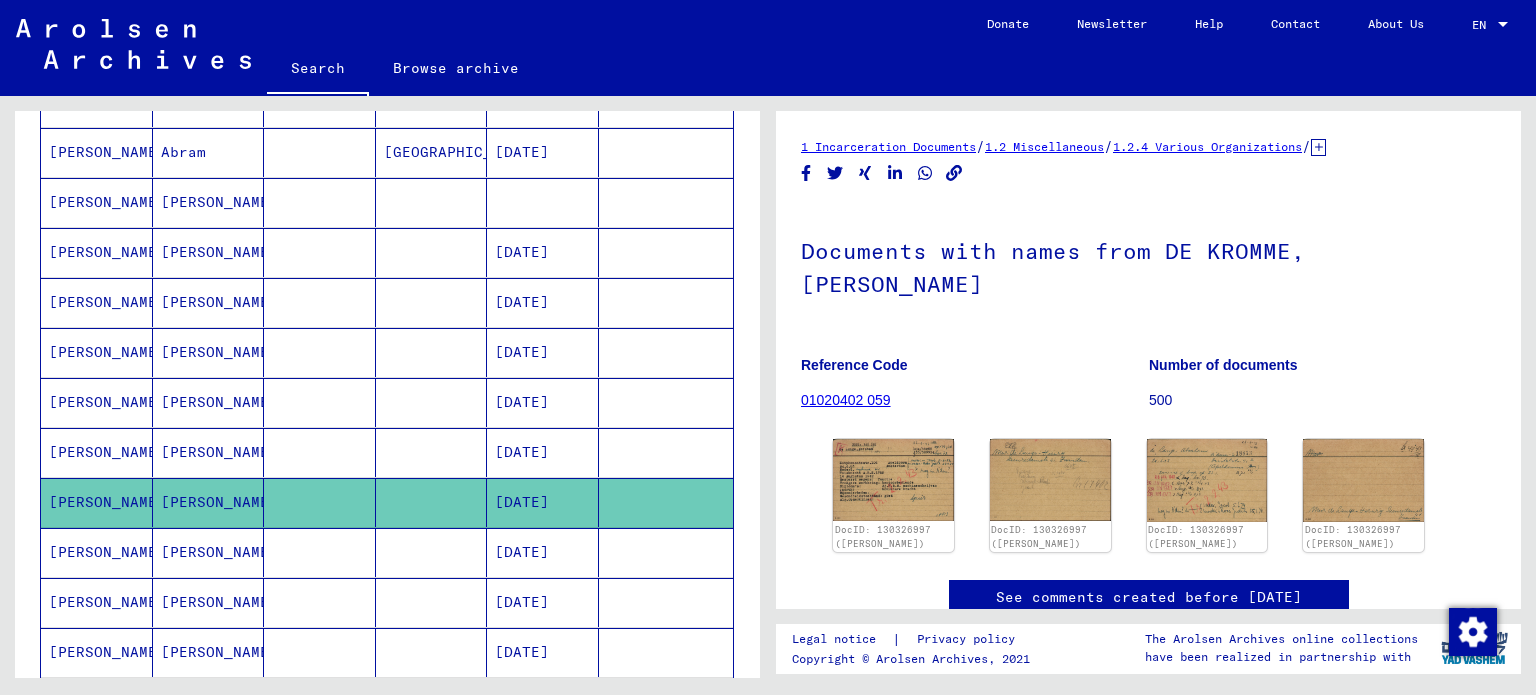 scroll, scrollTop: 0, scrollLeft: 0, axis: both 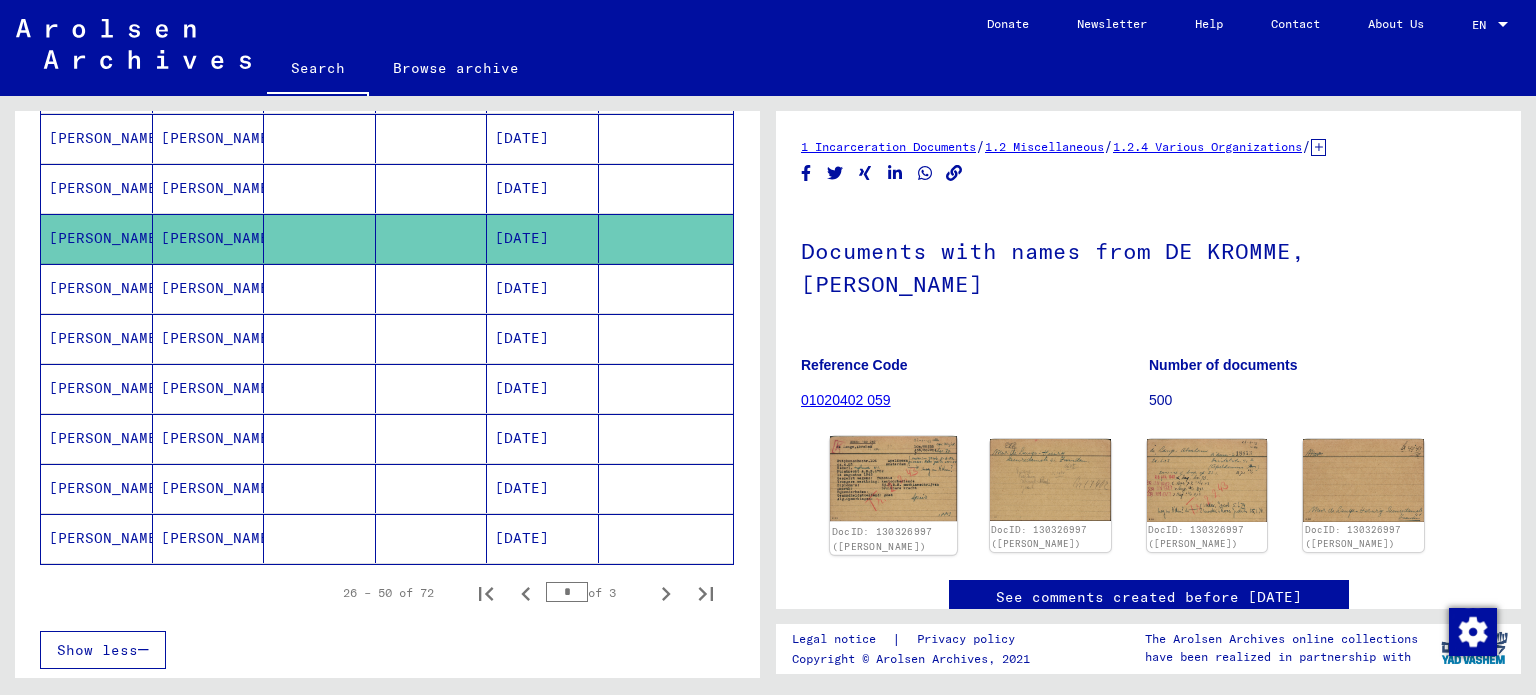 click 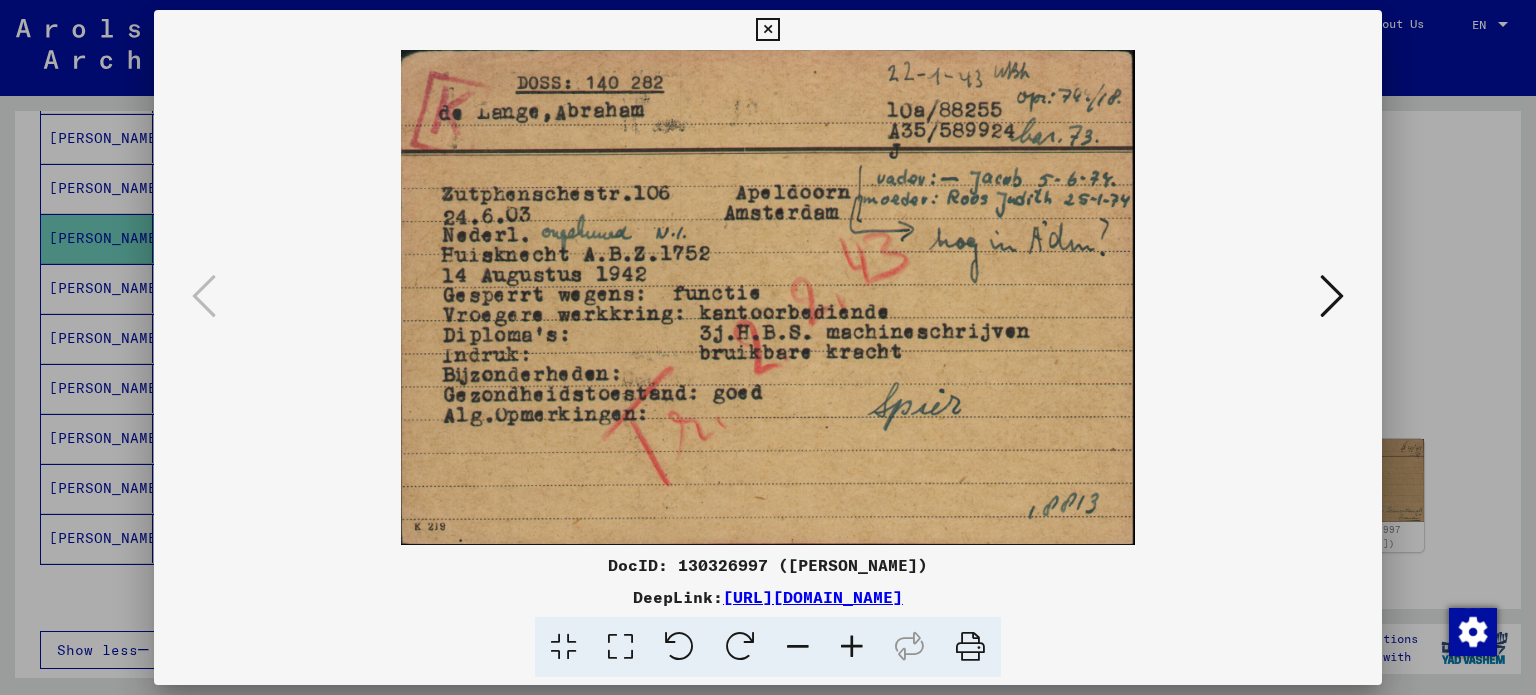 click at bounding box center (970, 647) 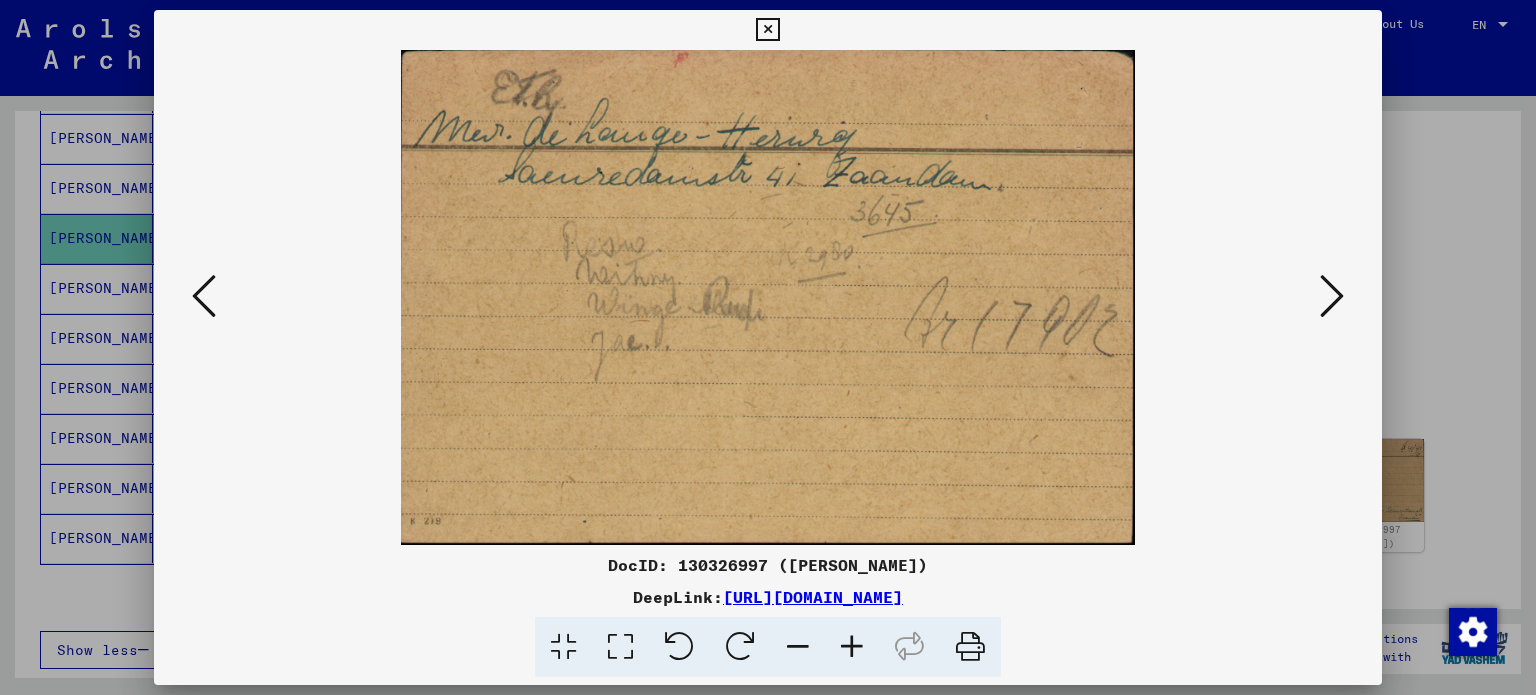 click at bounding box center [970, 647] 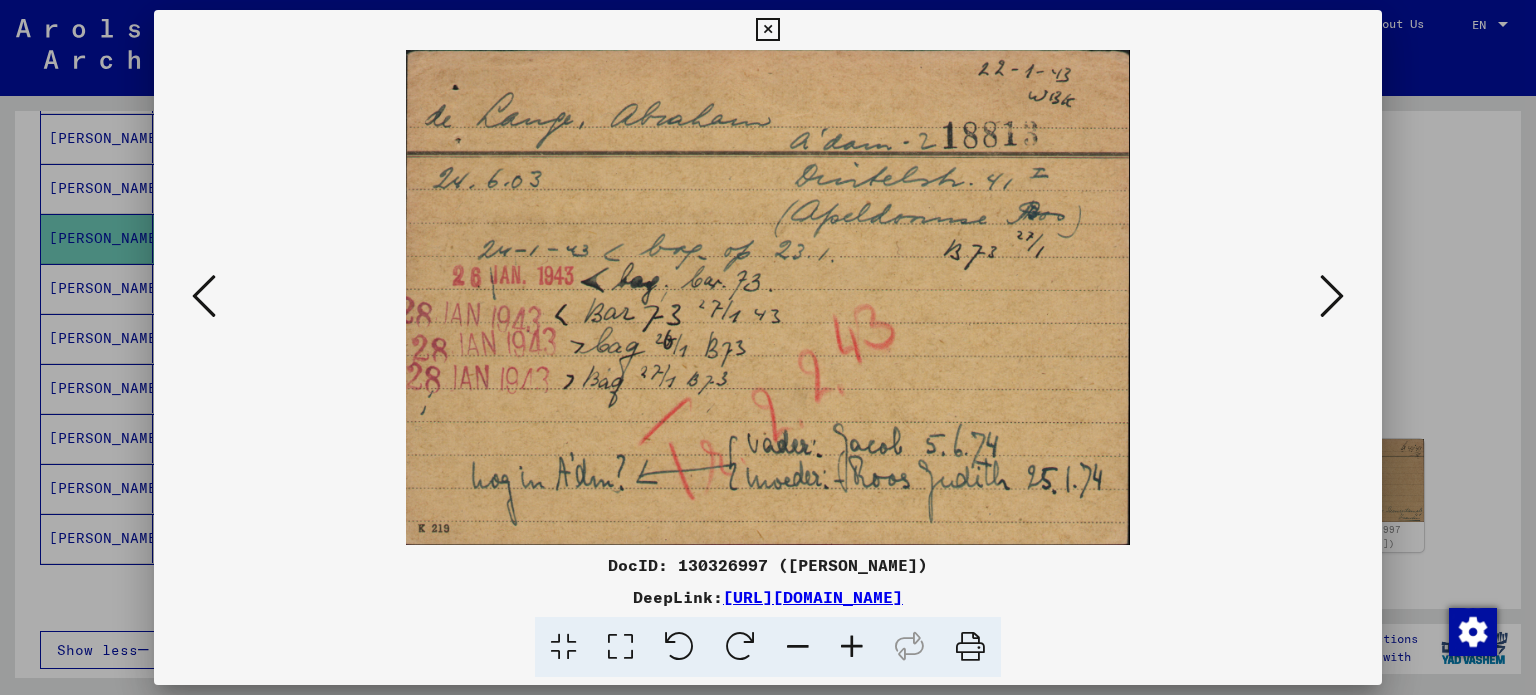 click at bounding box center [970, 647] 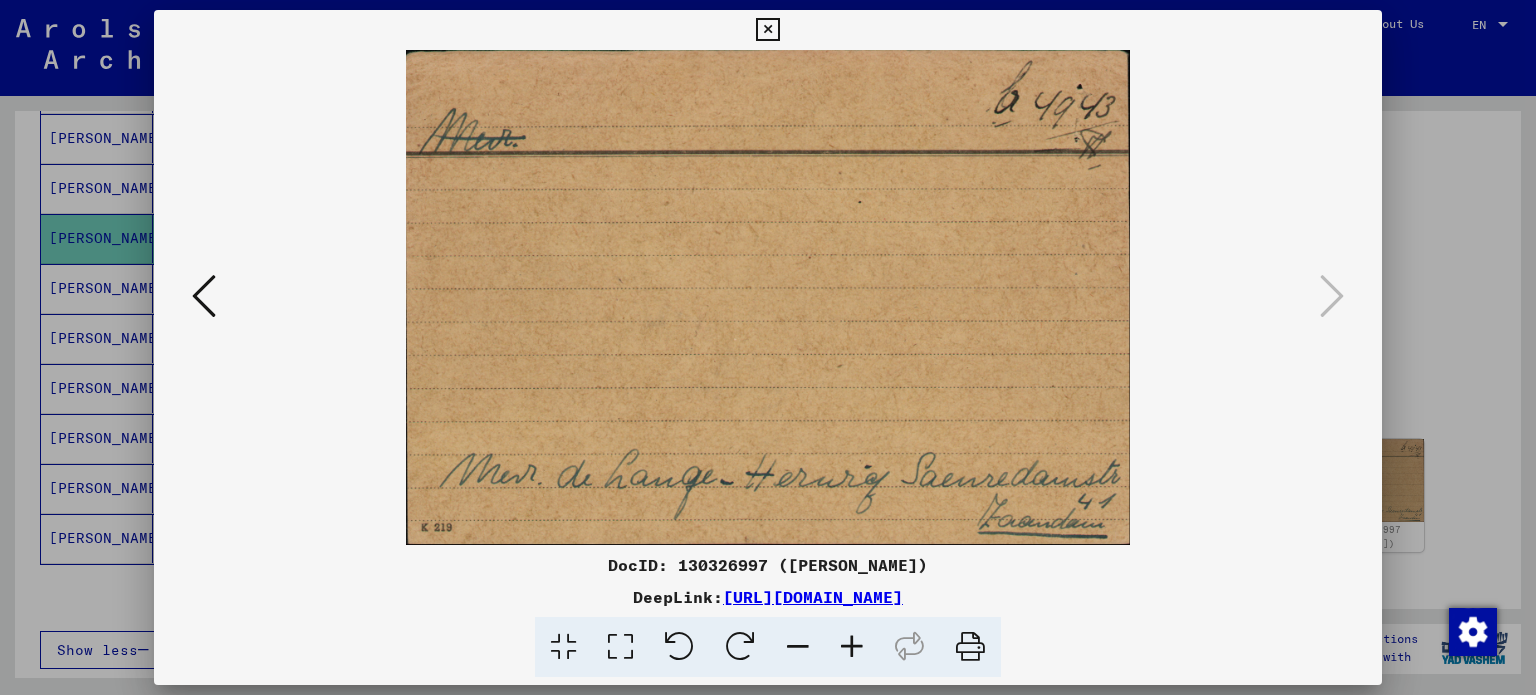 click at bounding box center [970, 647] 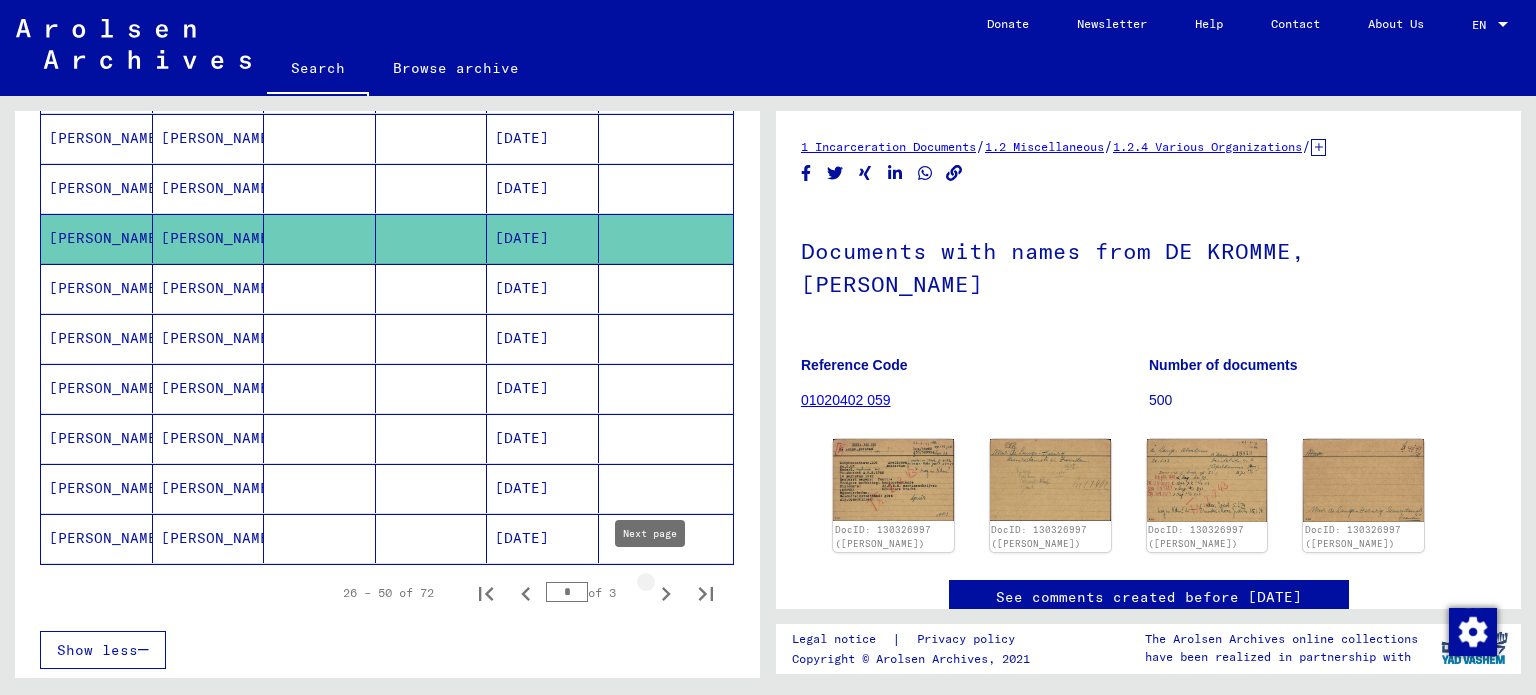 click 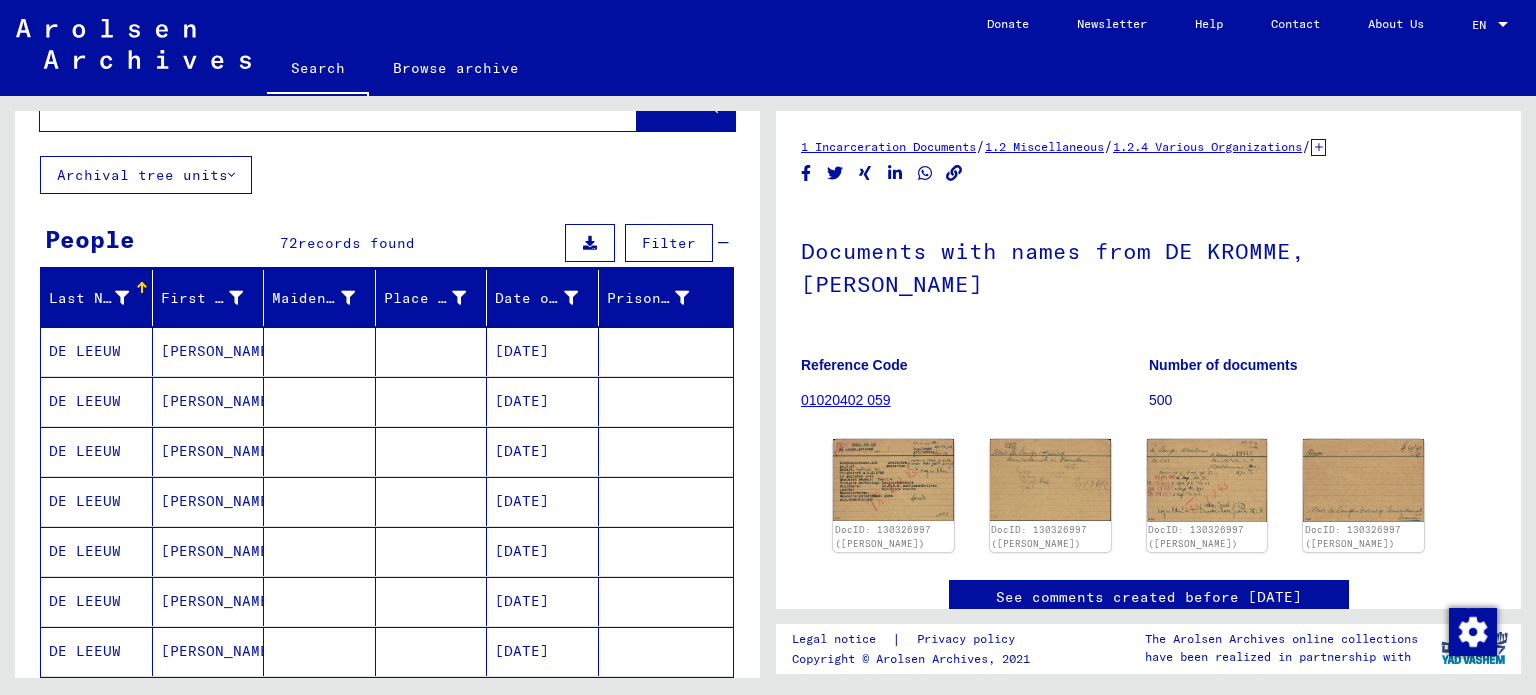 scroll, scrollTop: 0, scrollLeft: 0, axis: both 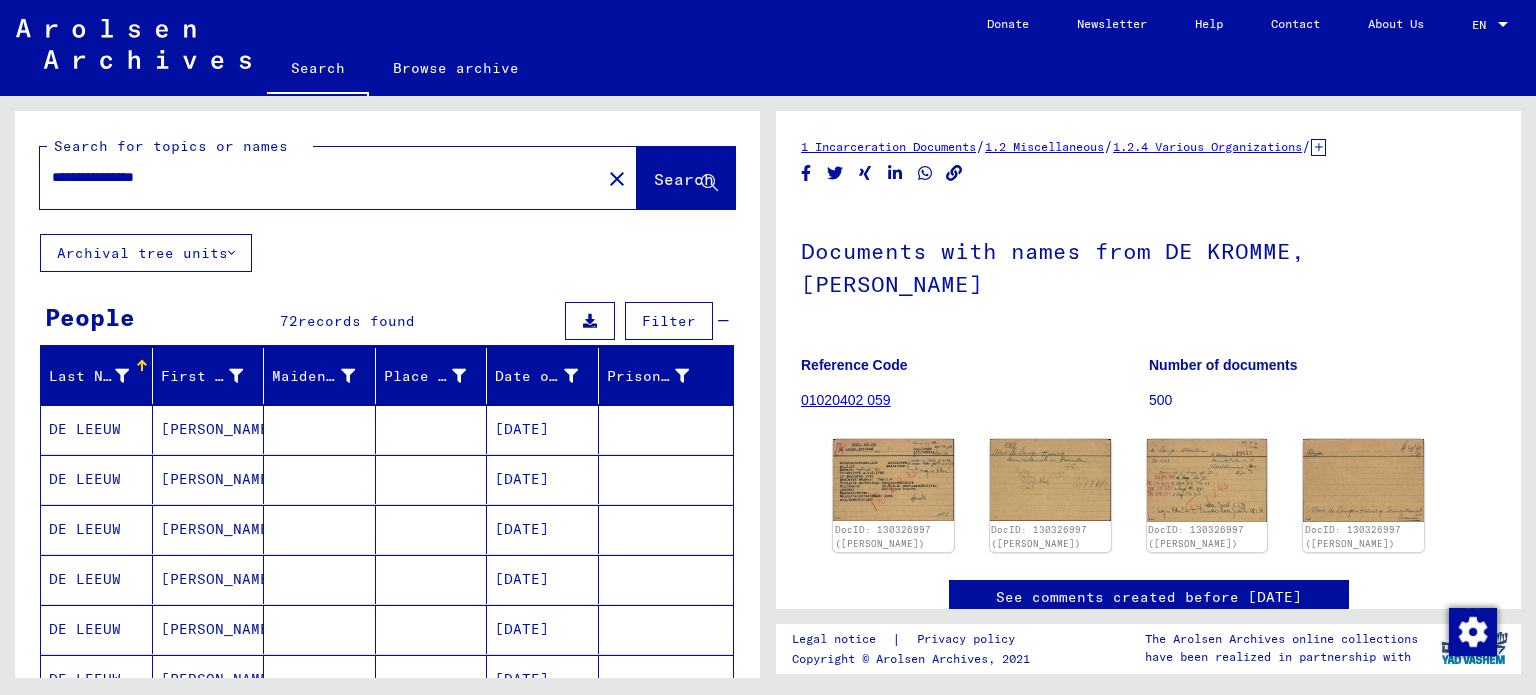 click on "**********" at bounding box center [320, 177] 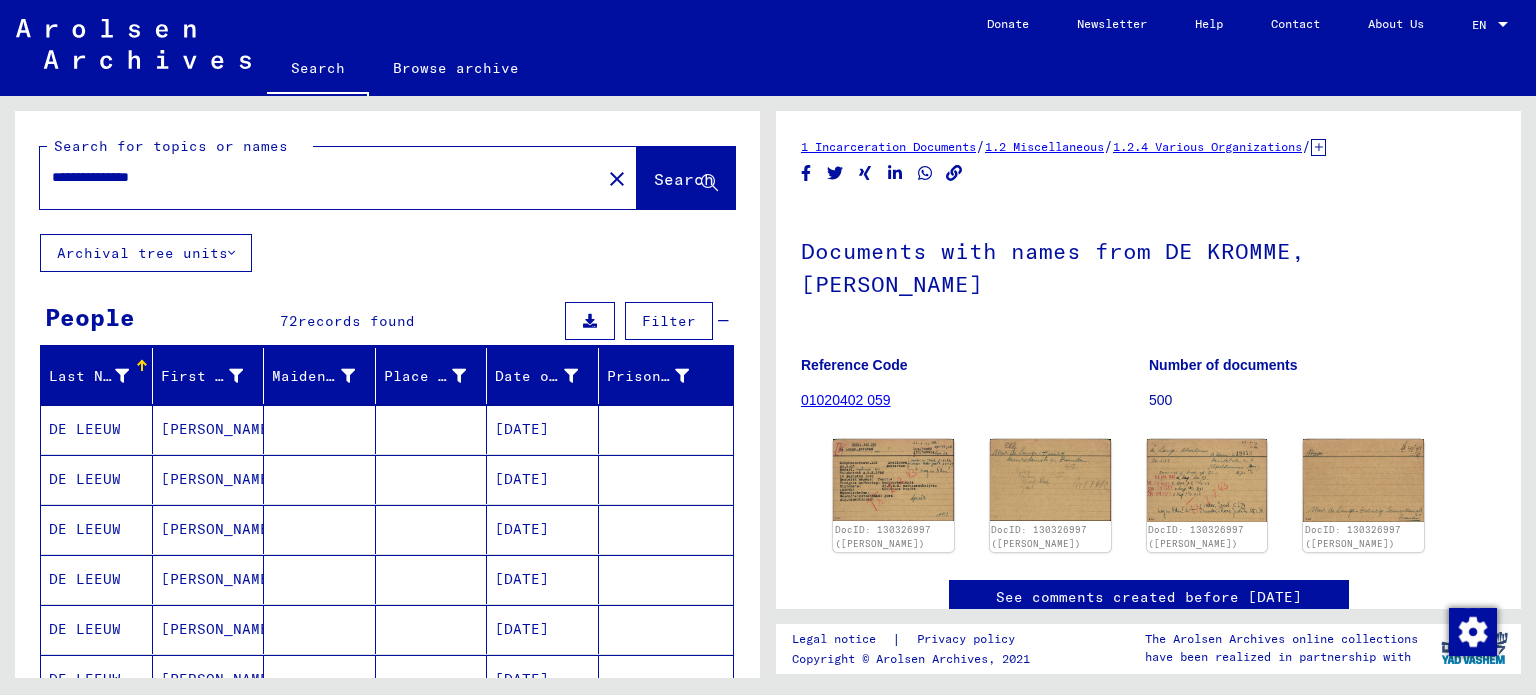 type on "**********" 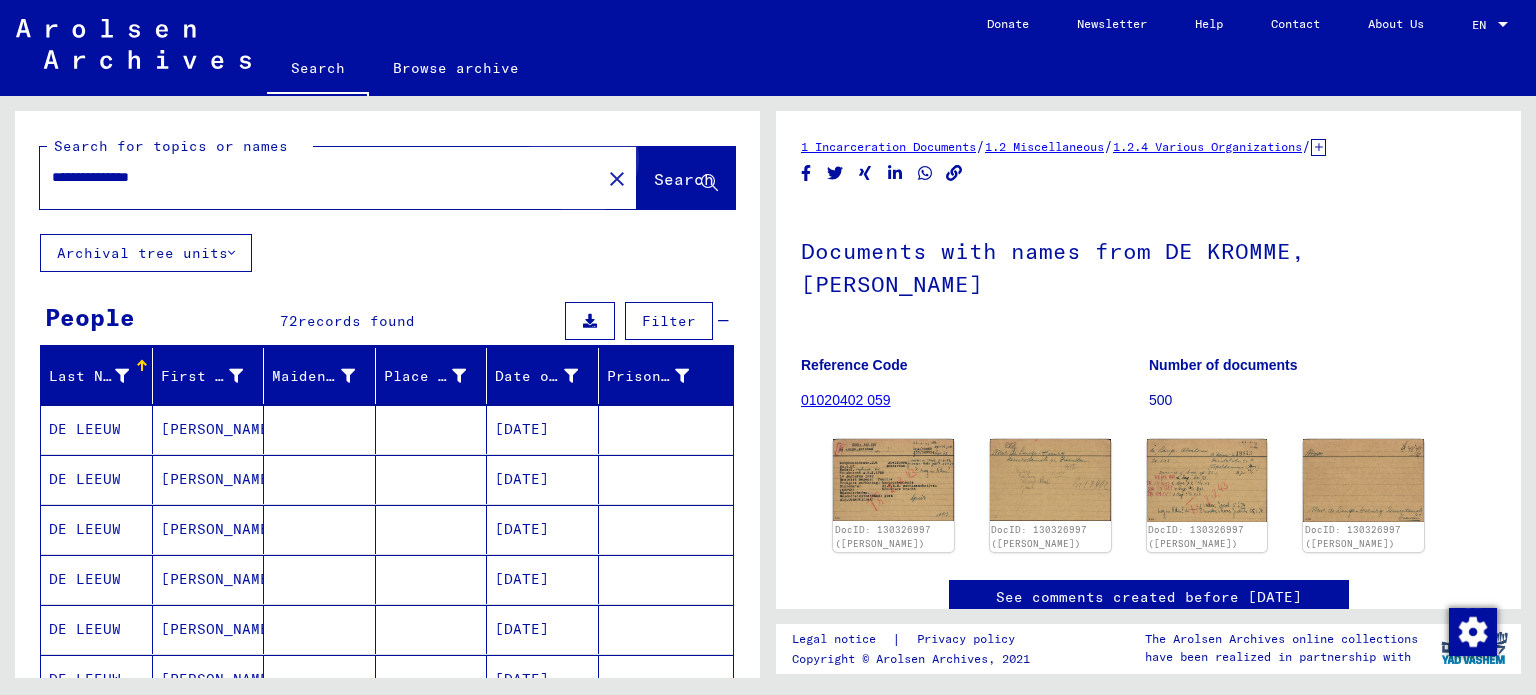 click on "Search" 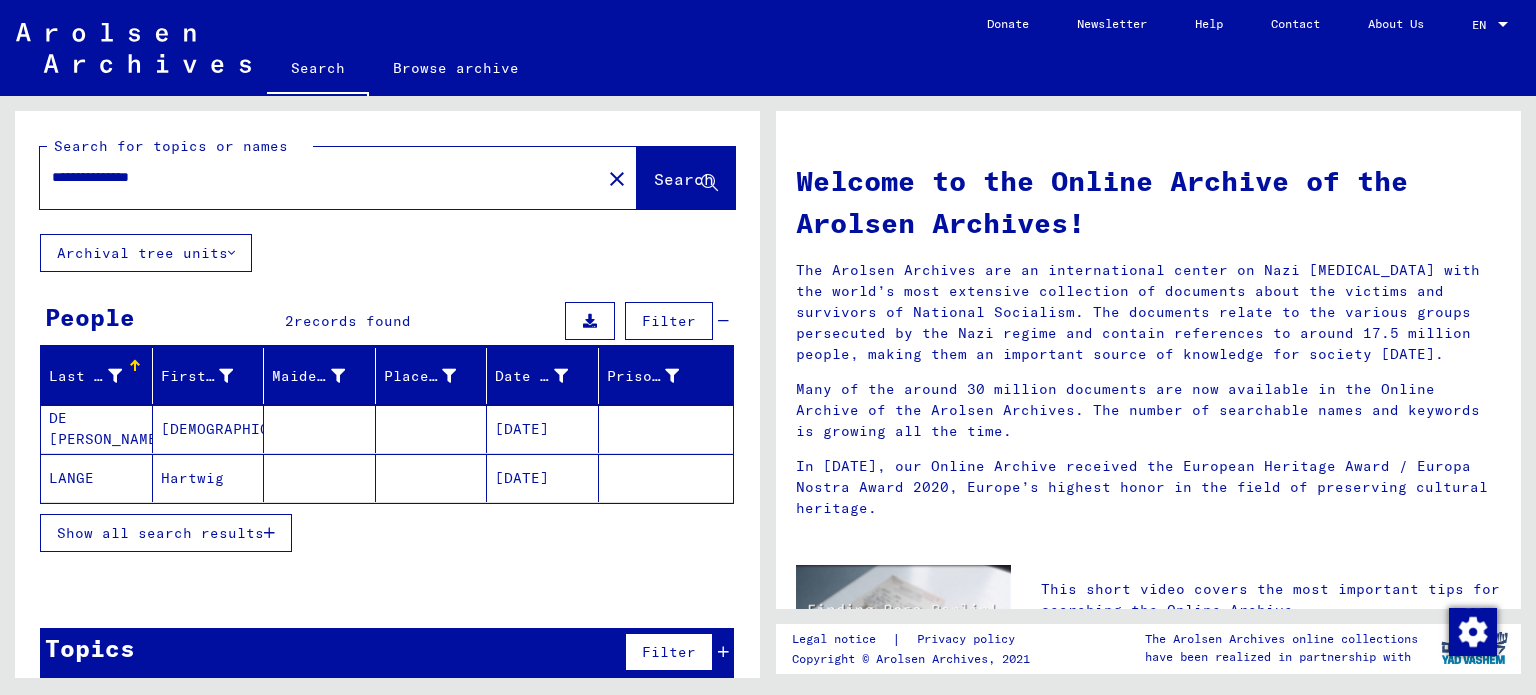 click on "Show all search results" at bounding box center [160, 533] 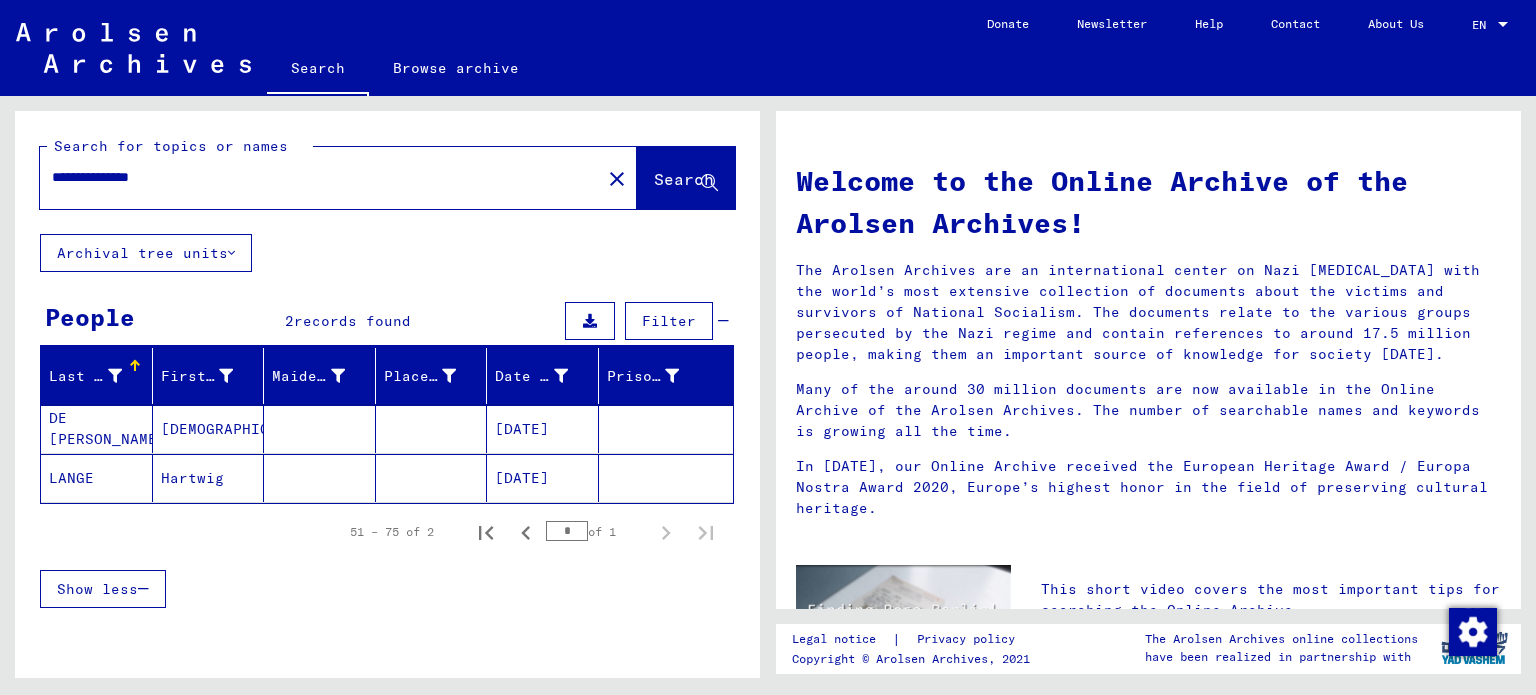 click on "[DEMOGRAPHIC_DATA]" at bounding box center [209, 478] 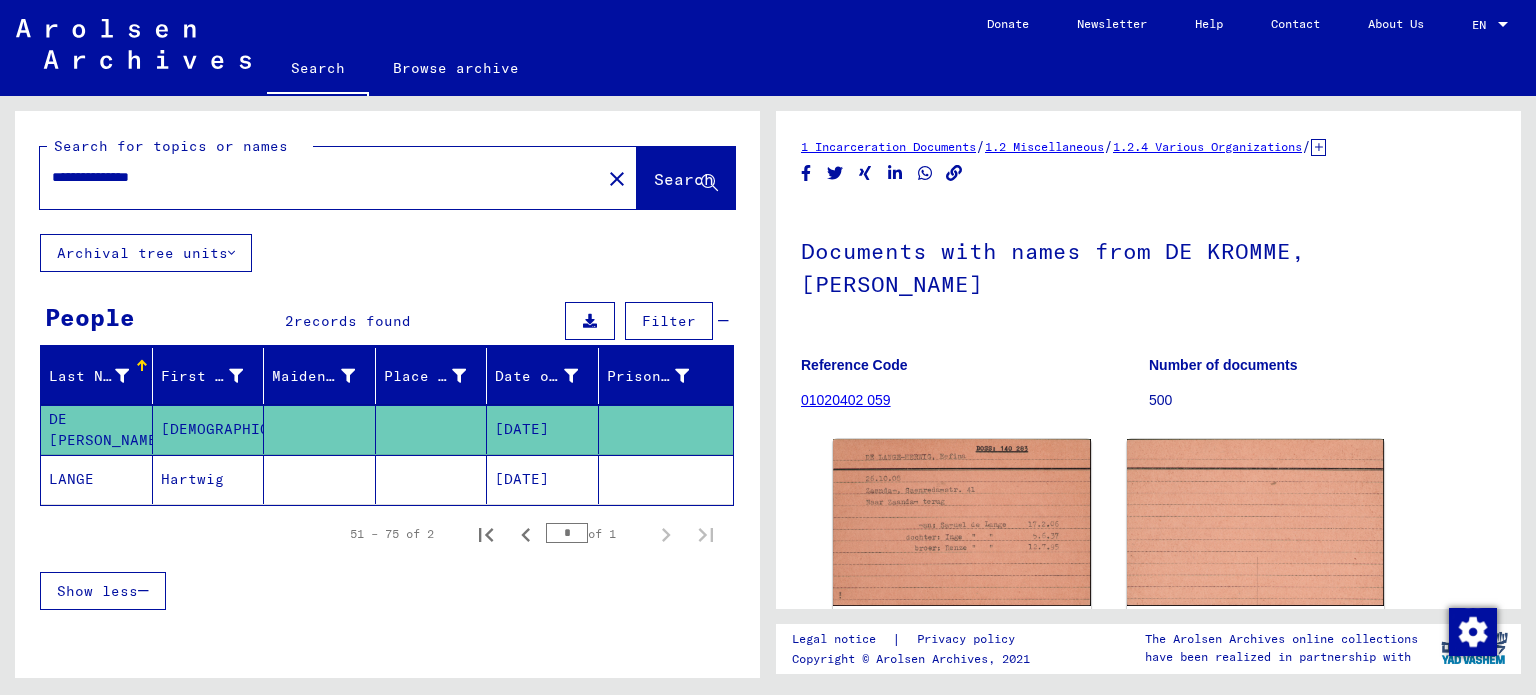 scroll, scrollTop: 0, scrollLeft: 0, axis: both 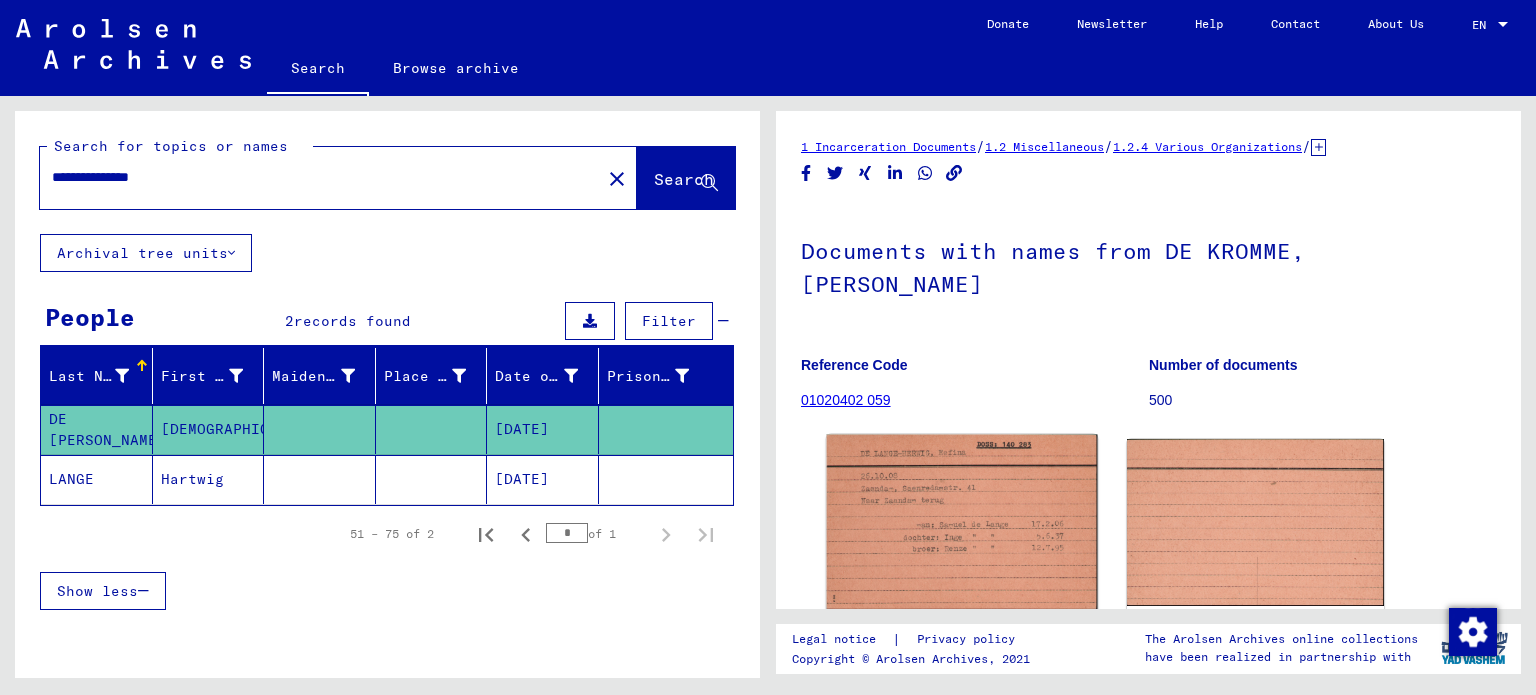 click 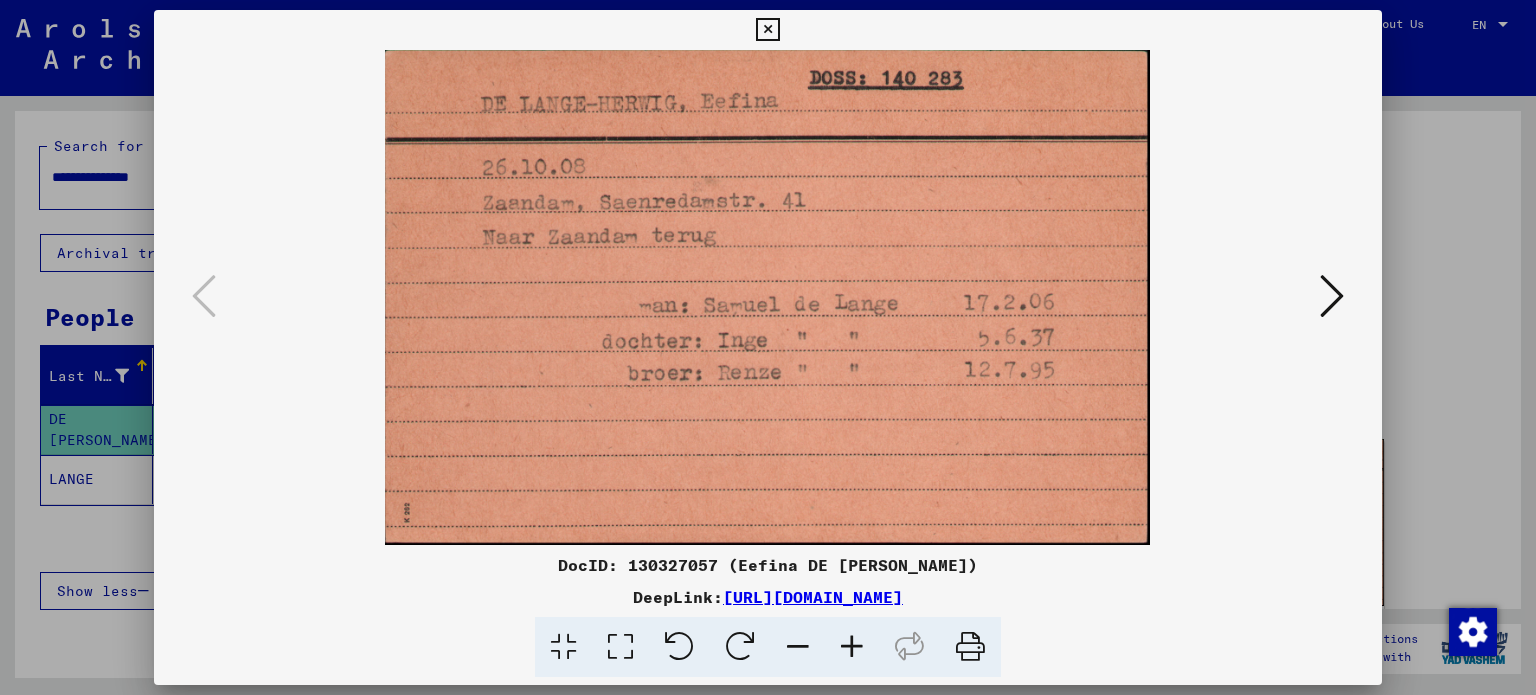 click at bounding box center [767, 30] 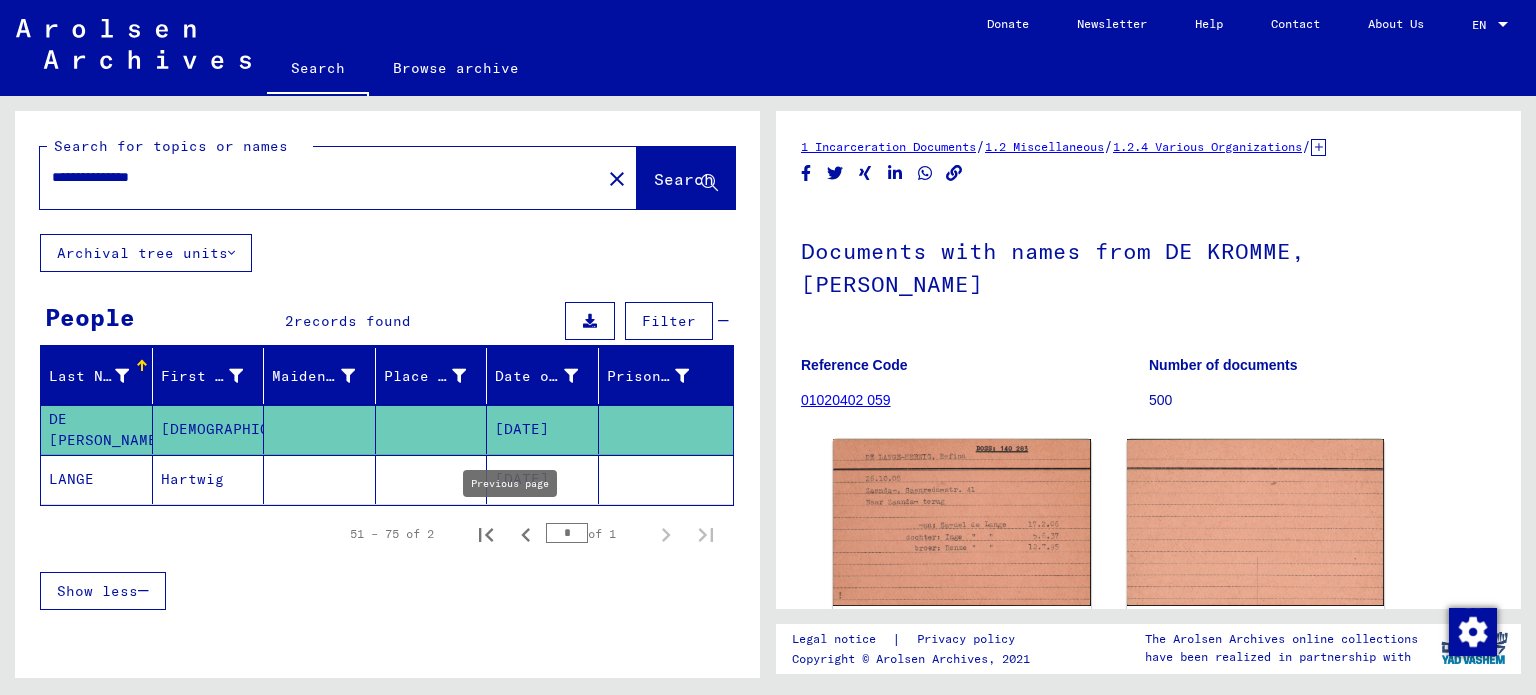 click 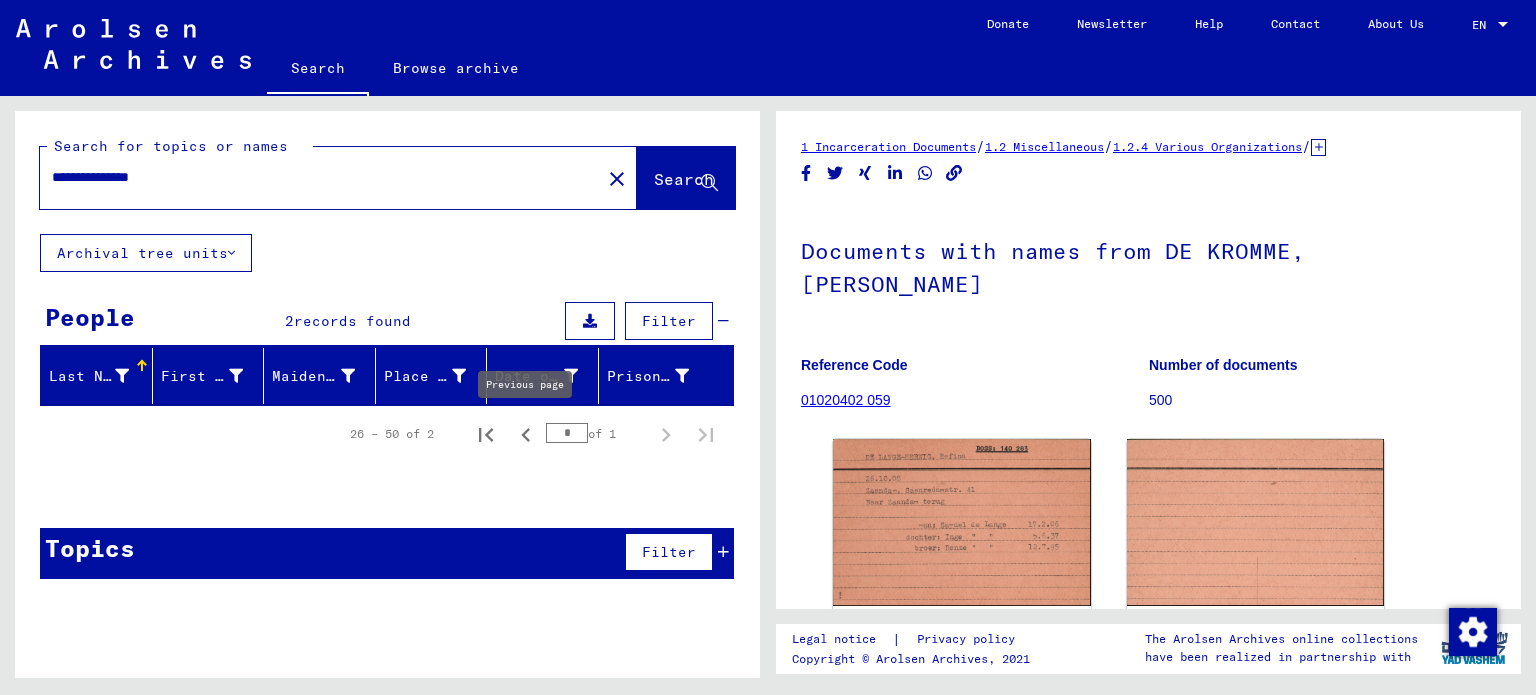 click 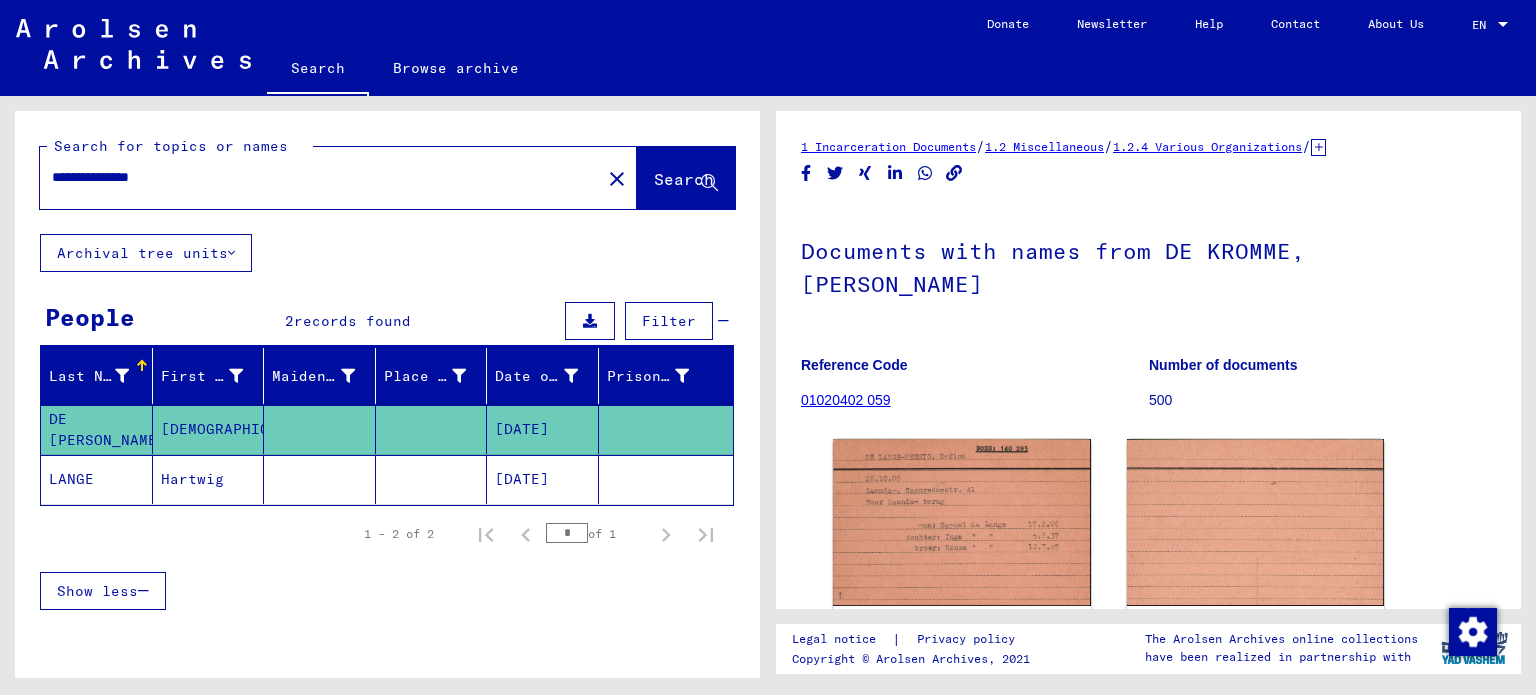 click on "**********" at bounding box center (320, 177) 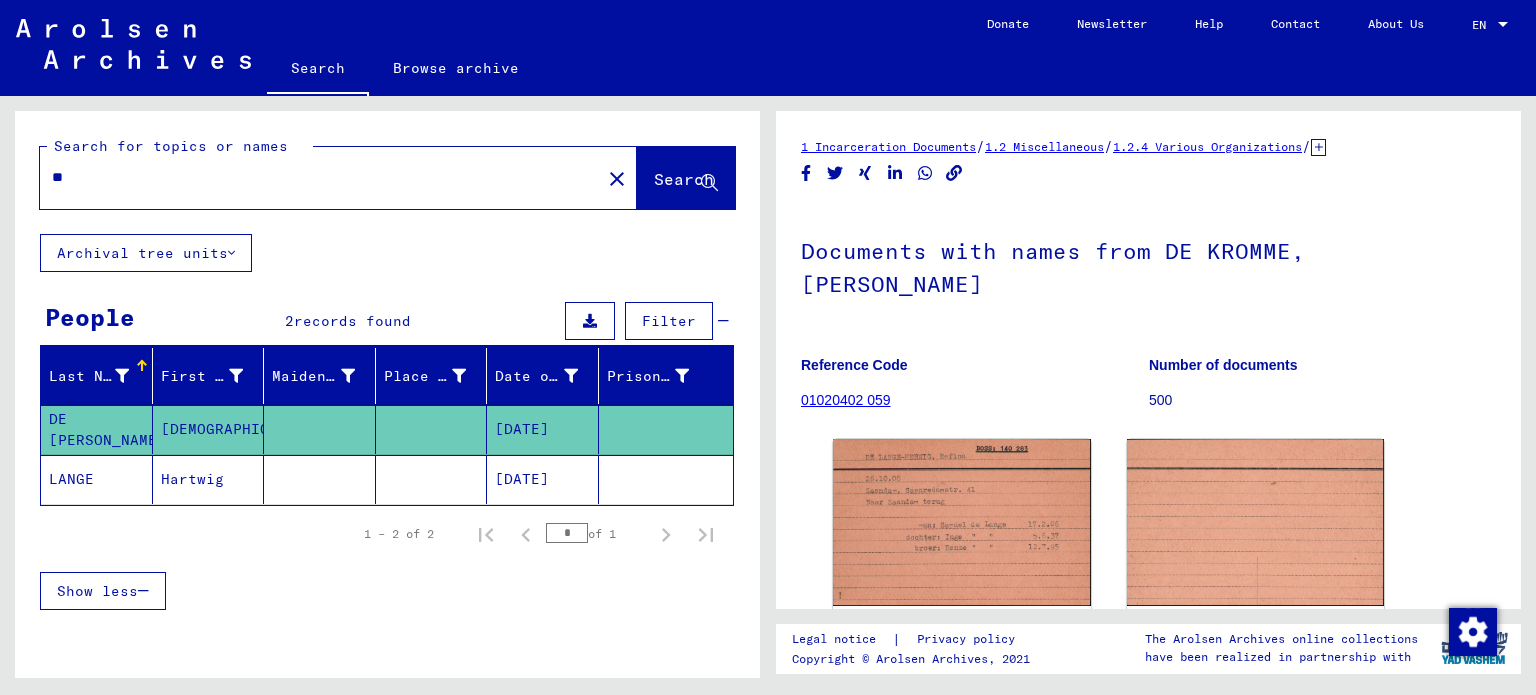 type on "*" 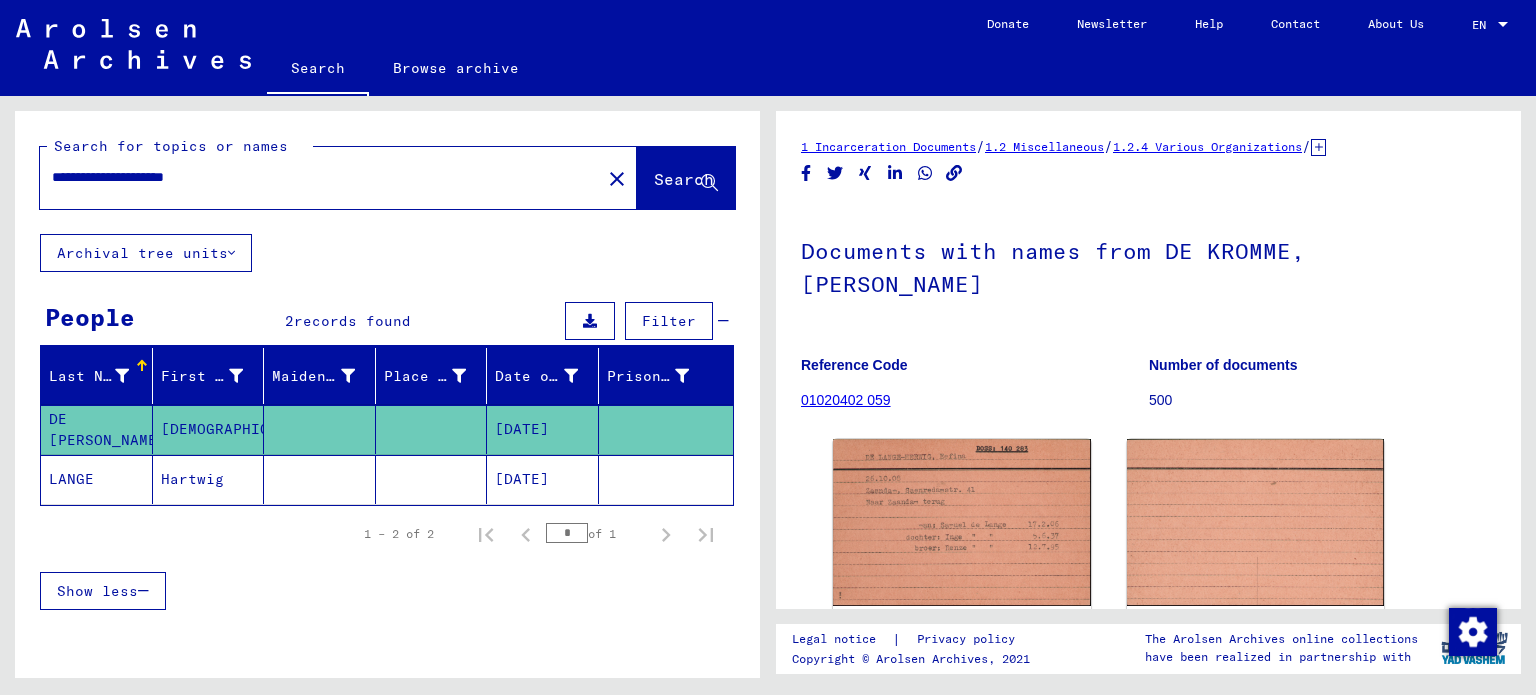 click on "Search" 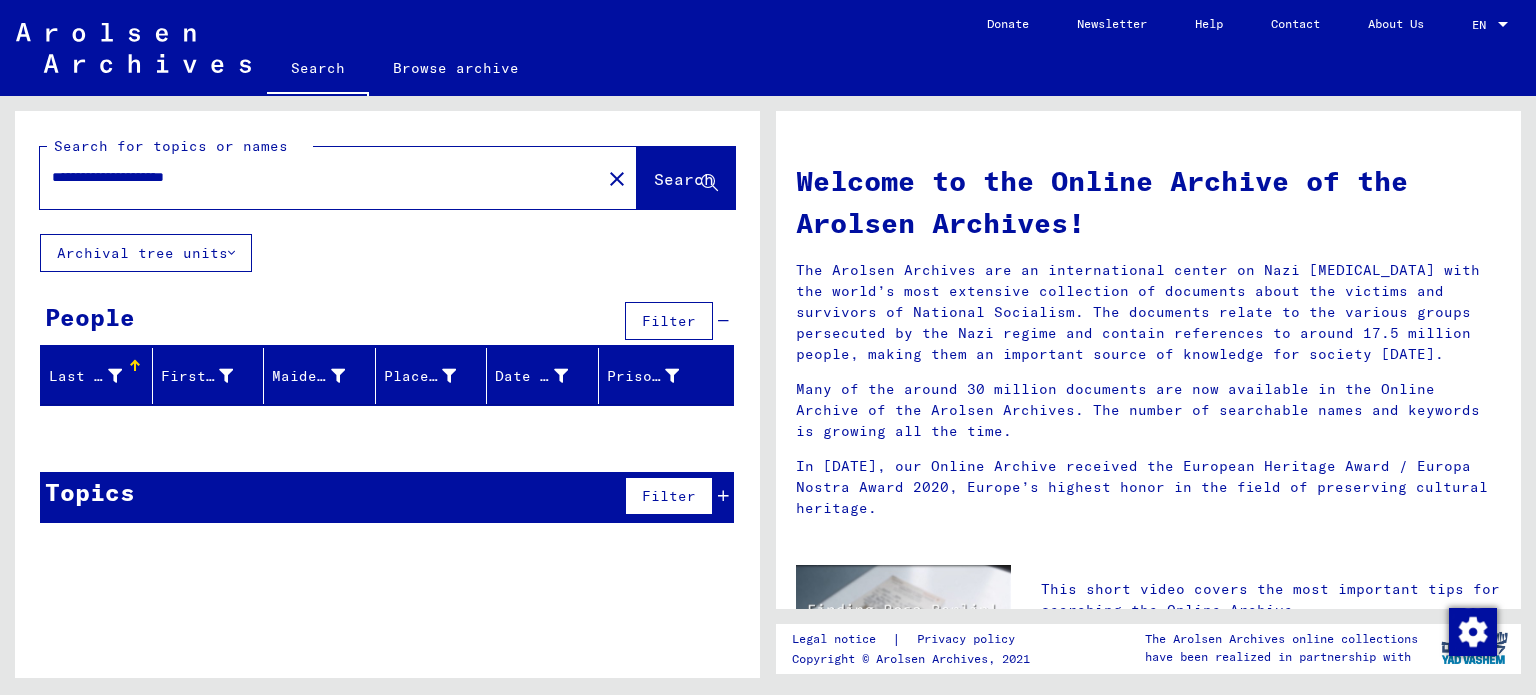click on "**********" at bounding box center (314, 177) 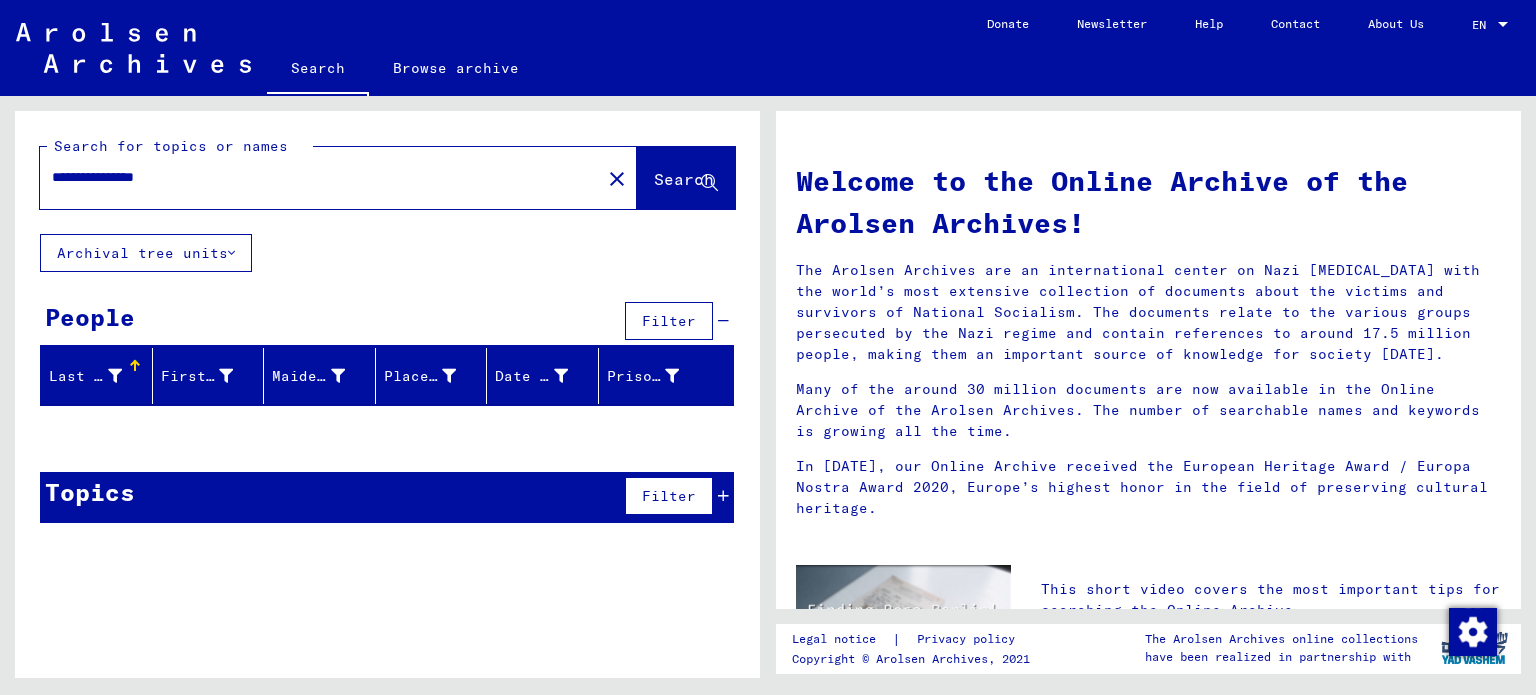 type on "**********" 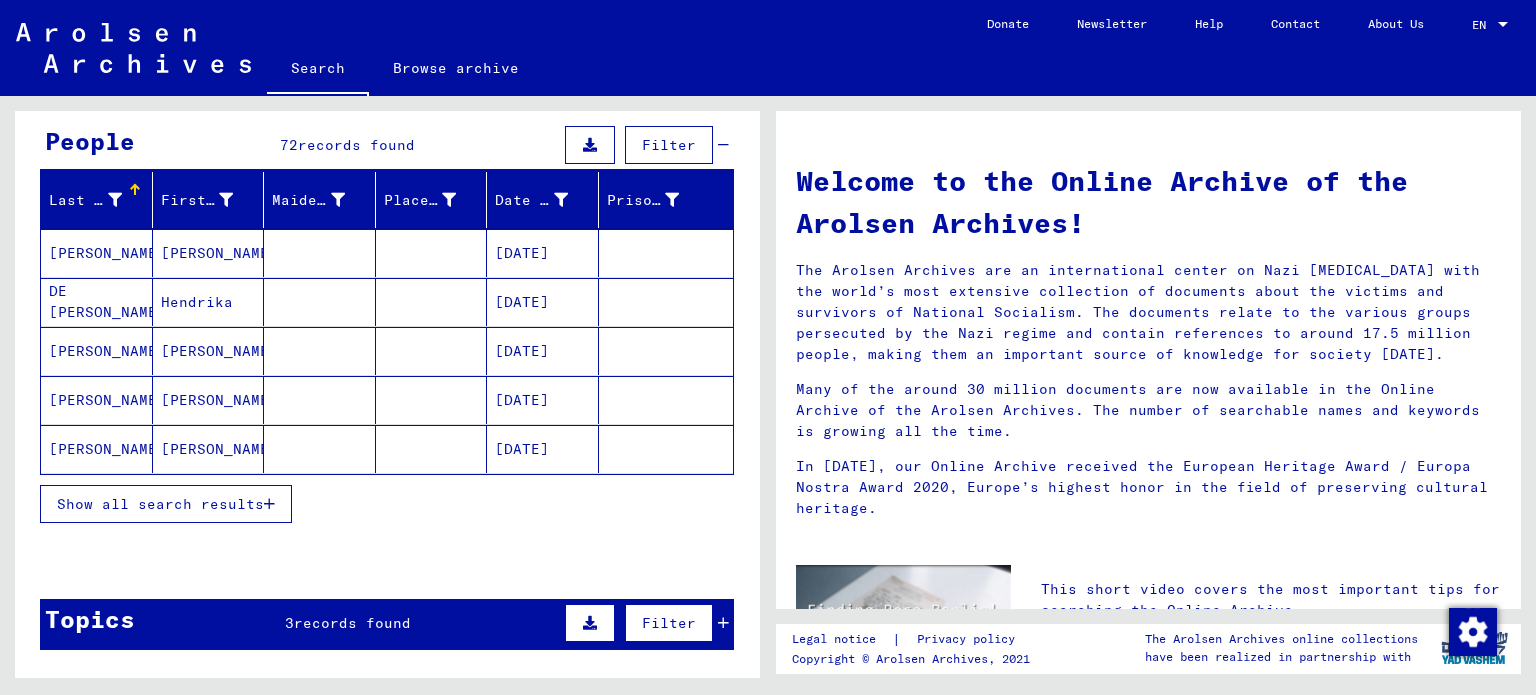 scroll, scrollTop: 178, scrollLeft: 0, axis: vertical 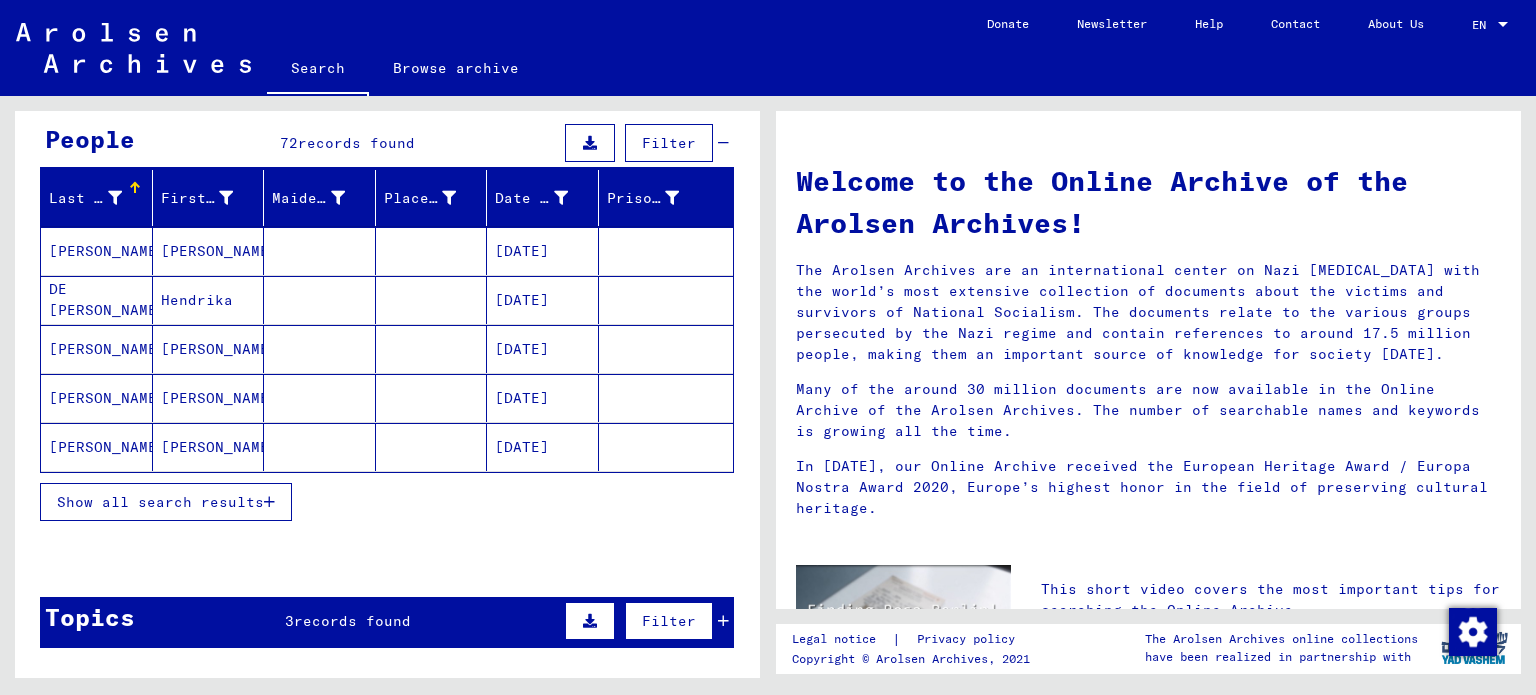 click on "Show all search results" at bounding box center [160, 502] 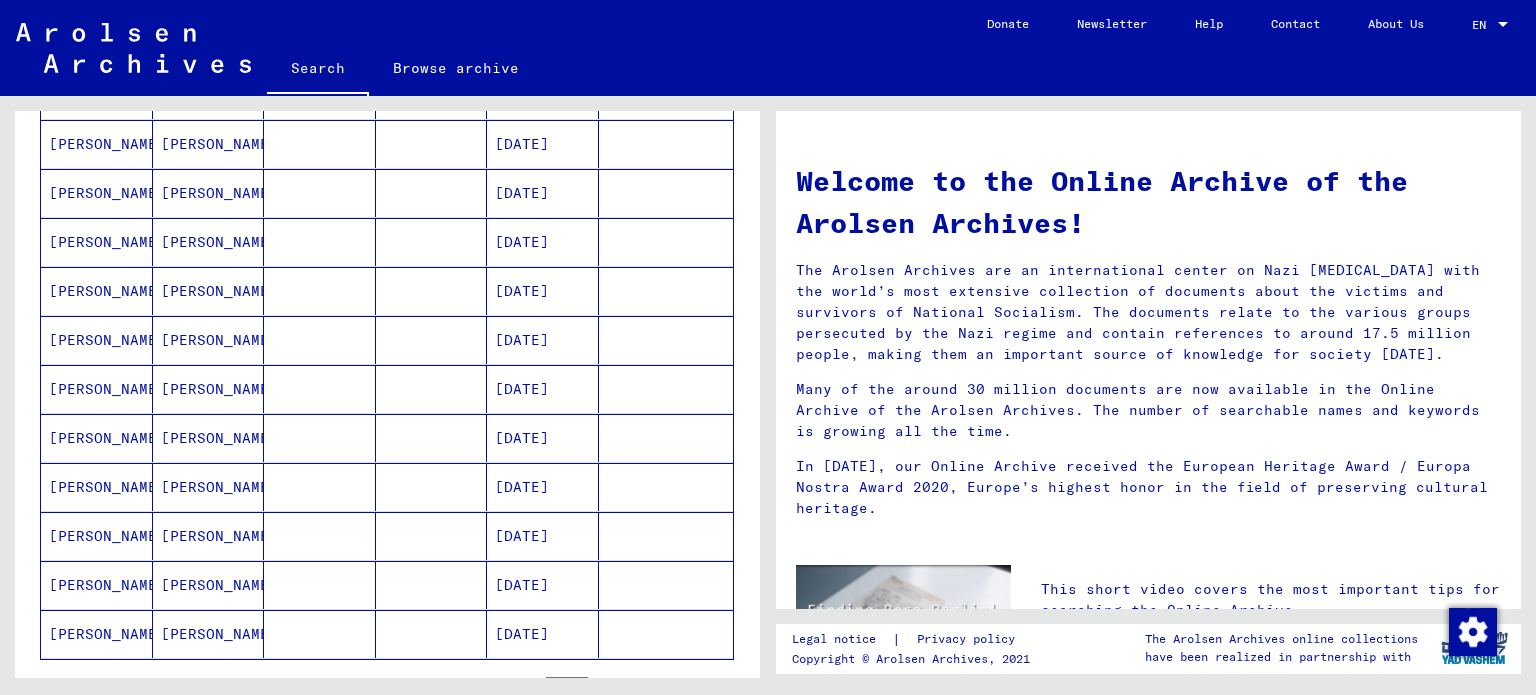 scroll, scrollTop: 982, scrollLeft: 0, axis: vertical 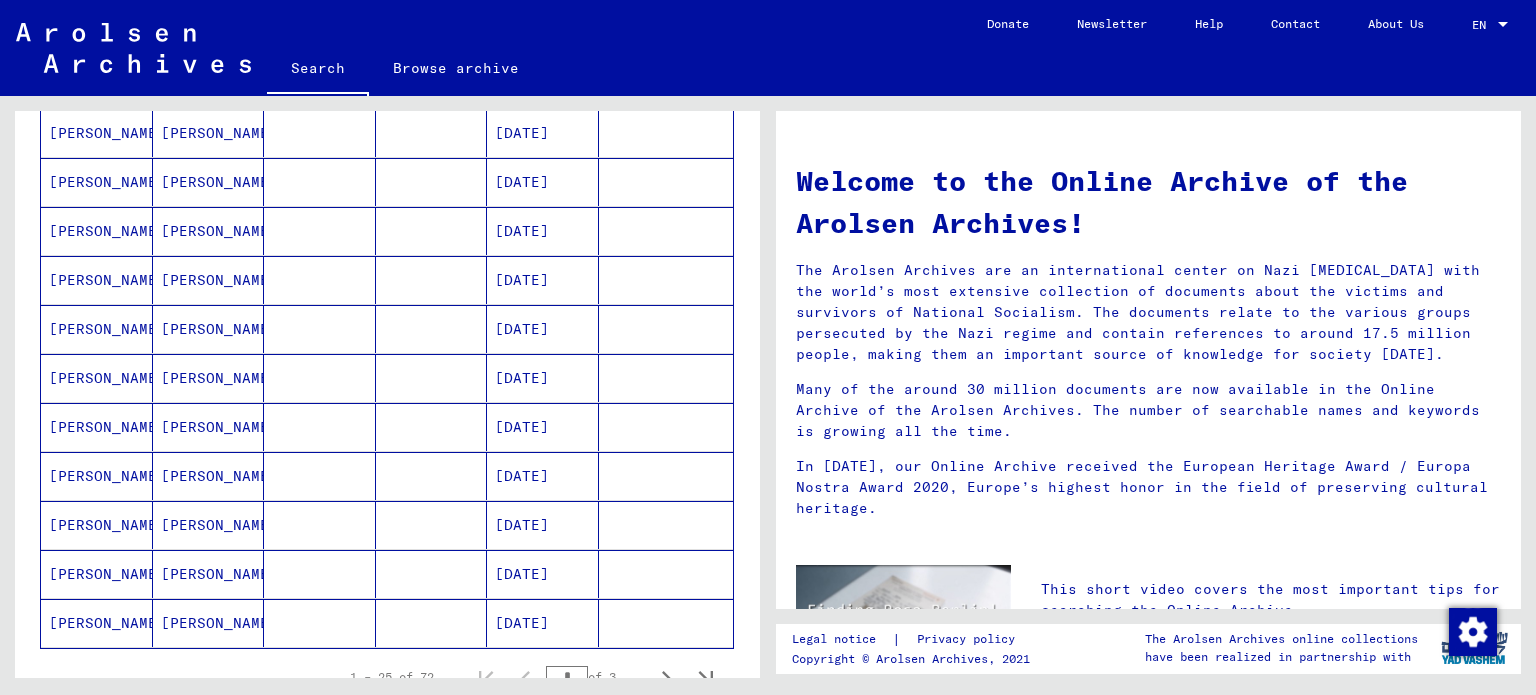 click on "[DATE]" at bounding box center (543, 525) 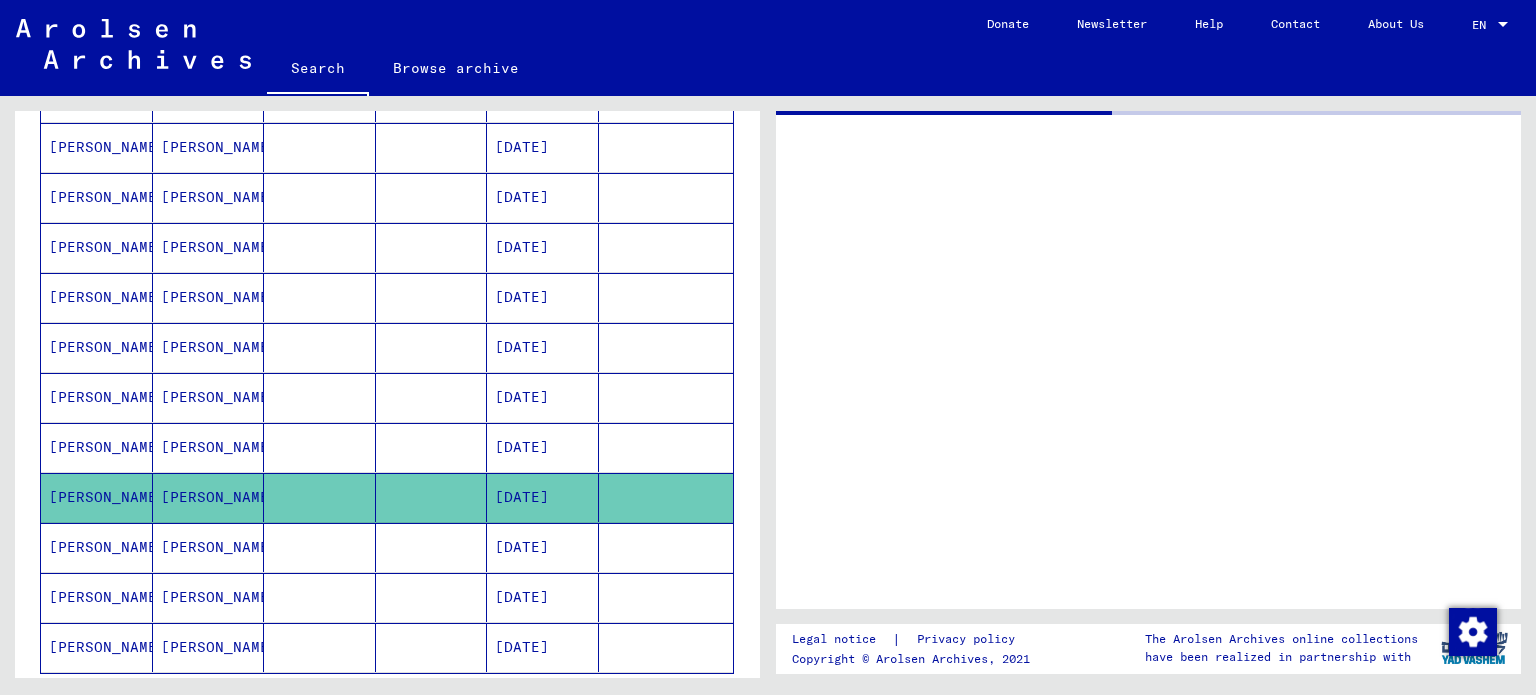 scroll, scrollTop: 994, scrollLeft: 0, axis: vertical 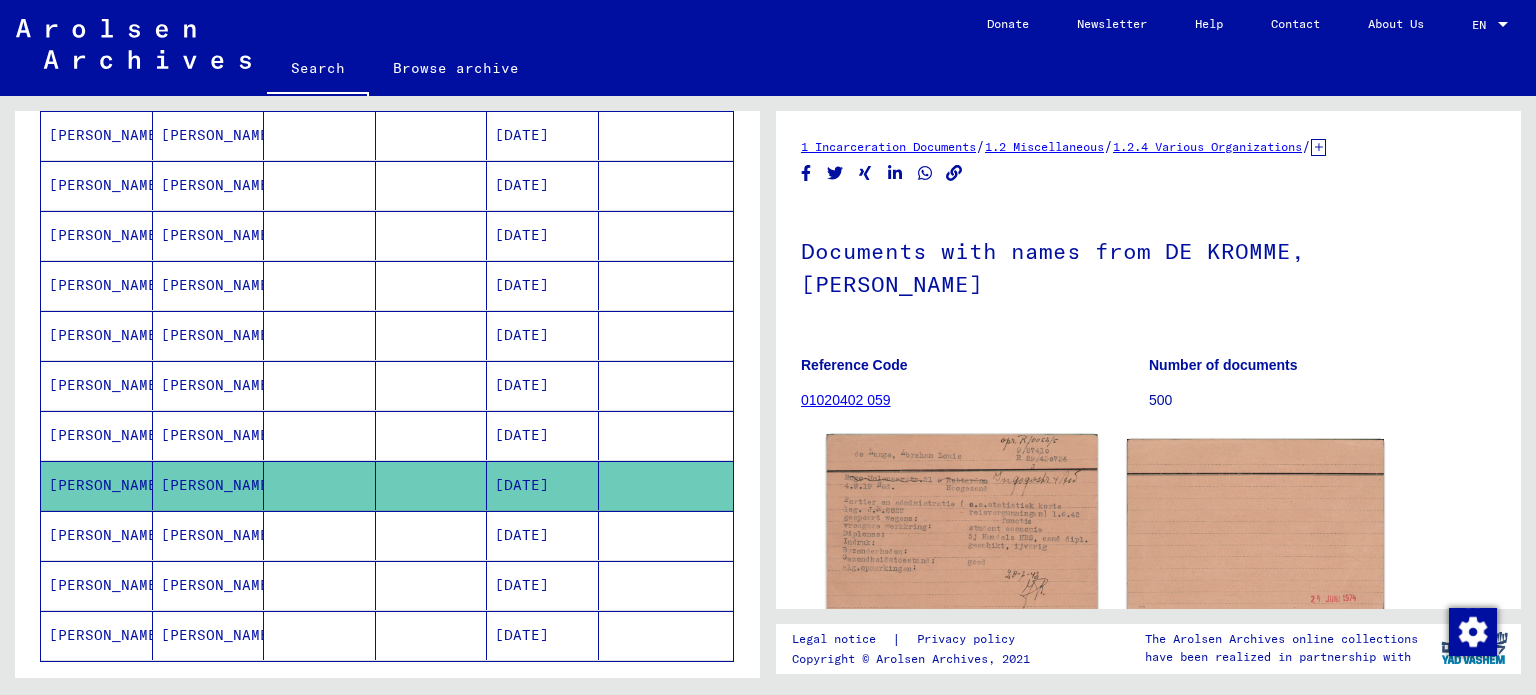 click 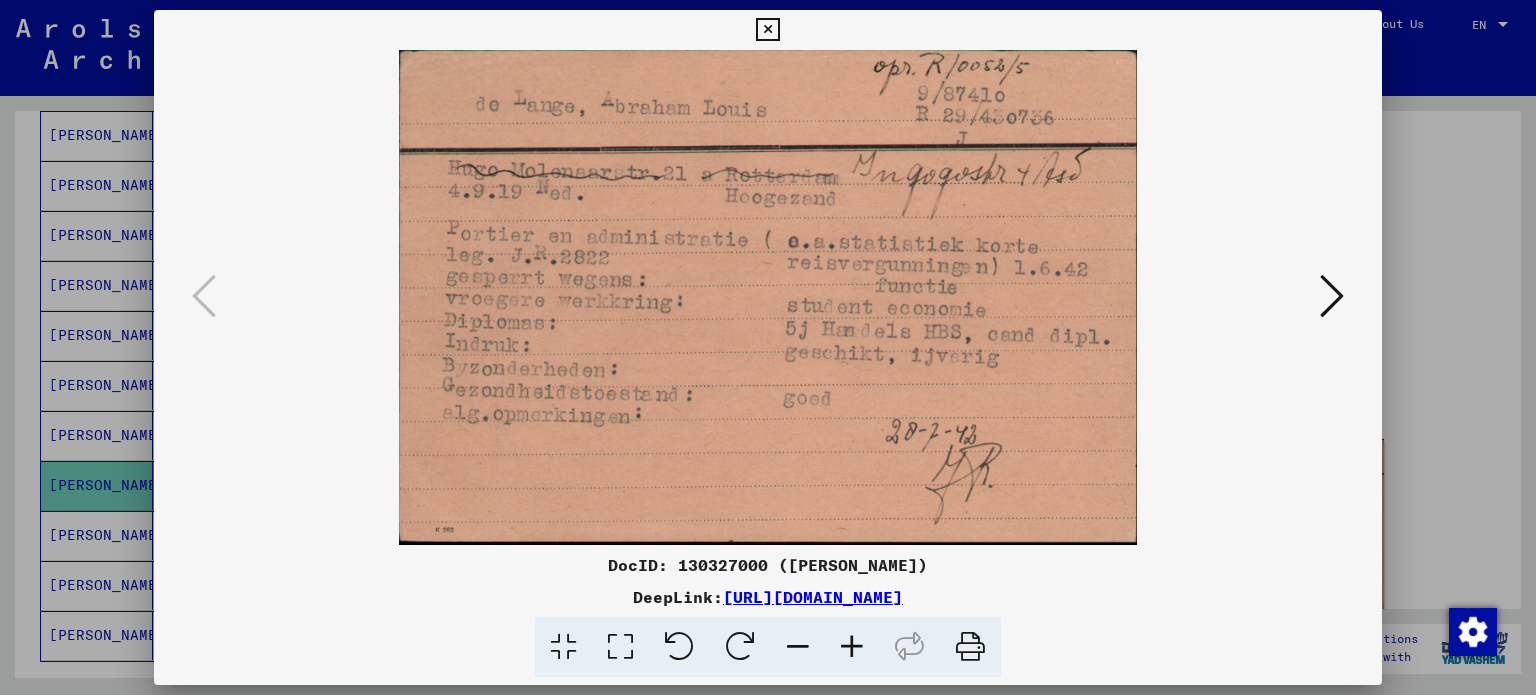 click at bounding box center [970, 647] 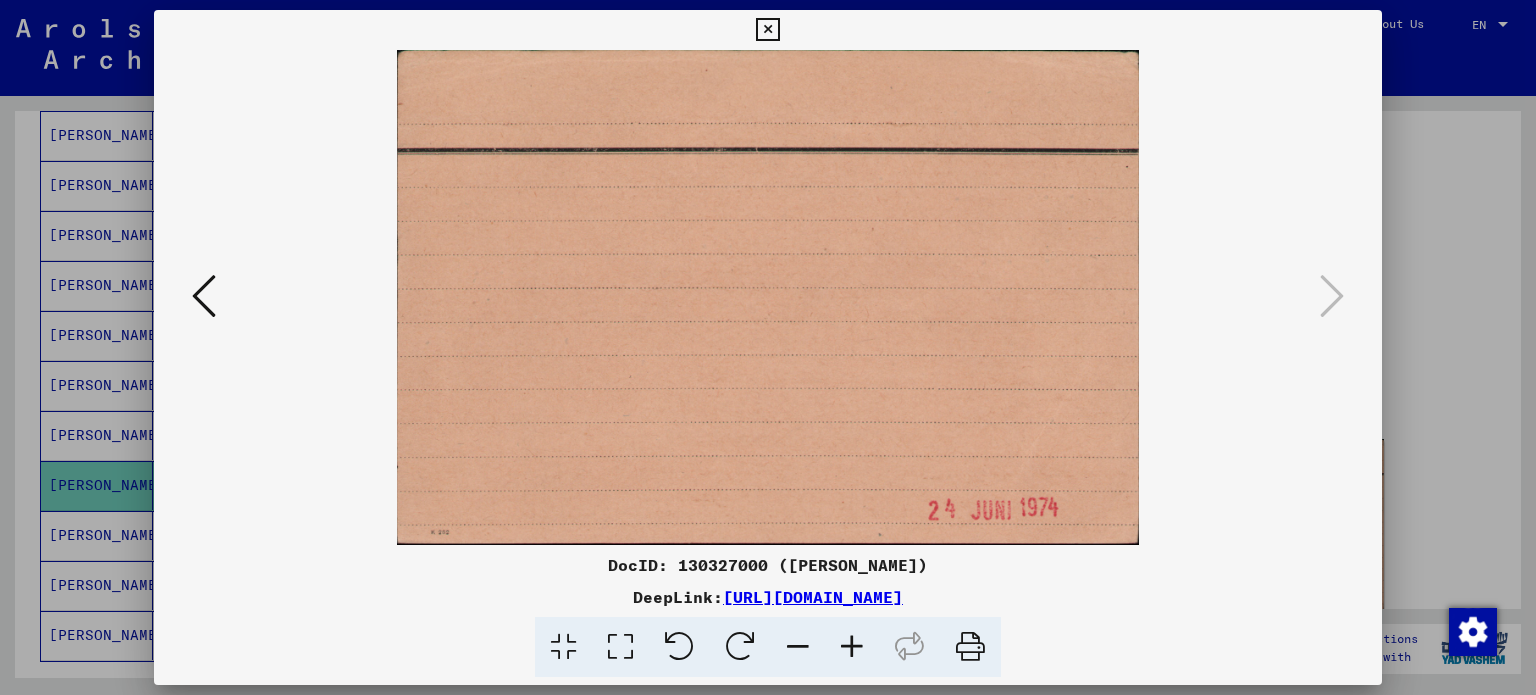click at bounding box center [767, 30] 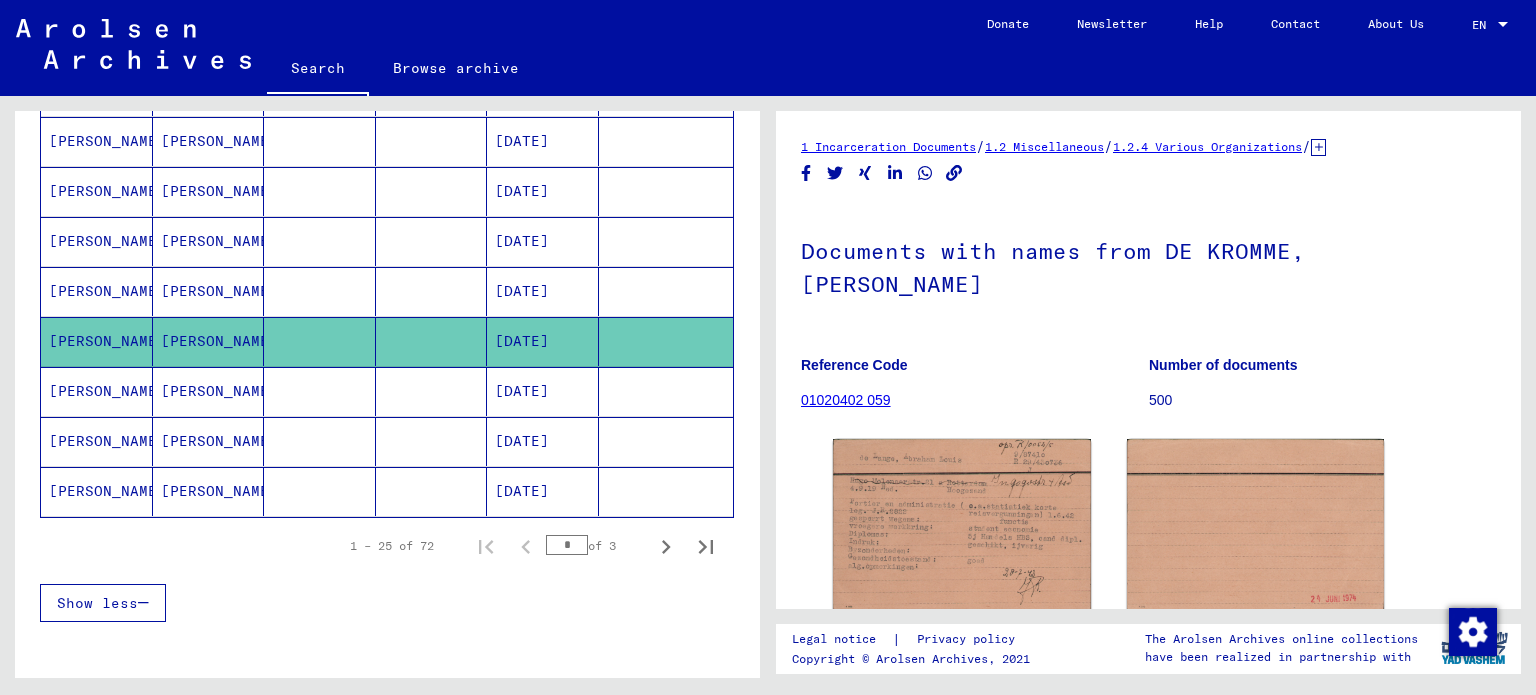 scroll, scrollTop: 1139, scrollLeft: 0, axis: vertical 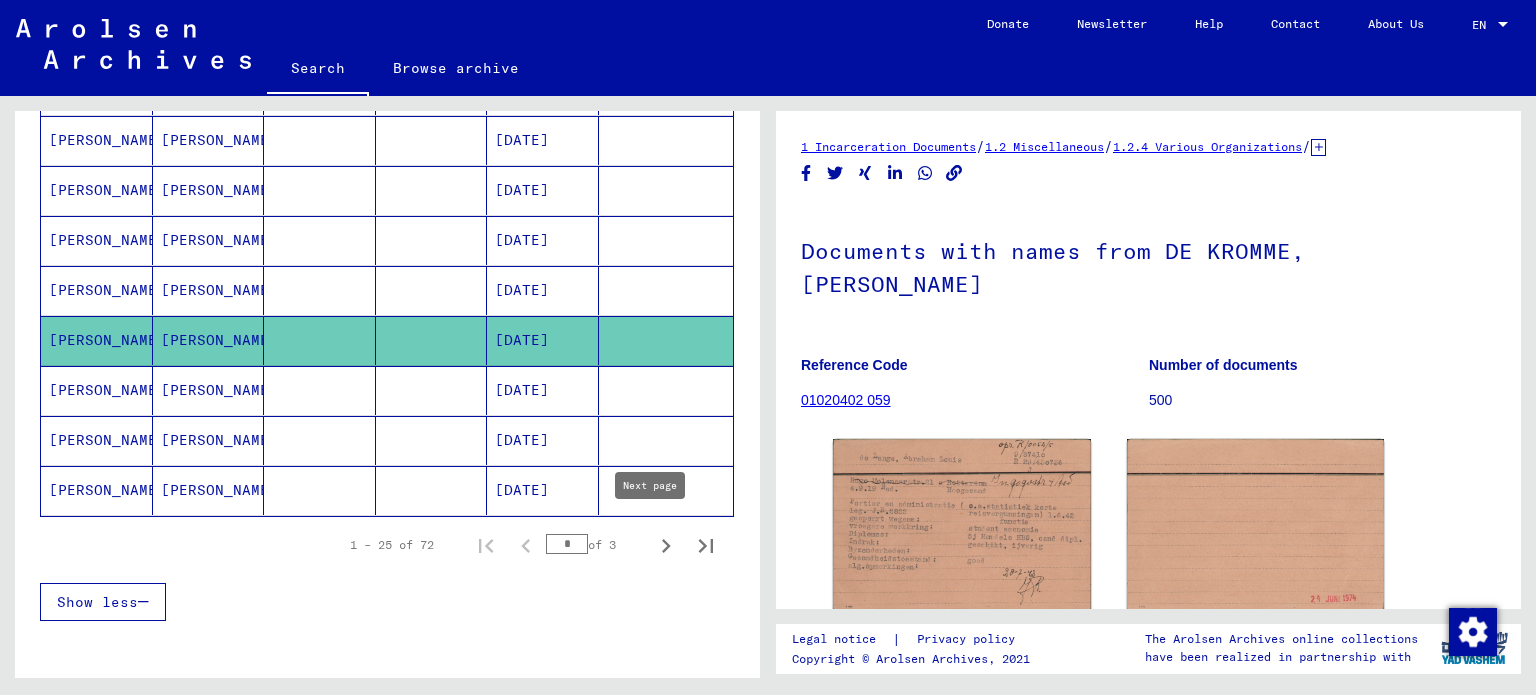 click 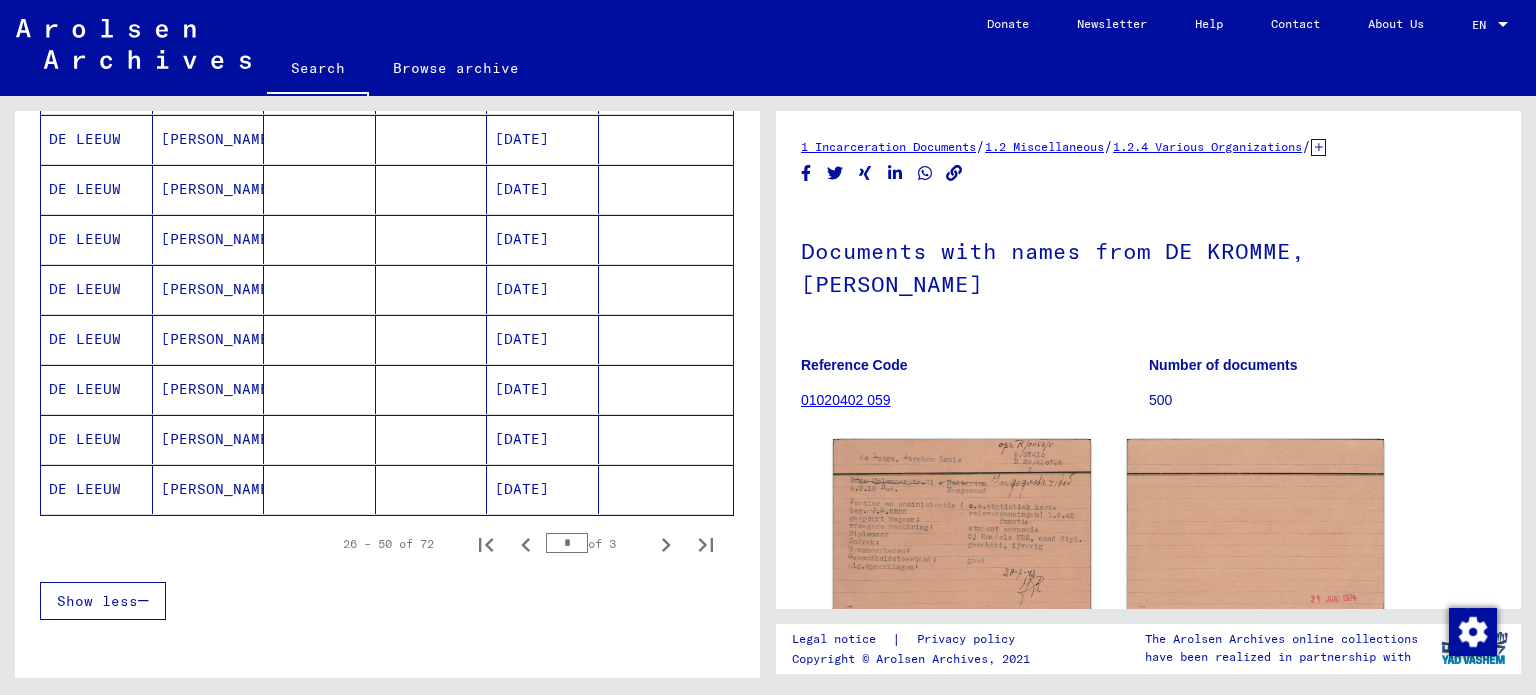 scroll, scrollTop: 1144, scrollLeft: 0, axis: vertical 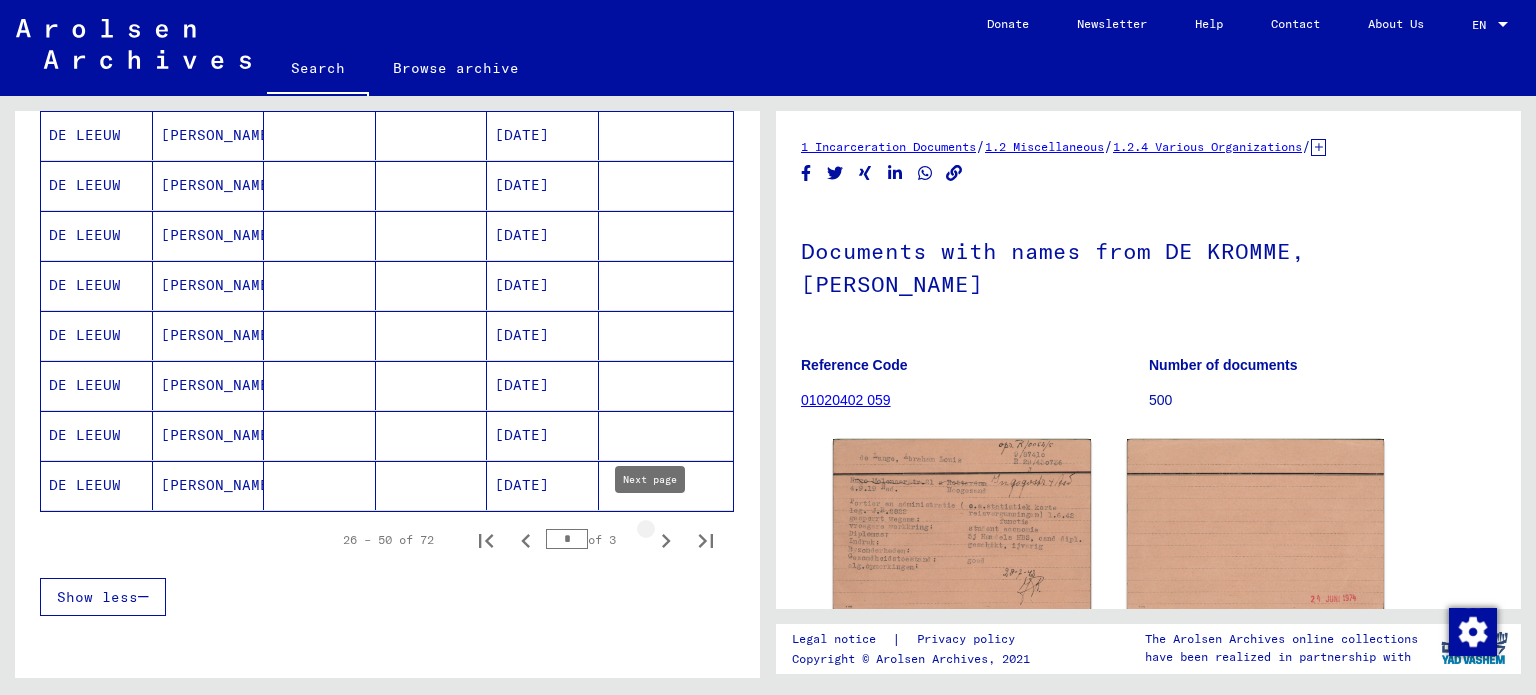 click 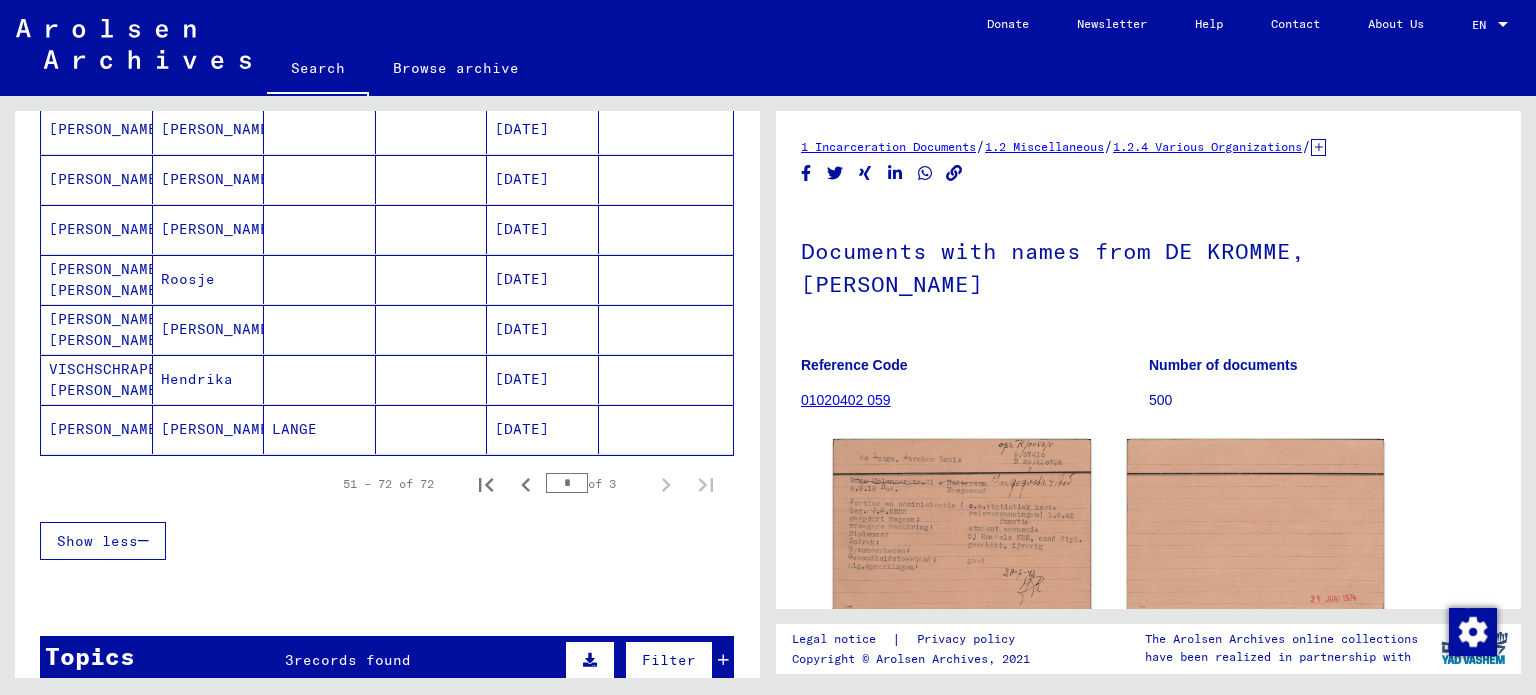 scroll, scrollTop: 1056, scrollLeft: 0, axis: vertical 